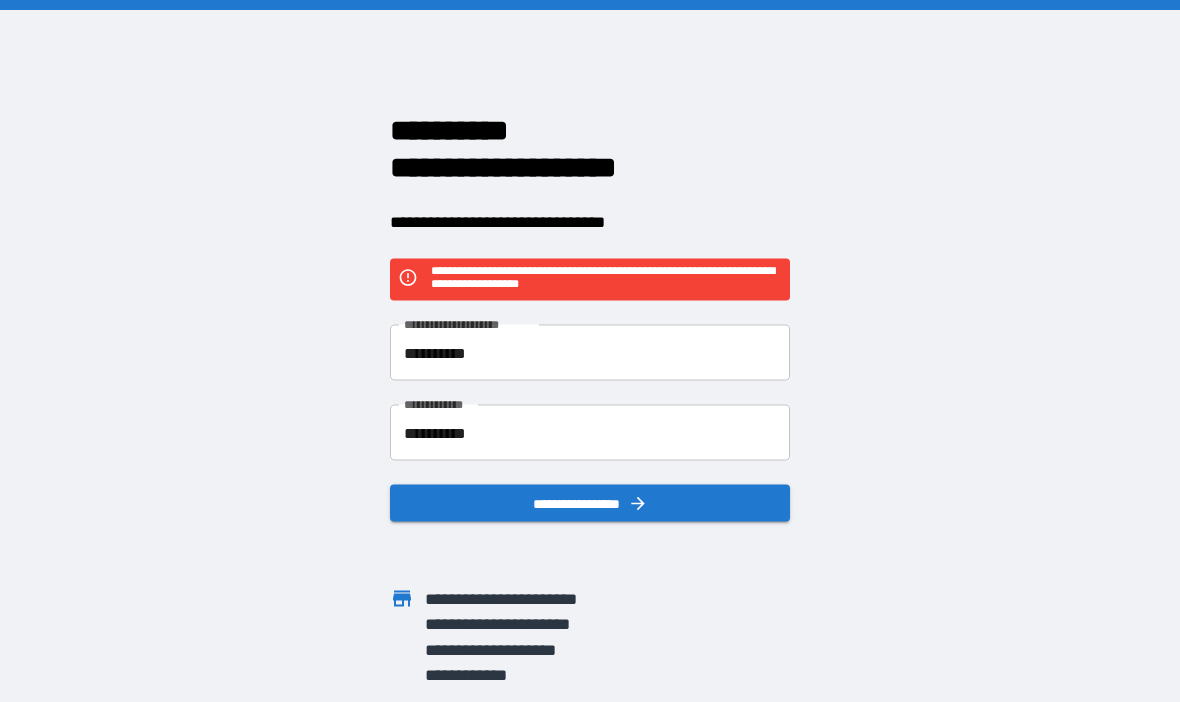 scroll, scrollTop: 69, scrollLeft: 0, axis: vertical 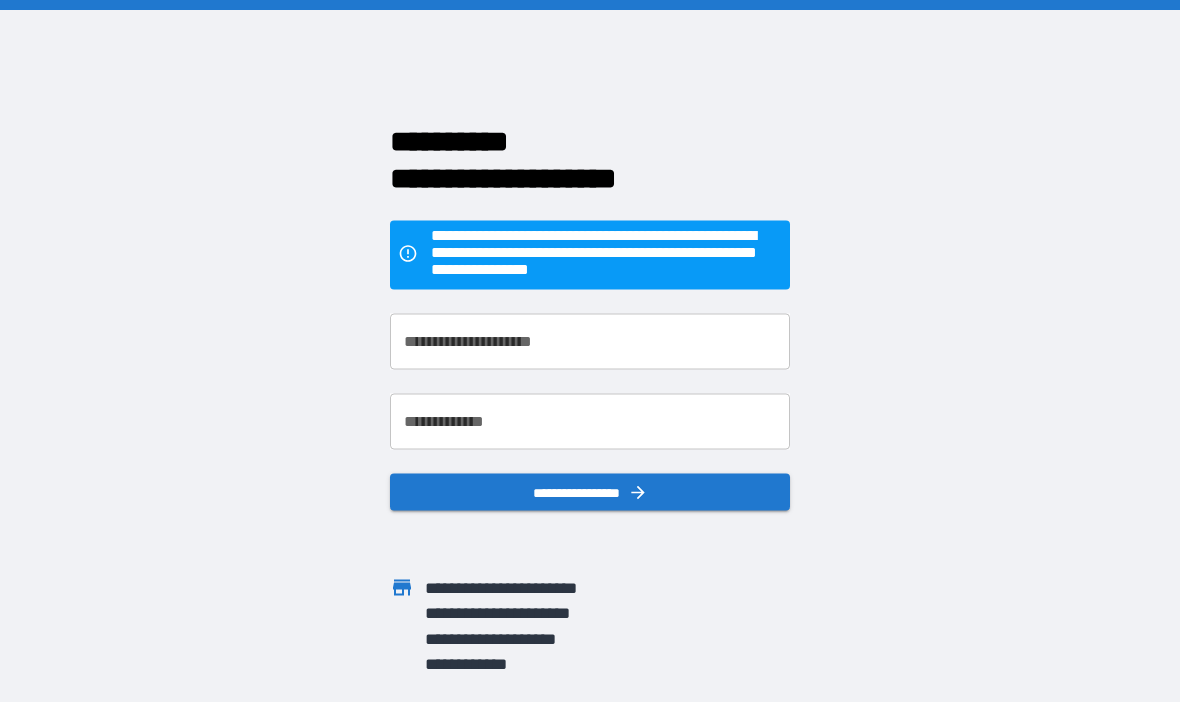 click on "**********" at bounding box center [590, 342] 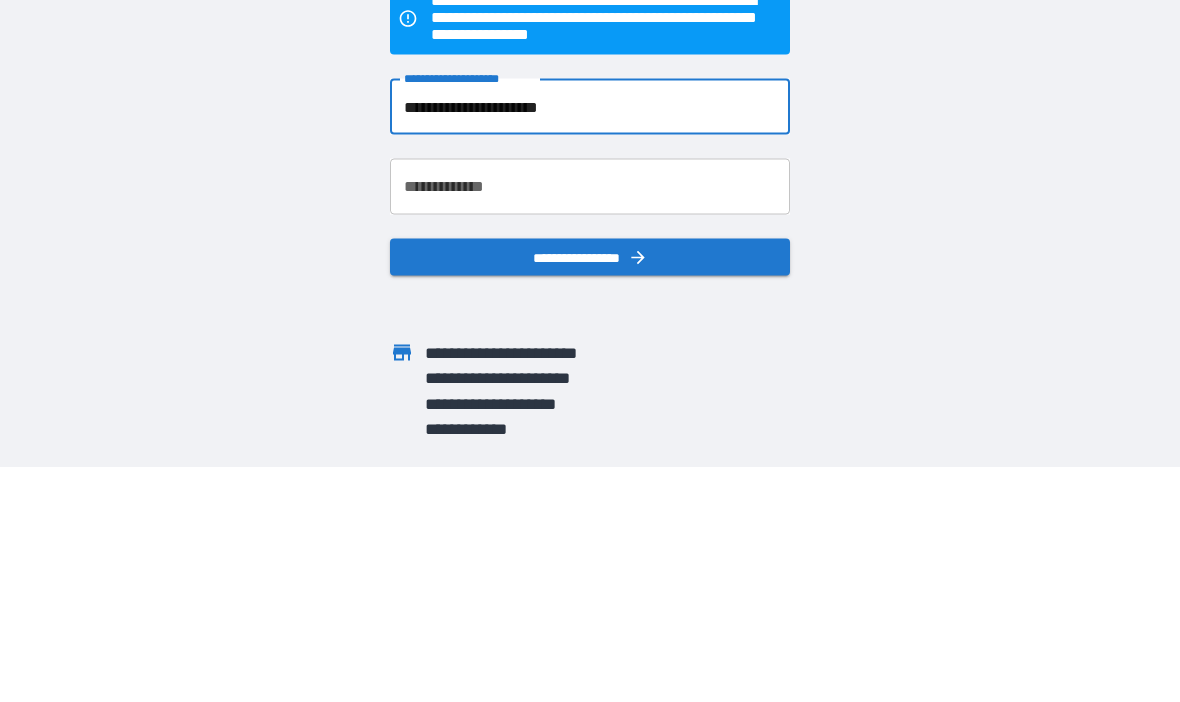 click on "**********" at bounding box center (590, 422) 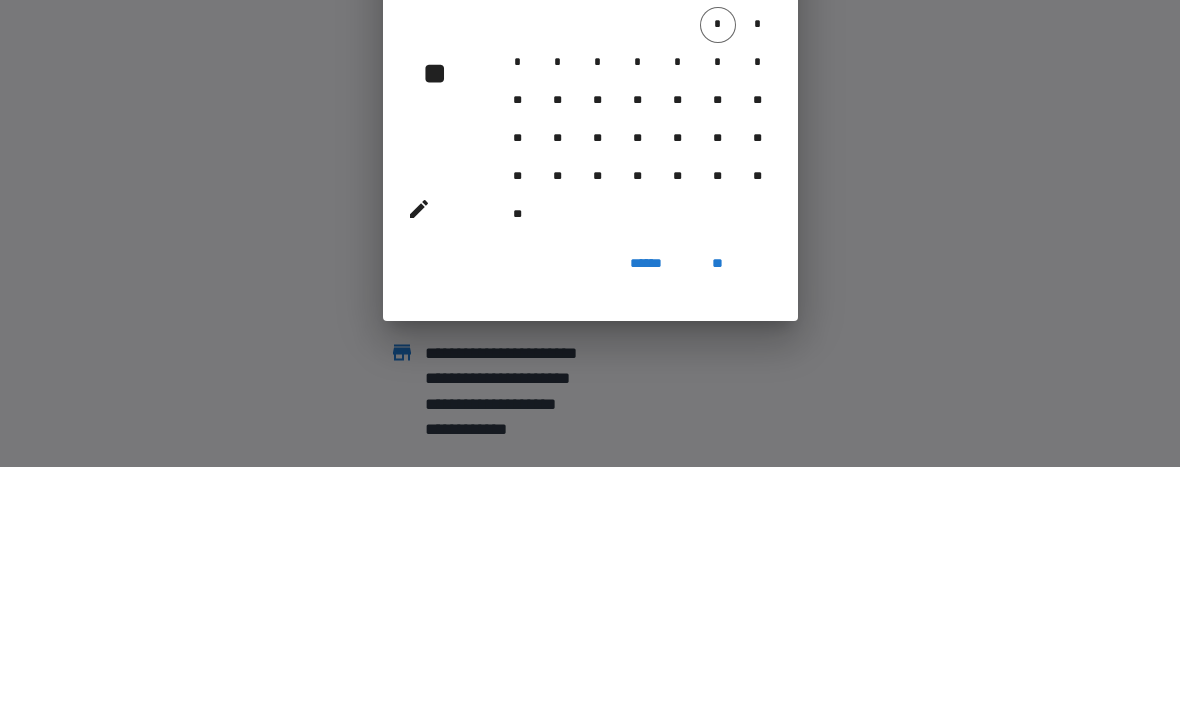 scroll, scrollTop: 69, scrollLeft: 0, axis: vertical 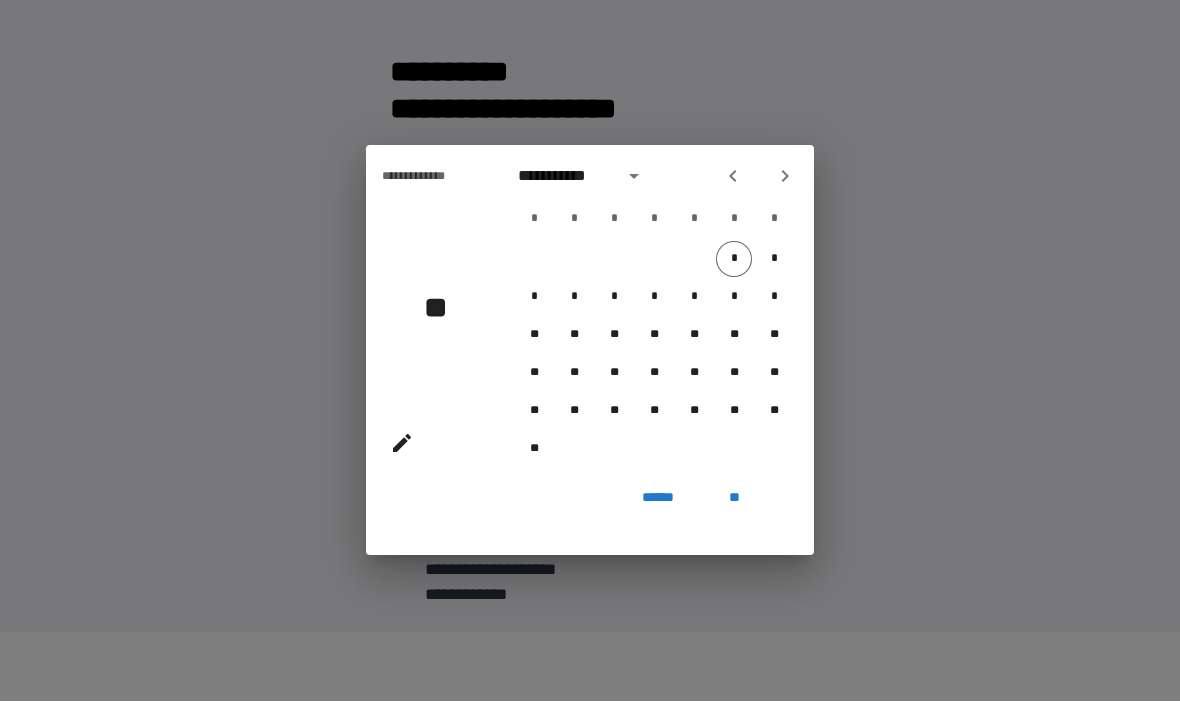 click on "**" at bounding box center [734, 498] 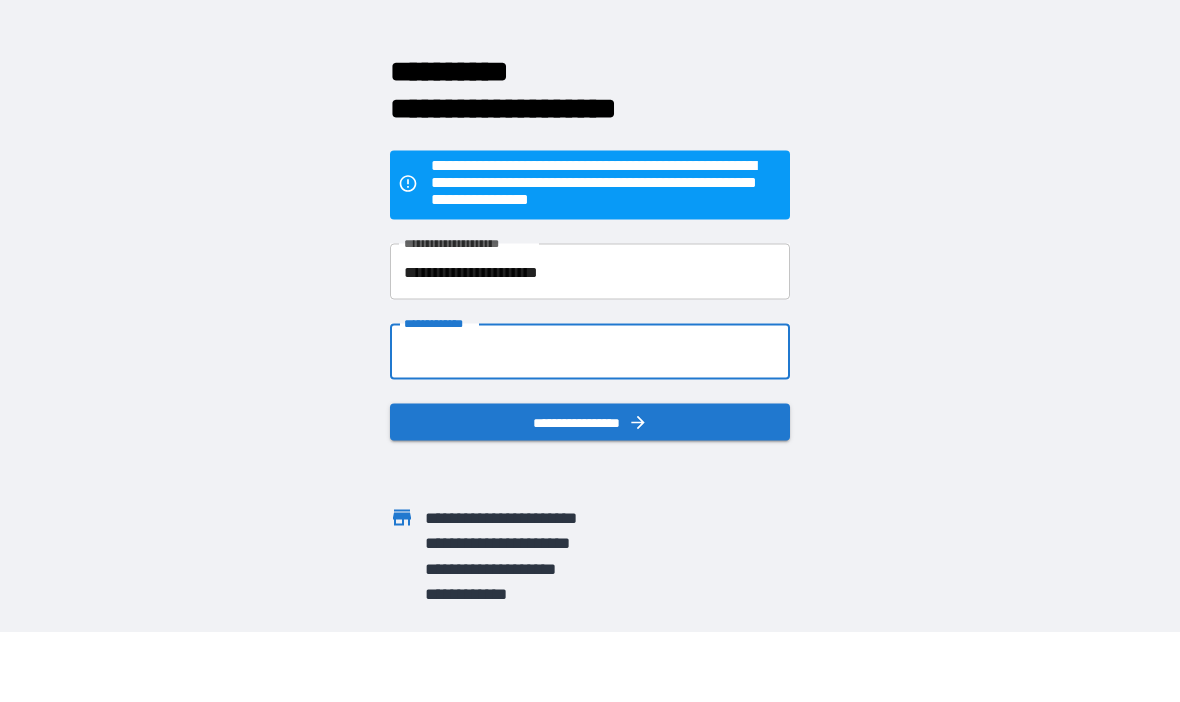 click on "**********" at bounding box center (590, 273) 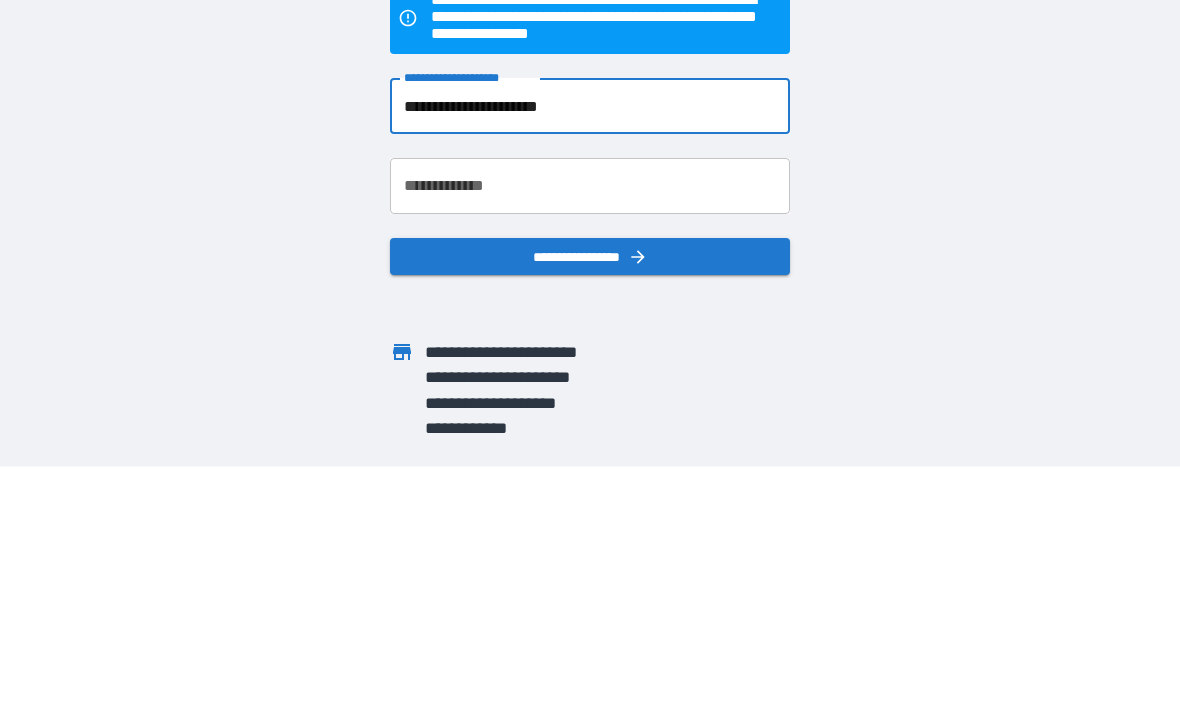 click on "**********" at bounding box center [590, 273] 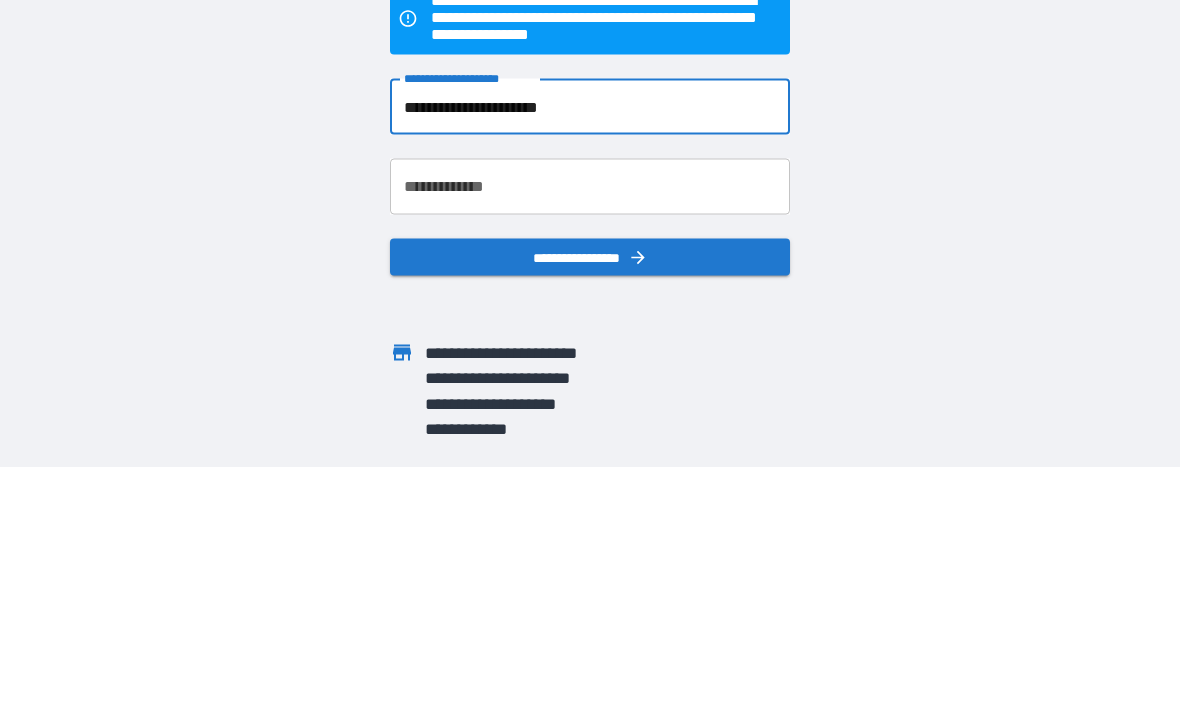 type on "**********" 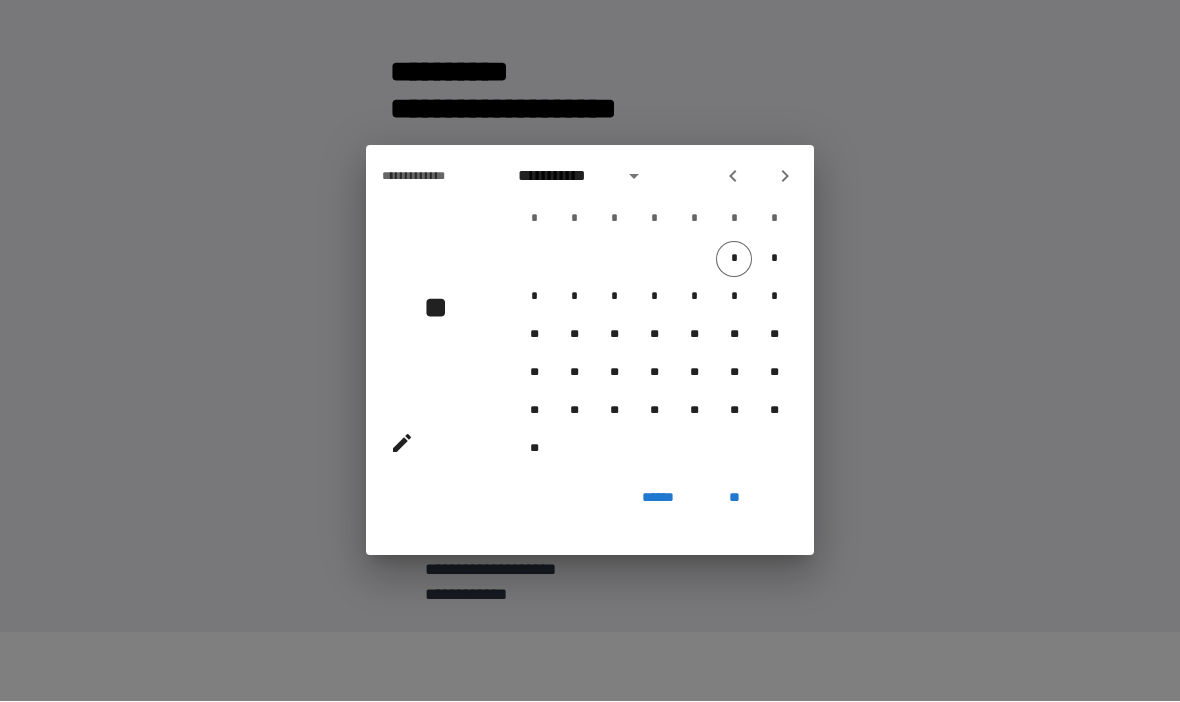 click at bounding box center [733, 177] 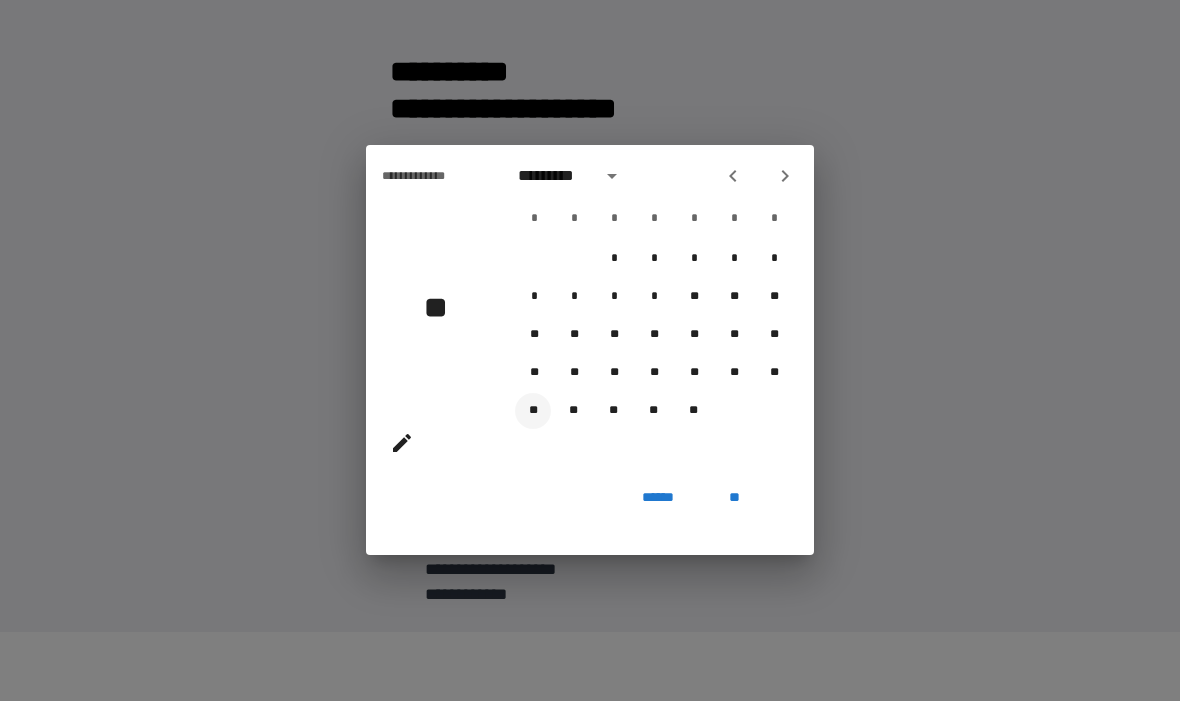 click on "**" at bounding box center (533, 412) 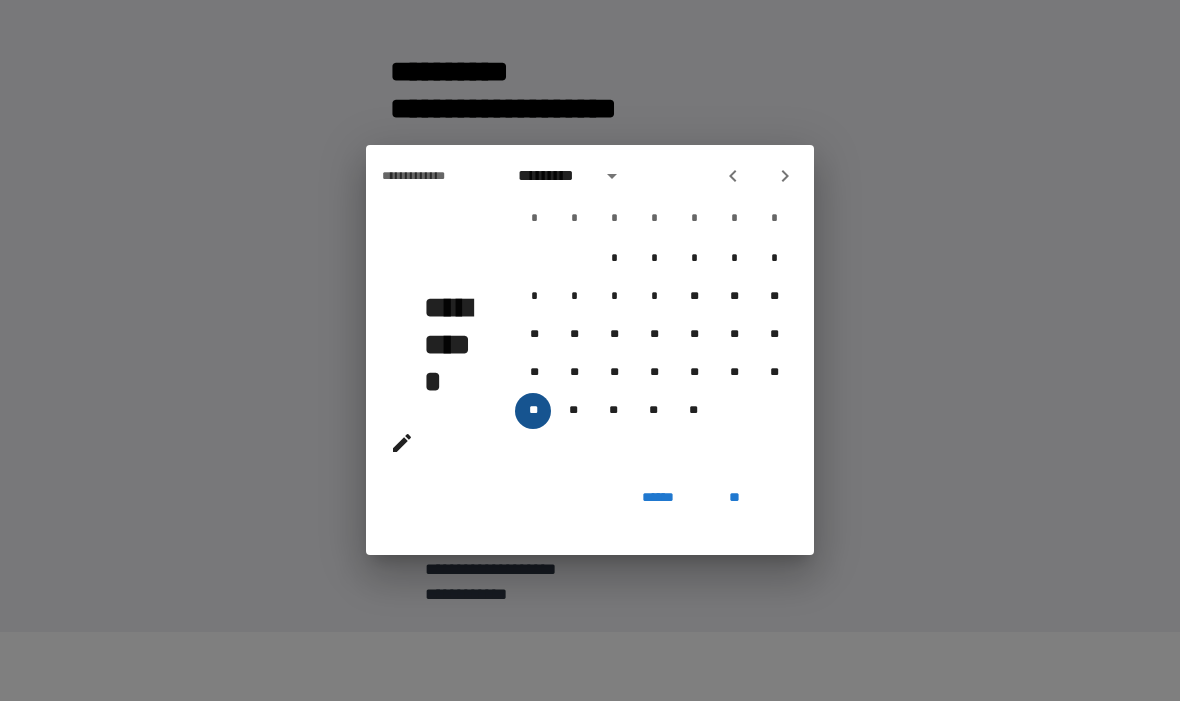 type on "**********" 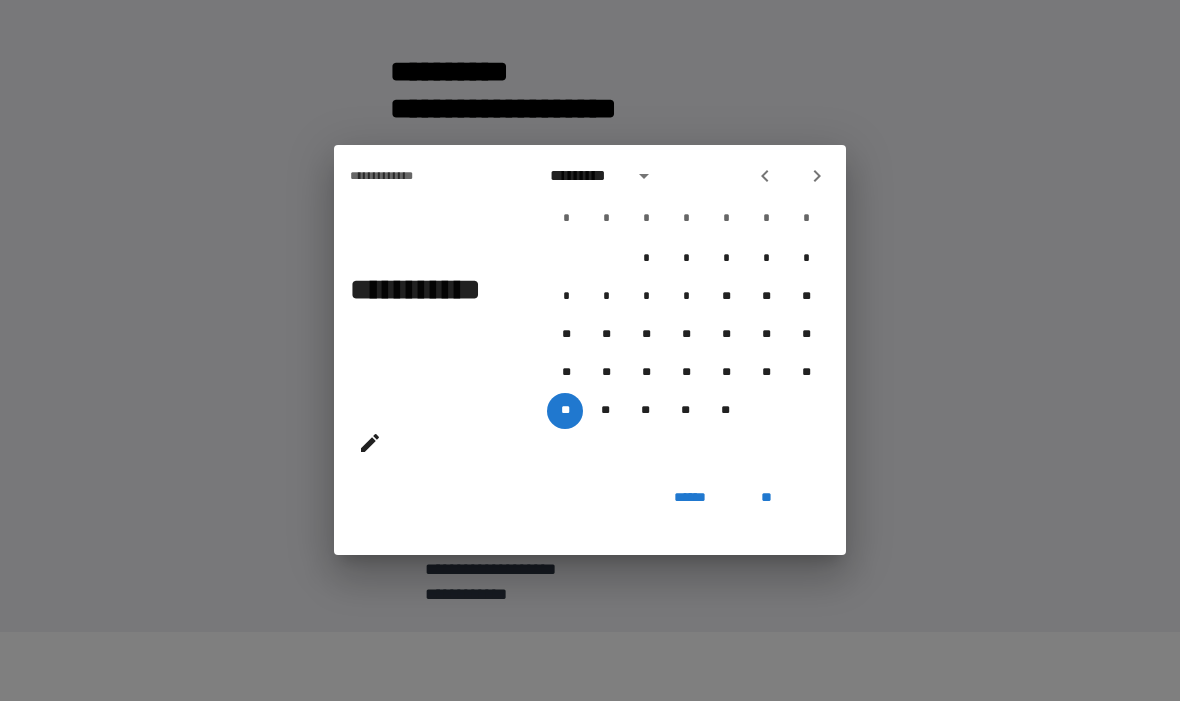 click 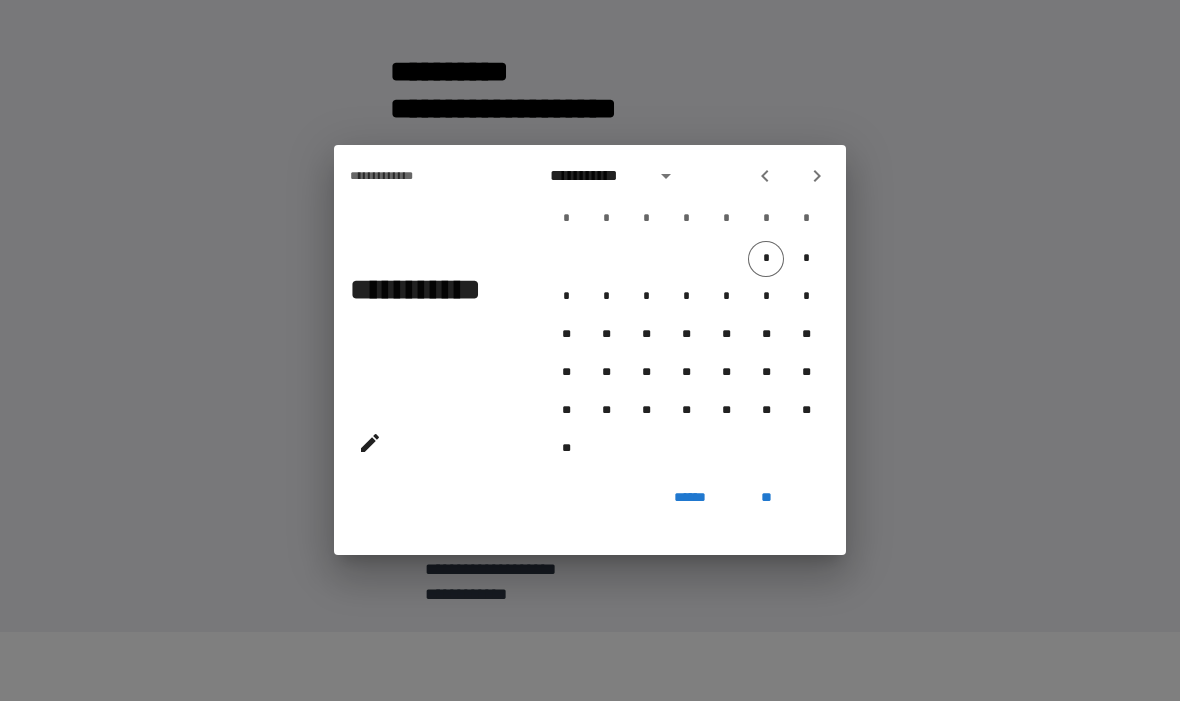 click on "**" at bounding box center [766, 498] 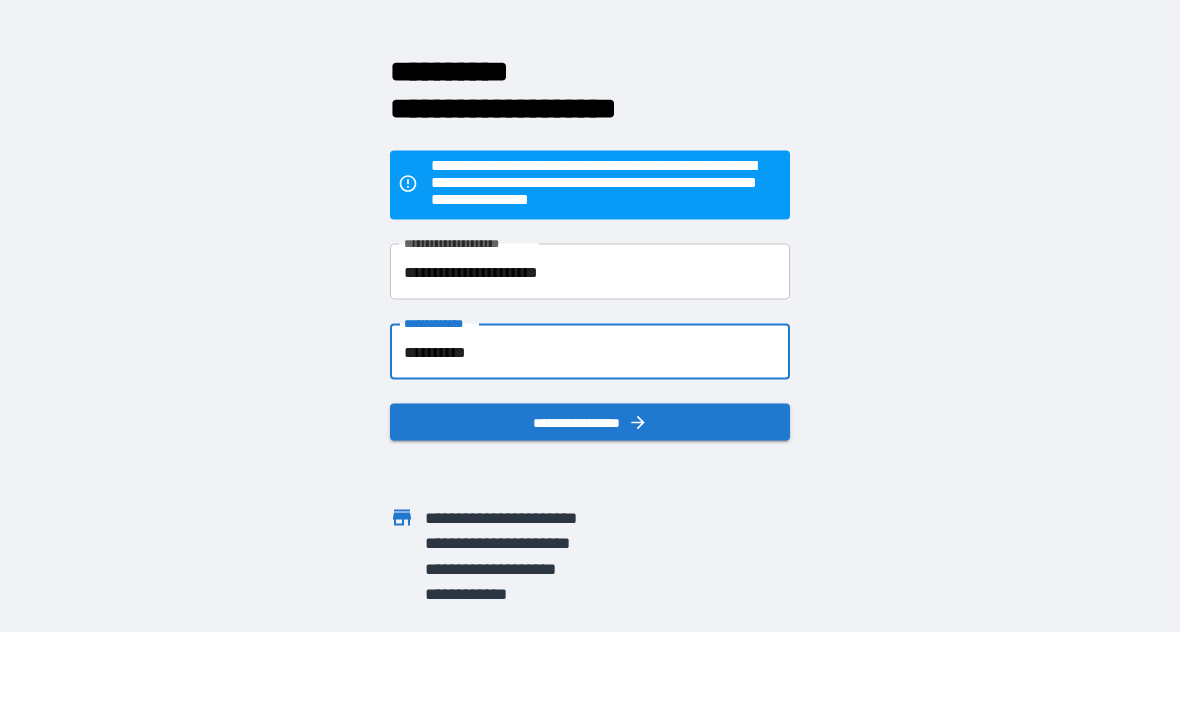 click on "**********" at bounding box center [590, 423] 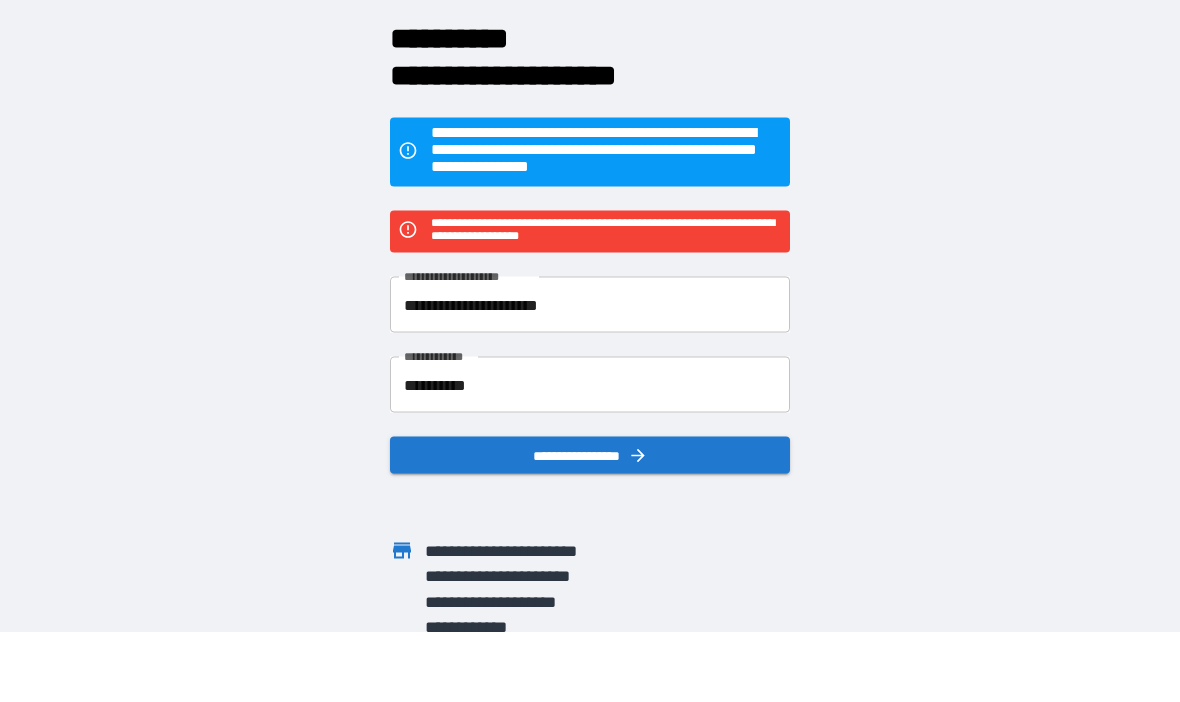 click on "**********" at bounding box center [590, 456] 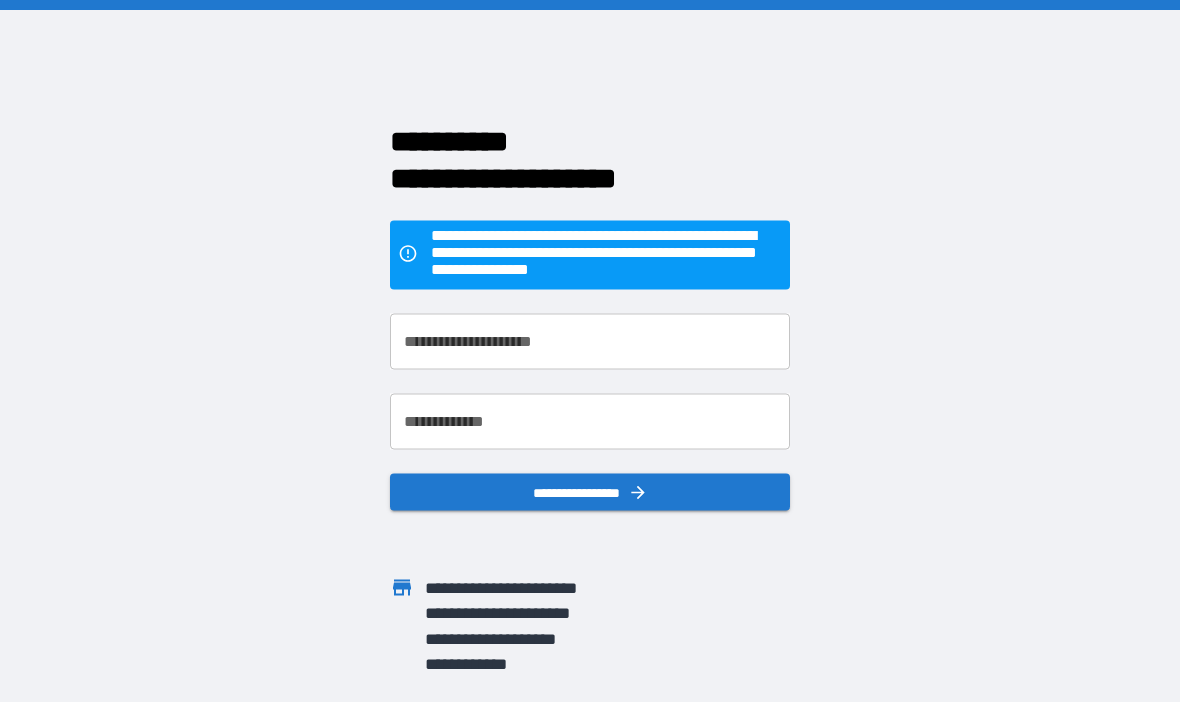 scroll, scrollTop: 69, scrollLeft: 0, axis: vertical 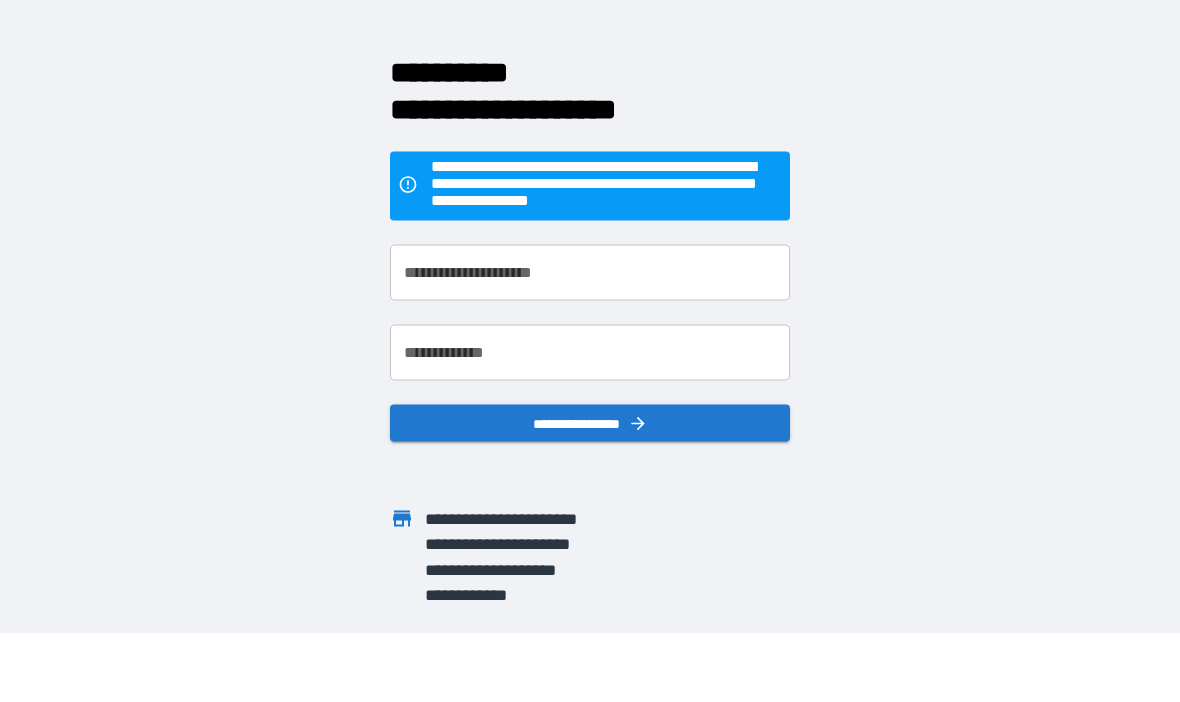 click on "**********" at bounding box center [590, 273] 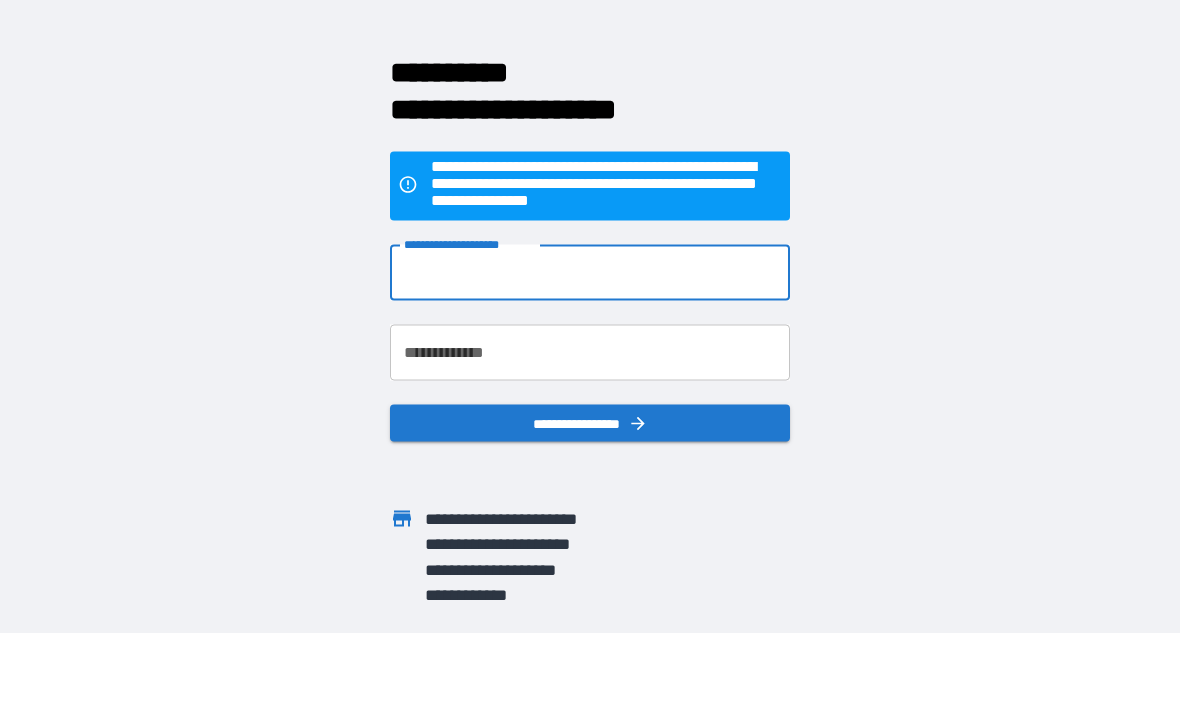 scroll, scrollTop: 68, scrollLeft: 0, axis: vertical 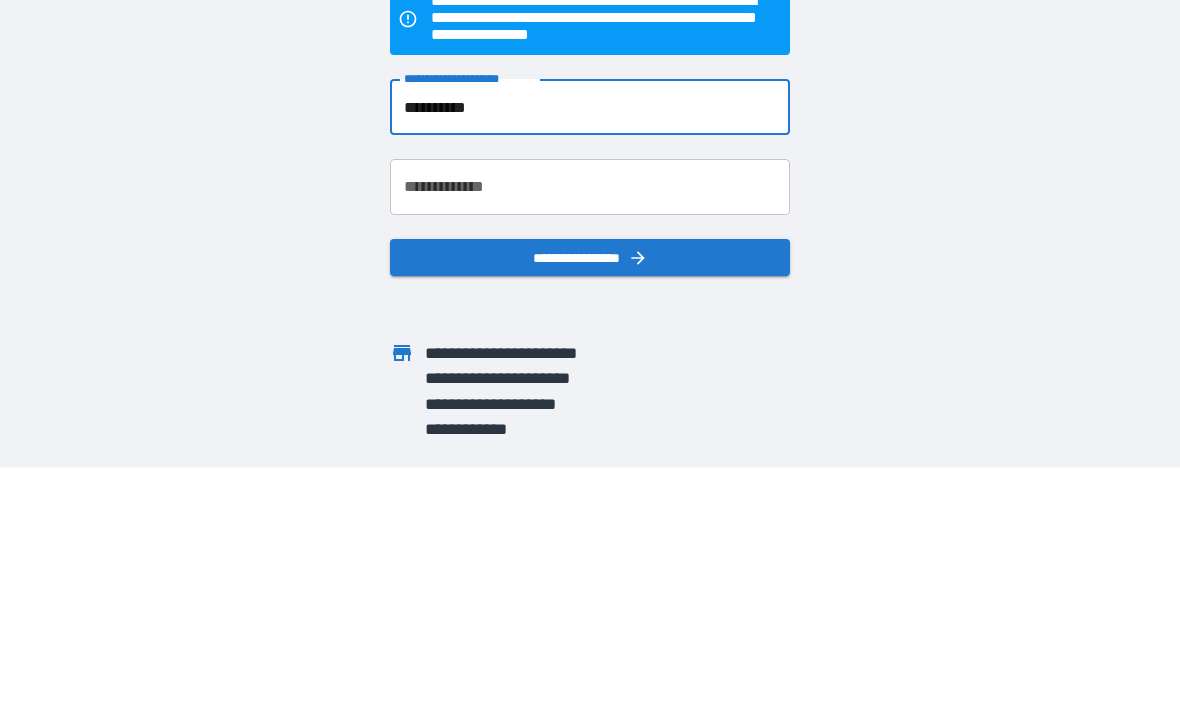 type on "**********" 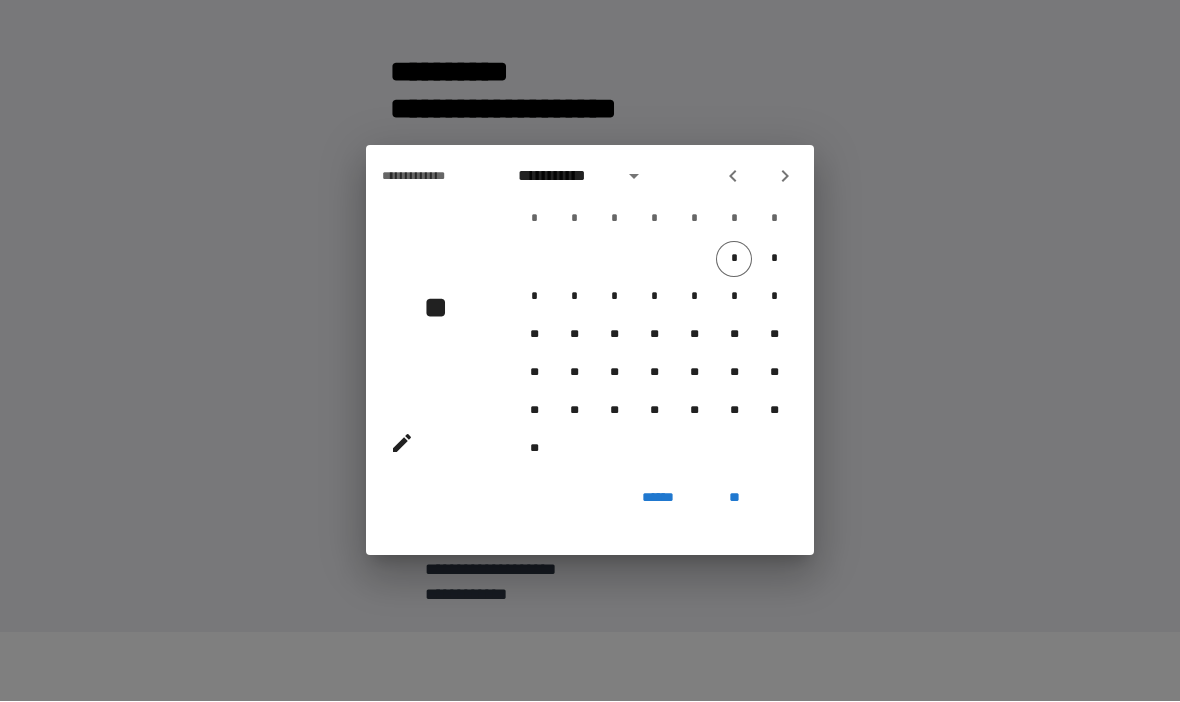 click 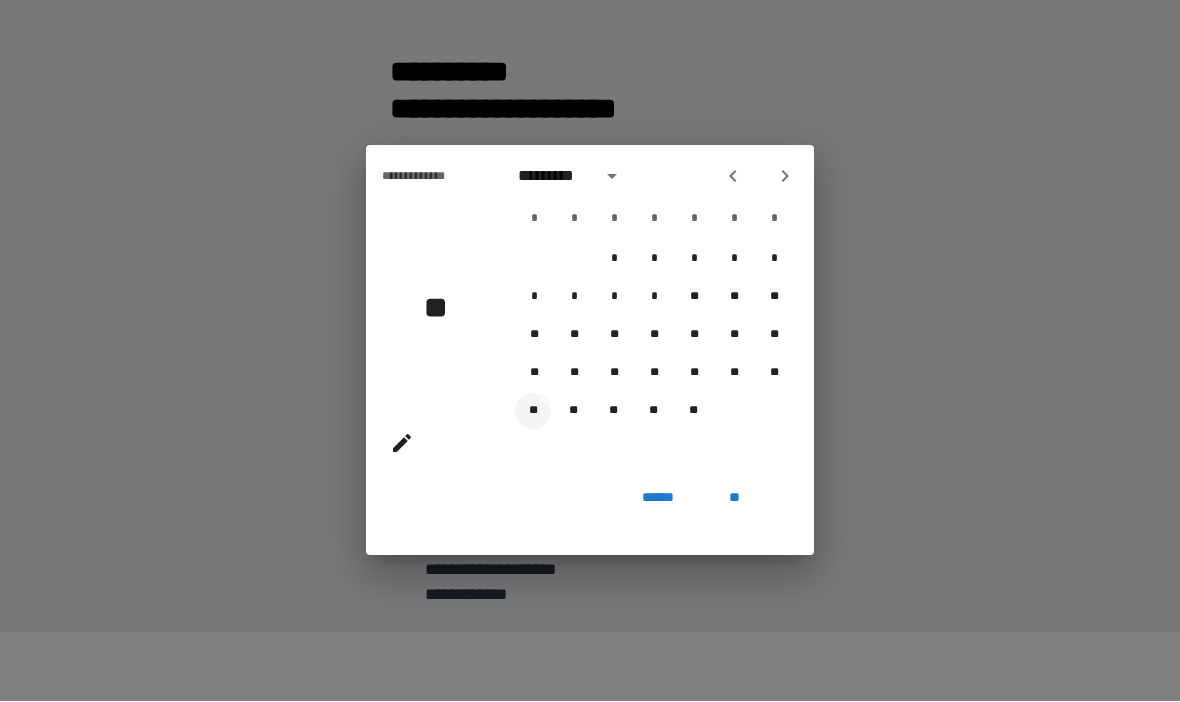 click on "**" at bounding box center (533, 412) 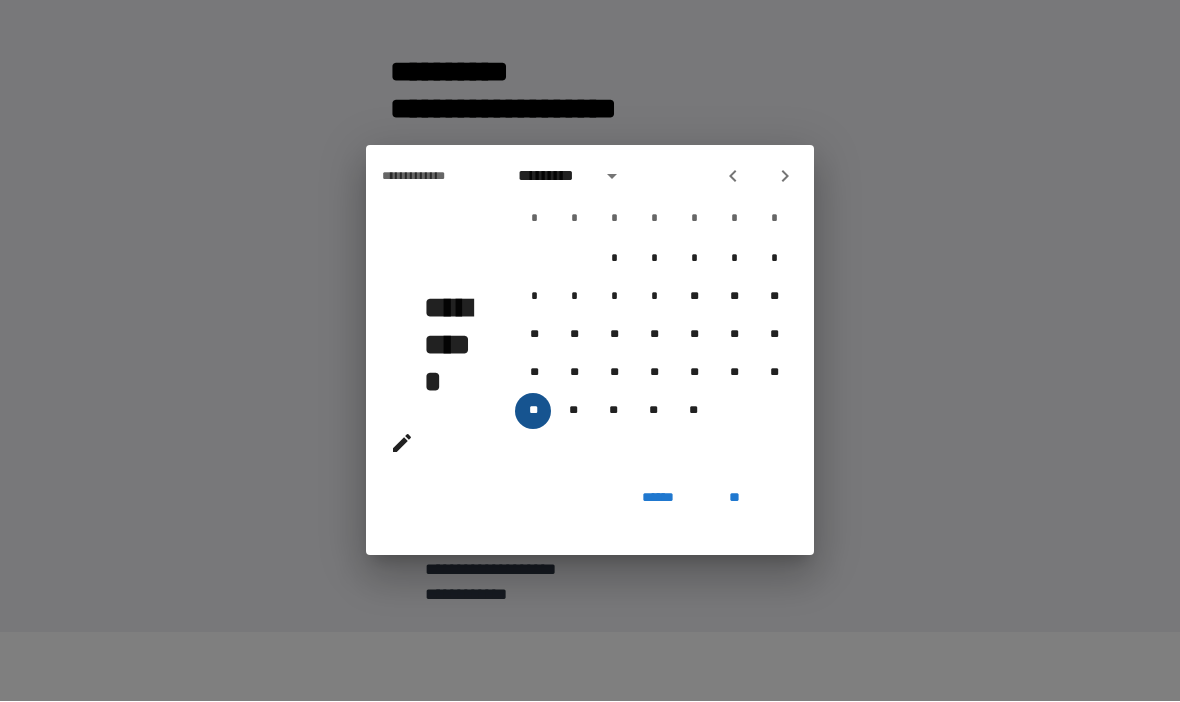 type on "**********" 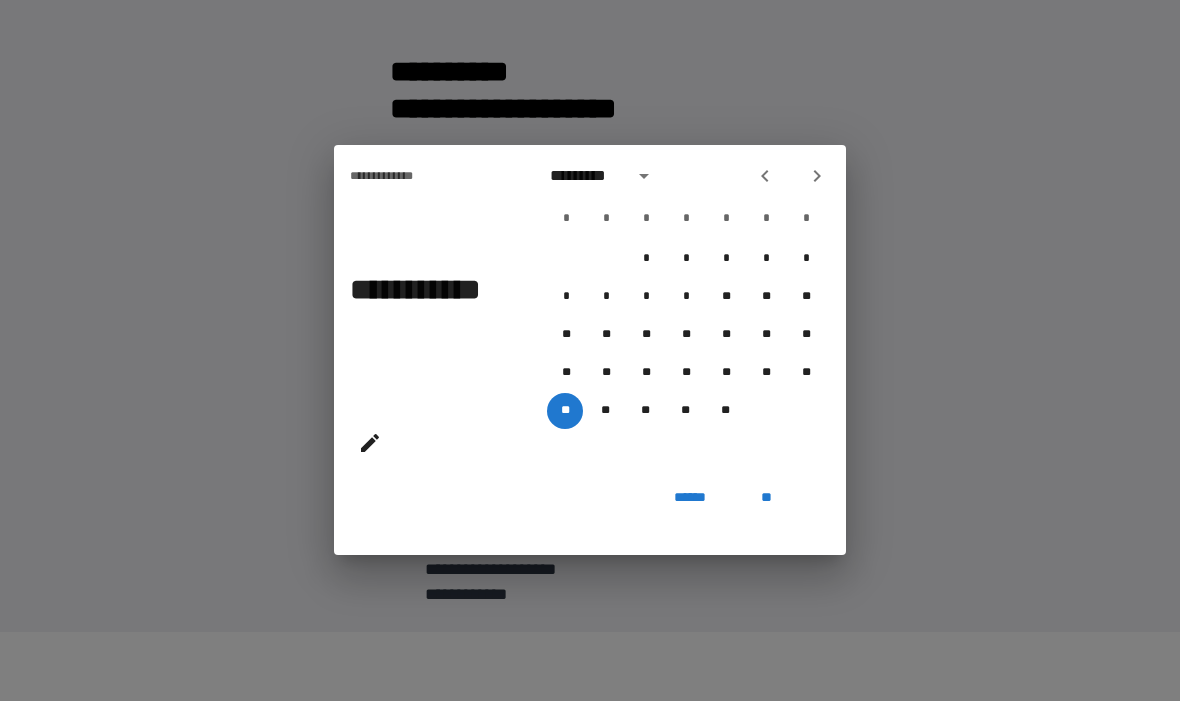 click on "**" at bounding box center (766, 498) 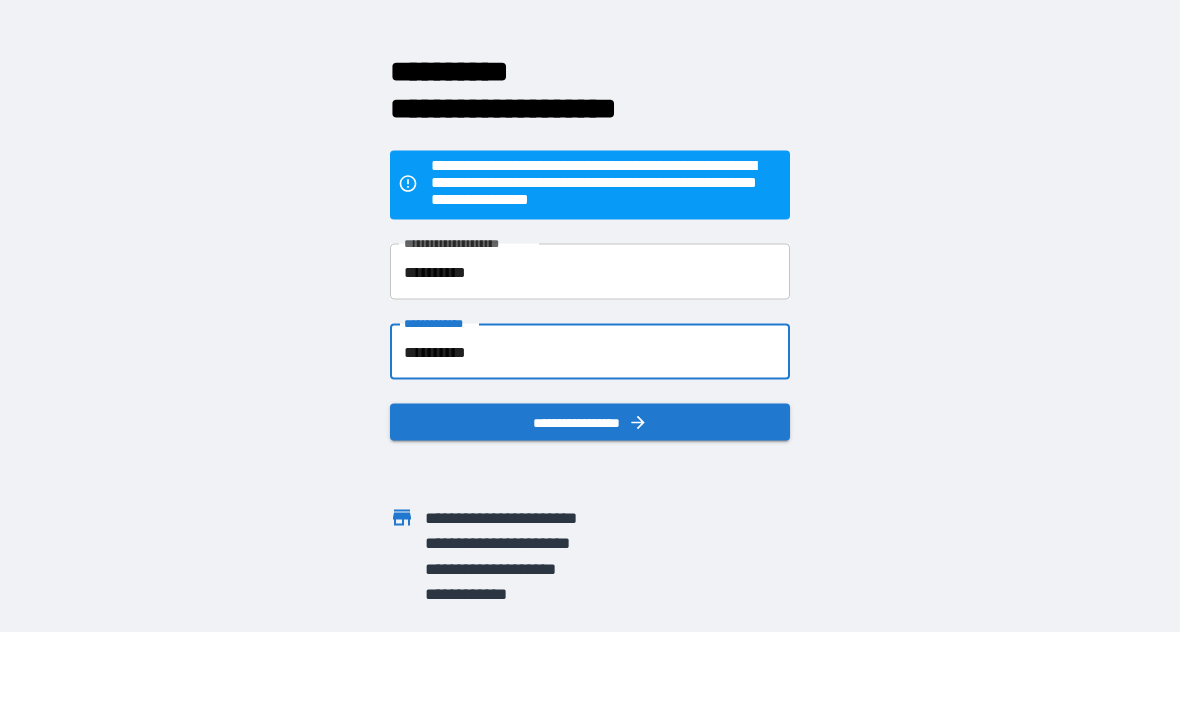 click on "**********" at bounding box center [590, 423] 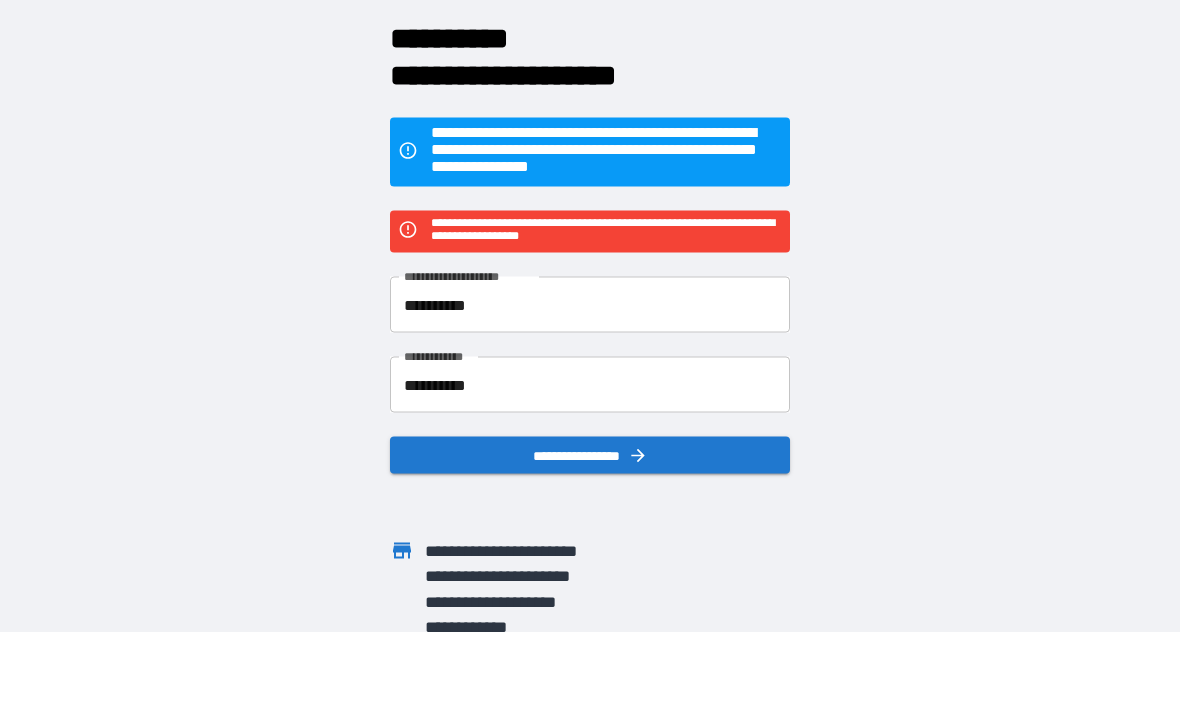 click on "**********" at bounding box center (606, 153) 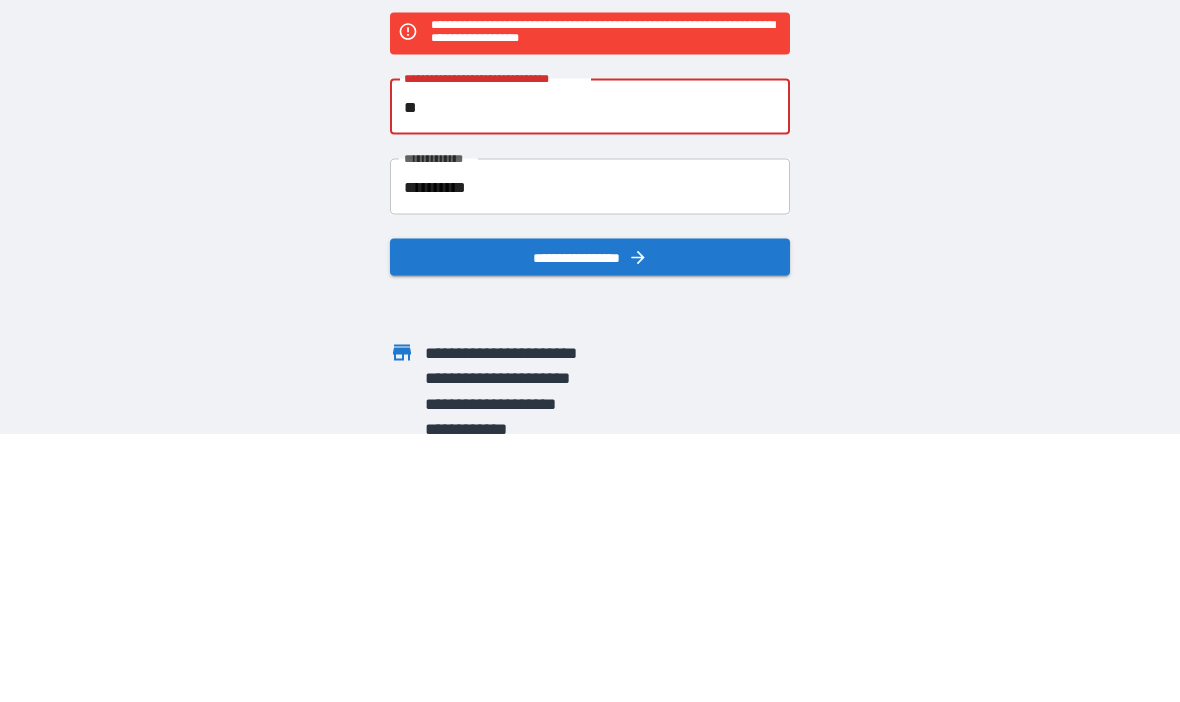 type on "*" 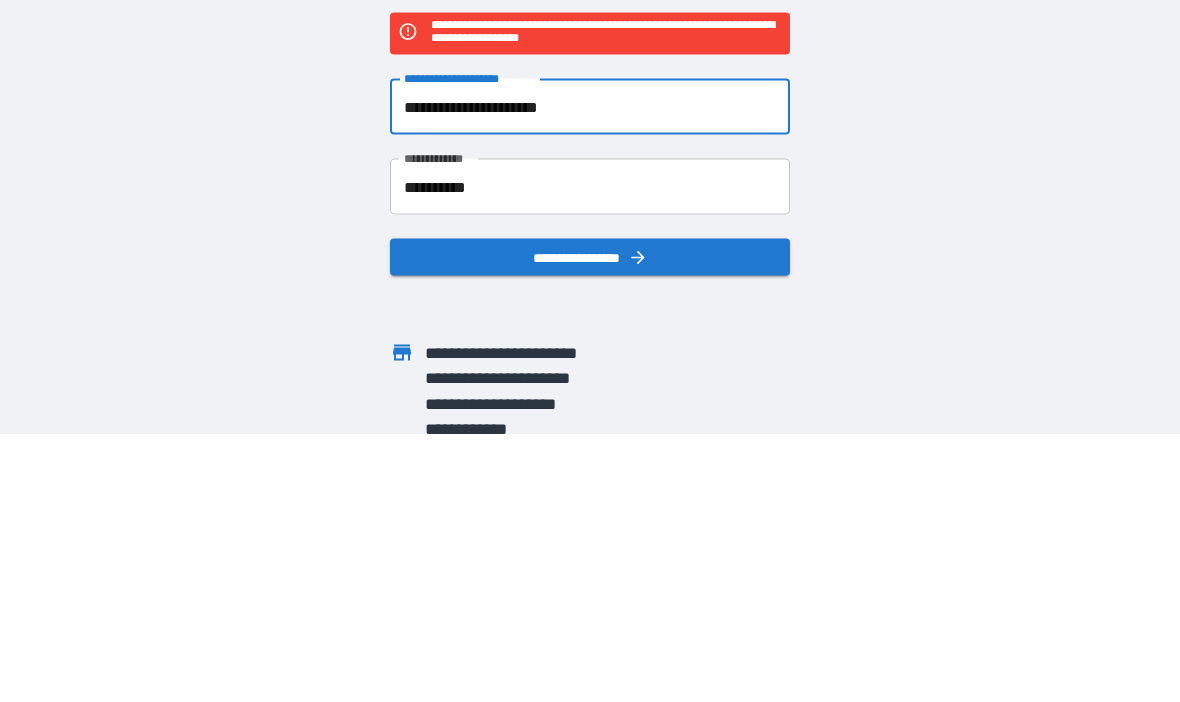 type on "**********" 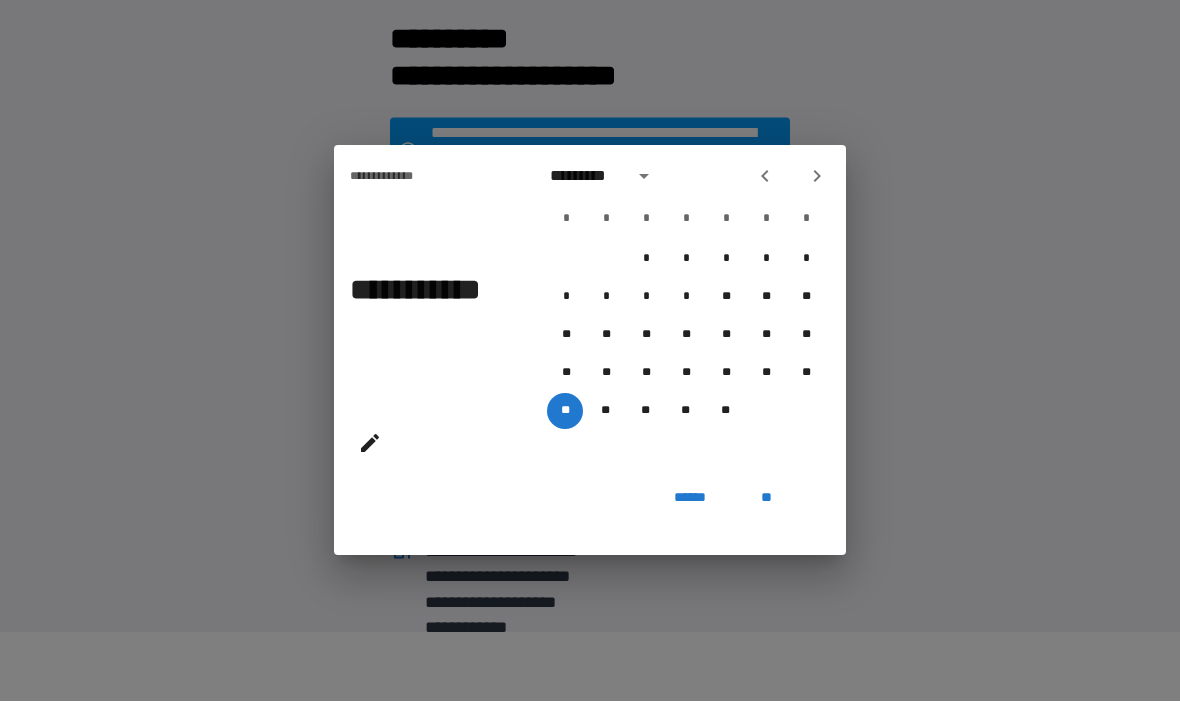 click on "**" at bounding box center (766, 498) 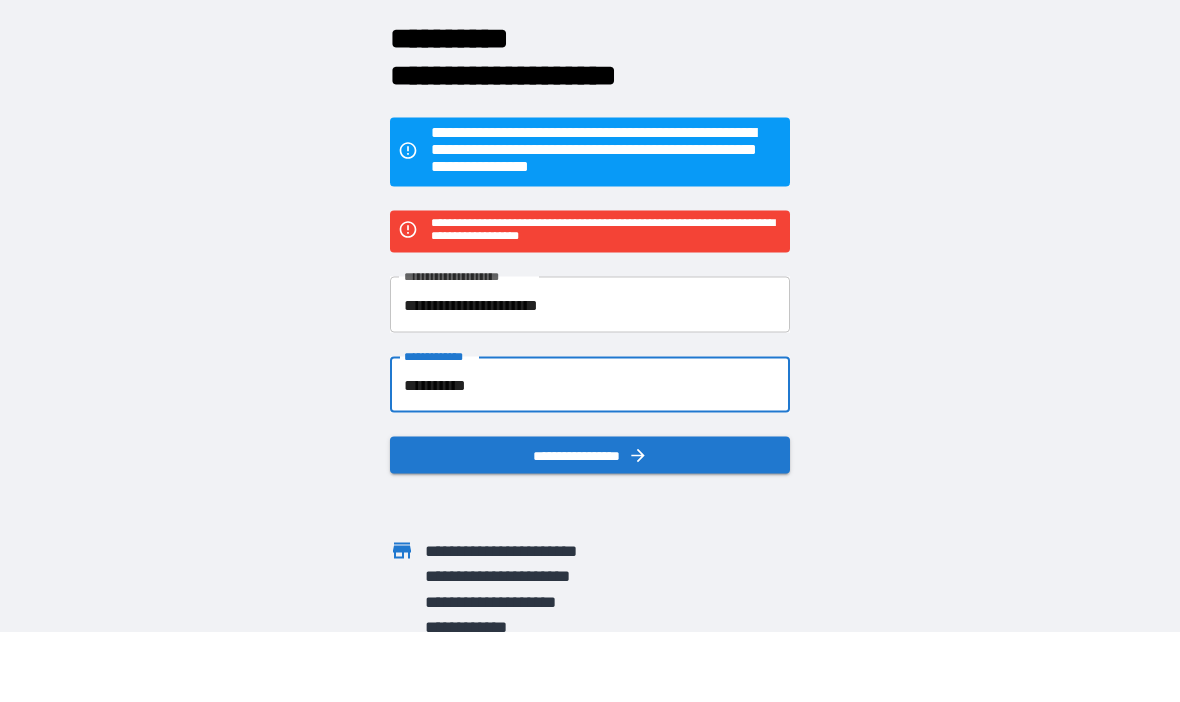 click on "**********" at bounding box center [590, 386] 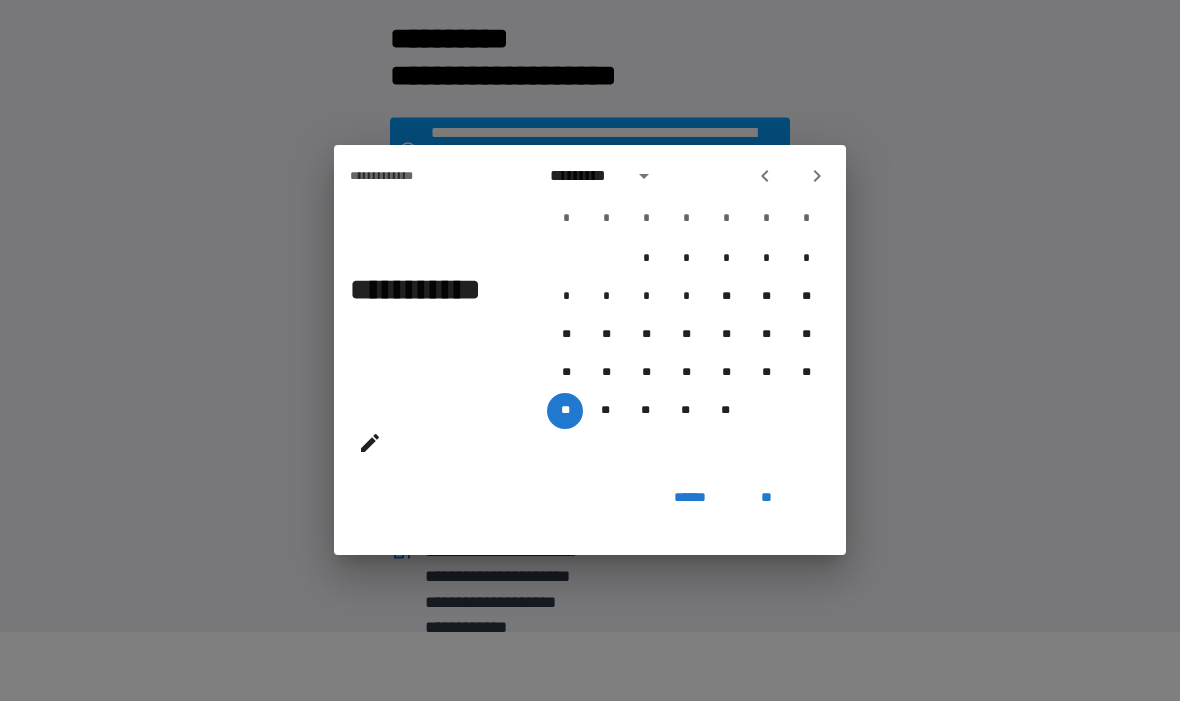 click at bounding box center (817, 177) 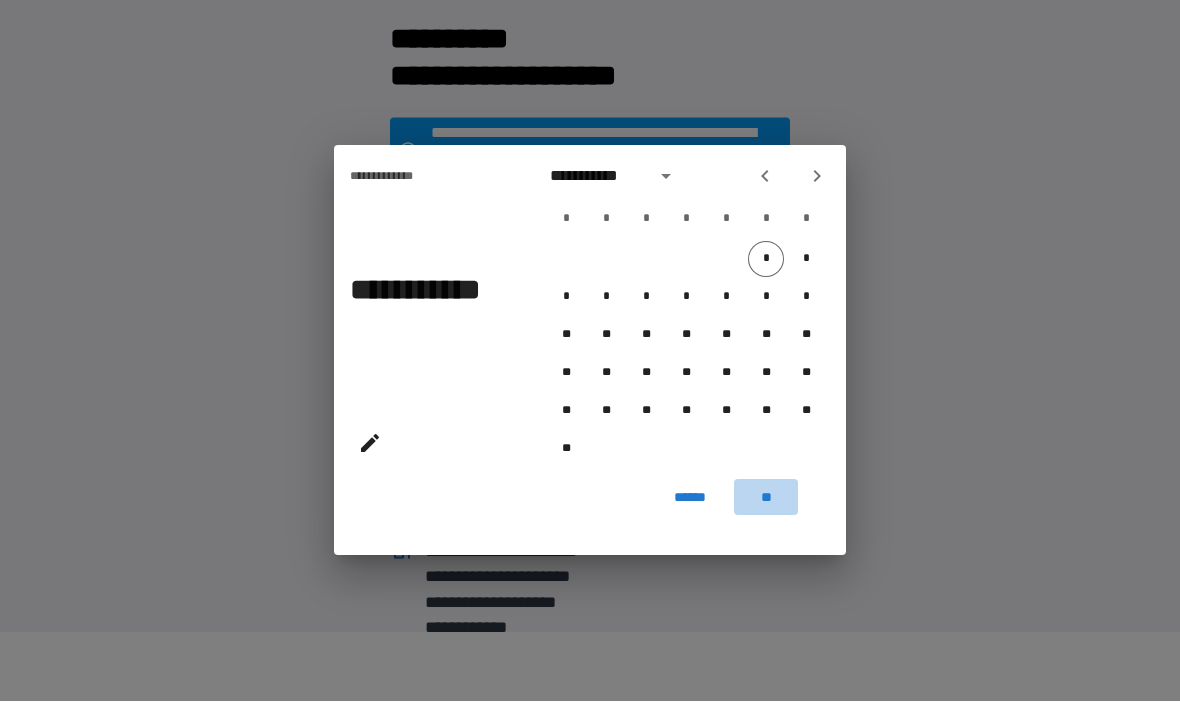 click on "**" at bounding box center (766, 498) 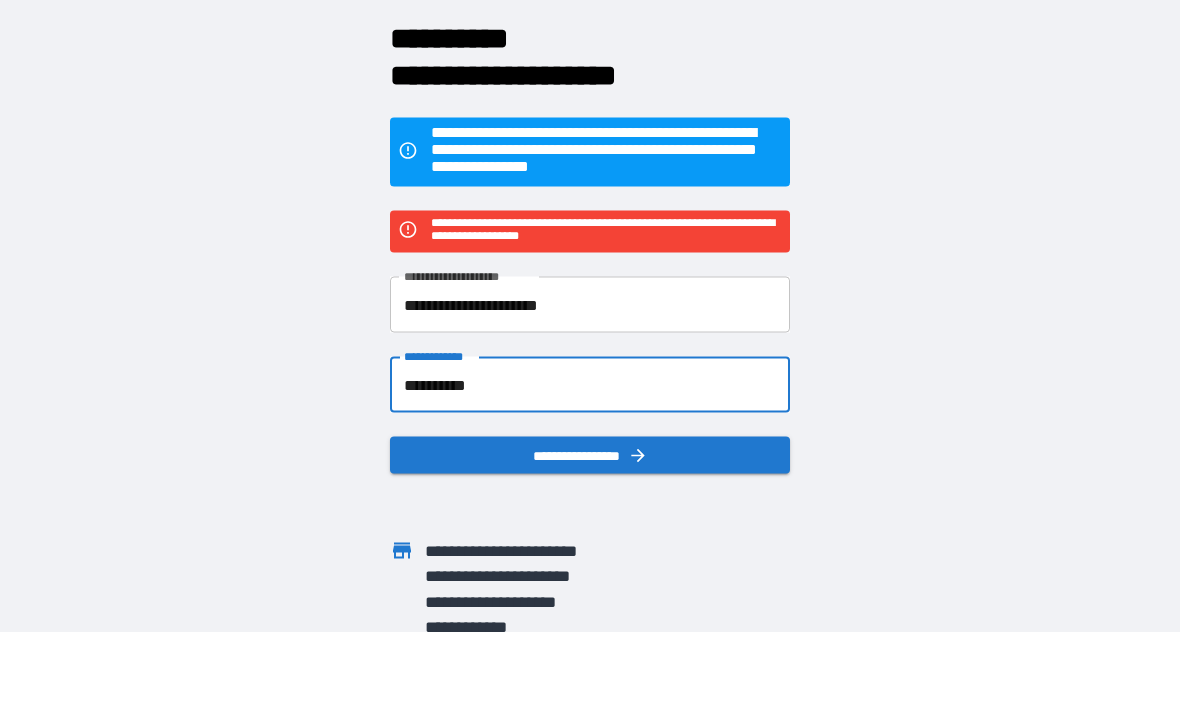 click on "**********" at bounding box center [590, 282] 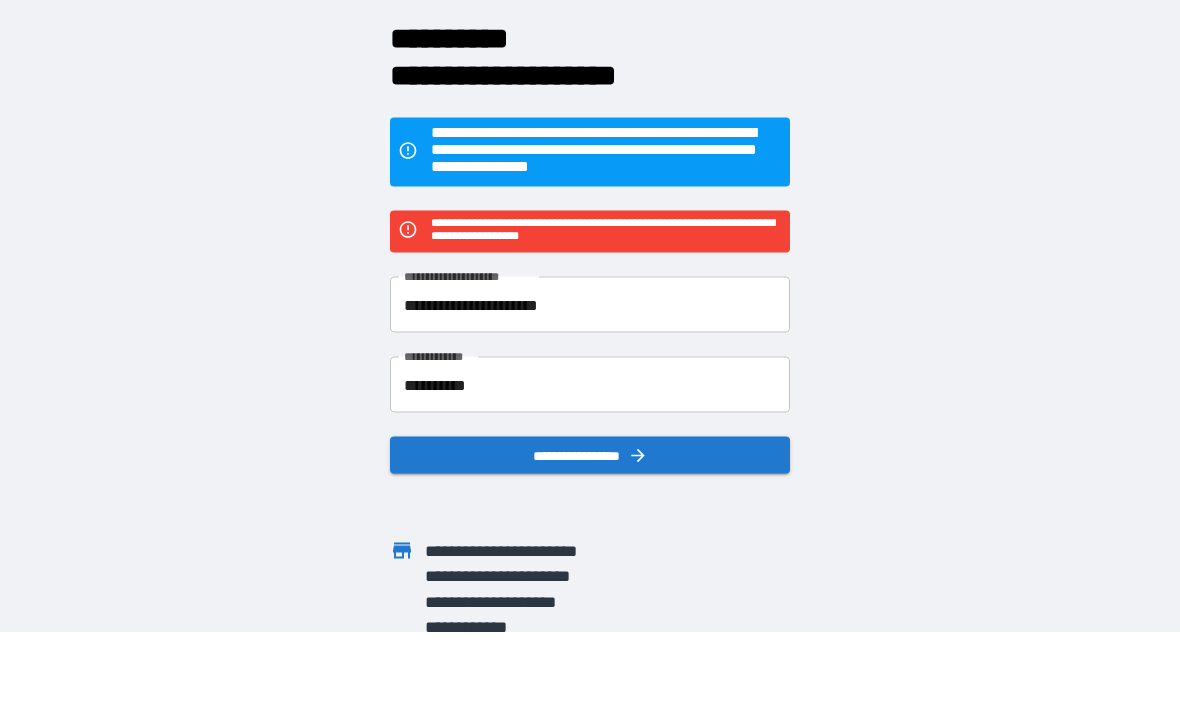 click on "**********" at bounding box center (590, 386) 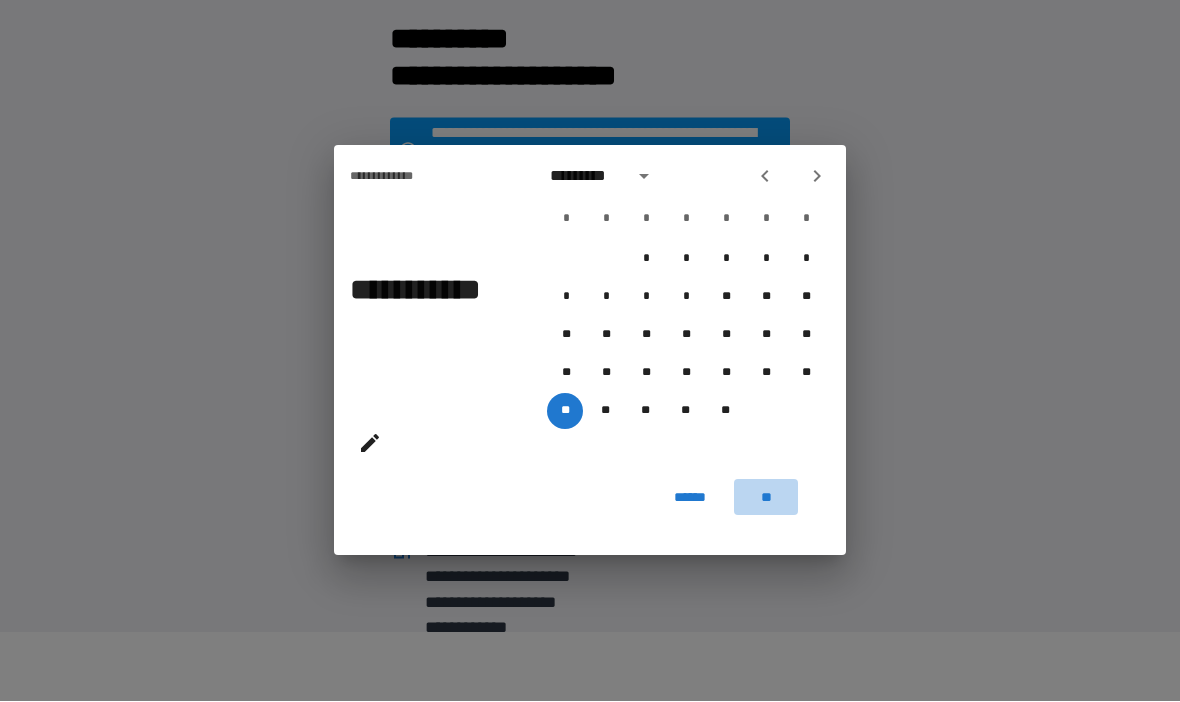 click on "**" at bounding box center (766, 498) 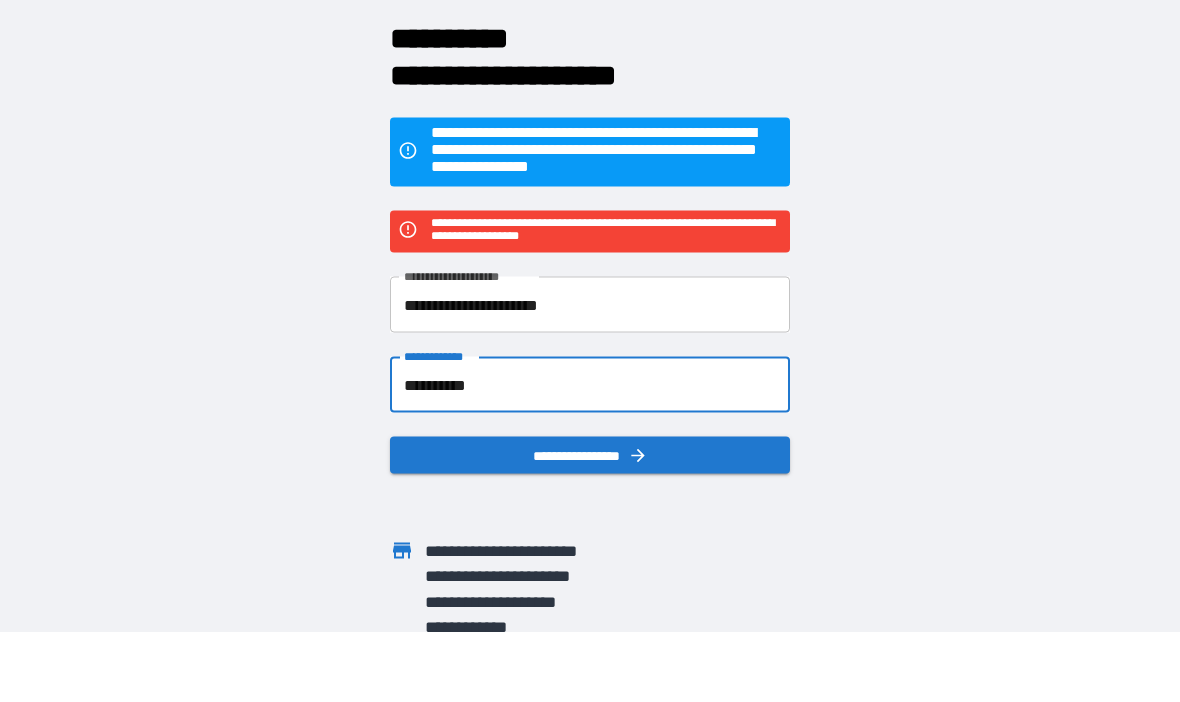 click on "**********" at bounding box center (590, 386) 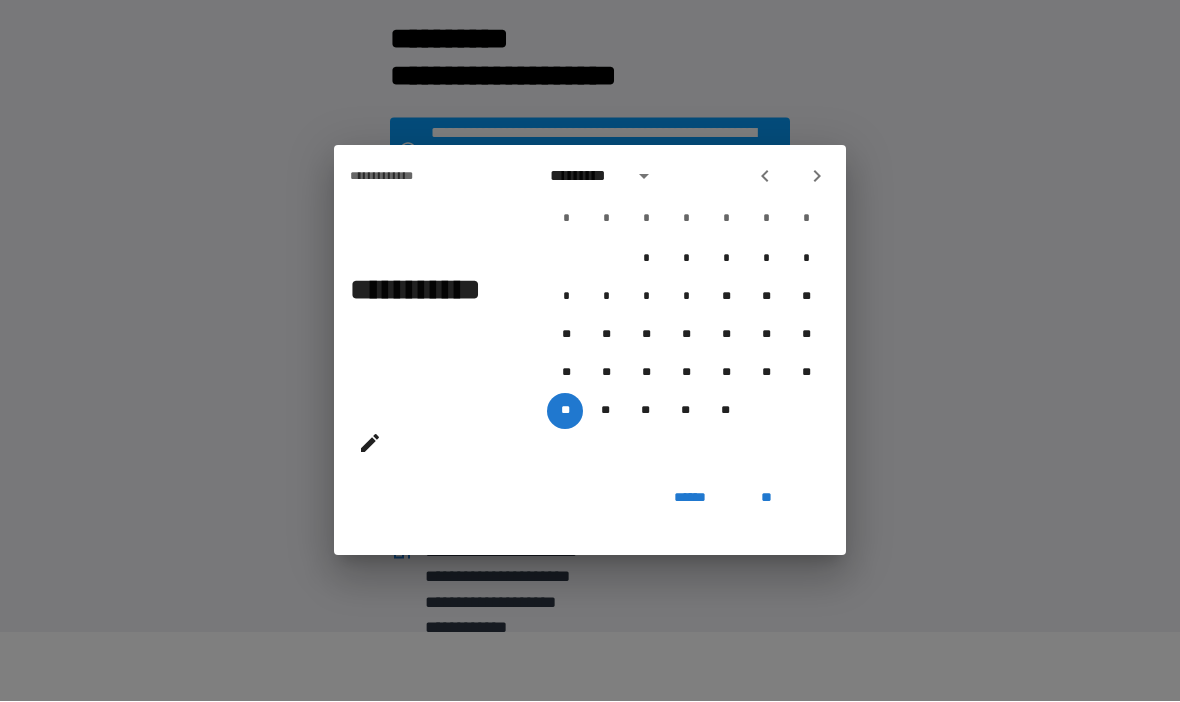 click on "******" at bounding box center (690, 498) 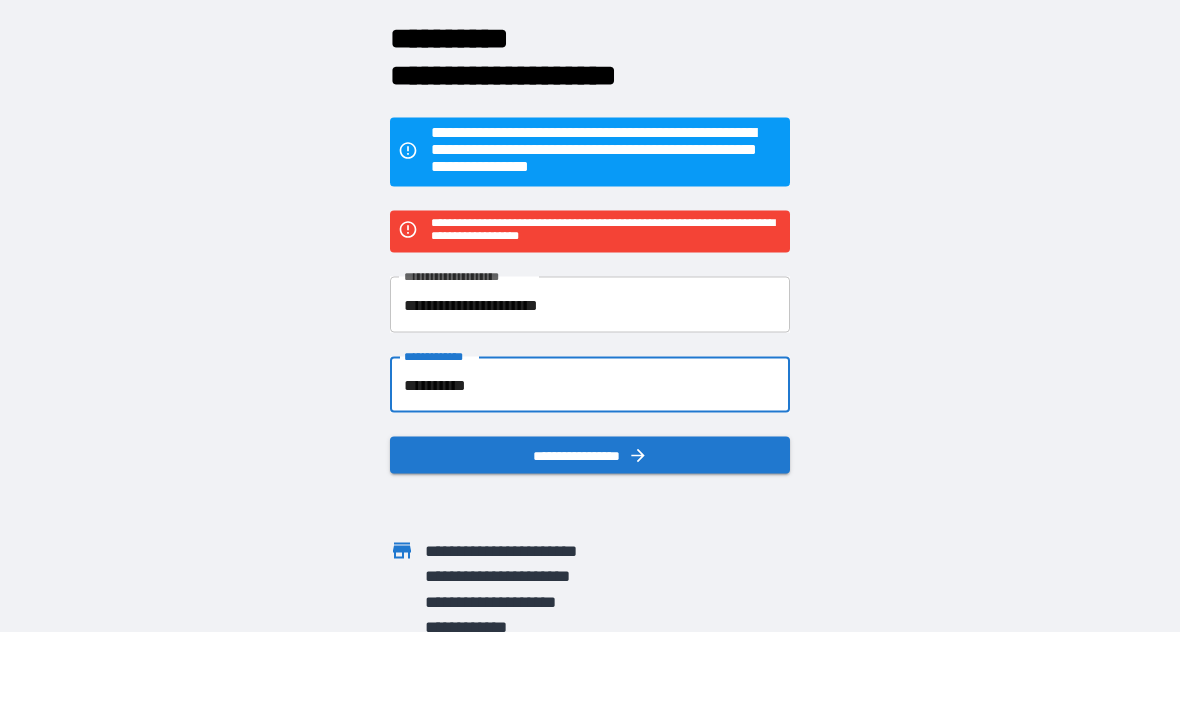 click on "**********" at bounding box center (590, 386) 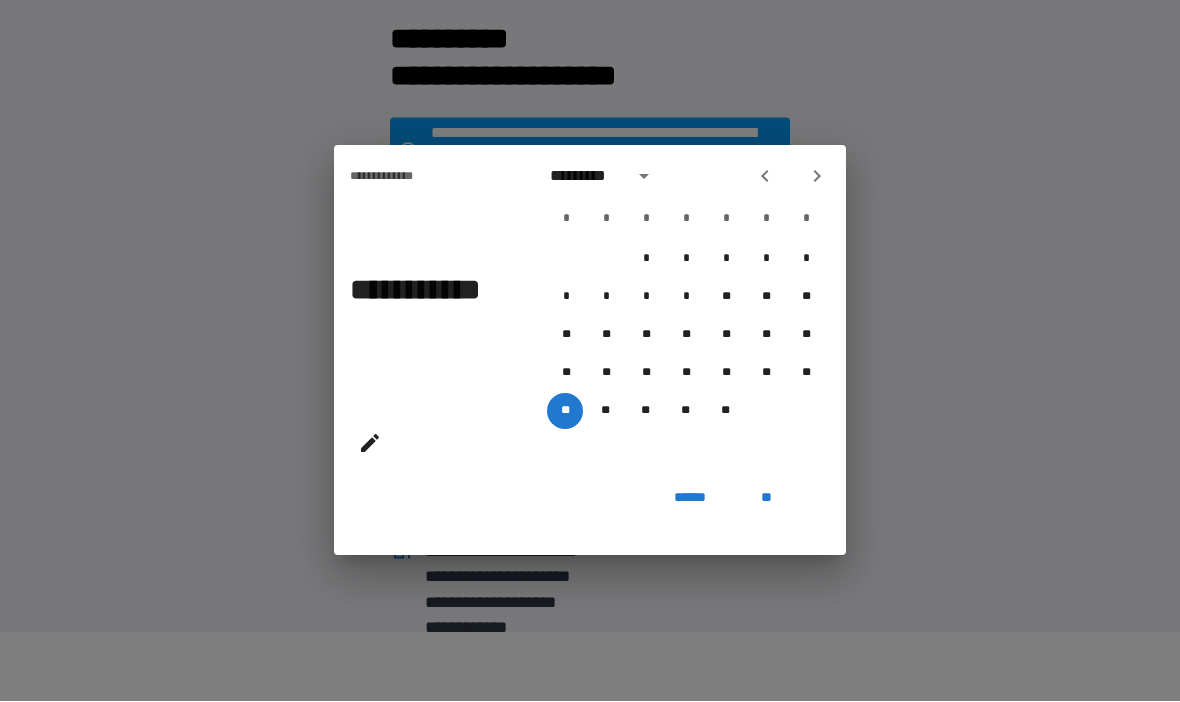 click on "**" at bounding box center [766, 498] 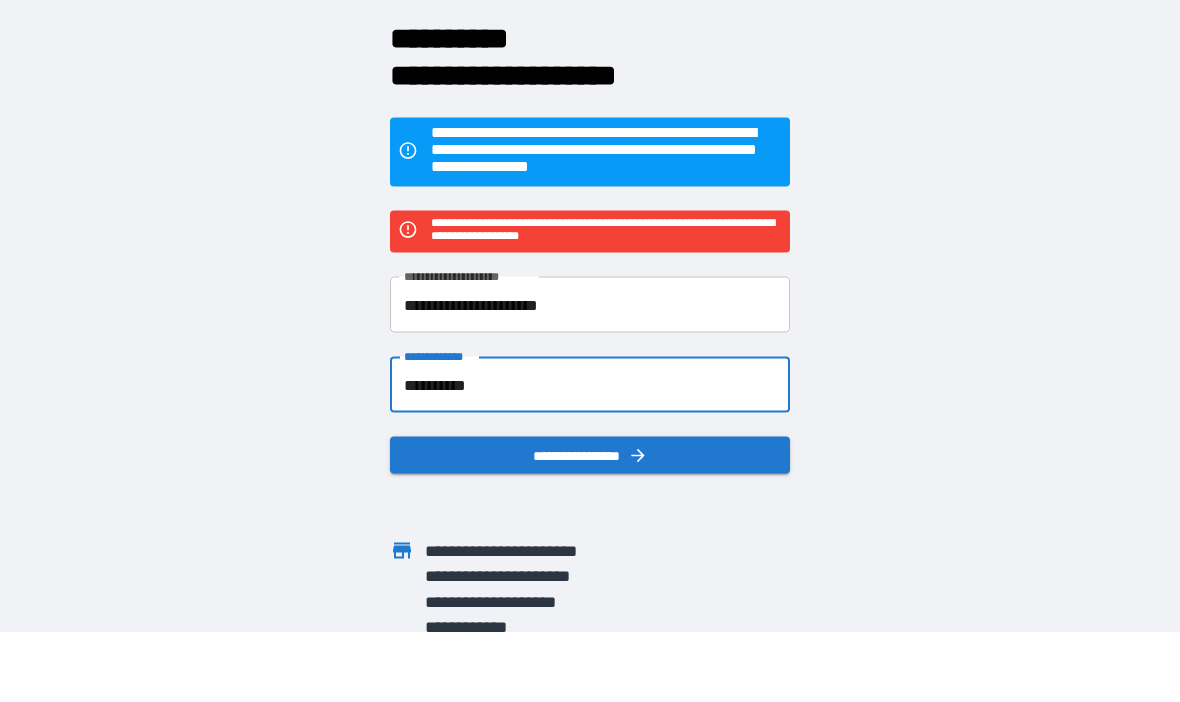 click on "**********" at bounding box center (590, 386) 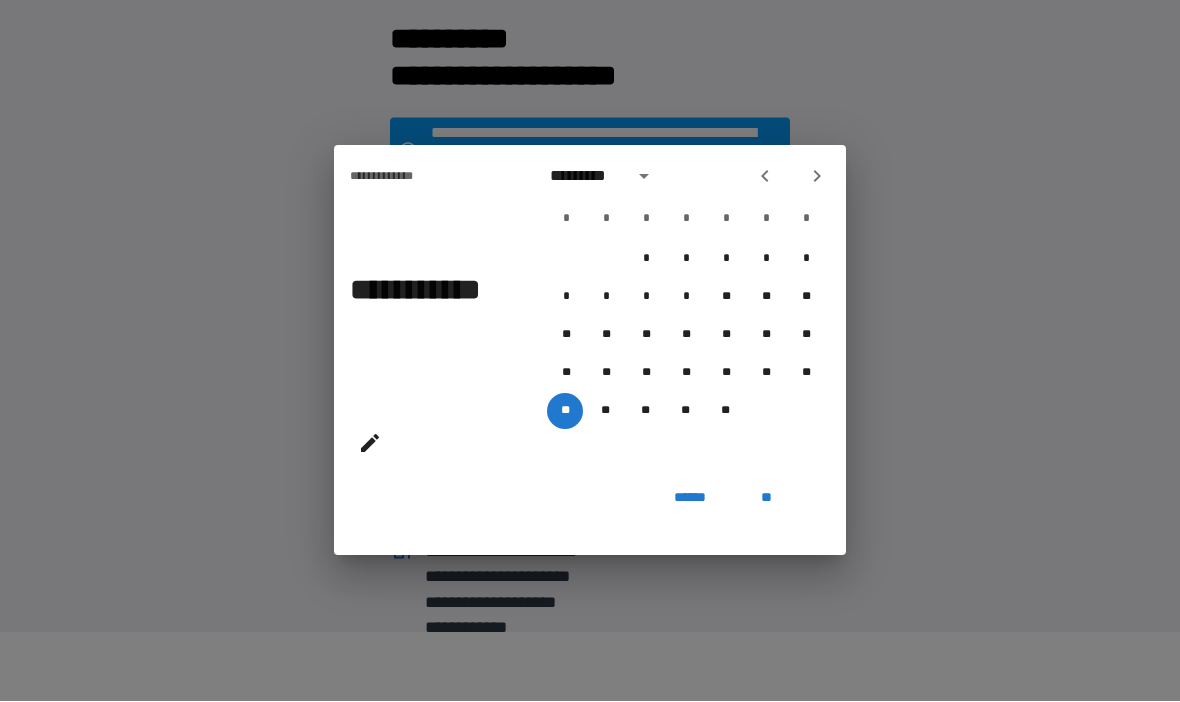 click on "******" at bounding box center (690, 498) 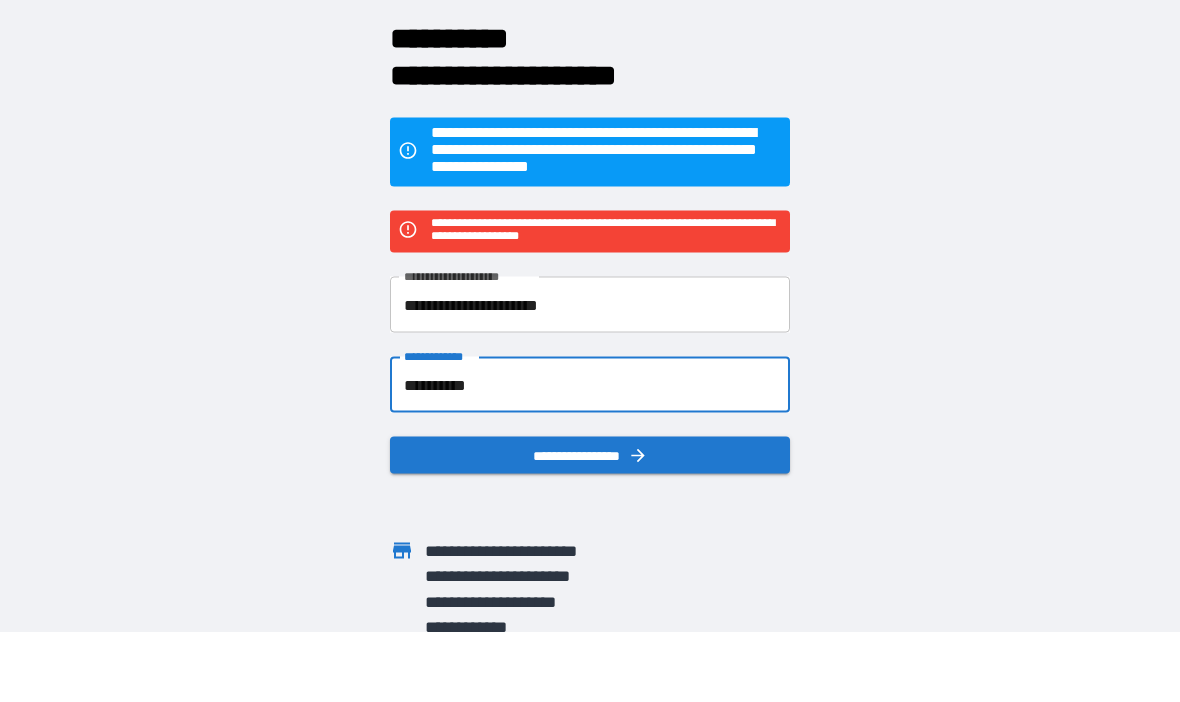 click on "**********" at bounding box center (590, 386) 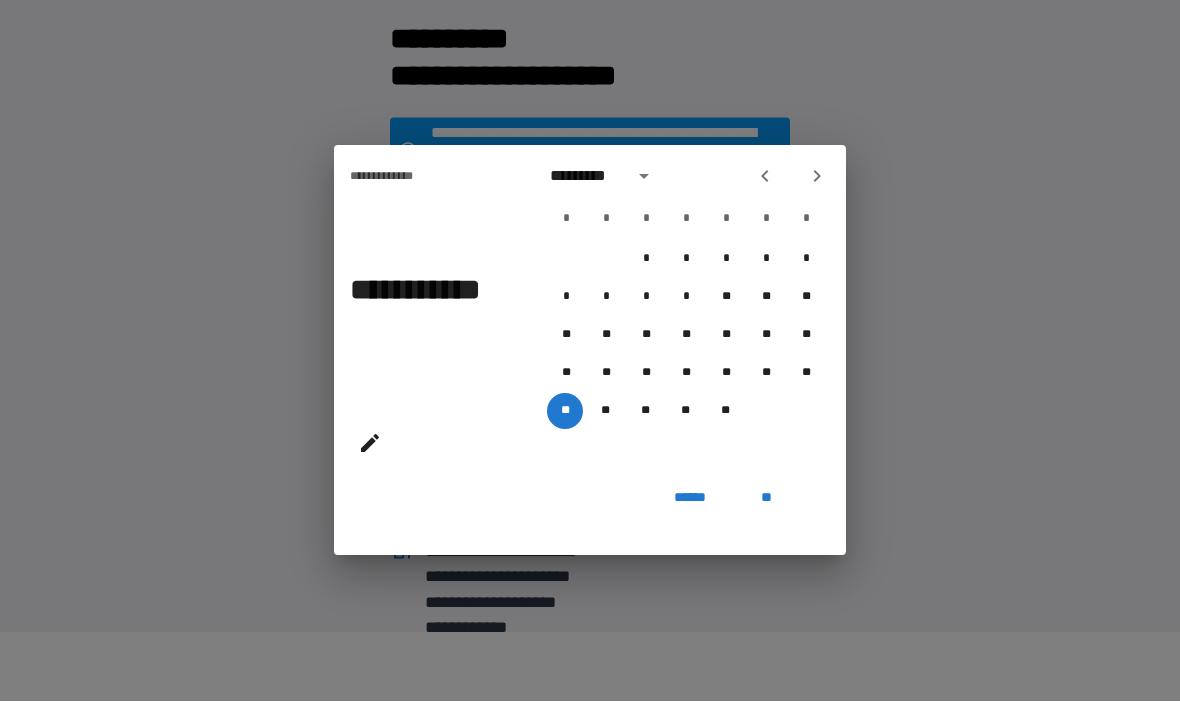click on "**" at bounding box center (766, 498) 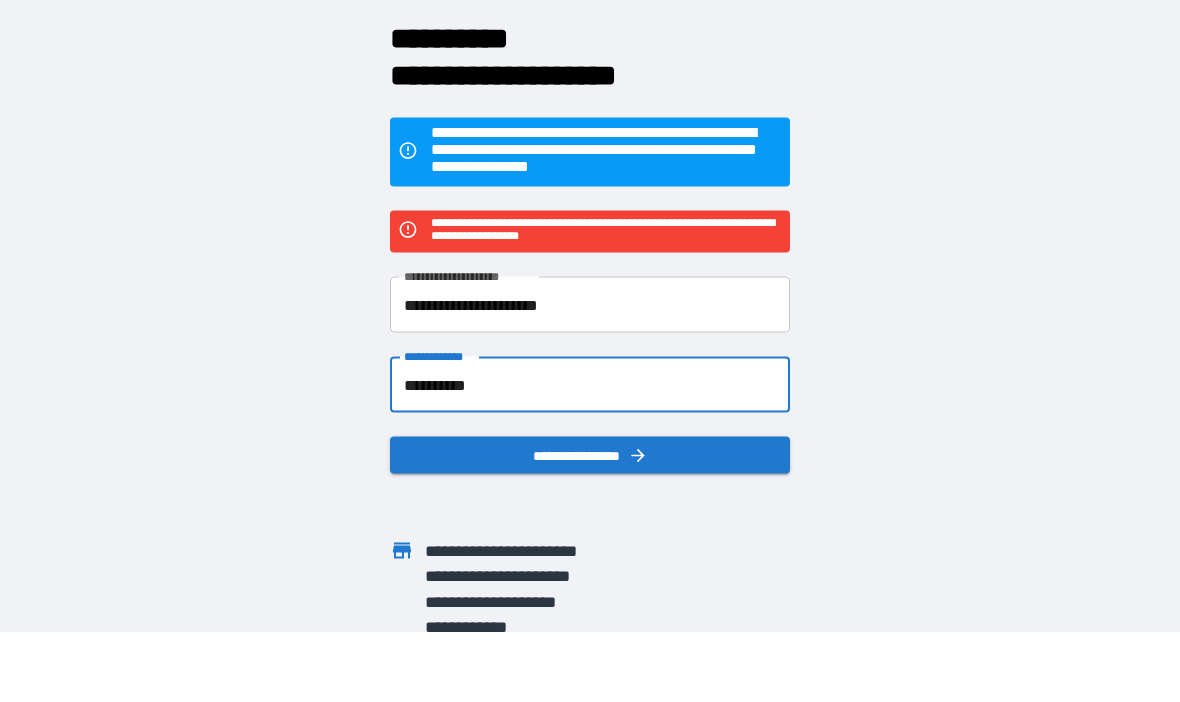 click on "**********" at bounding box center [590, 386] 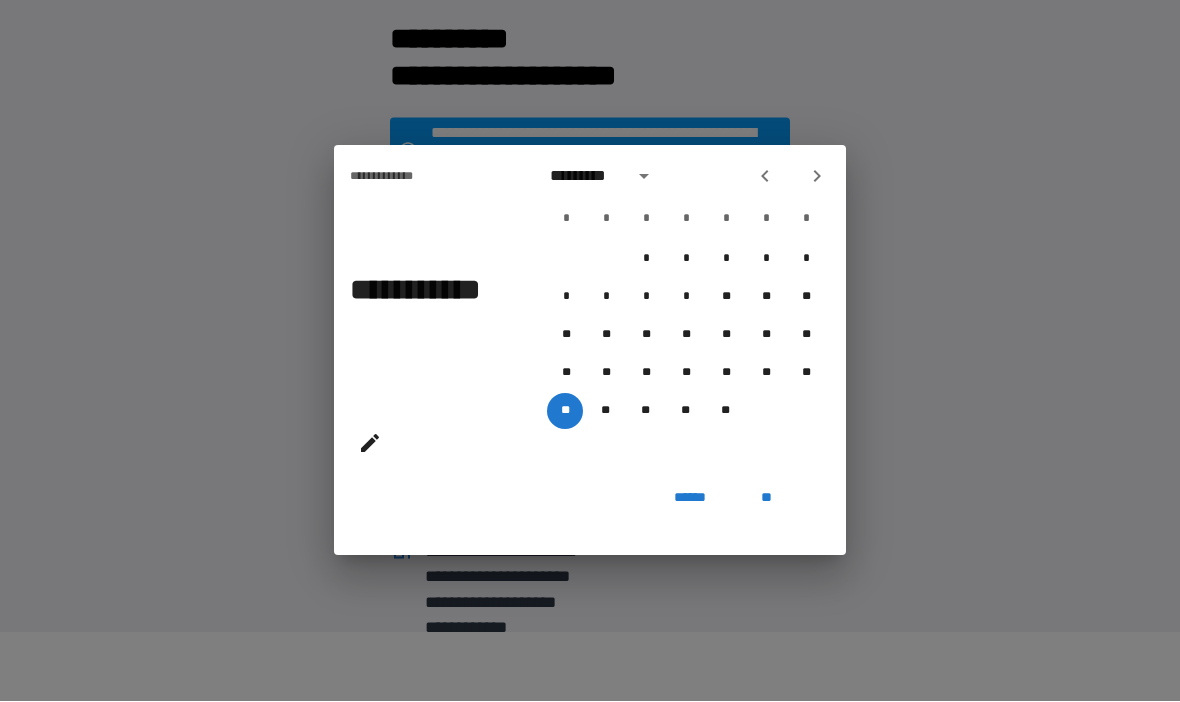 click 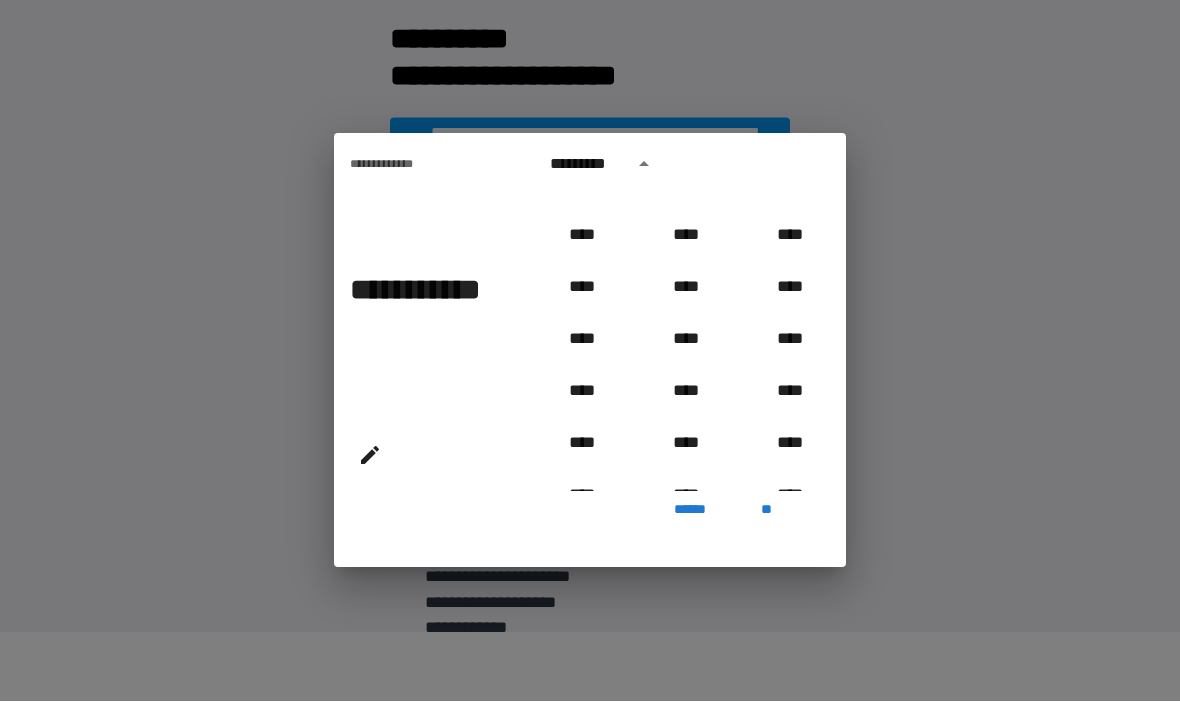 scroll, scrollTop: 601, scrollLeft: 0, axis: vertical 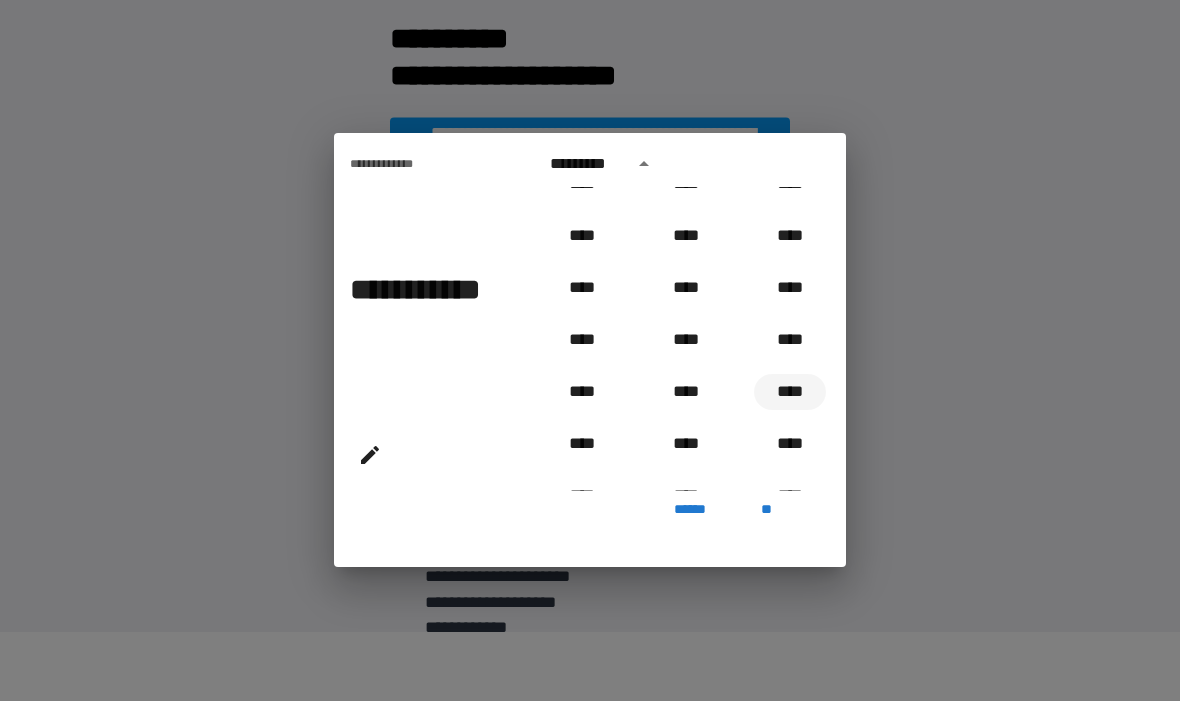 click on "****" at bounding box center [790, 393] 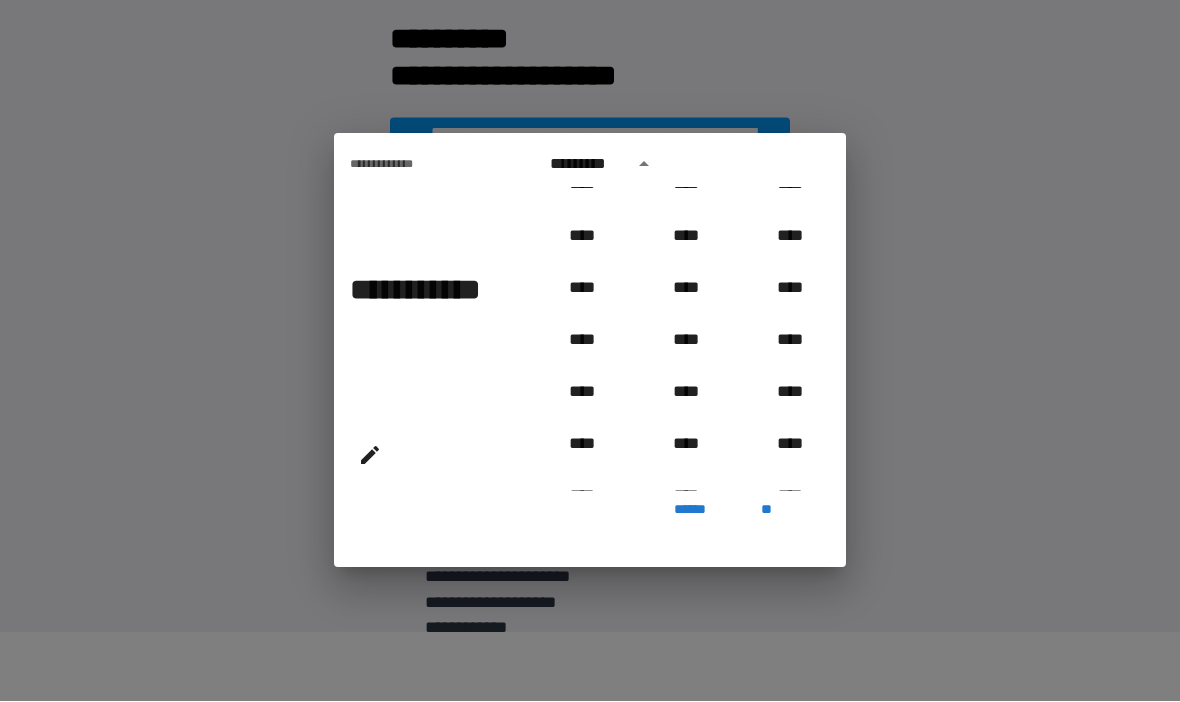 type on "**********" 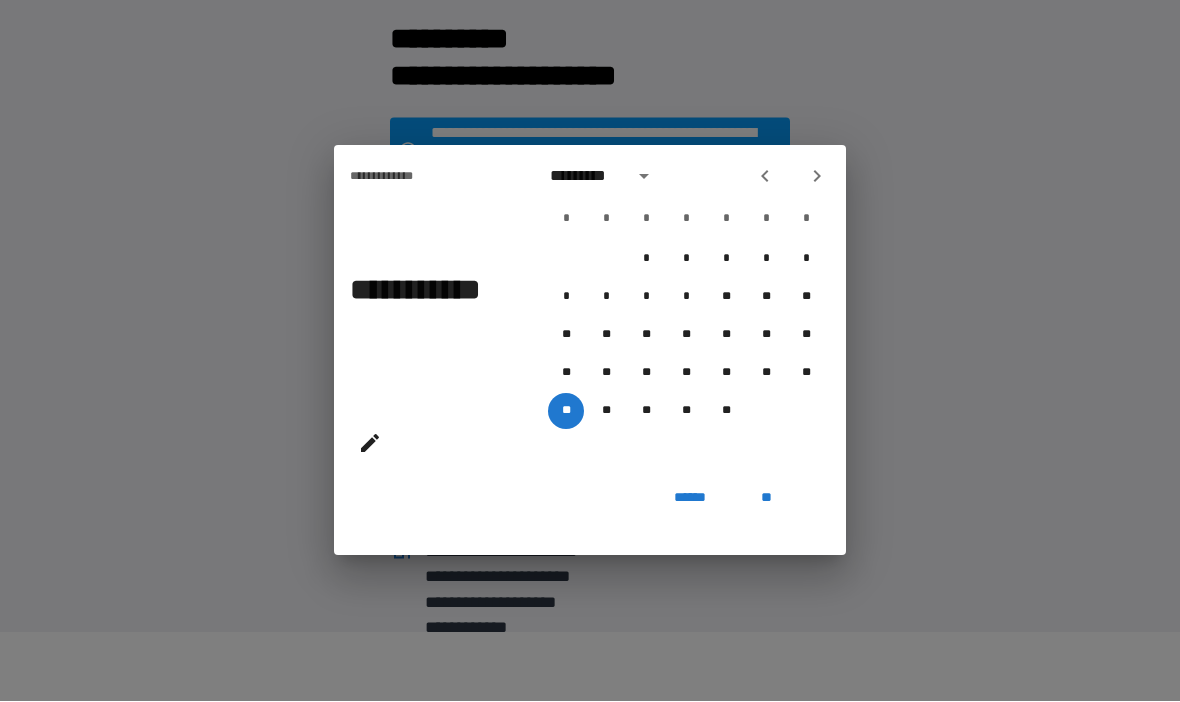 click on "**" at bounding box center [766, 498] 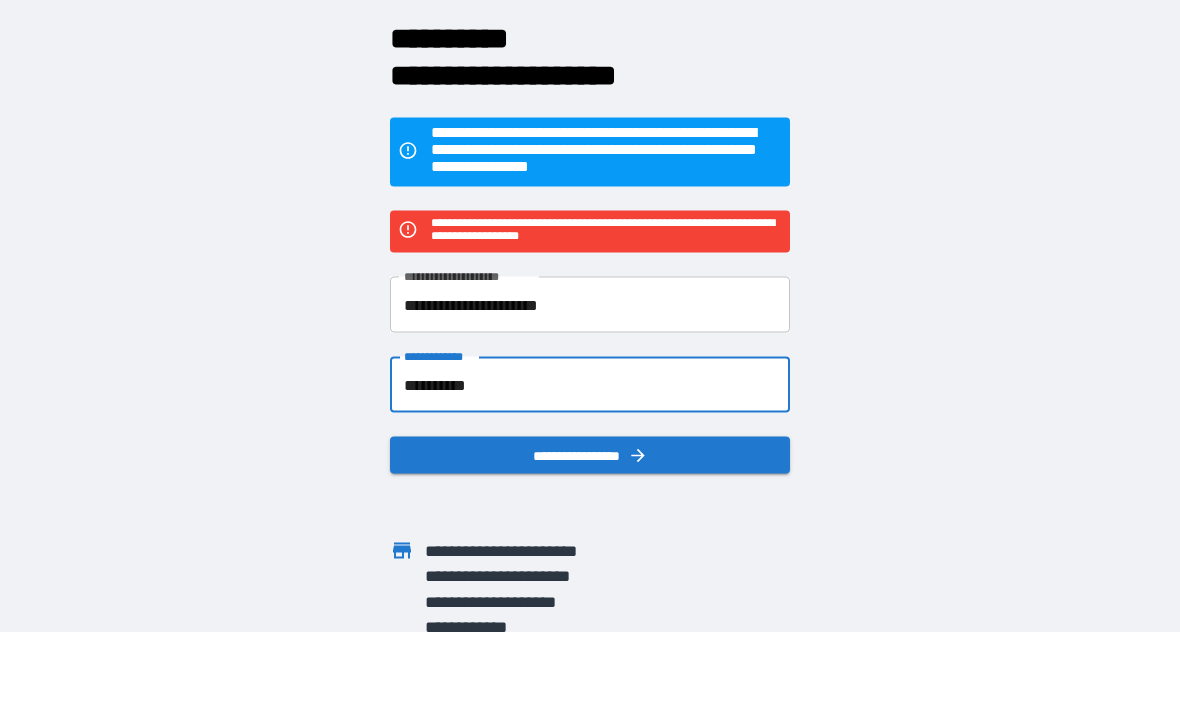 click on "**********" at bounding box center [590, 456] 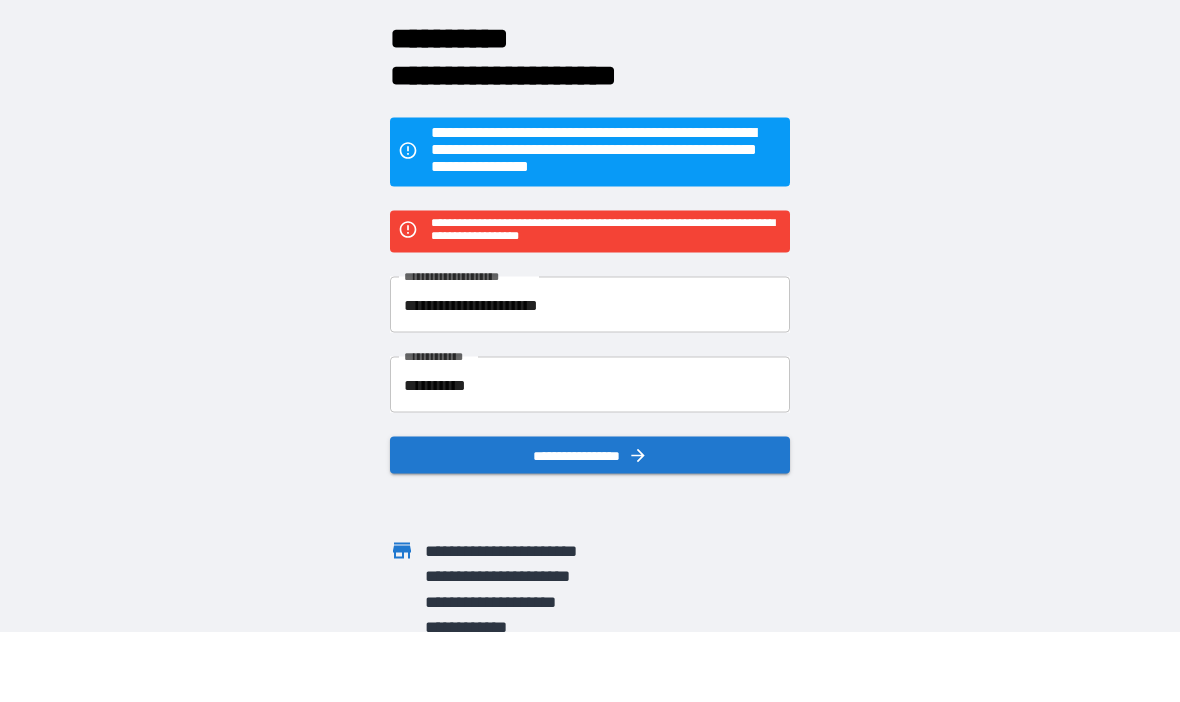 click on "**********" at bounding box center [590, 456] 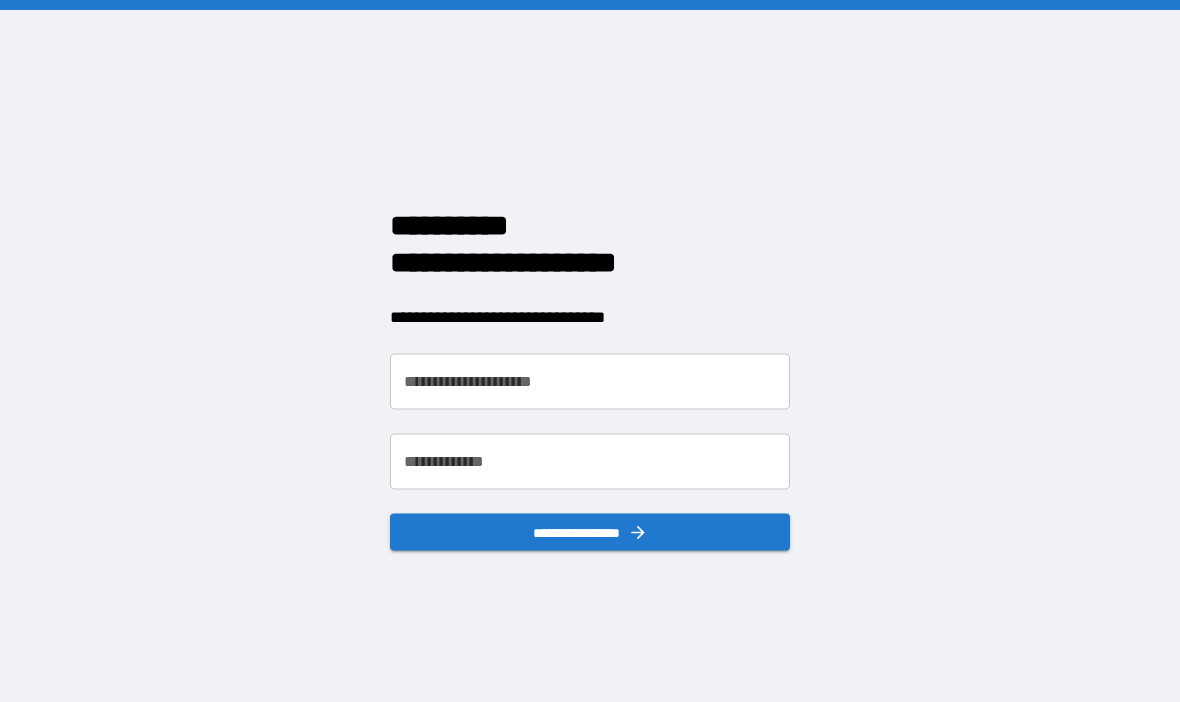 scroll, scrollTop: 0, scrollLeft: 0, axis: both 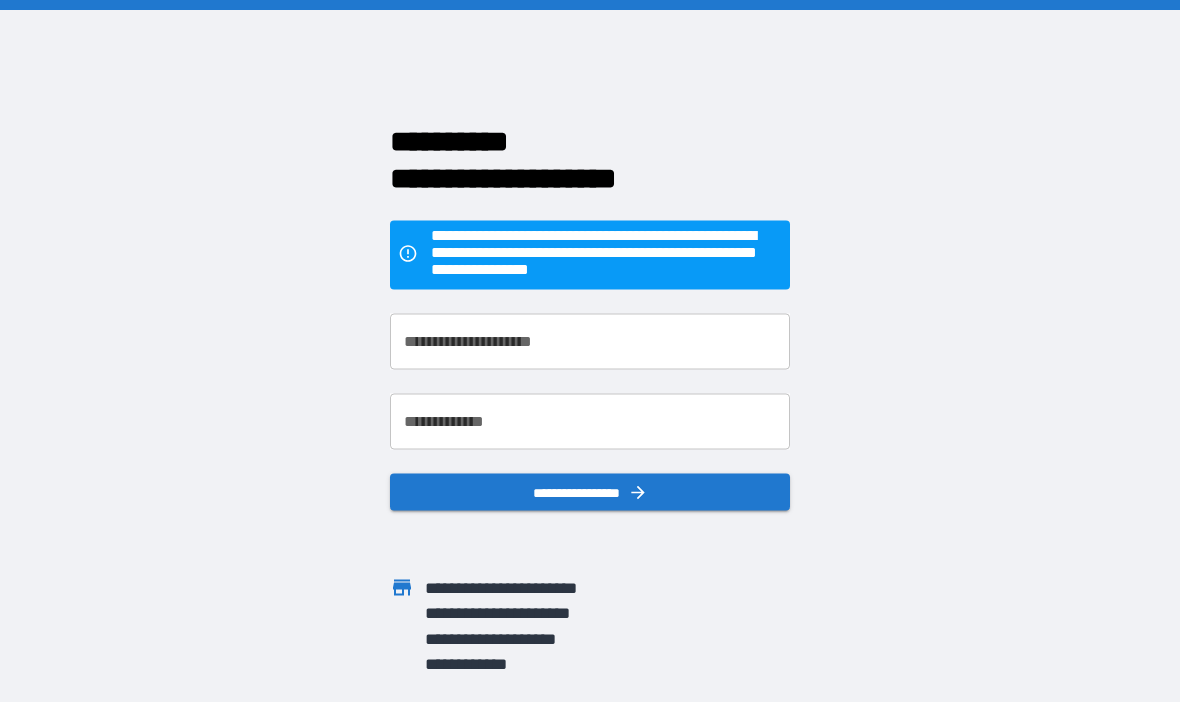 click on "**********" at bounding box center (590, 342) 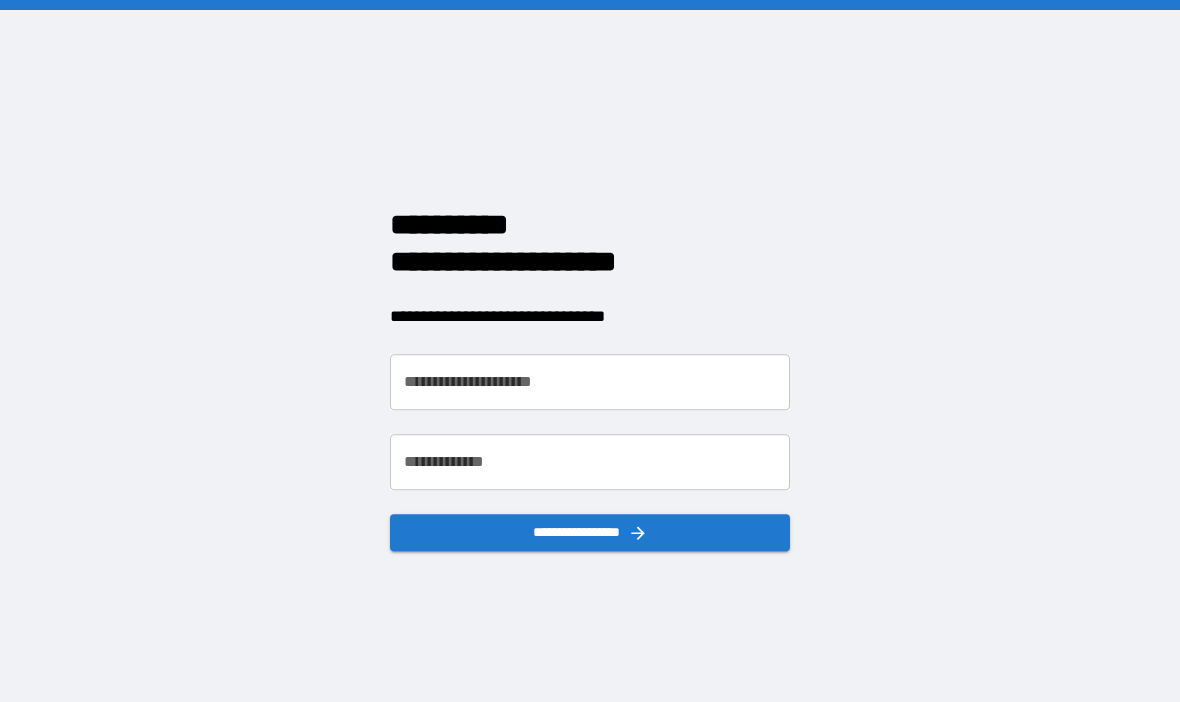 scroll, scrollTop: 0, scrollLeft: 0, axis: both 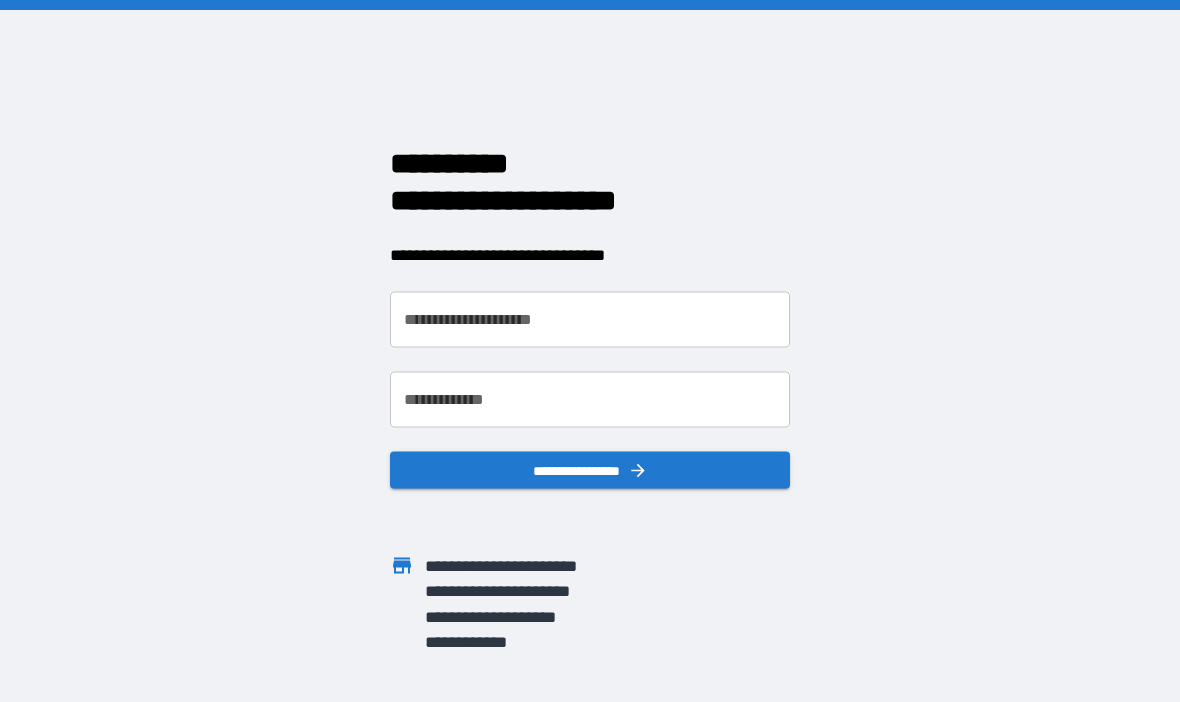 click on "**********" at bounding box center (590, 320) 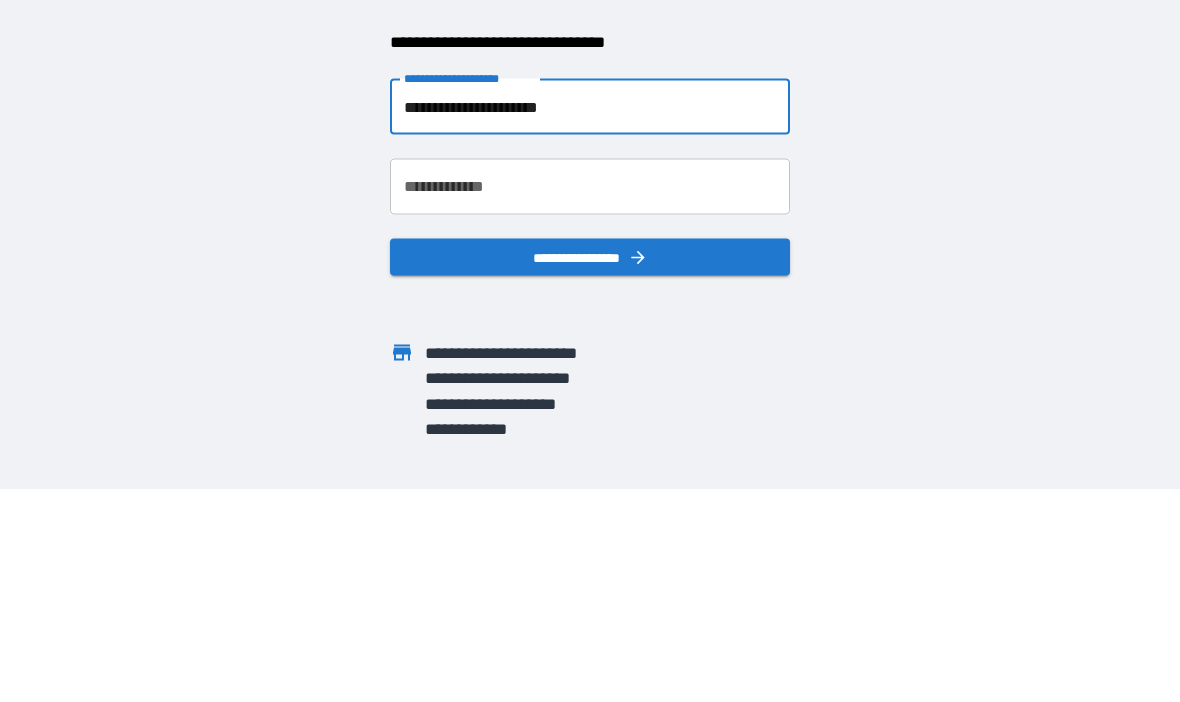 type on "**********" 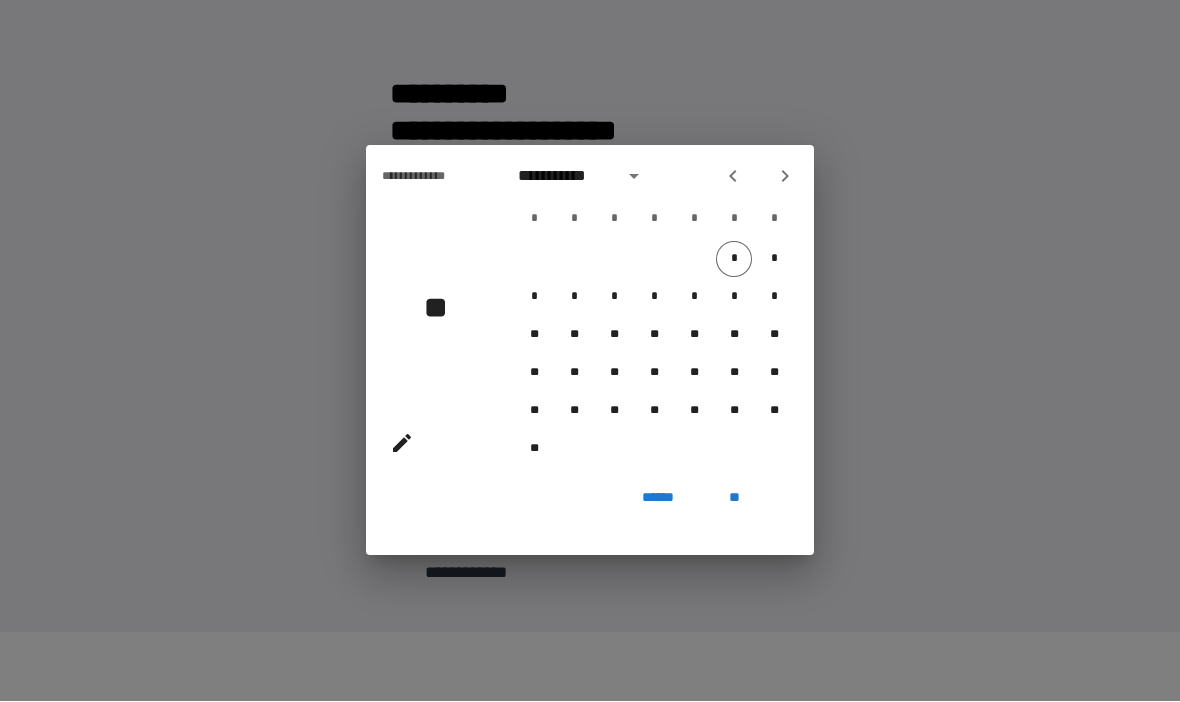 click 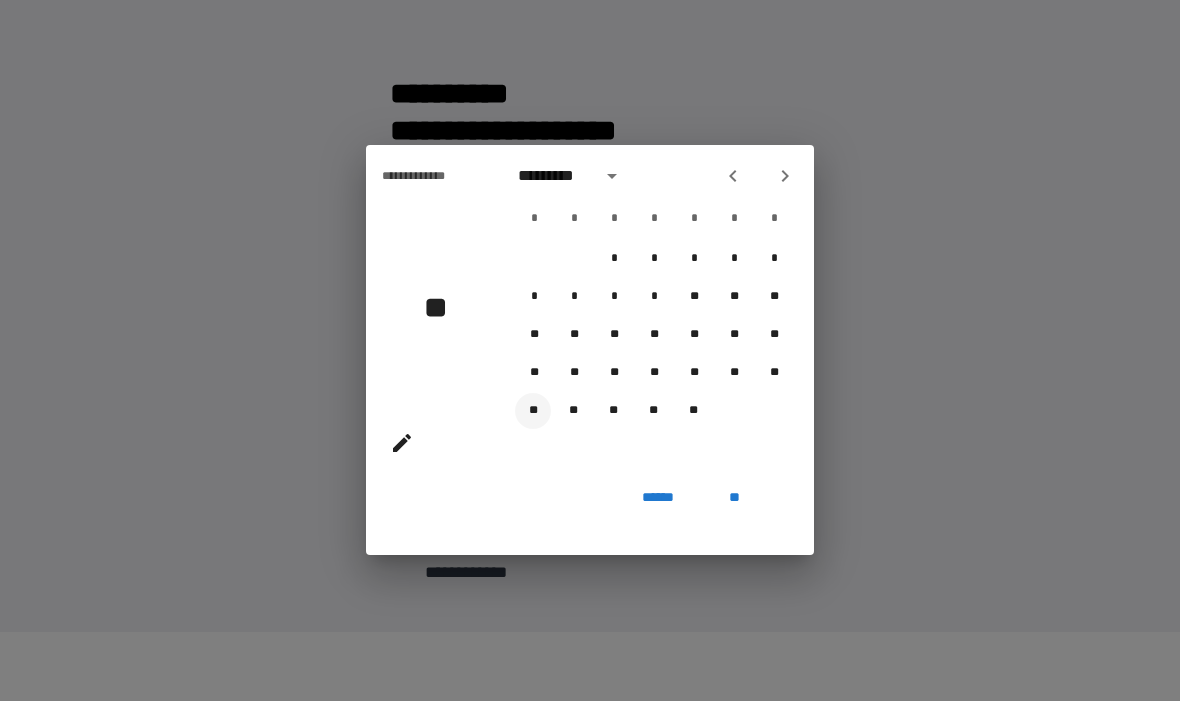 click on "**" at bounding box center (533, 412) 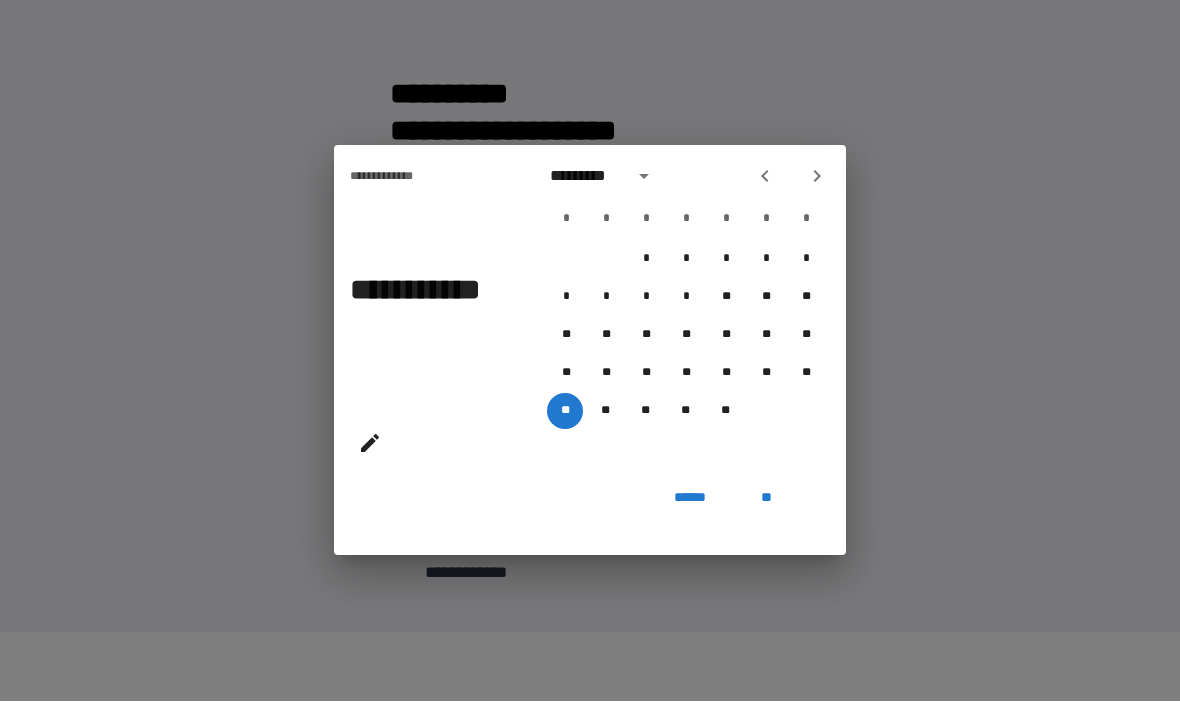 click on "**" at bounding box center [766, 498] 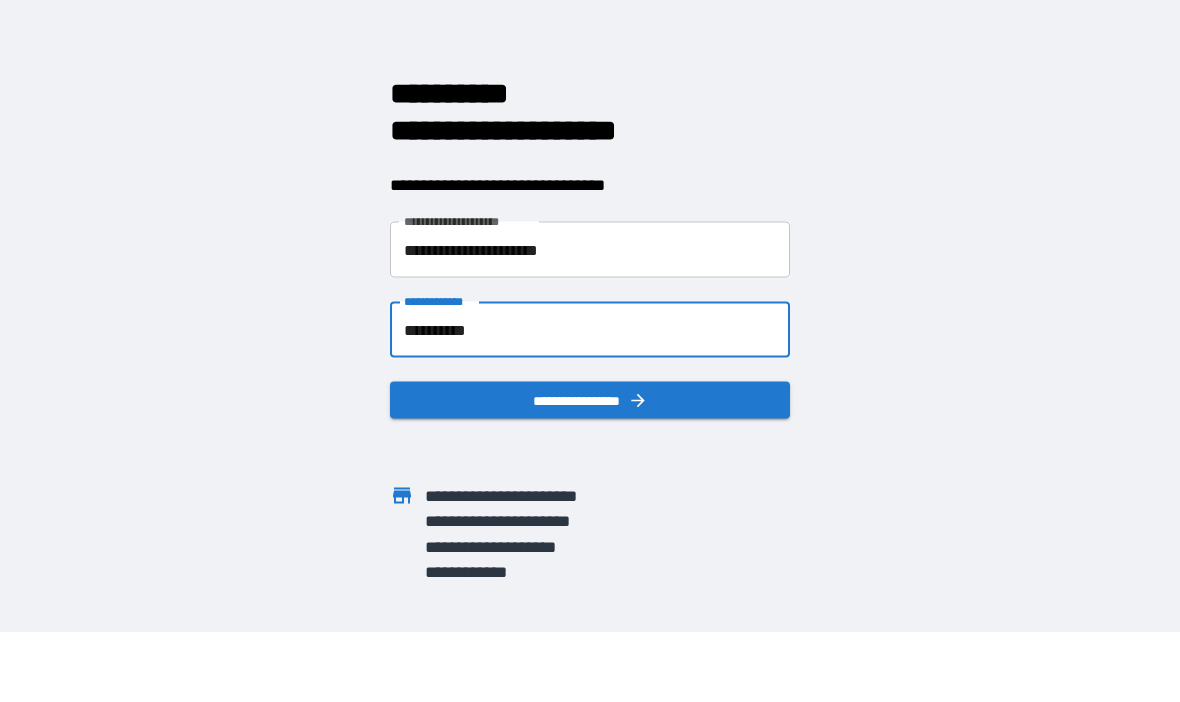 click on "**********" at bounding box center (590, 331) 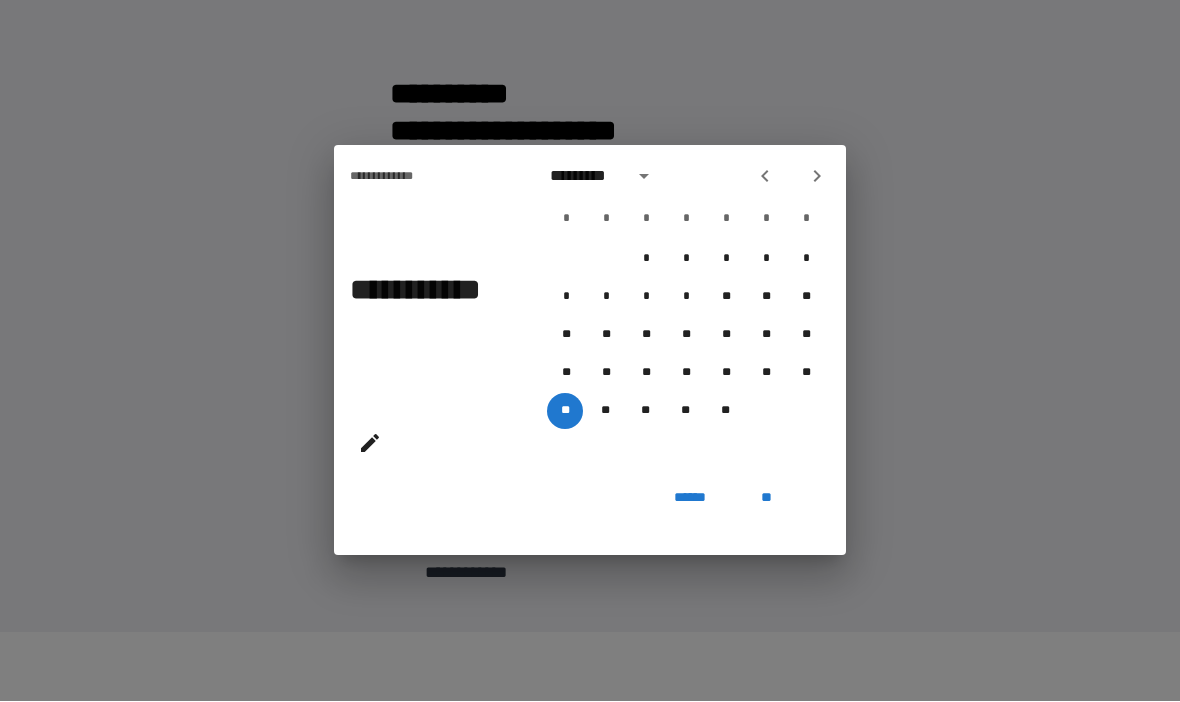 click on "**********" at bounding box center [398, 177] 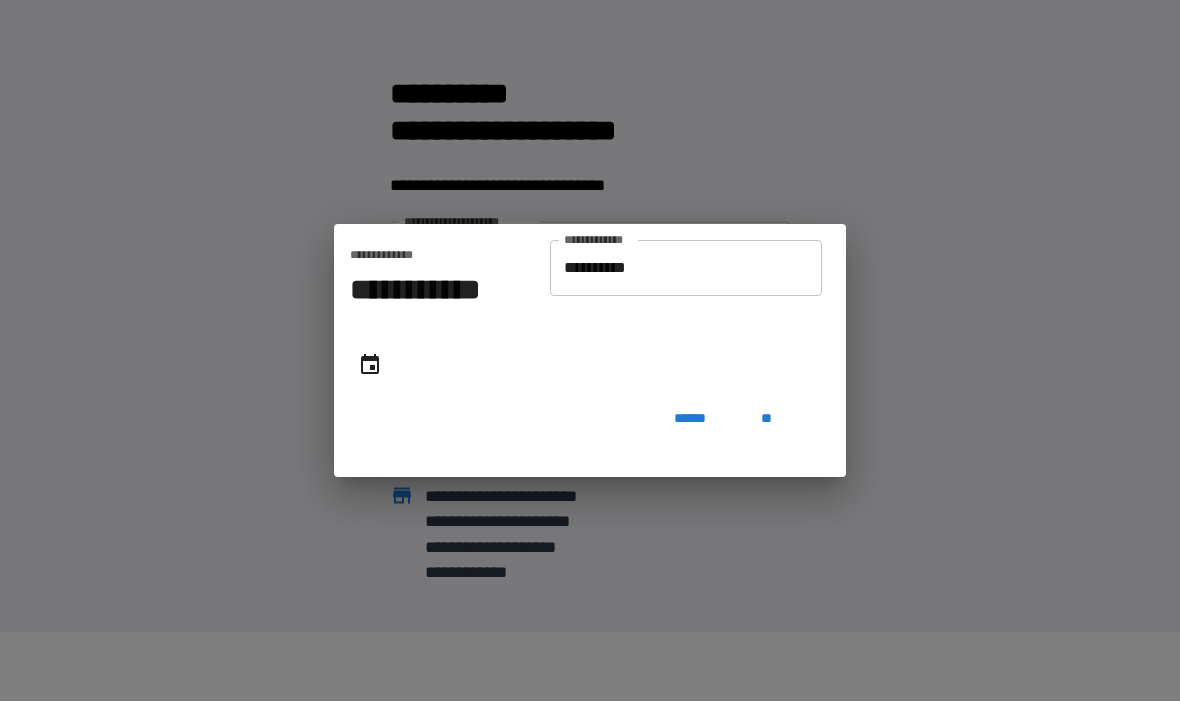 click on "**********" at bounding box center (686, 269) 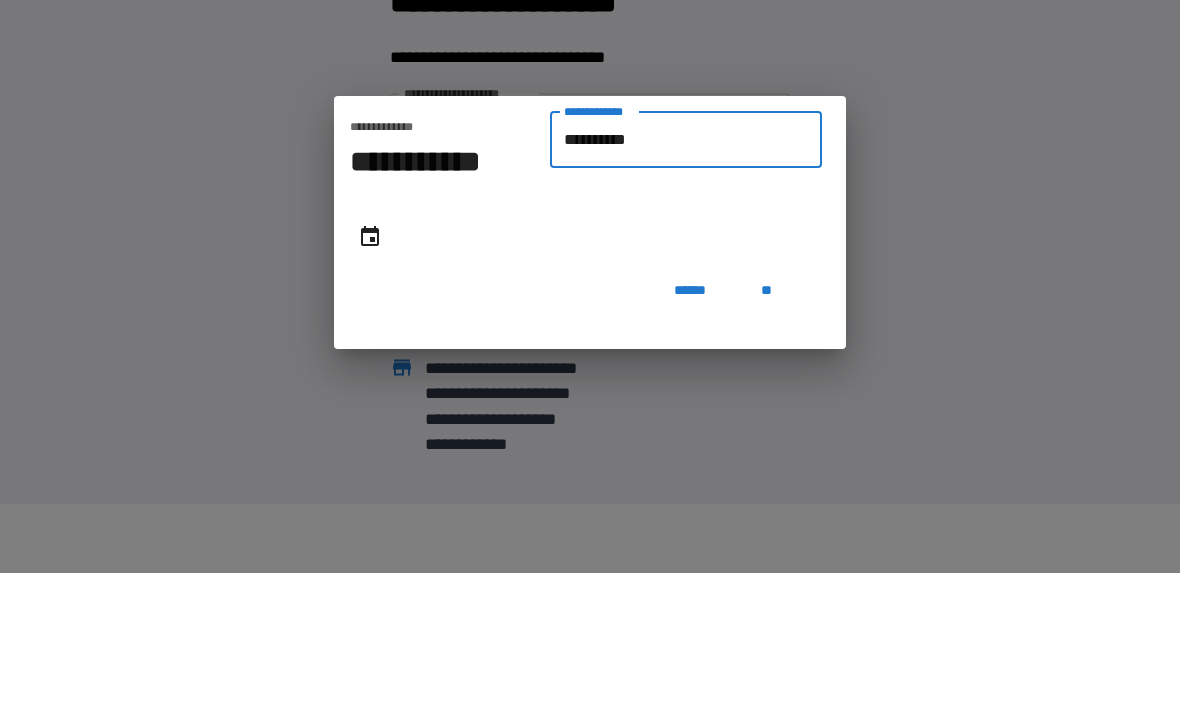 type on "*********" 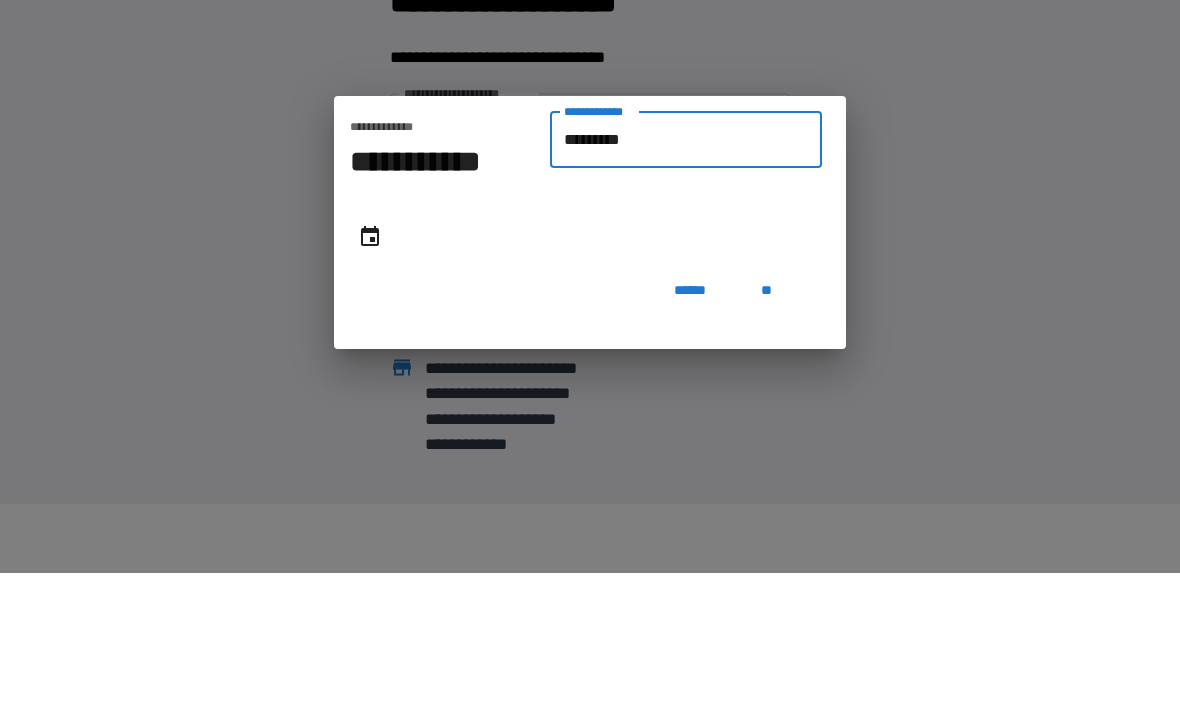 type on "**********" 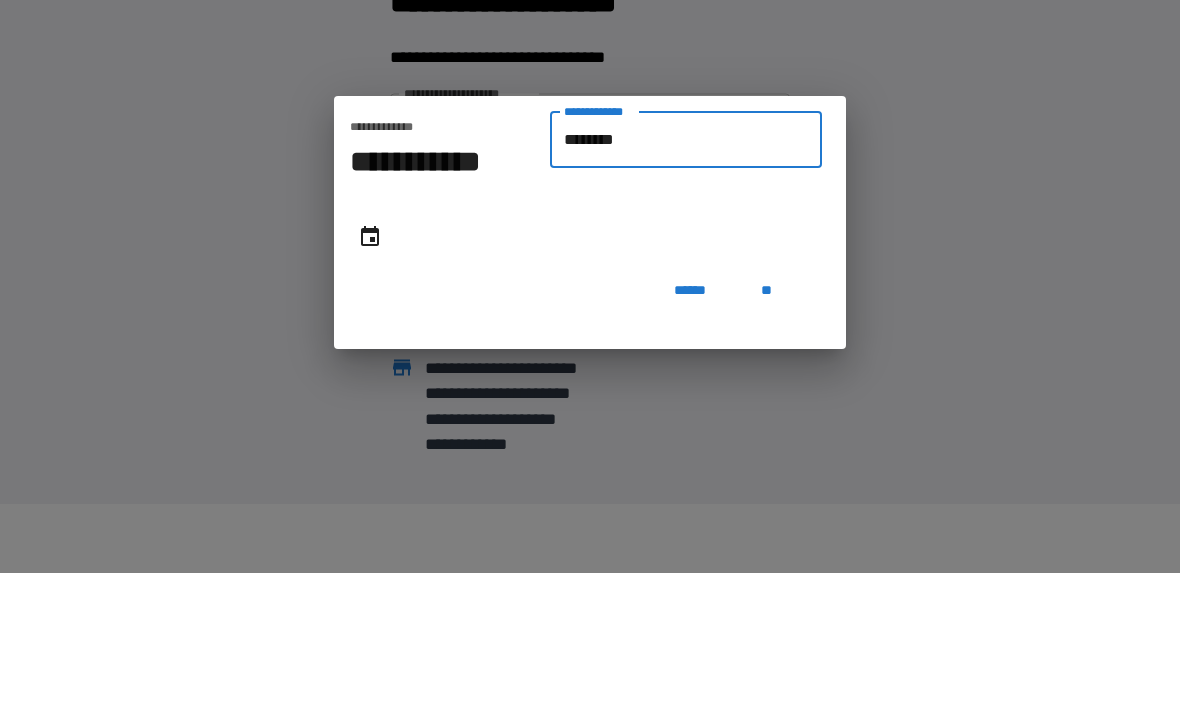 type on "**********" 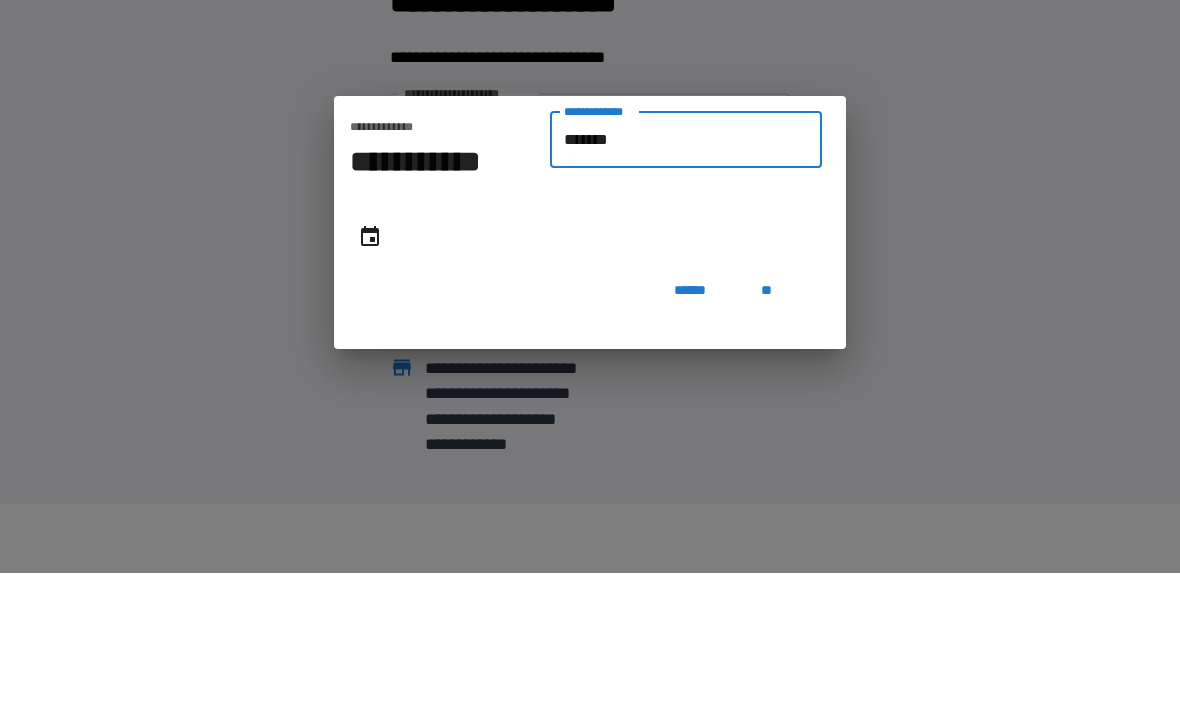 type on "**********" 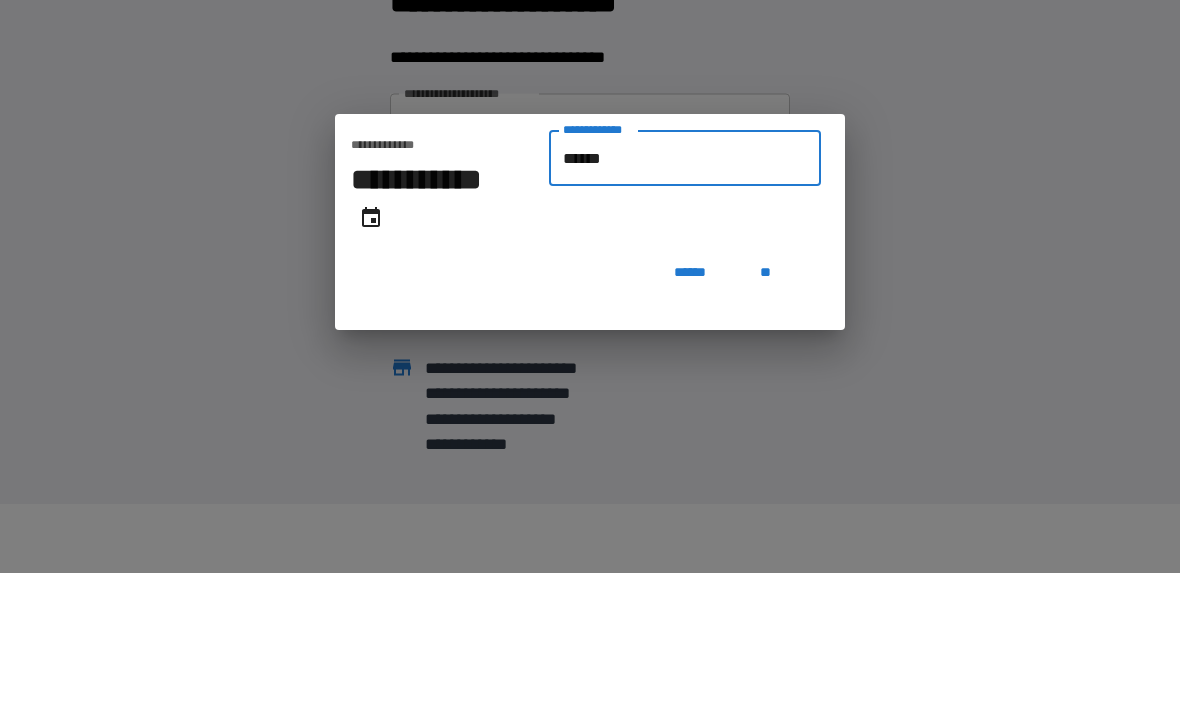click on "******" at bounding box center [685, 287] 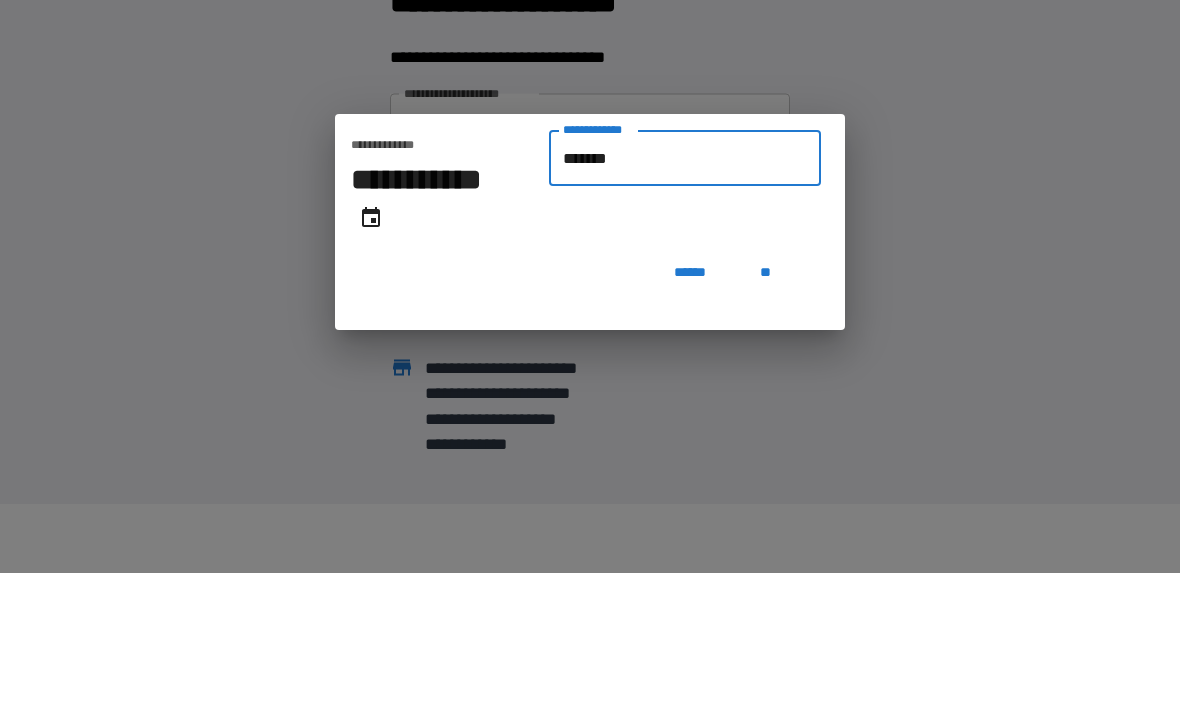 type on "**********" 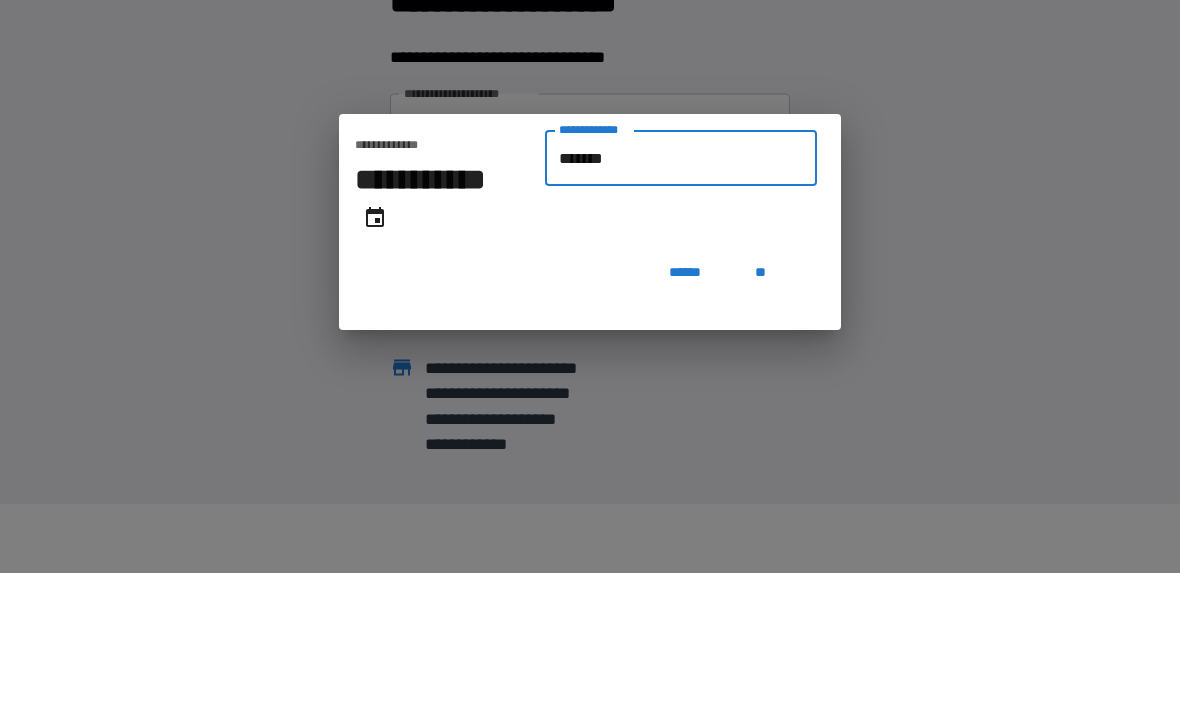 type on "********" 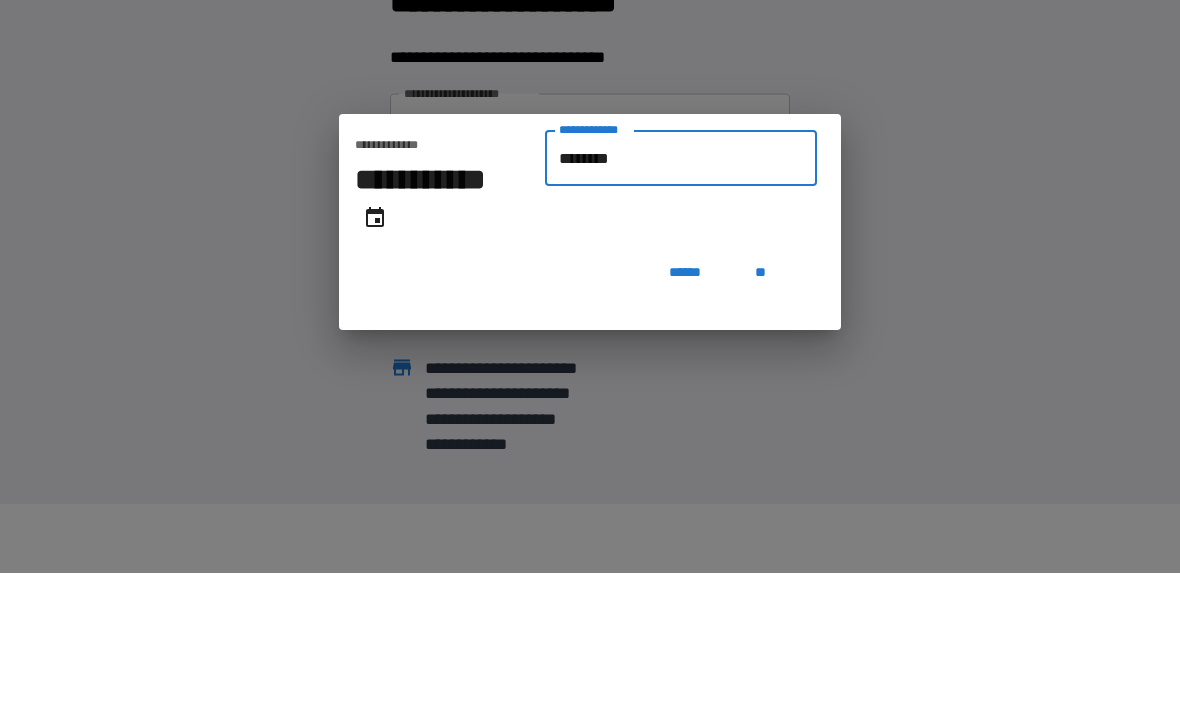 type on "**********" 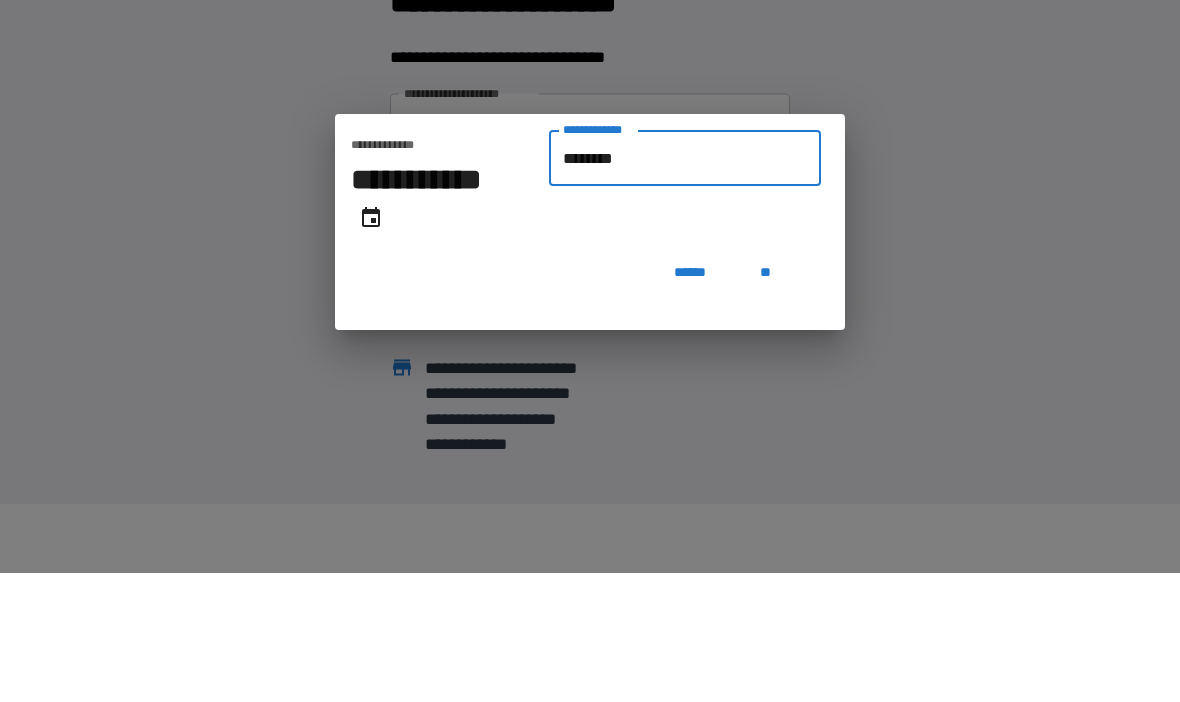 type on "*********" 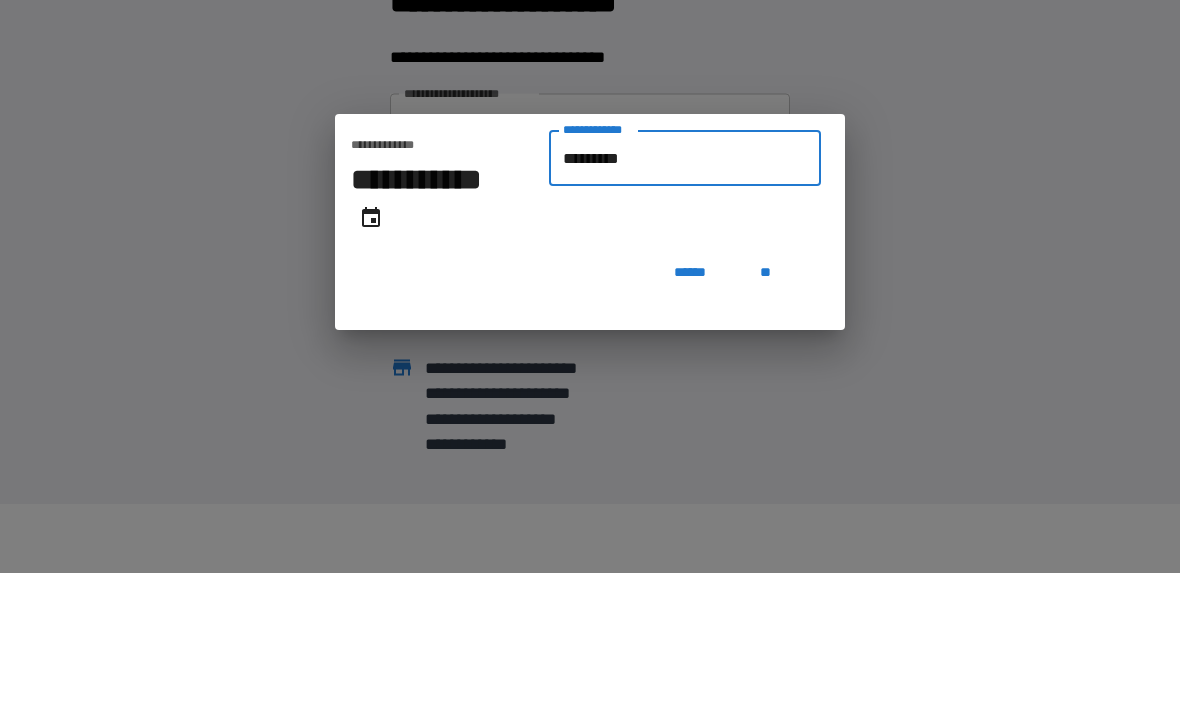 type on "**********" 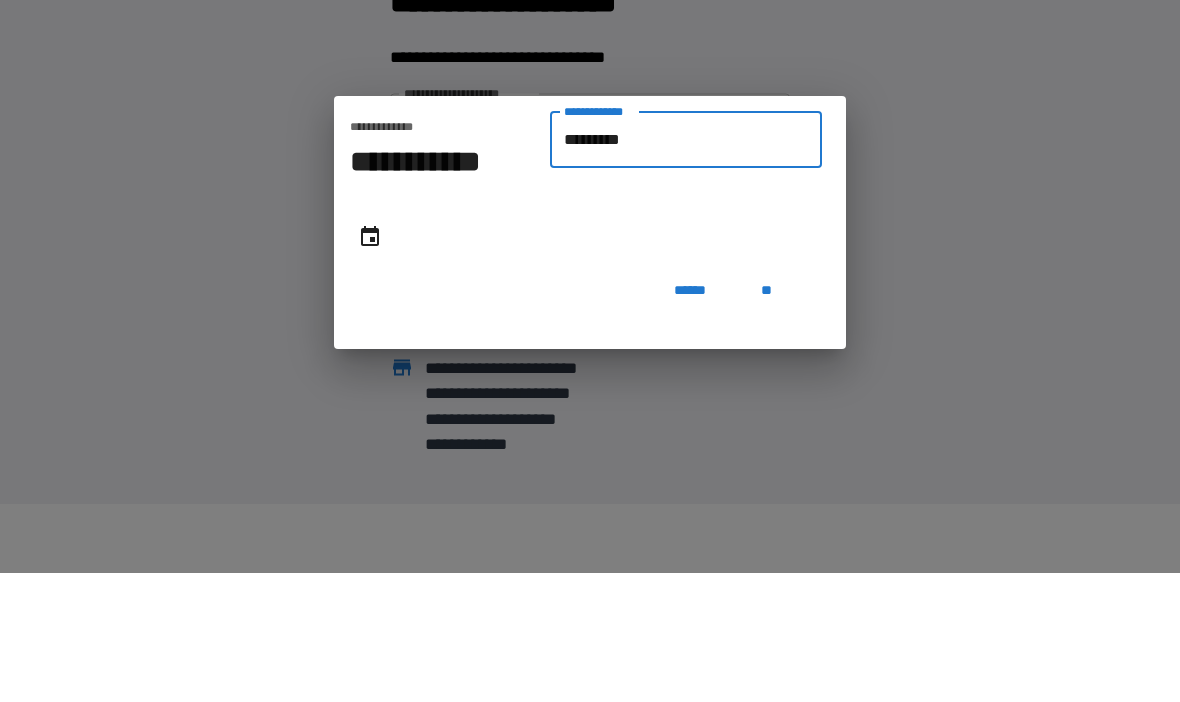 type on "**********" 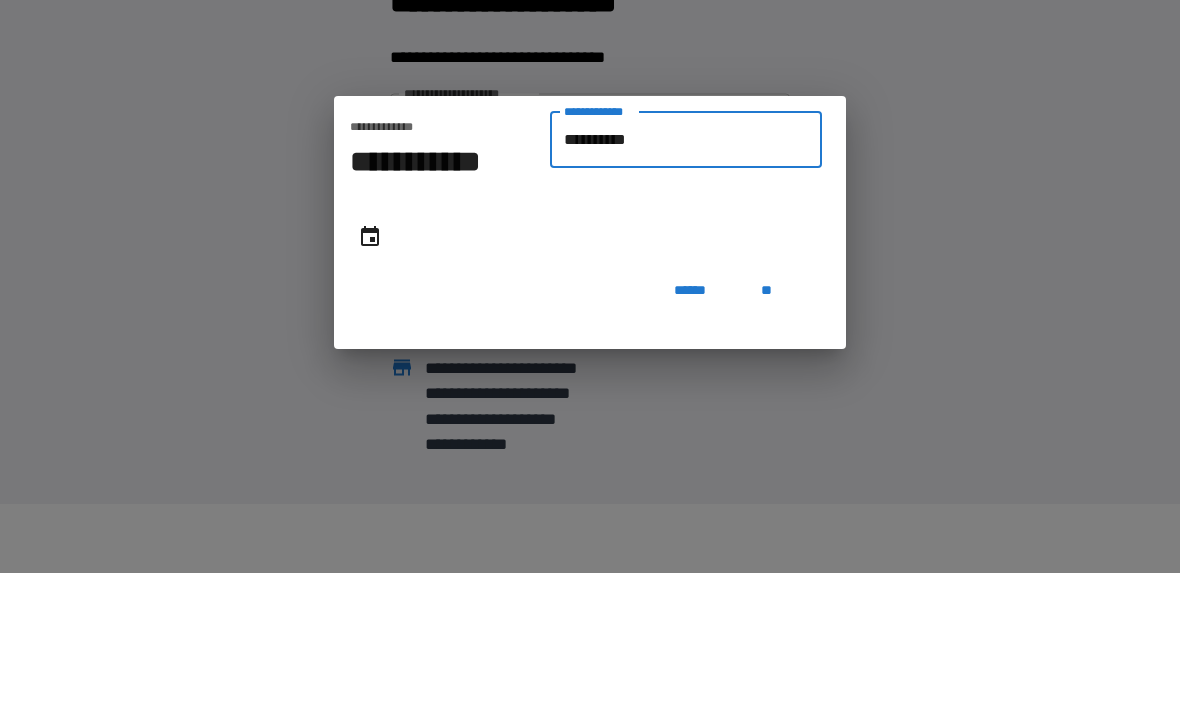 type on "**********" 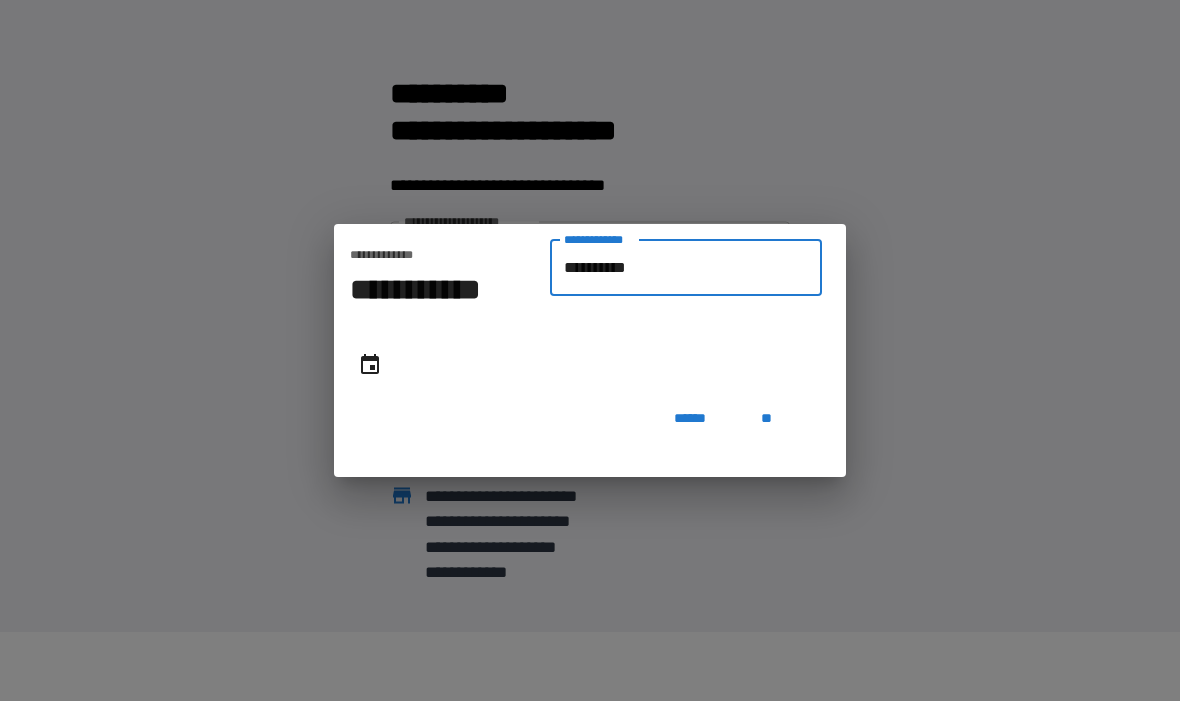 type on "**********" 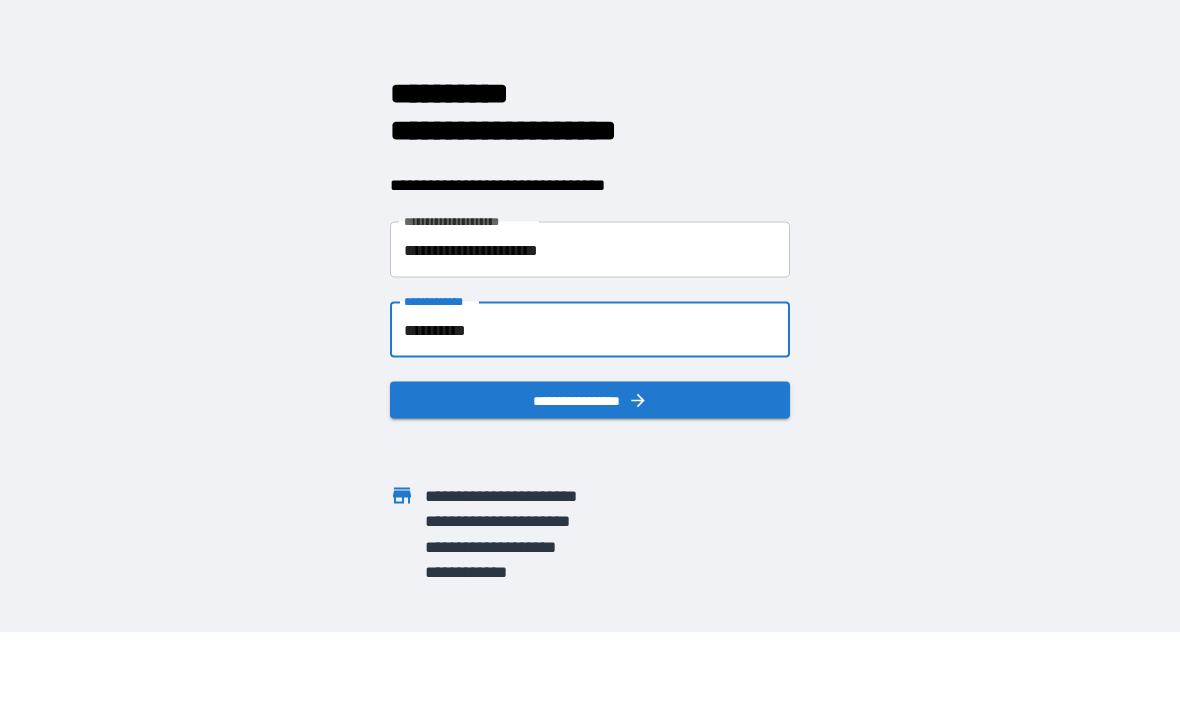 click on "**********" at bounding box center [590, 401] 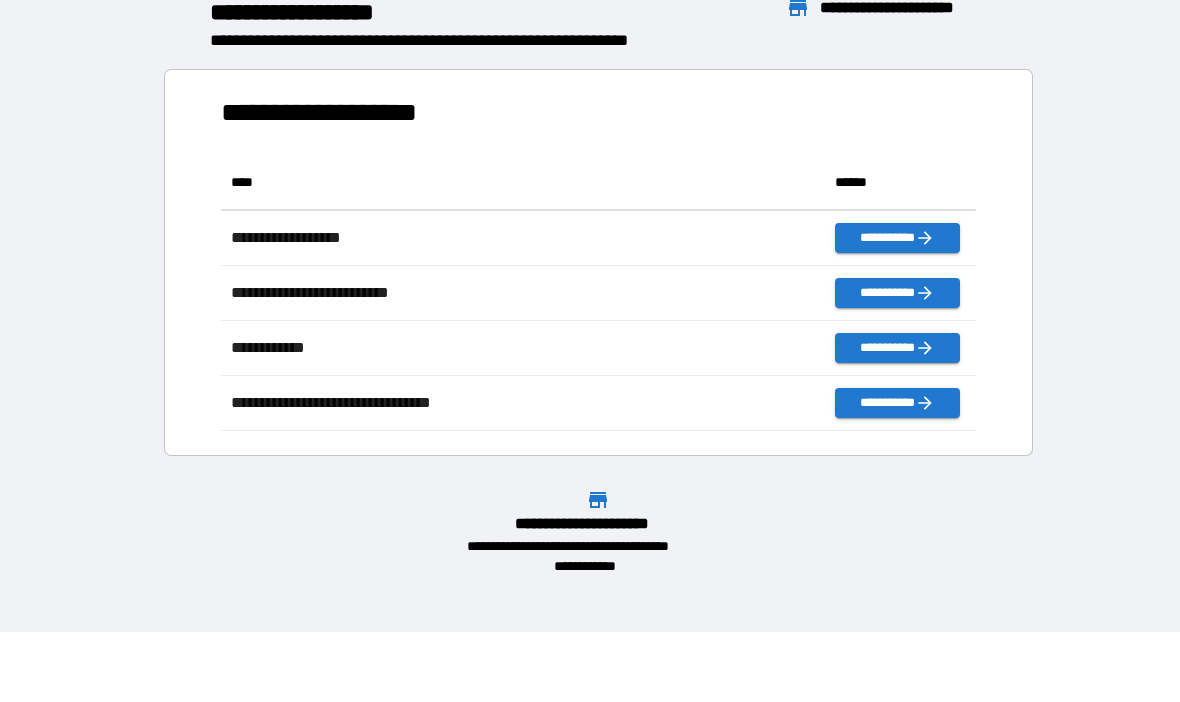 scroll, scrollTop: 1, scrollLeft: 1, axis: both 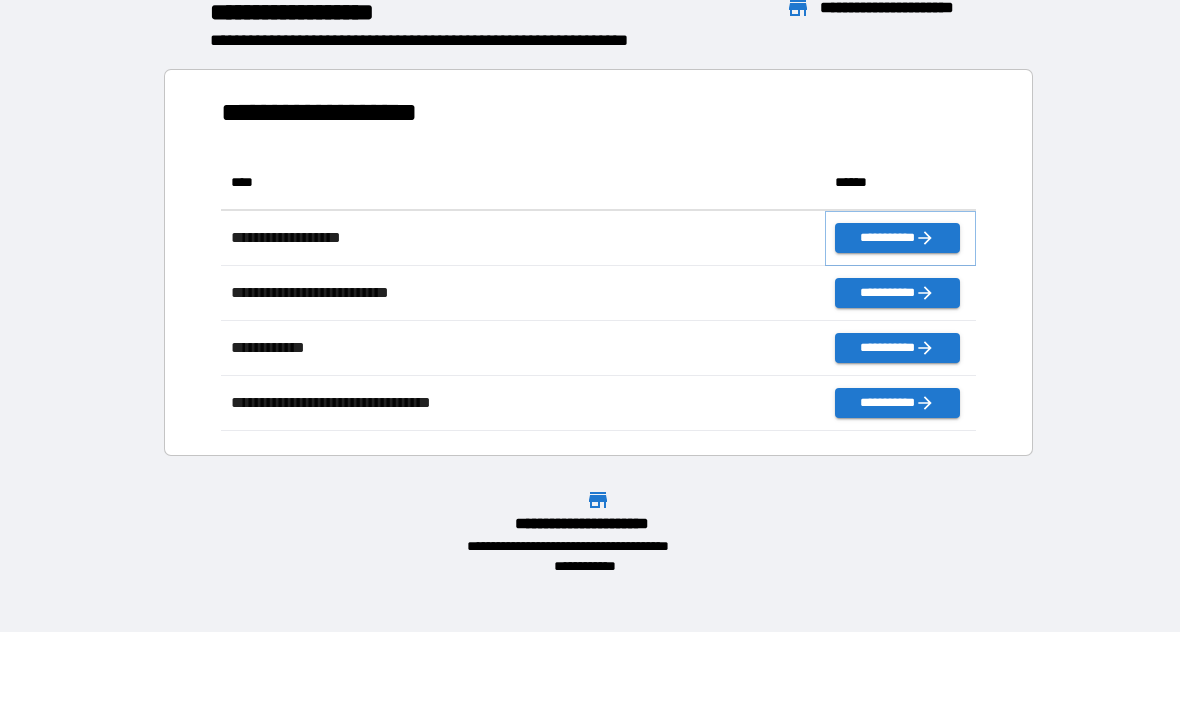 click on "**********" at bounding box center [897, 239] 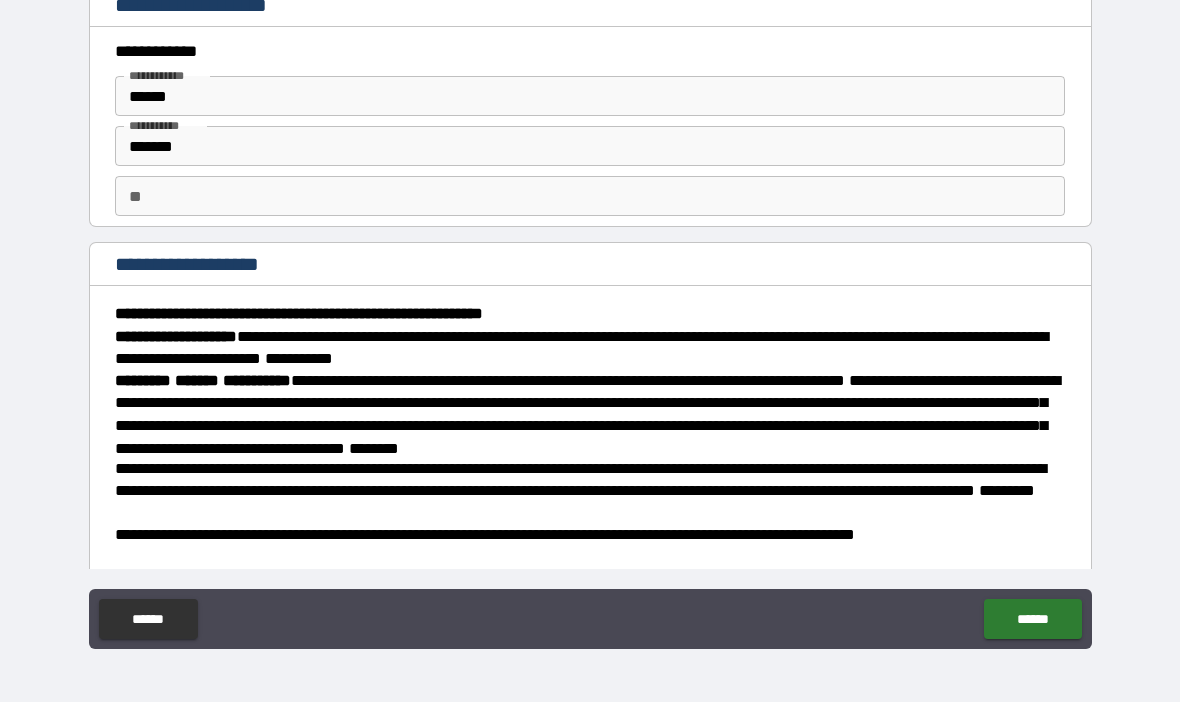 scroll, scrollTop: 0, scrollLeft: 0, axis: both 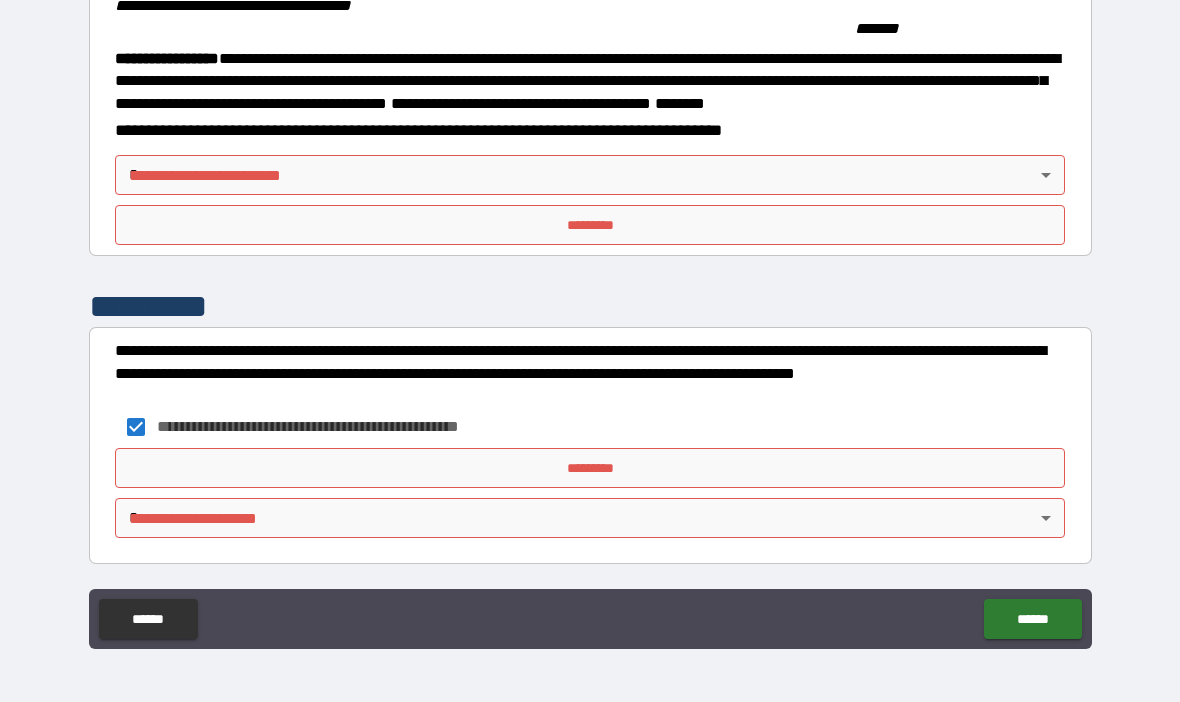 click on "*********" at bounding box center (590, 468) 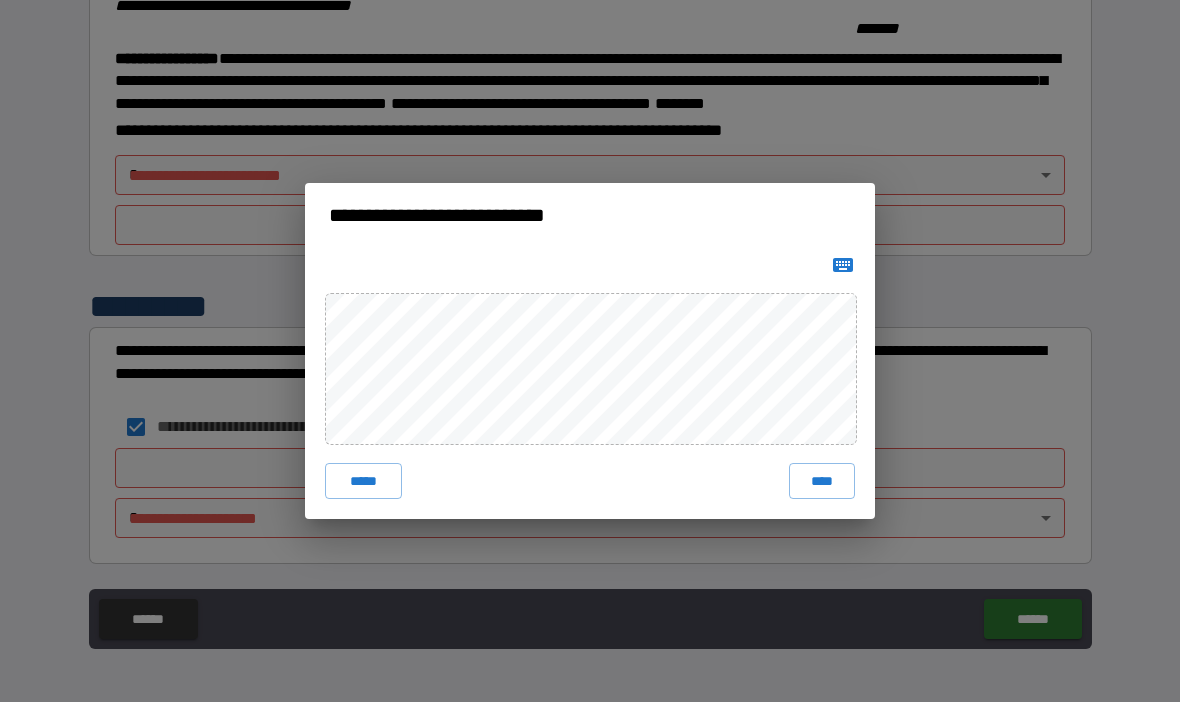 click on "****" at bounding box center (822, 481) 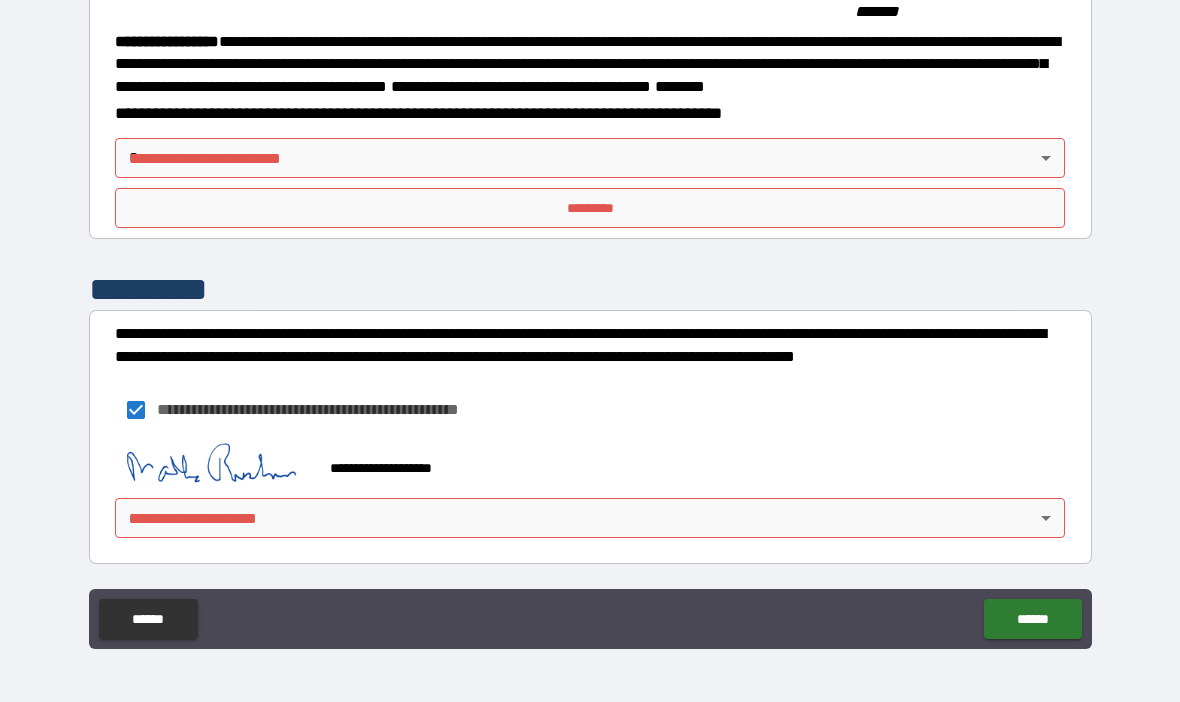click on "******" at bounding box center [1032, 619] 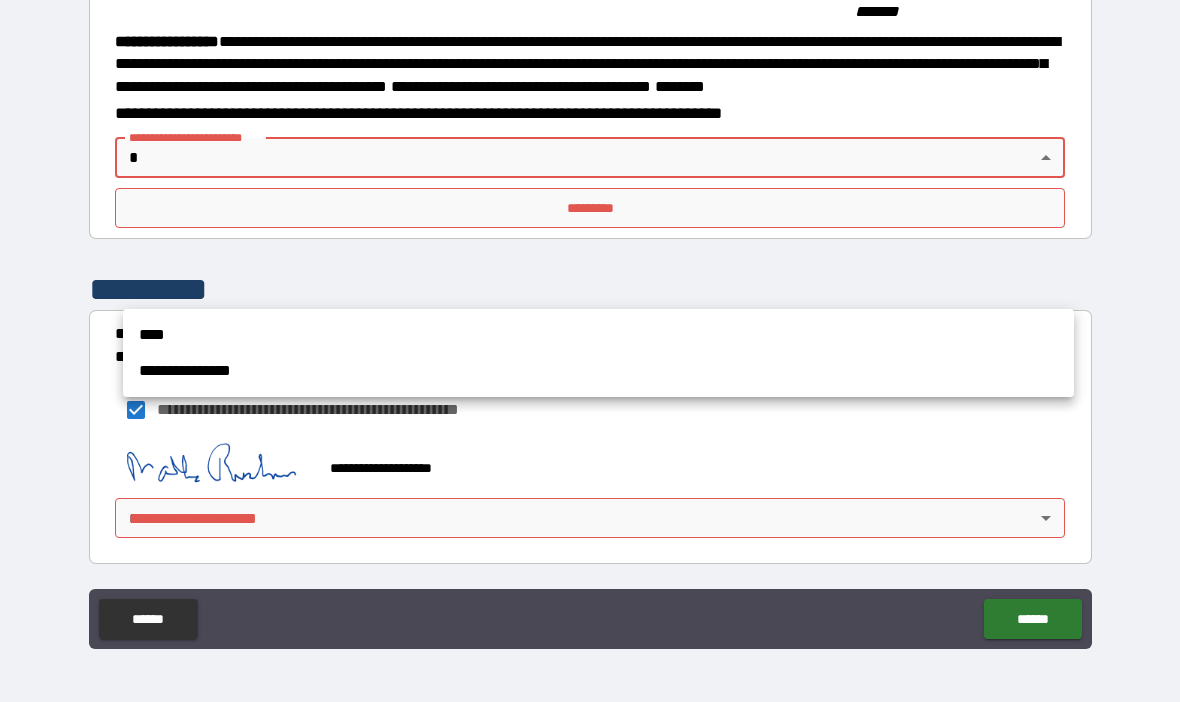 click on "****" at bounding box center (598, 335) 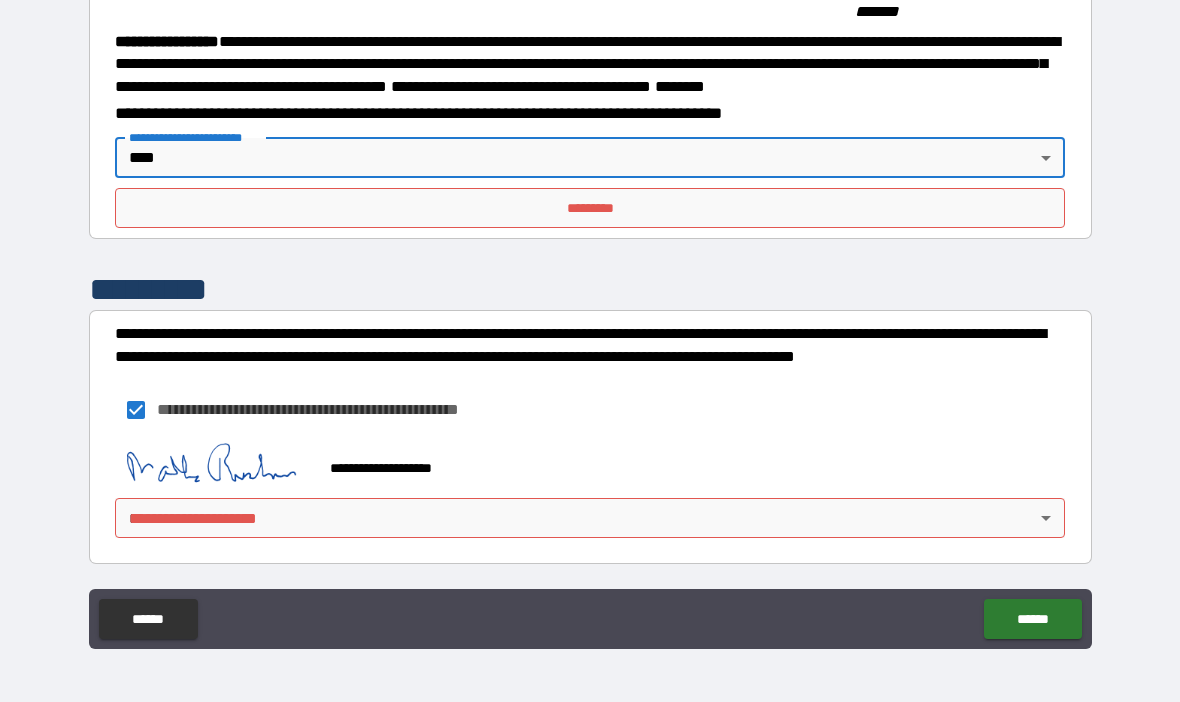 click on "*********" at bounding box center (590, 208) 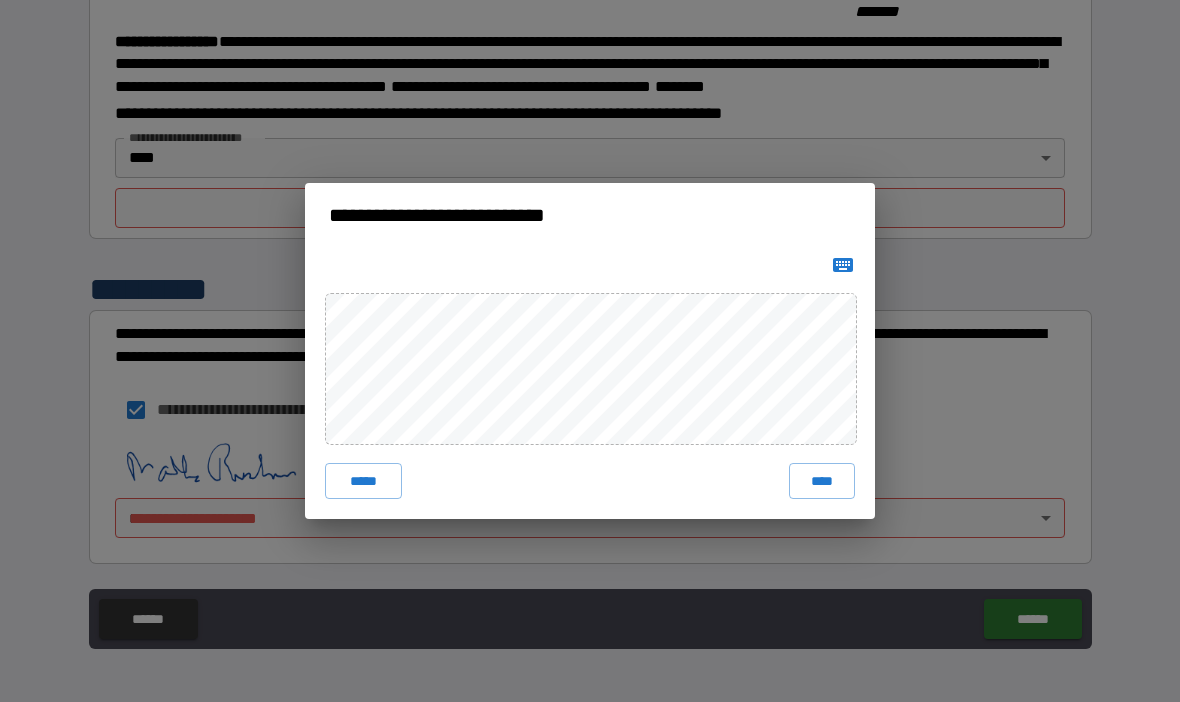click on "****" at bounding box center (822, 481) 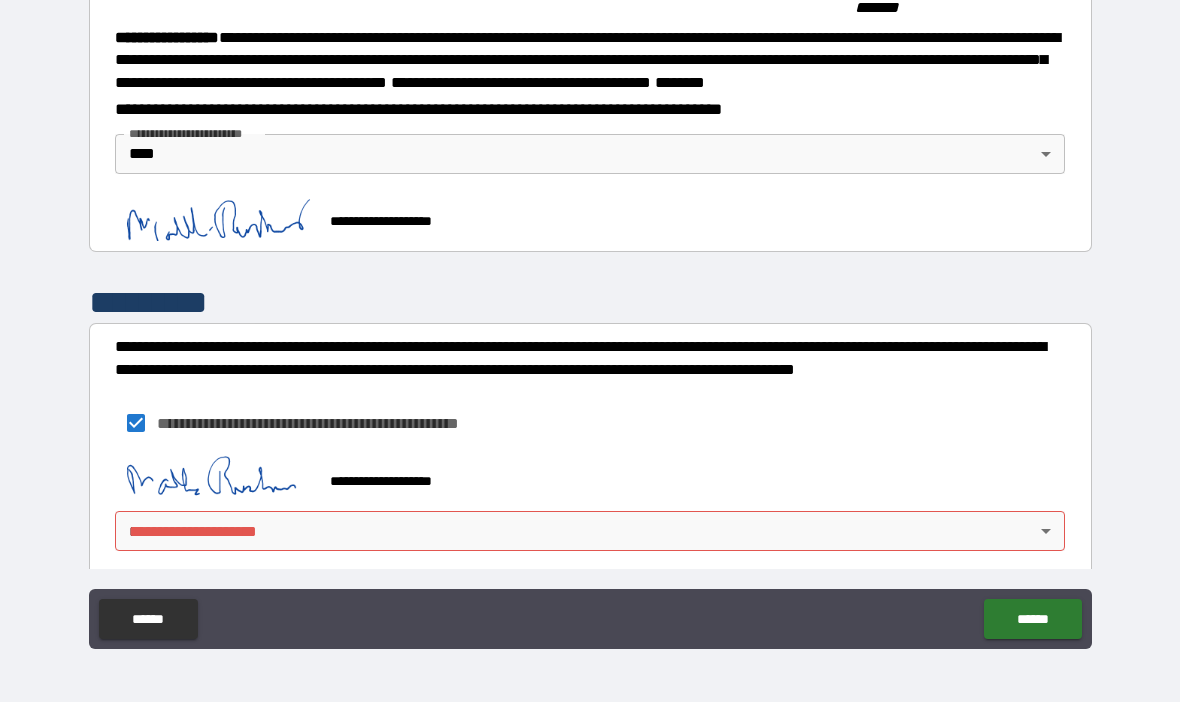 click on "******" at bounding box center (1032, 619) 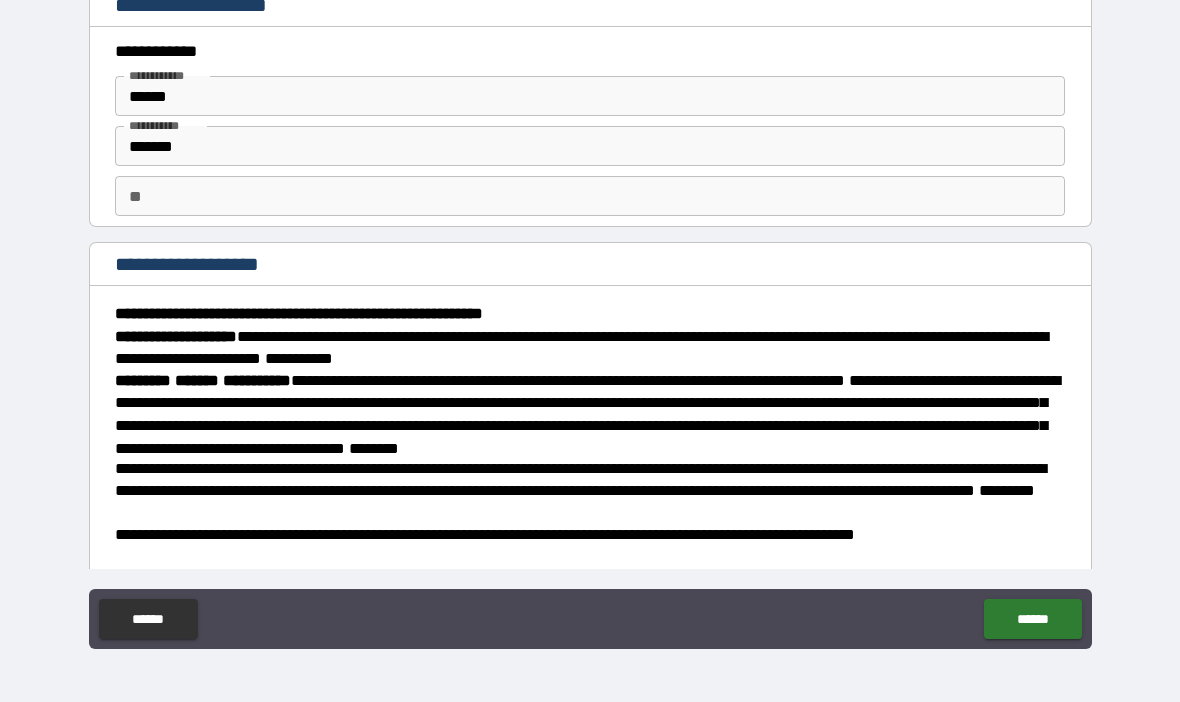 scroll, scrollTop: 0, scrollLeft: 0, axis: both 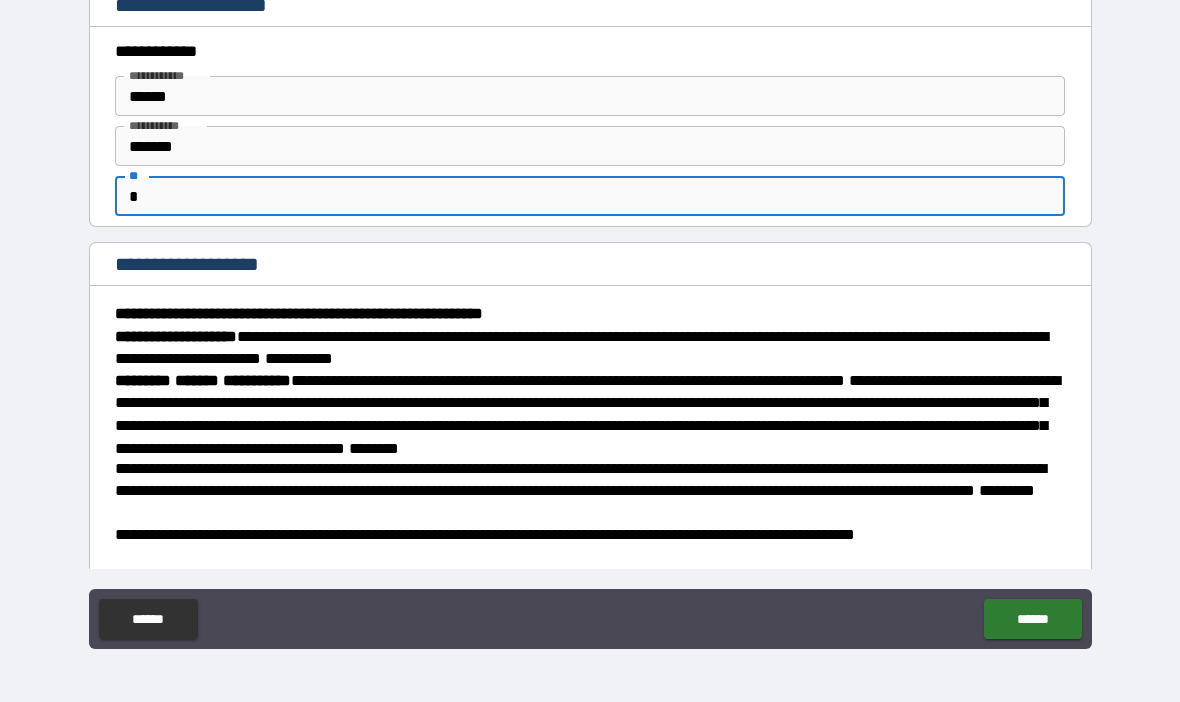 type on "*" 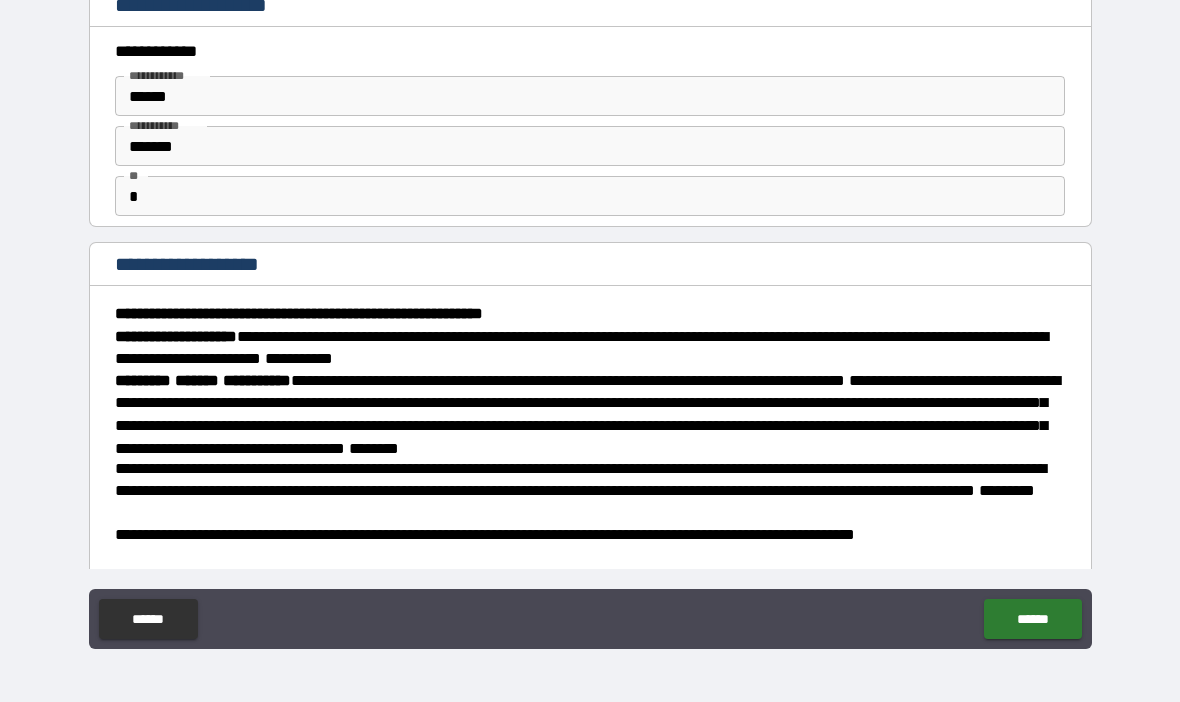 click on "******" at bounding box center [1032, 619] 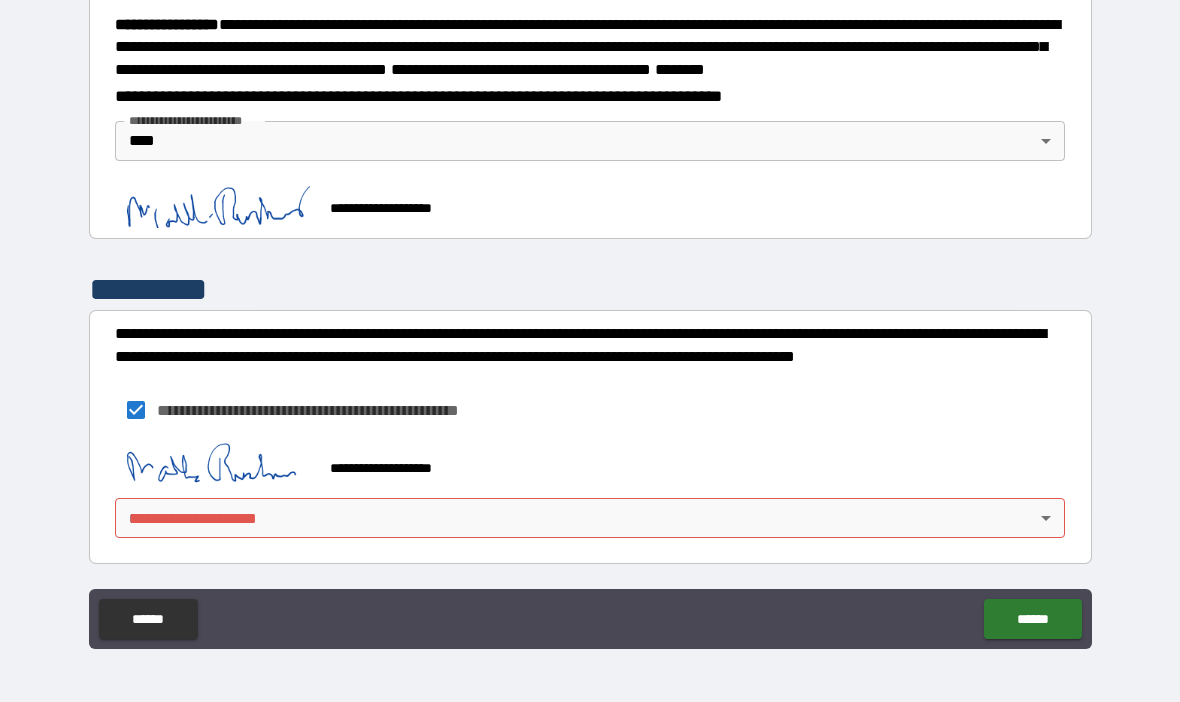 scroll, scrollTop: 2161, scrollLeft: 0, axis: vertical 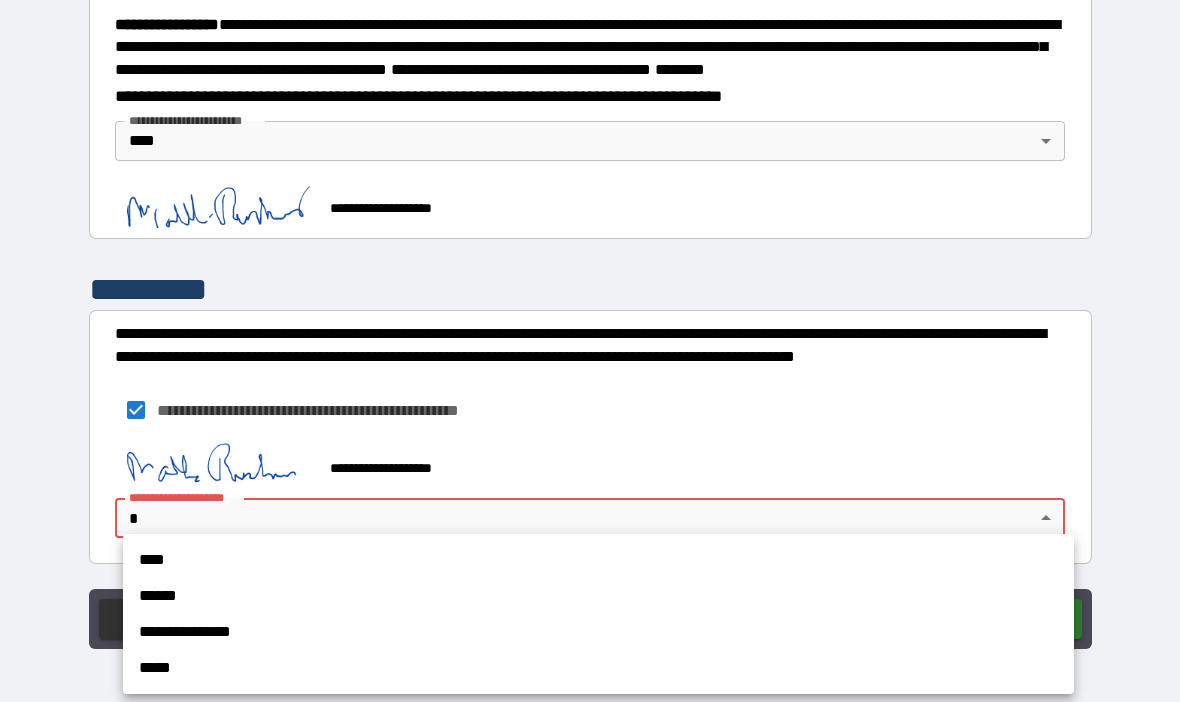 click on "****" at bounding box center (598, 560) 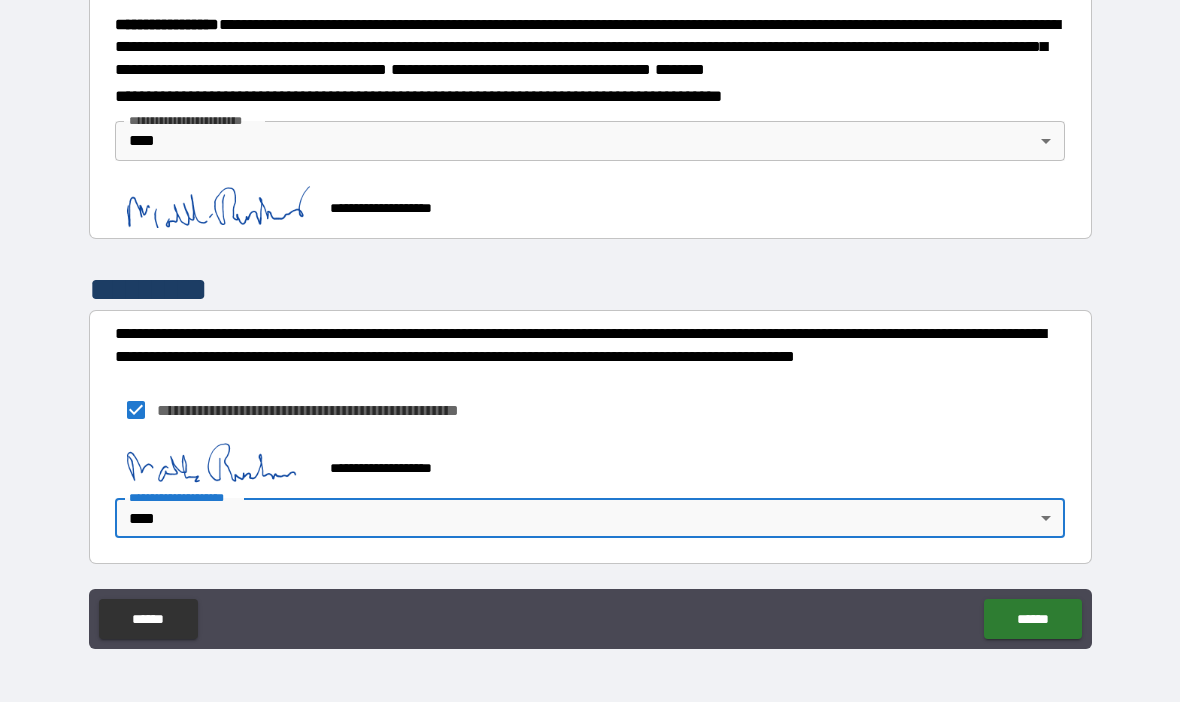click on "******" at bounding box center [1032, 619] 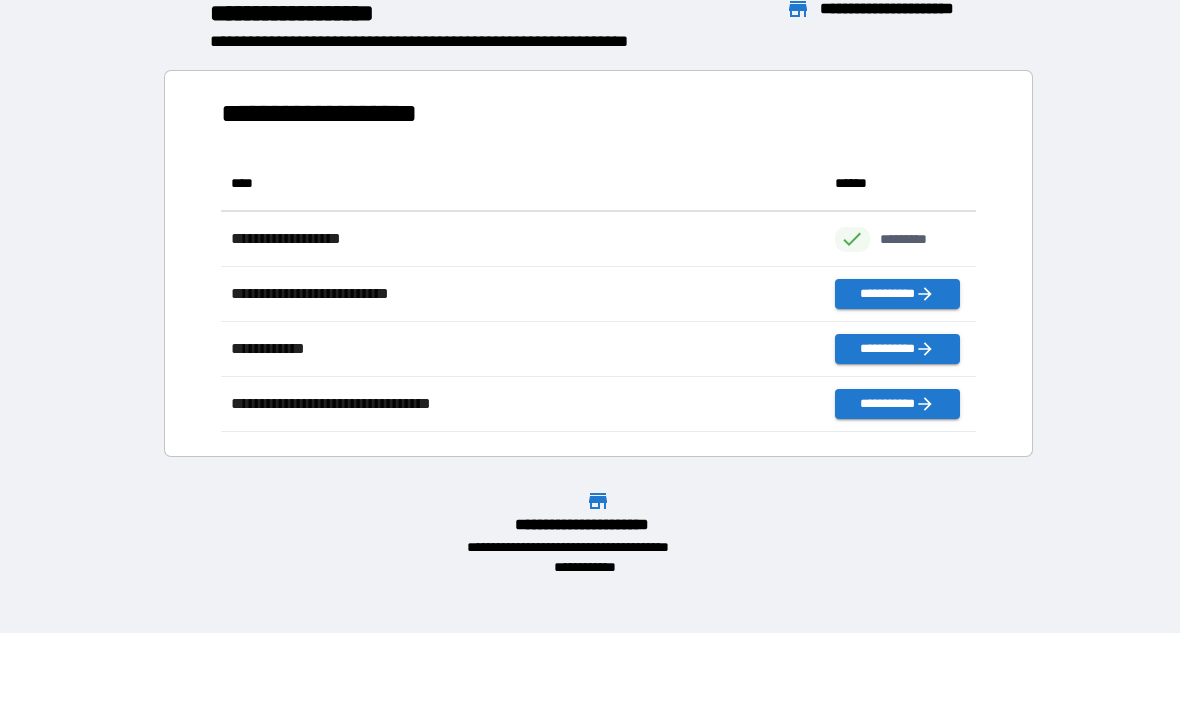 scroll, scrollTop: 1, scrollLeft: 1, axis: both 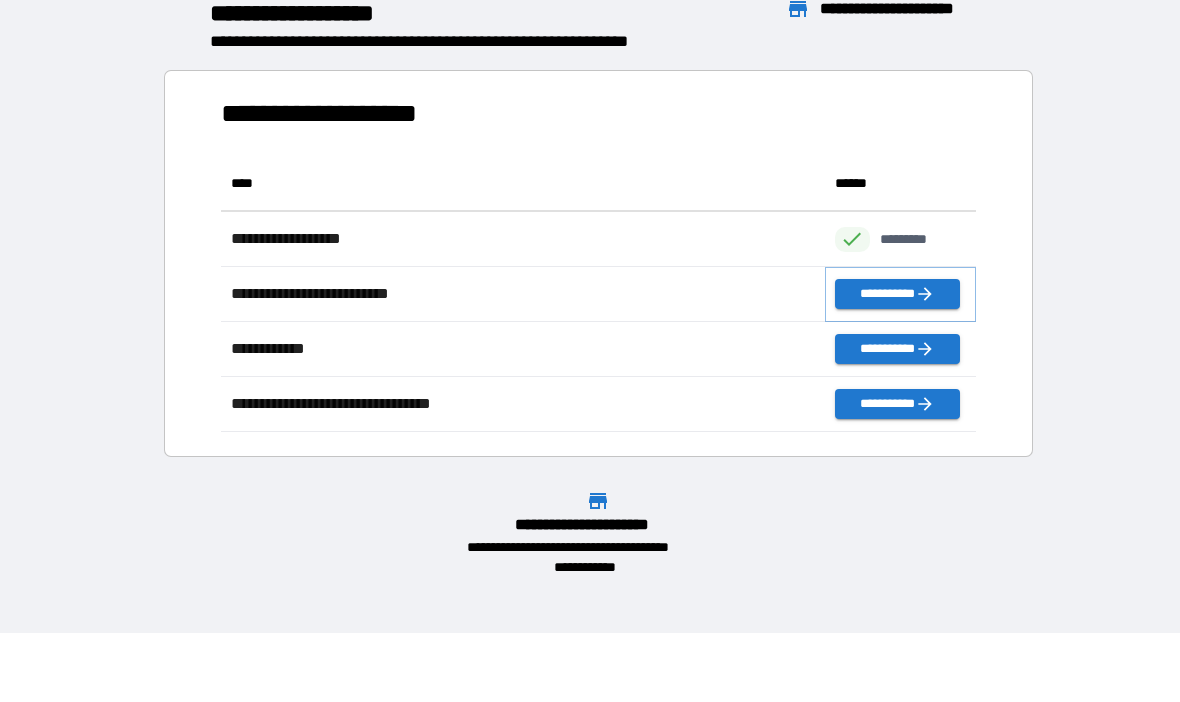 click on "**********" at bounding box center (897, 294) 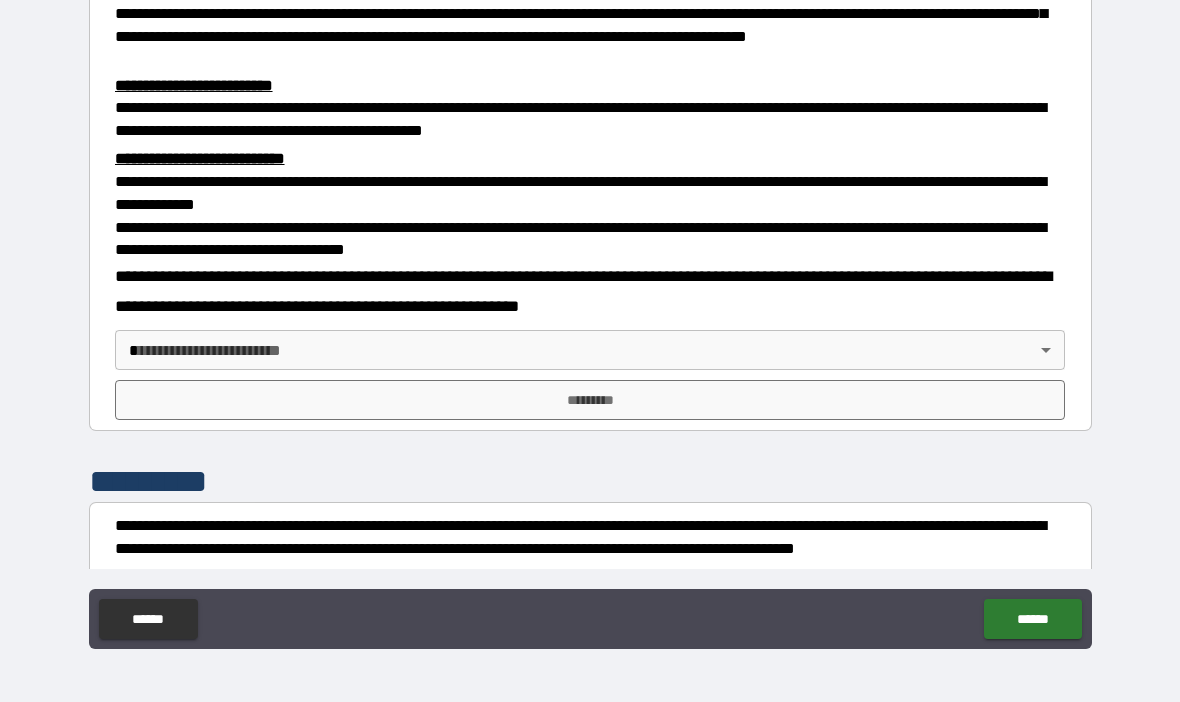 scroll, scrollTop: 508, scrollLeft: 0, axis: vertical 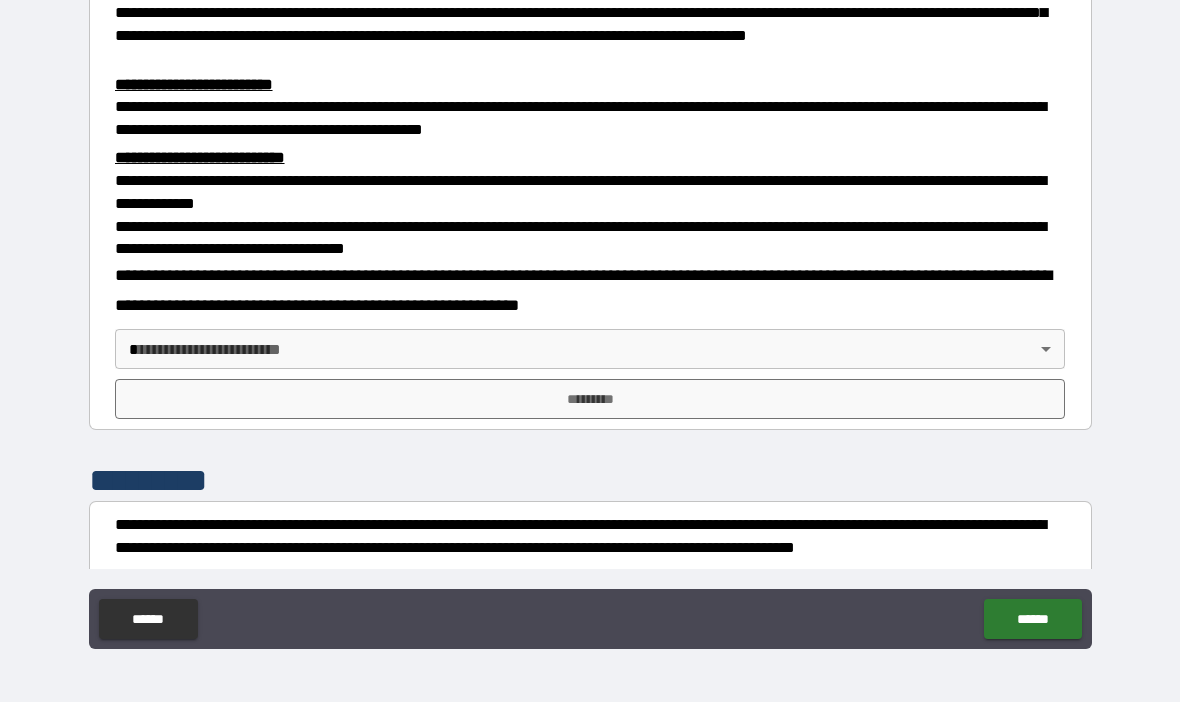 click on "**********" at bounding box center (590, 316) 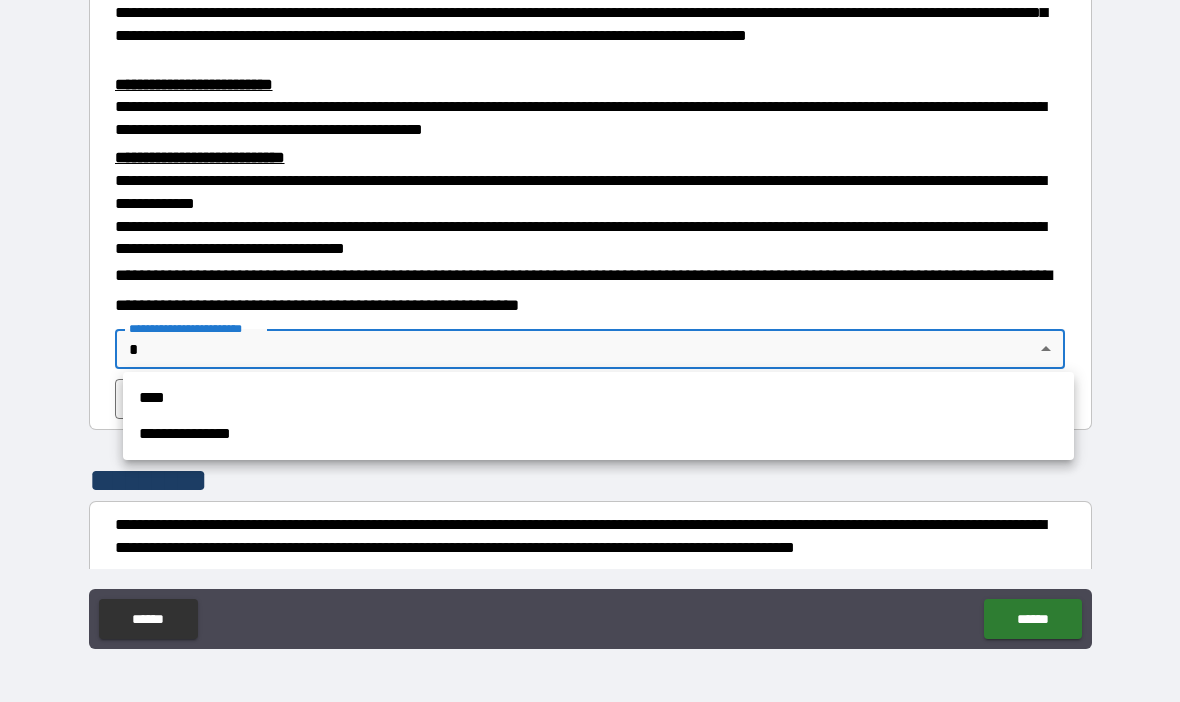 click on "****" at bounding box center [598, 398] 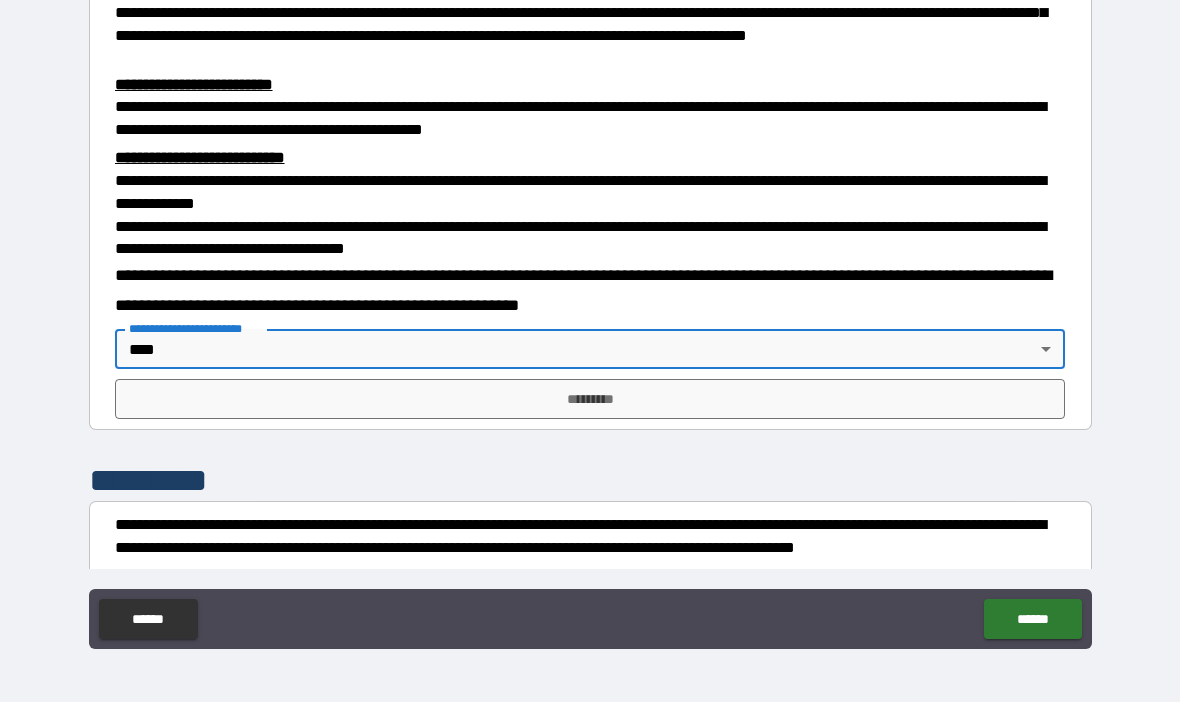 click on "*********" at bounding box center (590, 399) 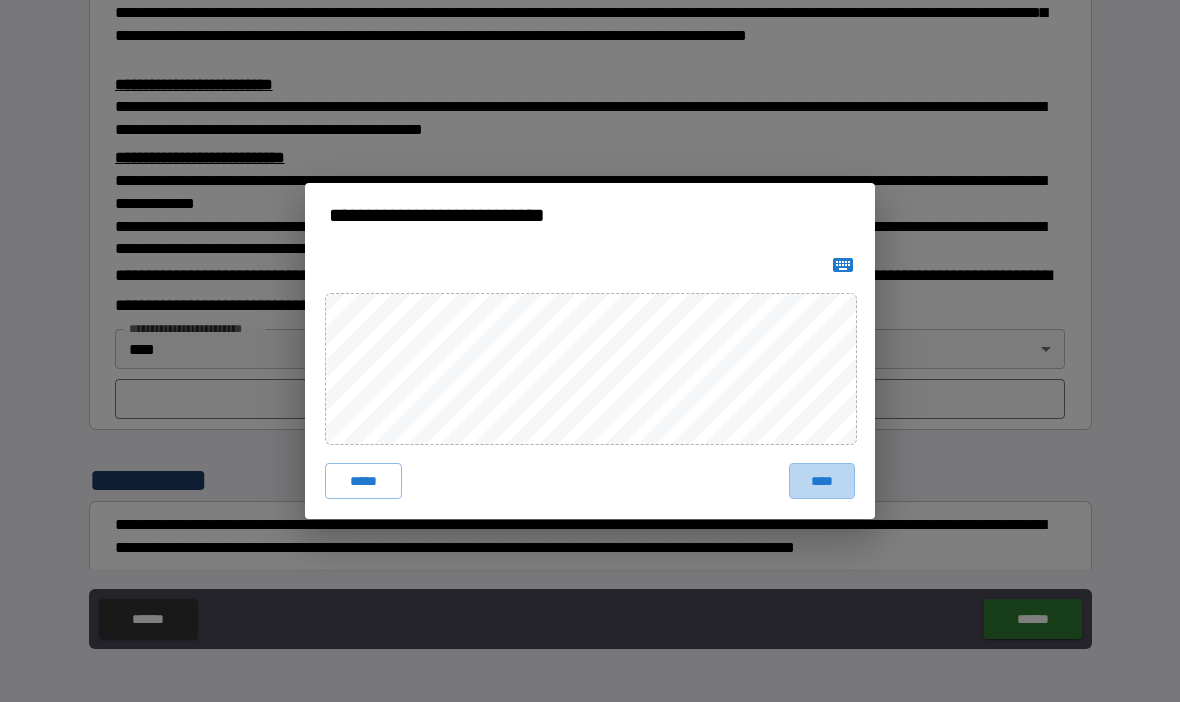 click on "****" at bounding box center (822, 481) 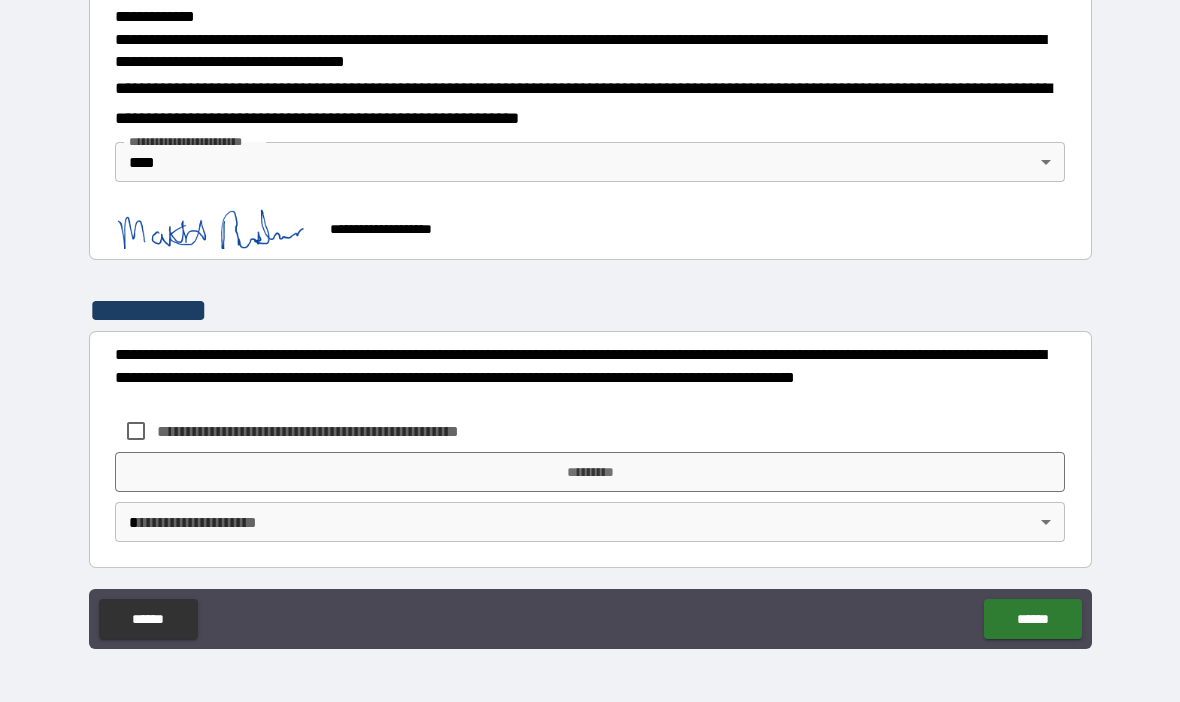 scroll, scrollTop: 694, scrollLeft: 0, axis: vertical 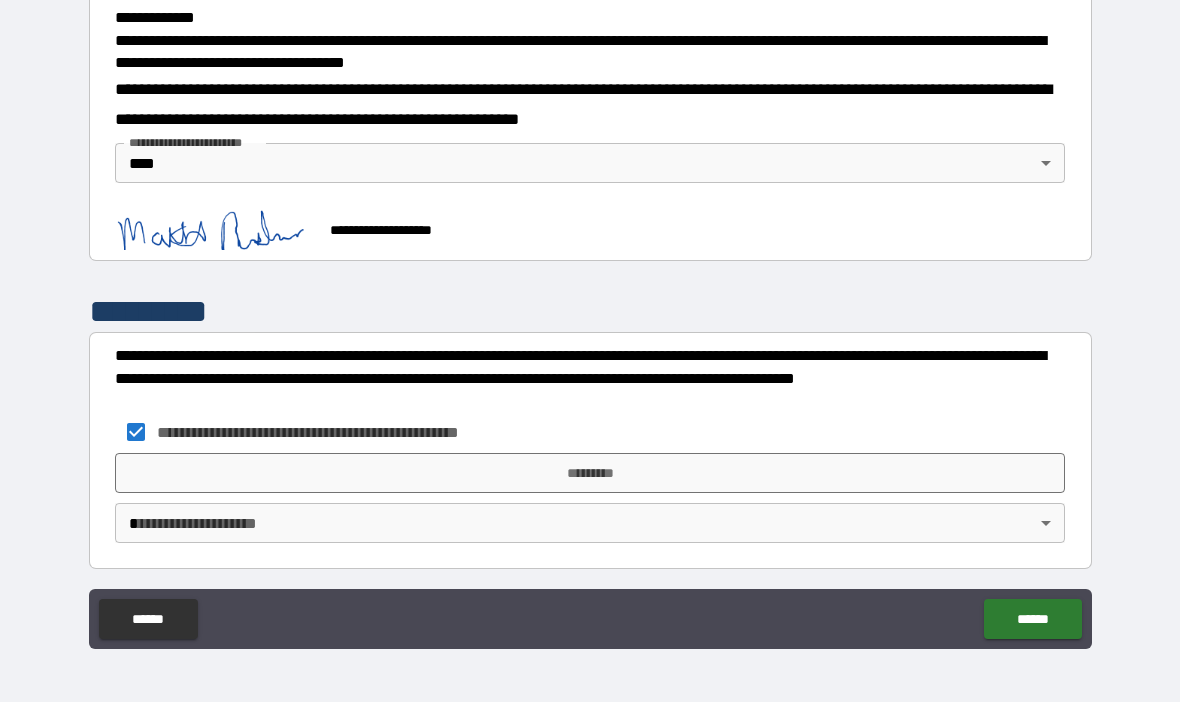 click on "*********" at bounding box center [590, 473] 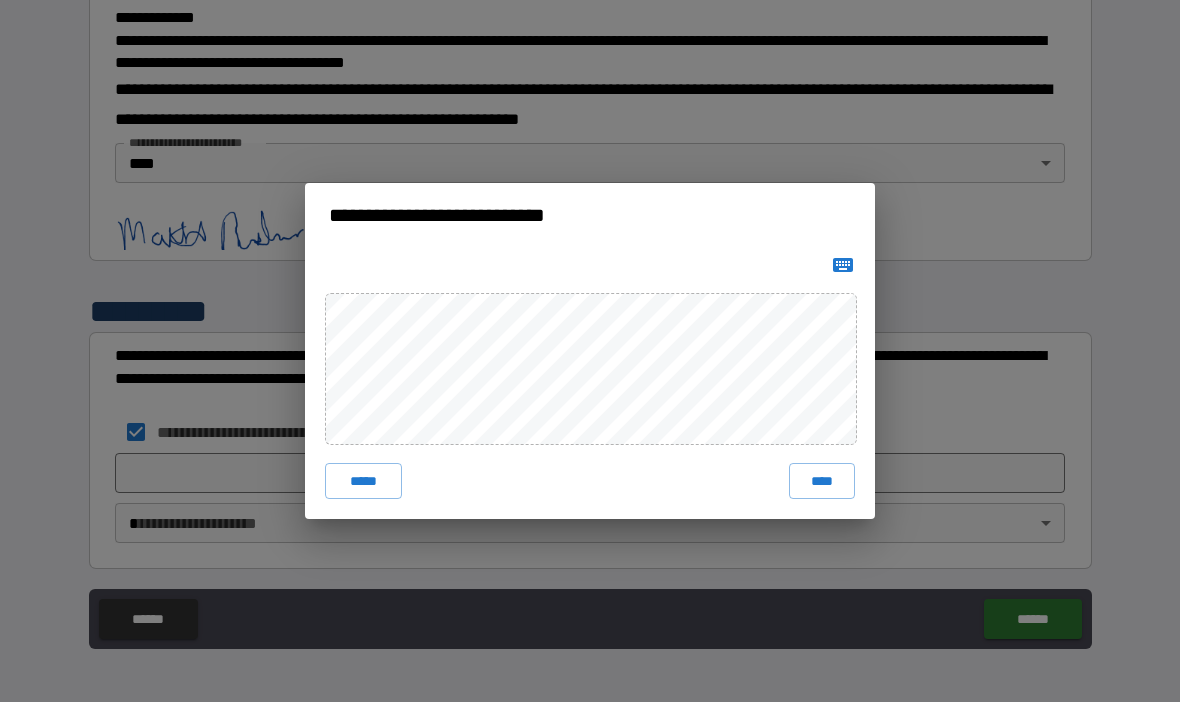 click on "****" at bounding box center [822, 481] 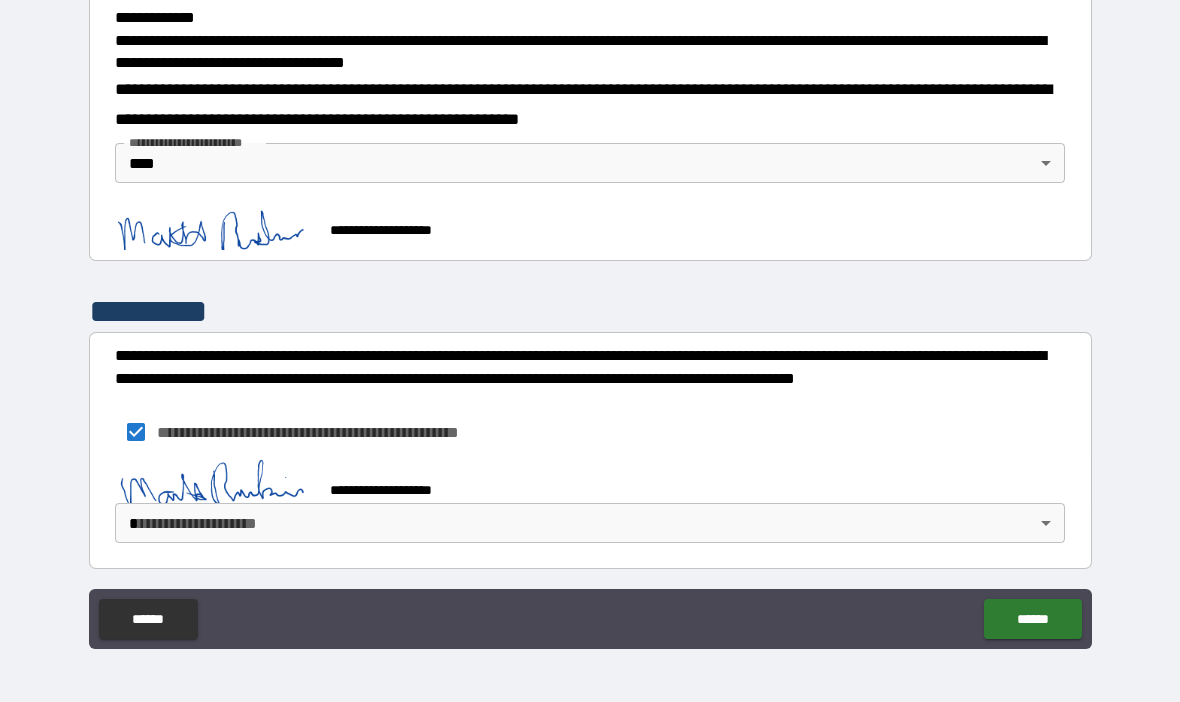 scroll, scrollTop: 684, scrollLeft: 0, axis: vertical 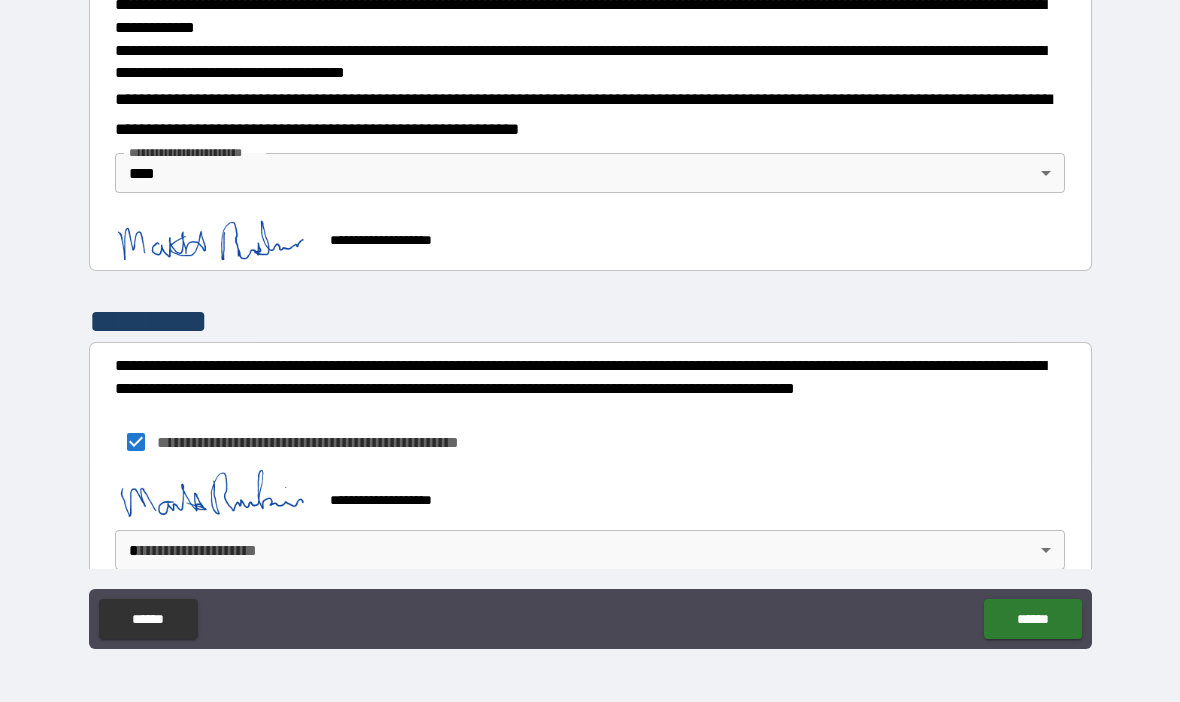 click on "**********" at bounding box center [590, 316] 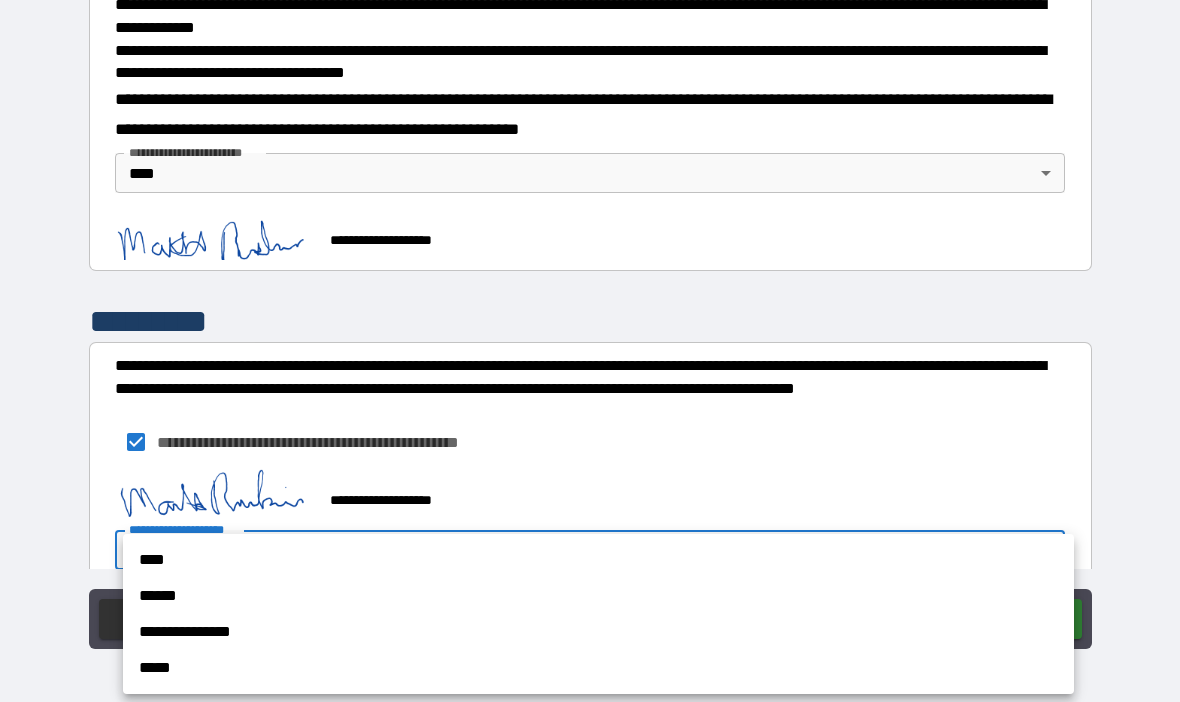 click on "****" at bounding box center (598, 560) 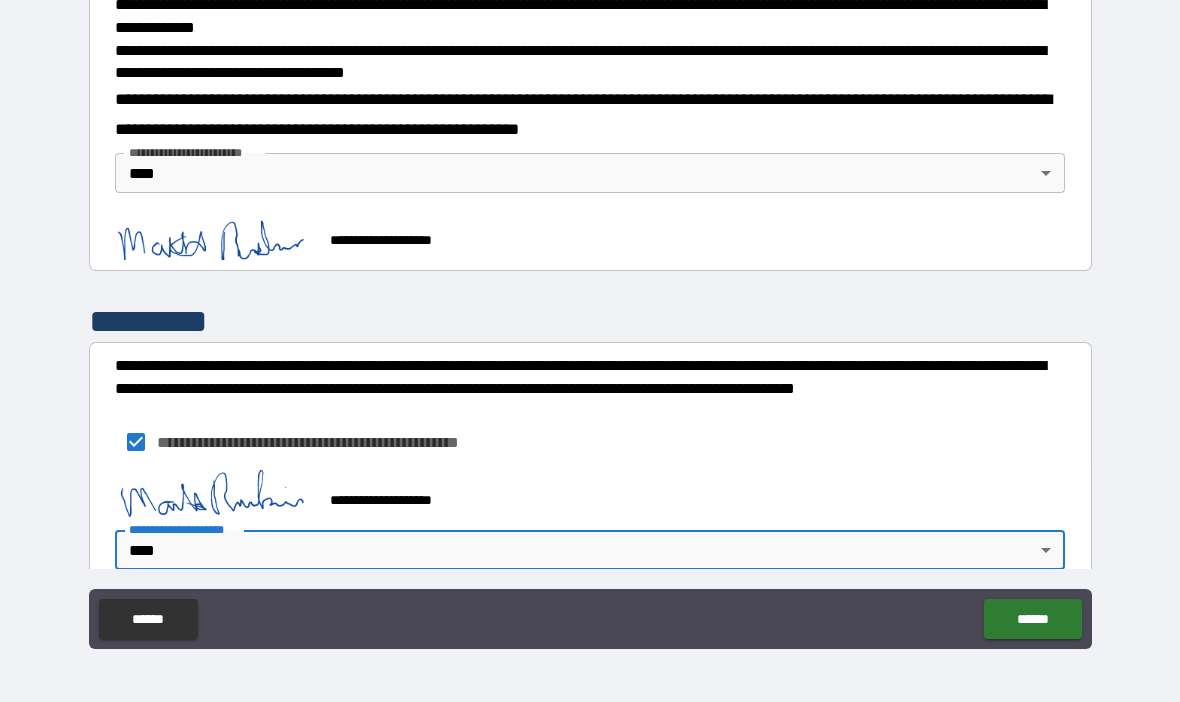 click on "******" at bounding box center (1032, 619) 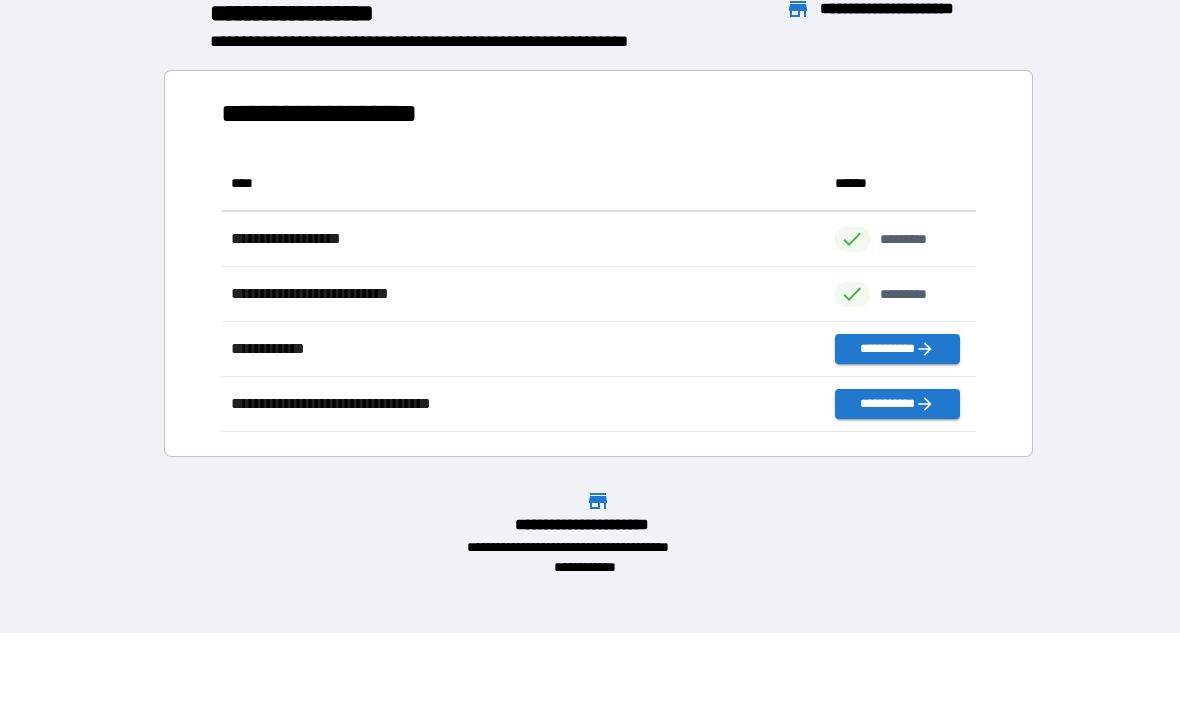 scroll, scrollTop: 1, scrollLeft: 1, axis: both 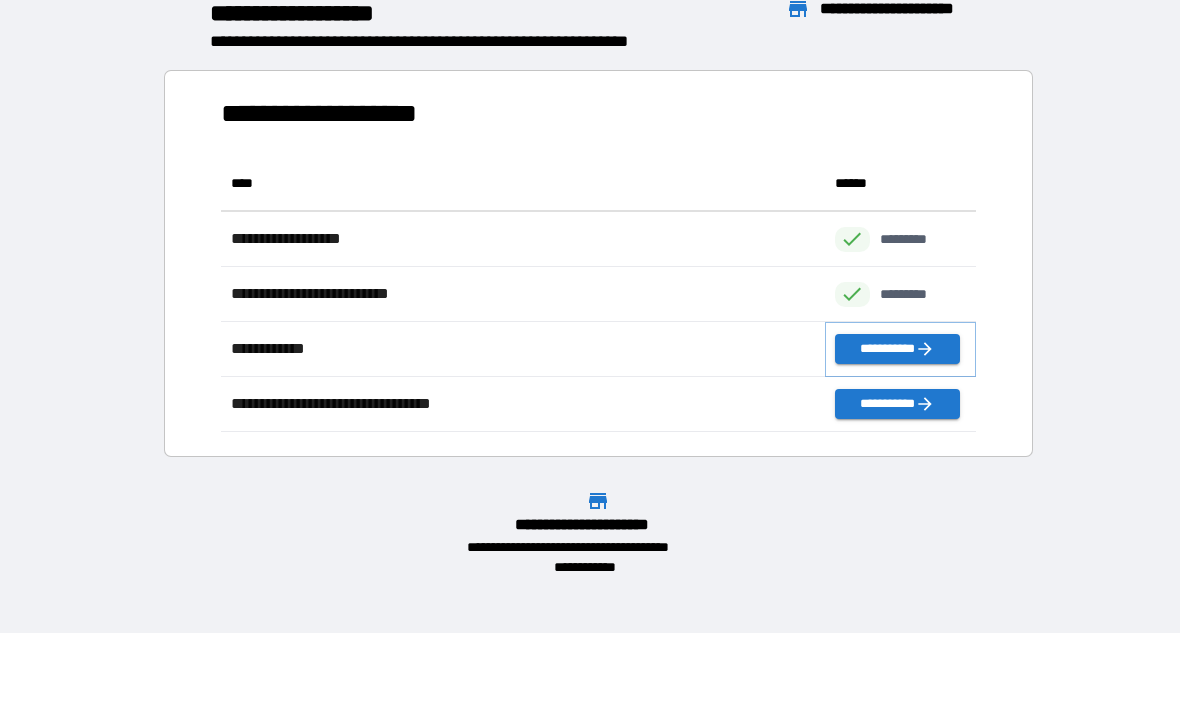 click on "**********" at bounding box center (897, 349) 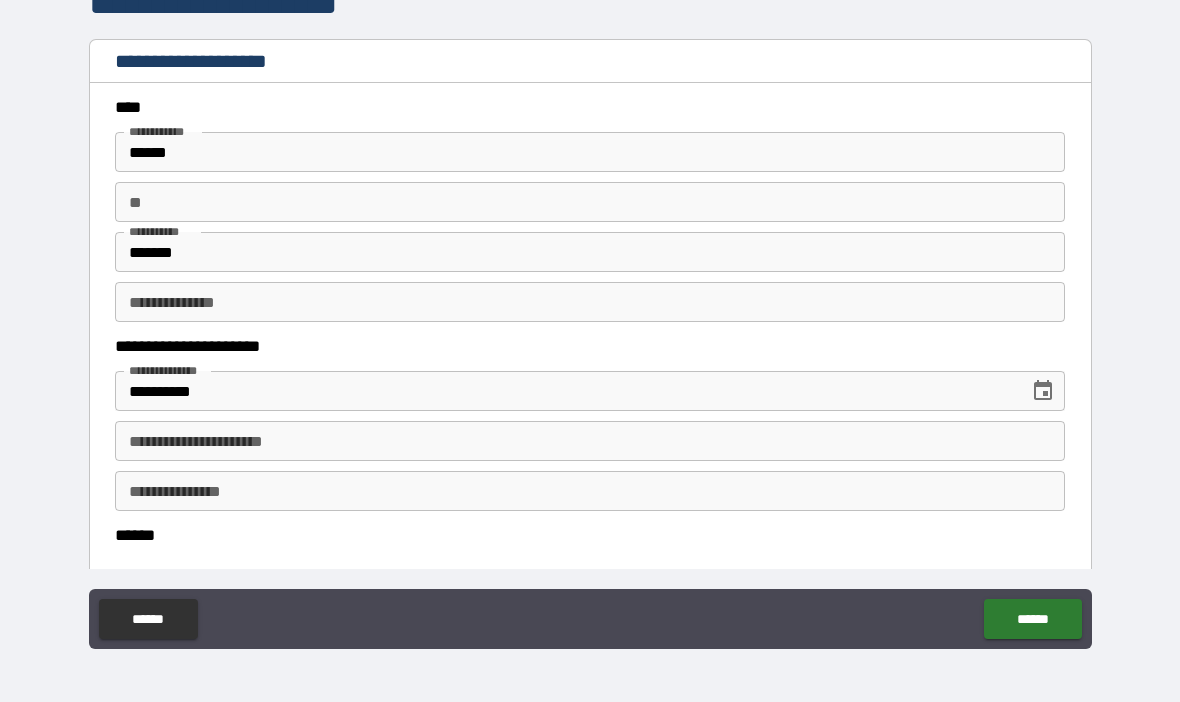 click on "**********" at bounding box center (590, 441) 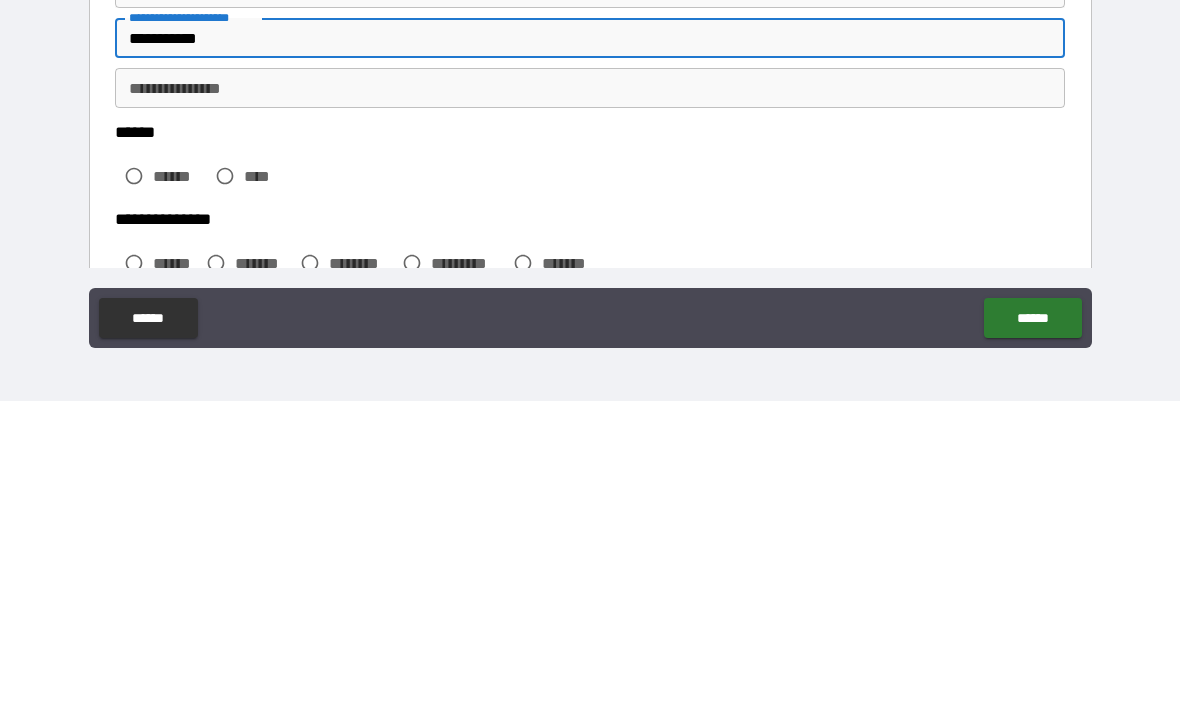 scroll, scrollTop: 135, scrollLeft: 0, axis: vertical 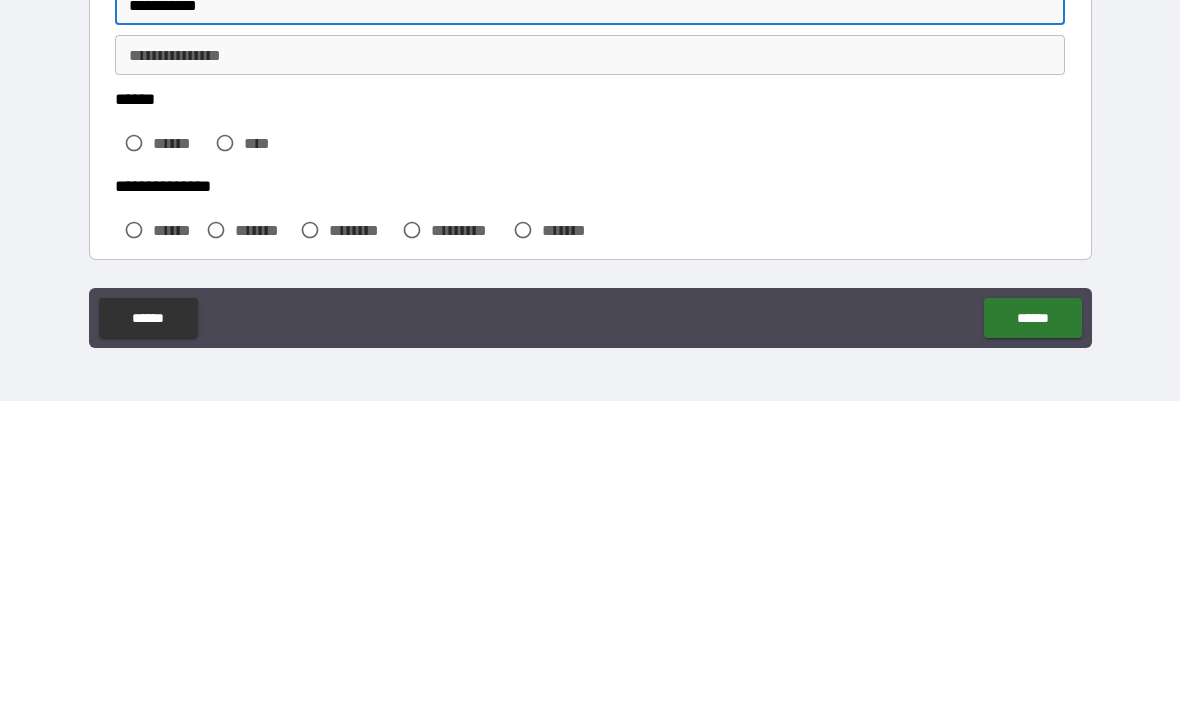 type on "**********" 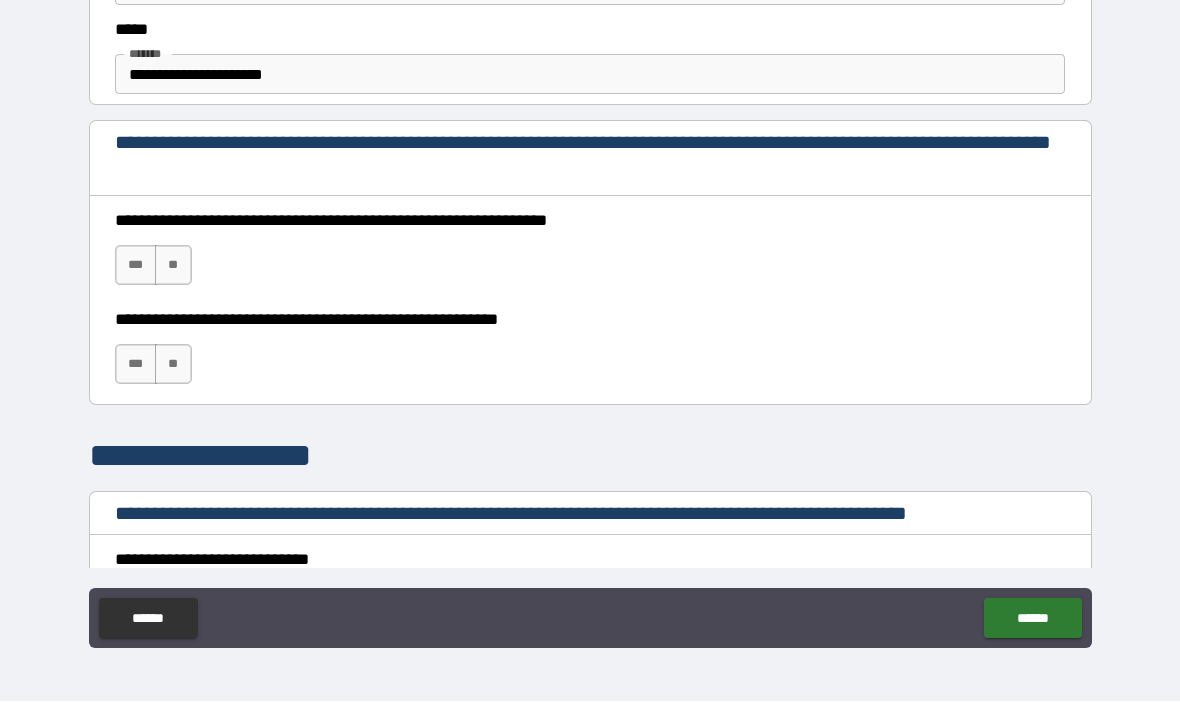 scroll, scrollTop: 1221, scrollLeft: 0, axis: vertical 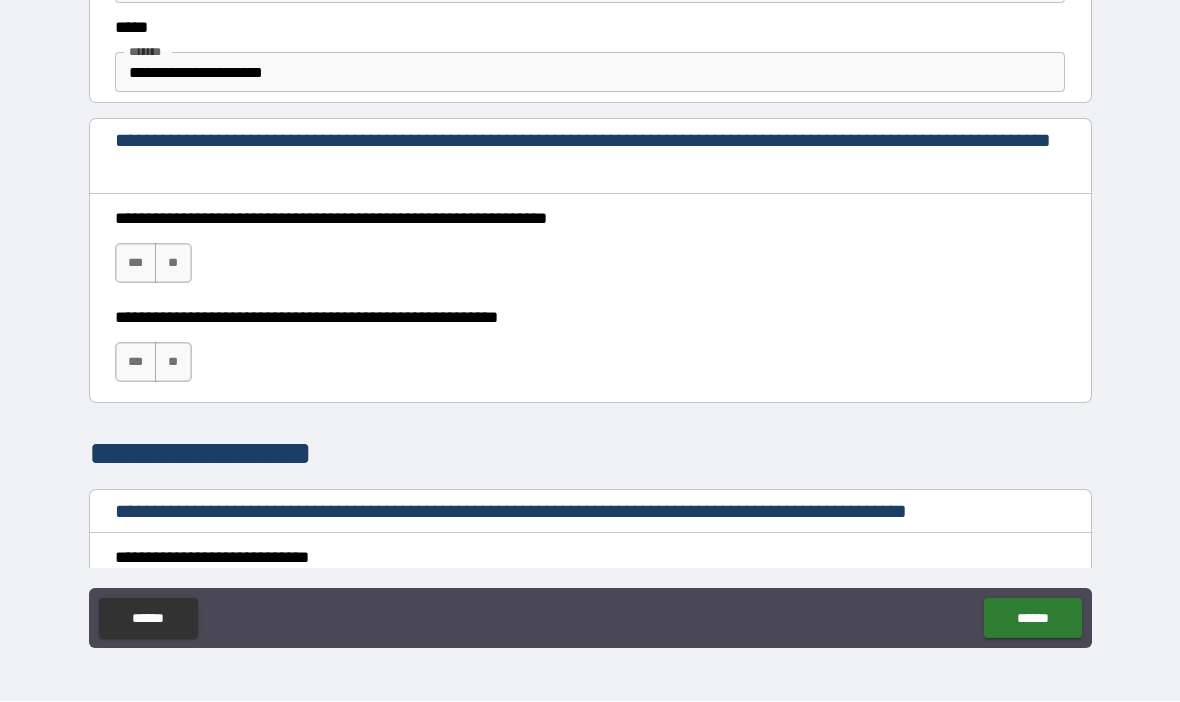 click on "***" at bounding box center [136, 264] 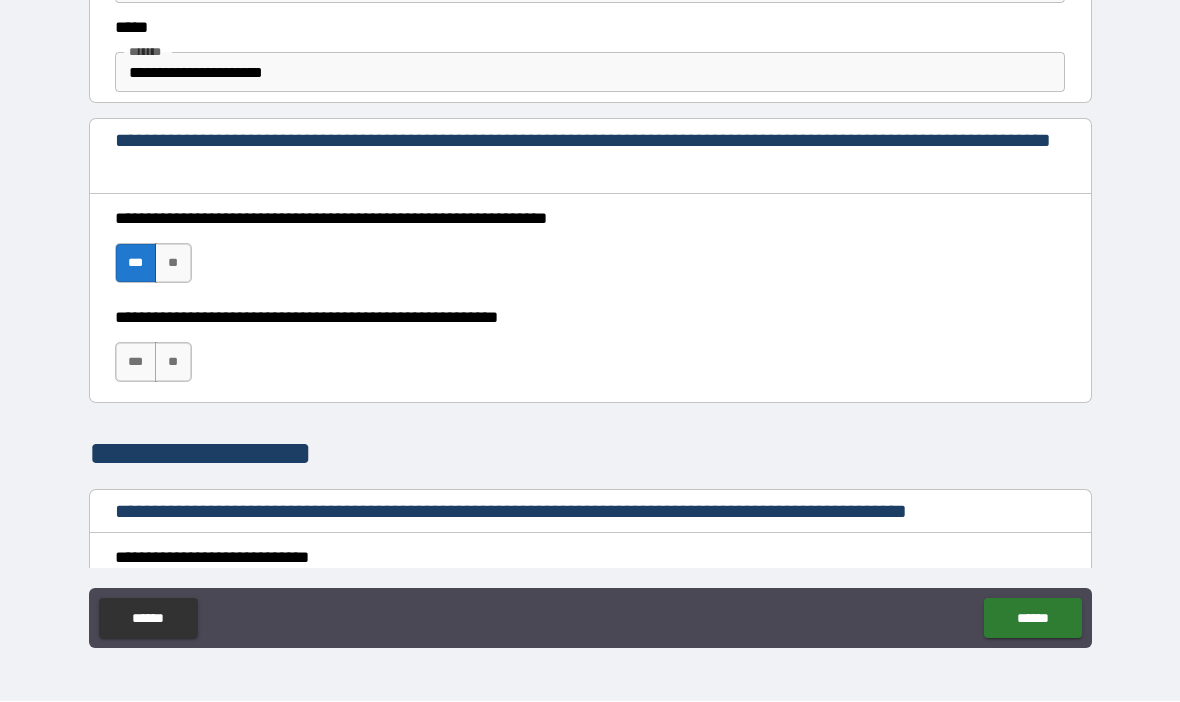 click on "***" at bounding box center [136, 363] 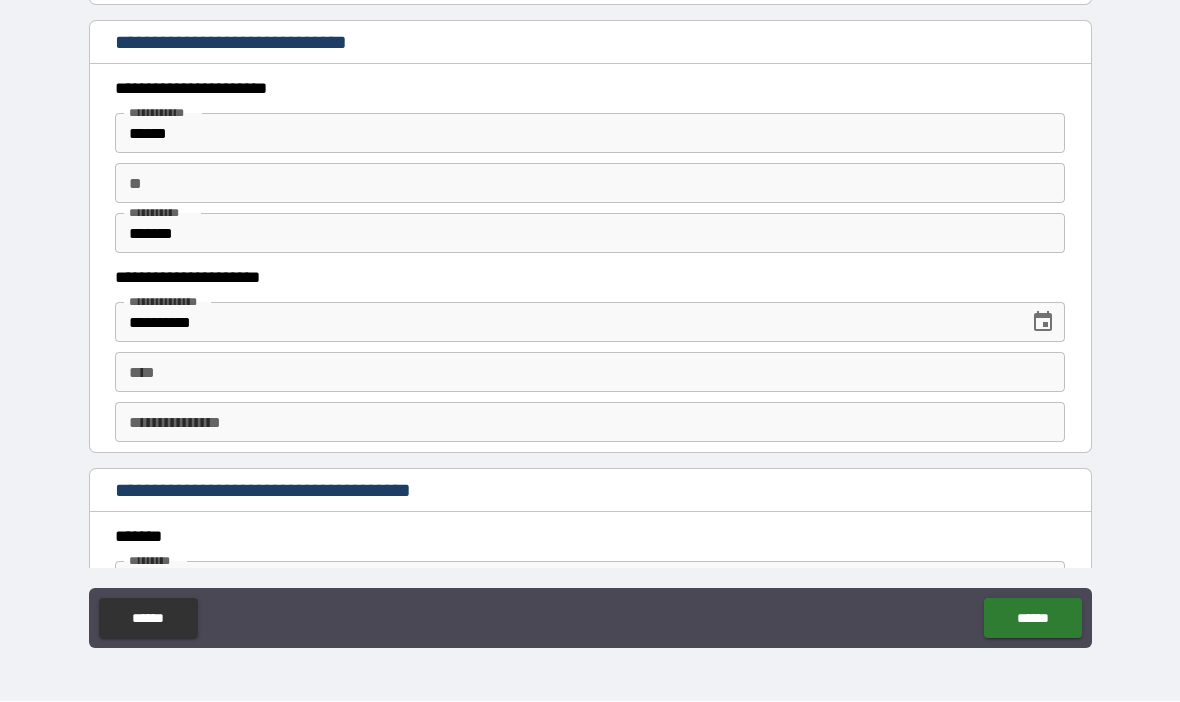scroll, scrollTop: 1848, scrollLeft: 0, axis: vertical 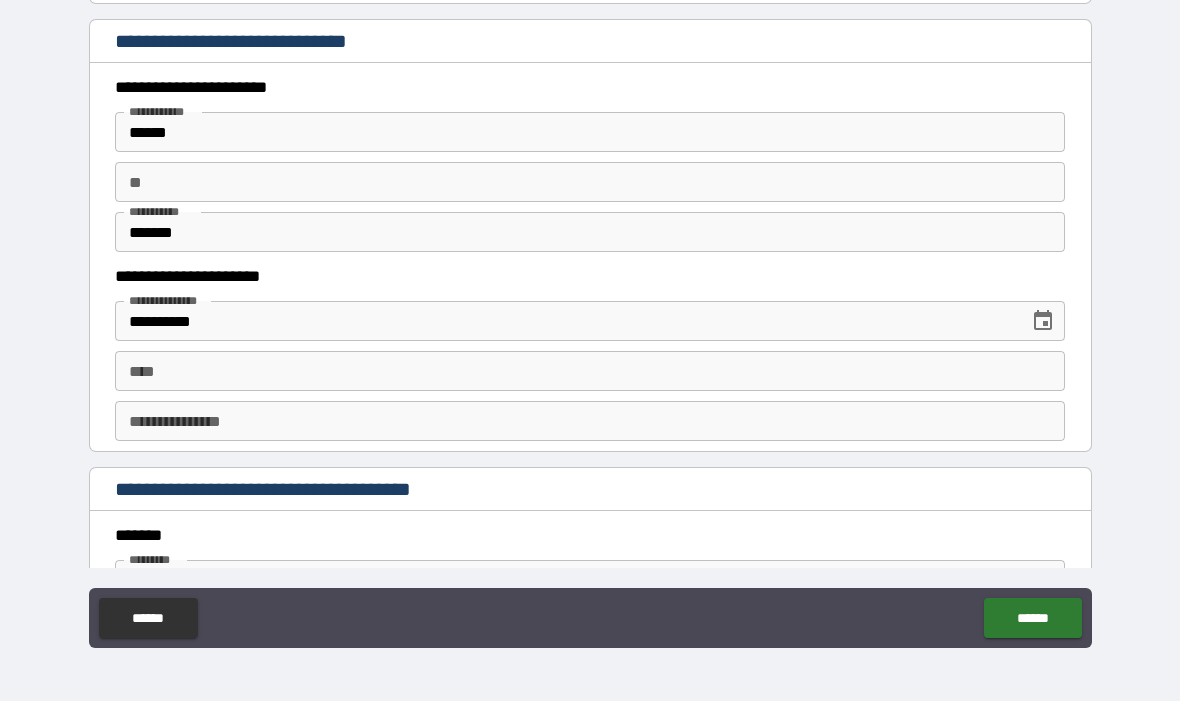 click on "**** ****" at bounding box center [590, 372] 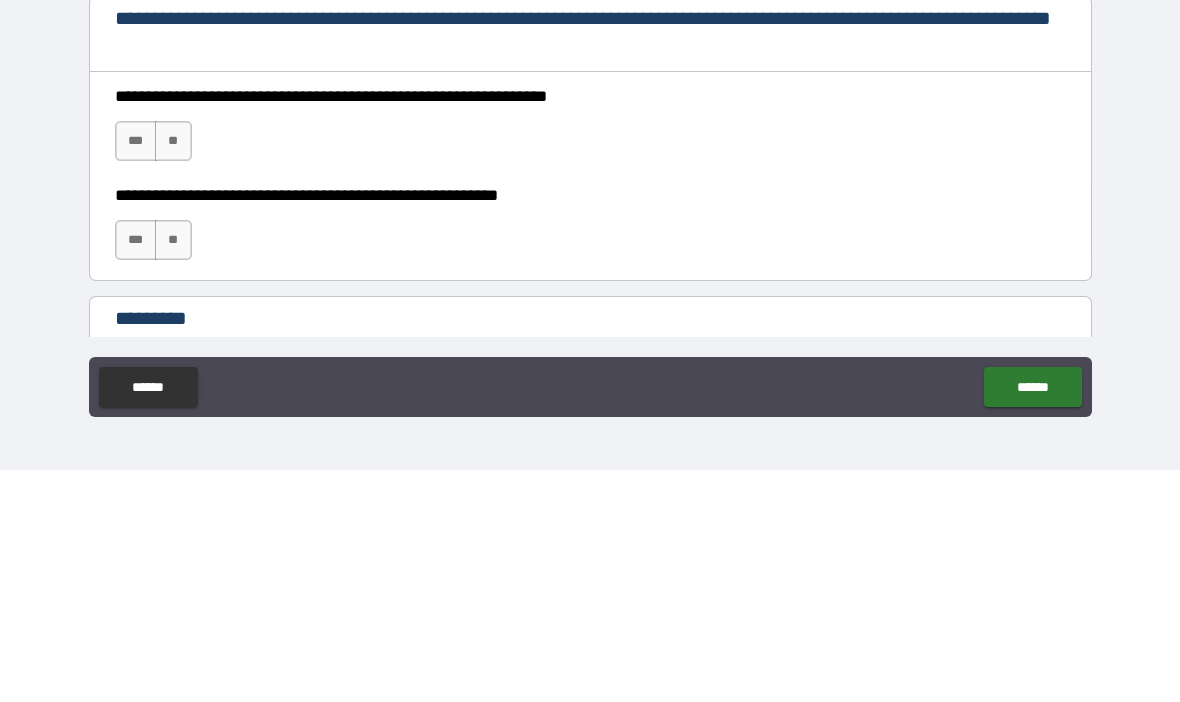 scroll, scrollTop: 2719, scrollLeft: 0, axis: vertical 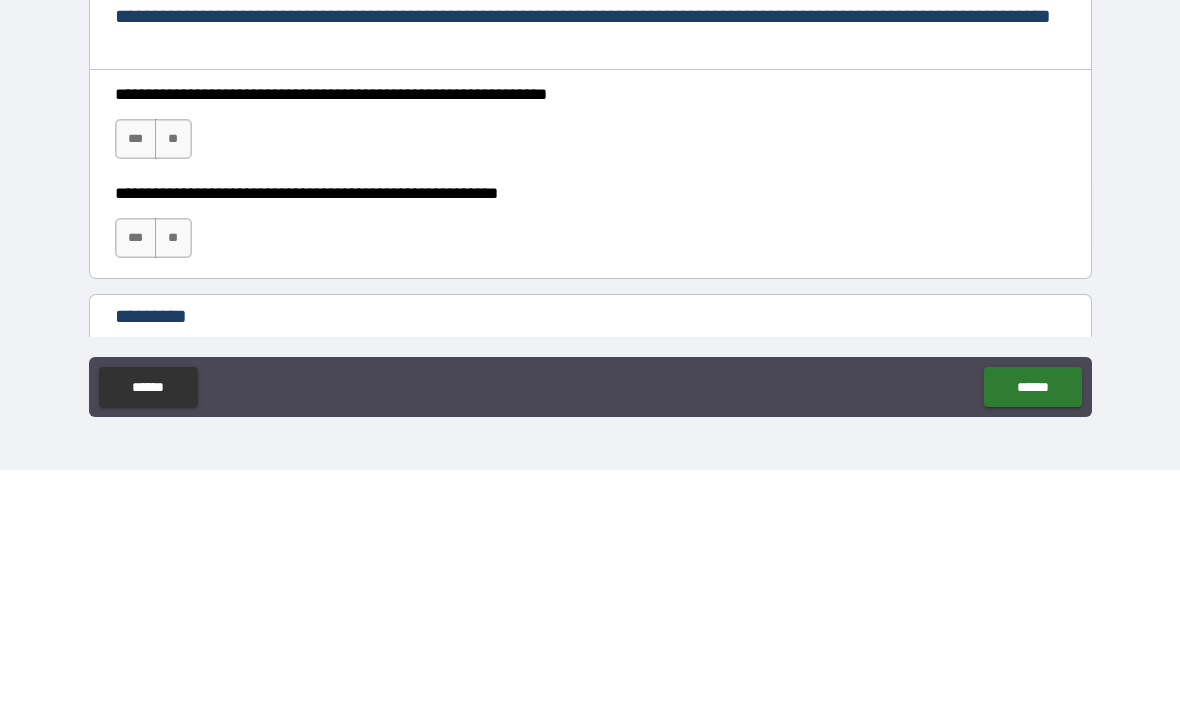 type on "**********" 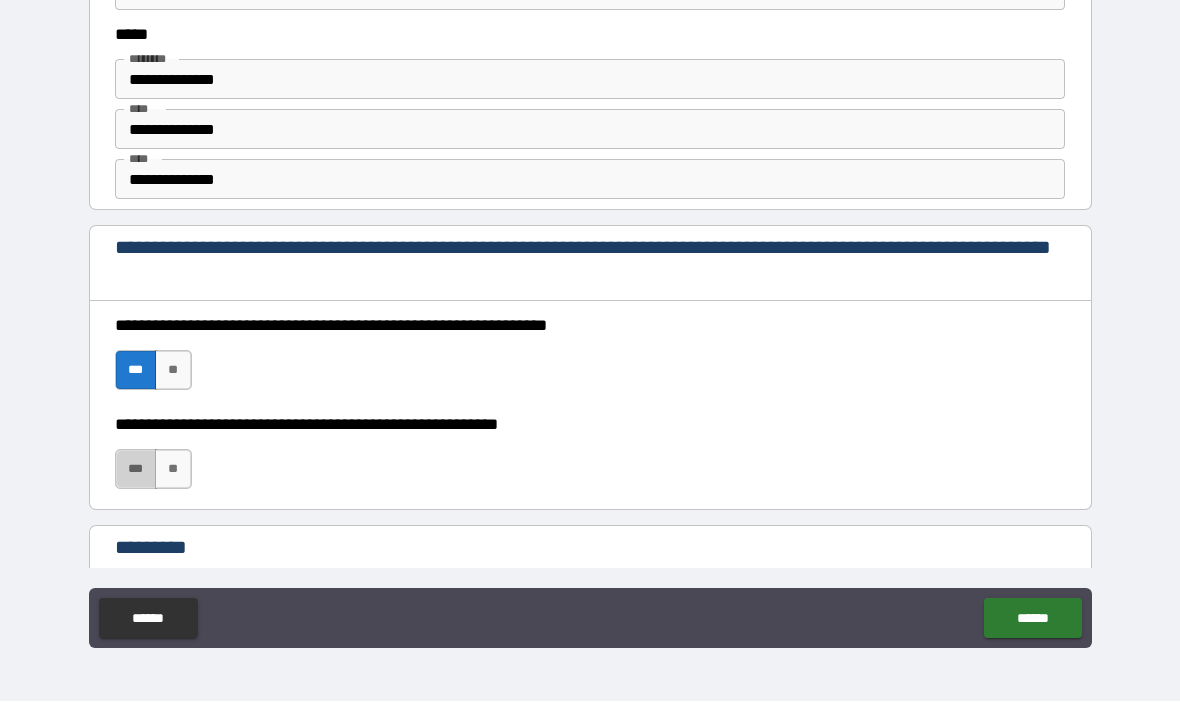 click on "***" at bounding box center [136, 470] 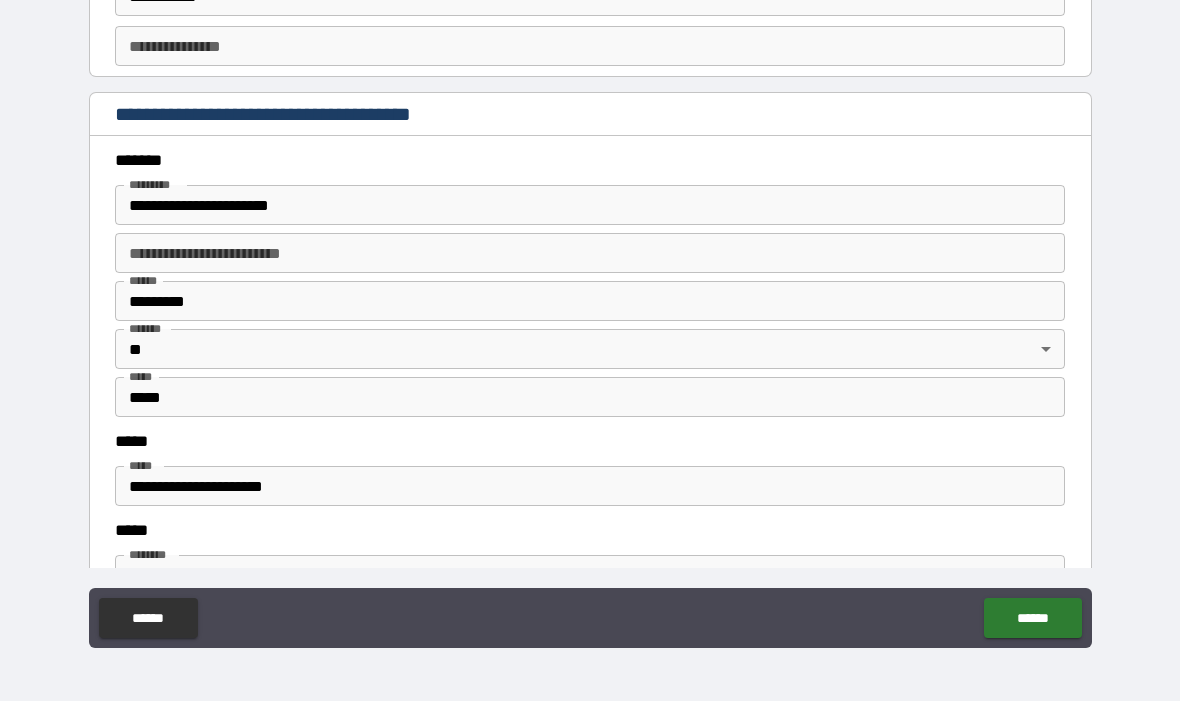 scroll, scrollTop: 2221, scrollLeft: 0, axis: vertical 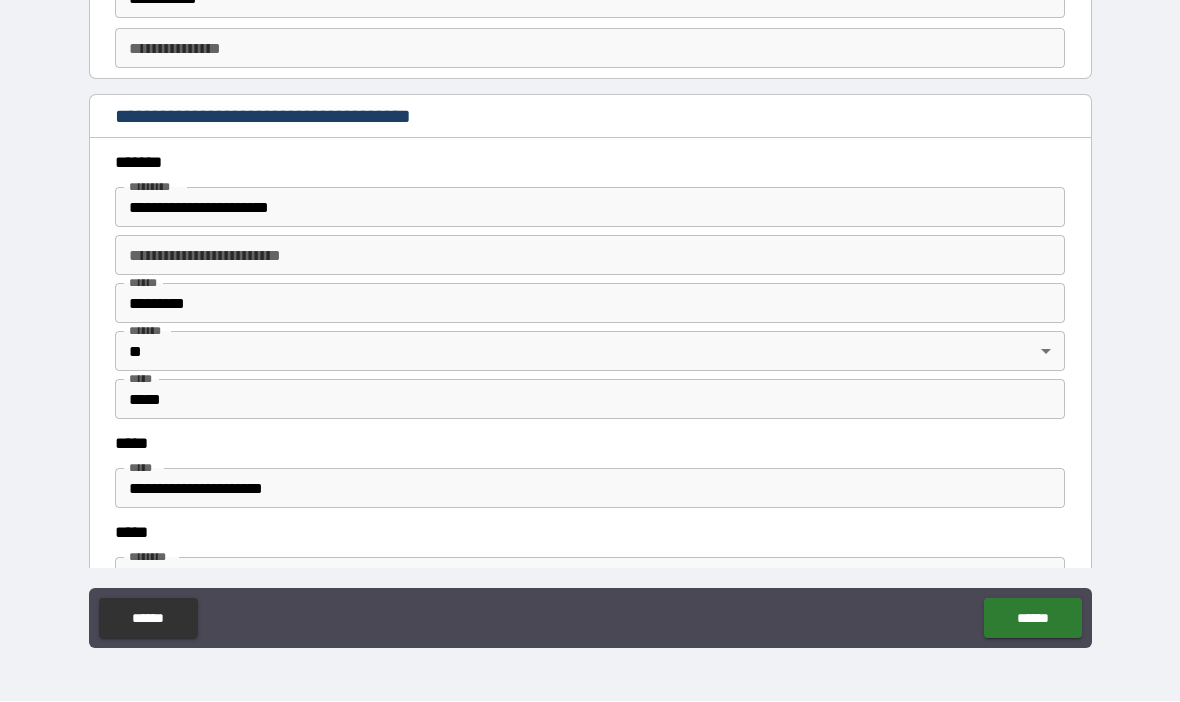 click on "**********" at bounding box center [590, 49] 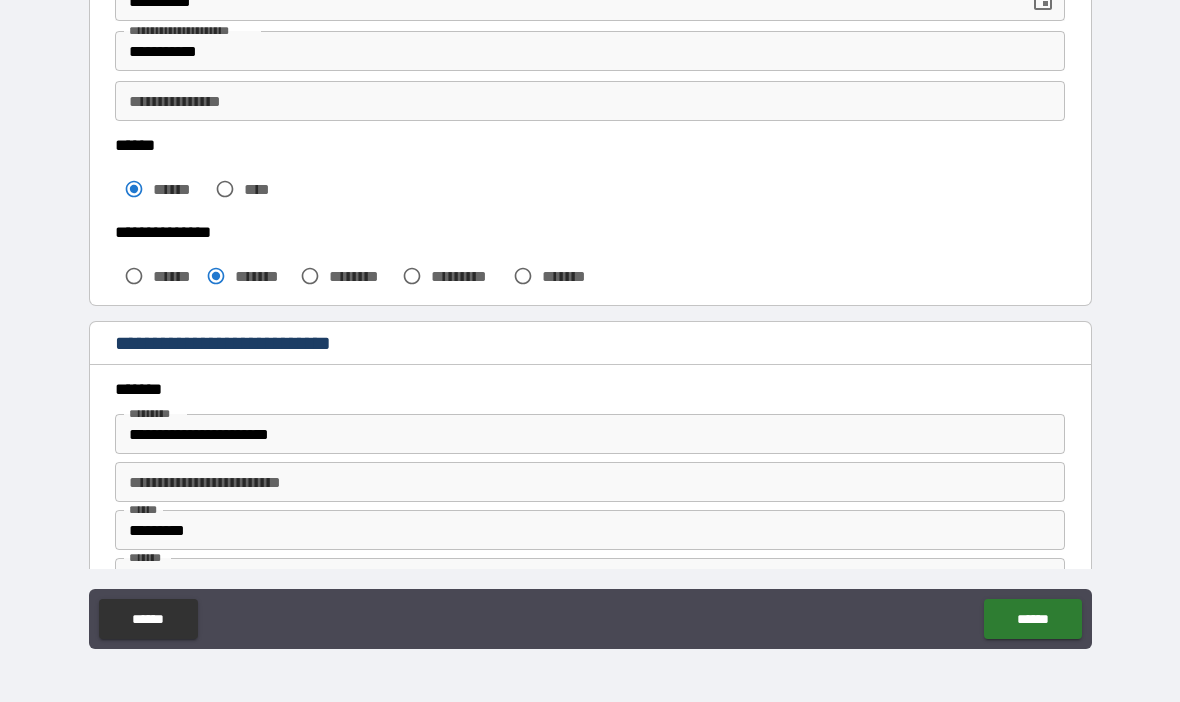 scroll, scrollTop: 374, scrollLeft: 0, axis: vertical 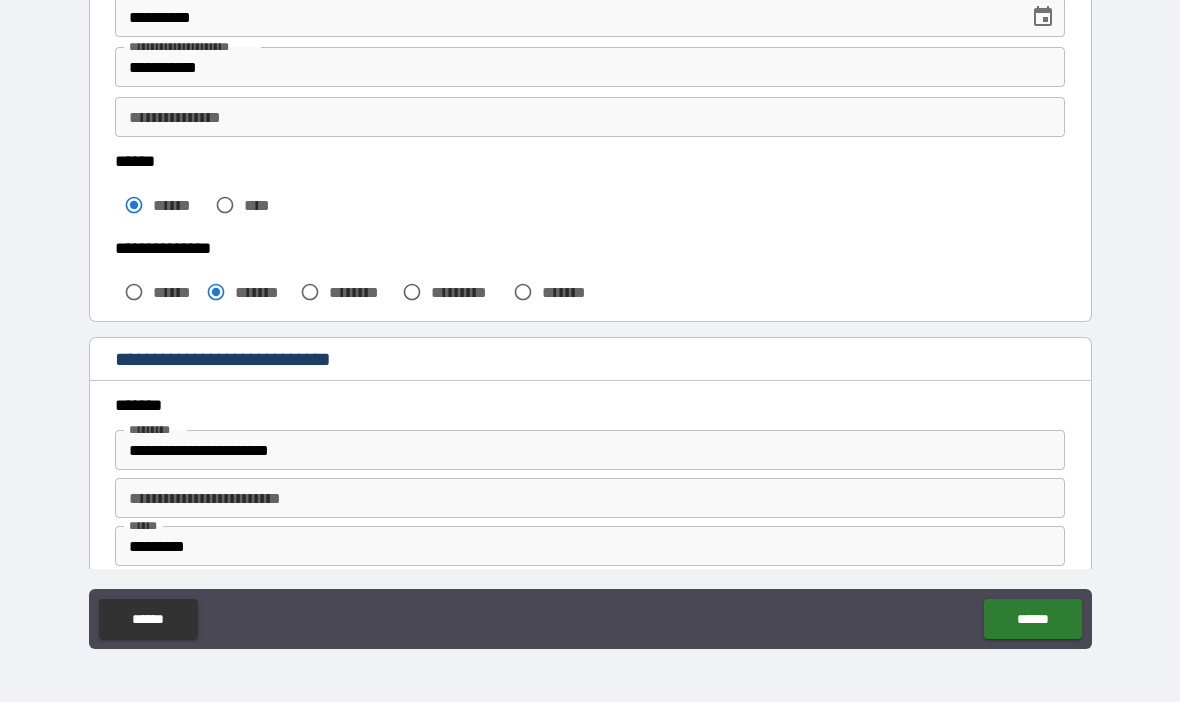 type on "********" 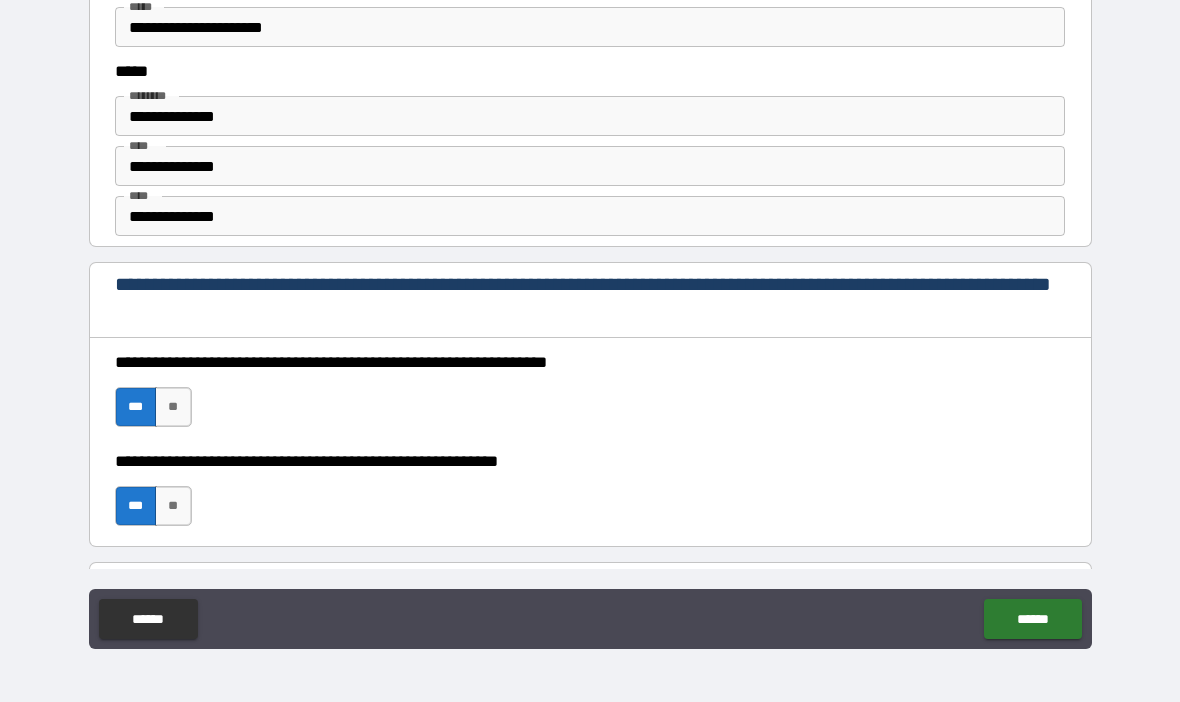 type on "********" 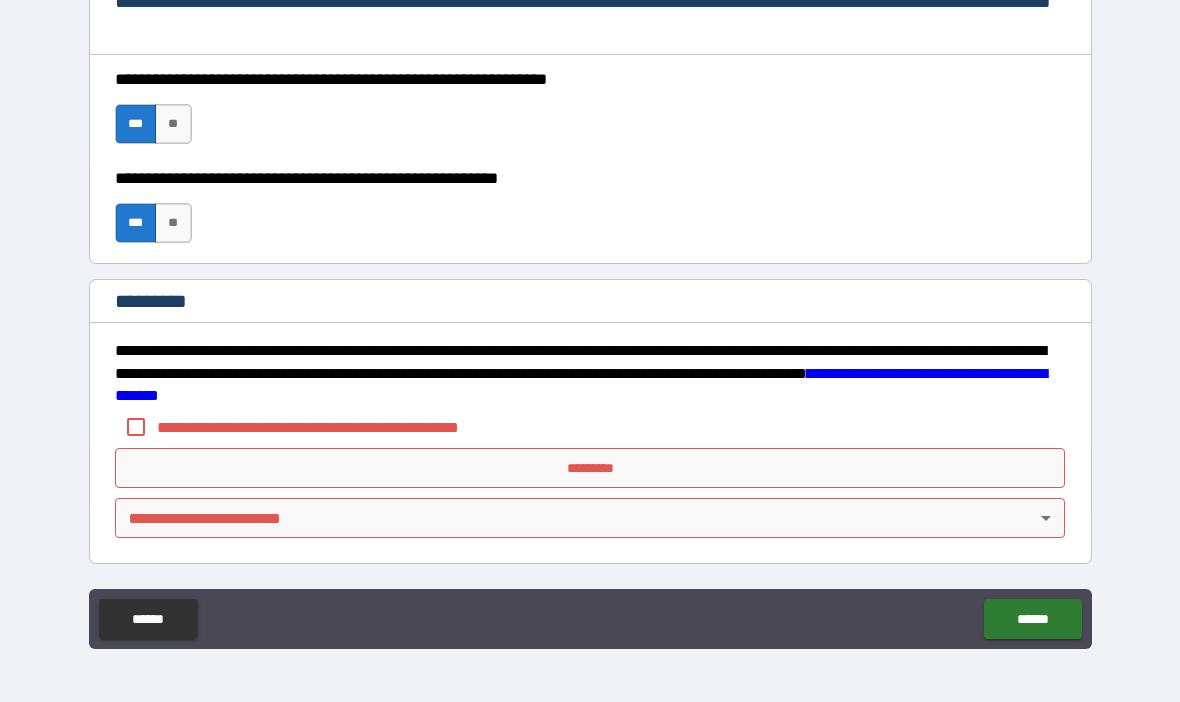 scroll, scrollTop: 2966, scrollLeft: 0, axis: vertical 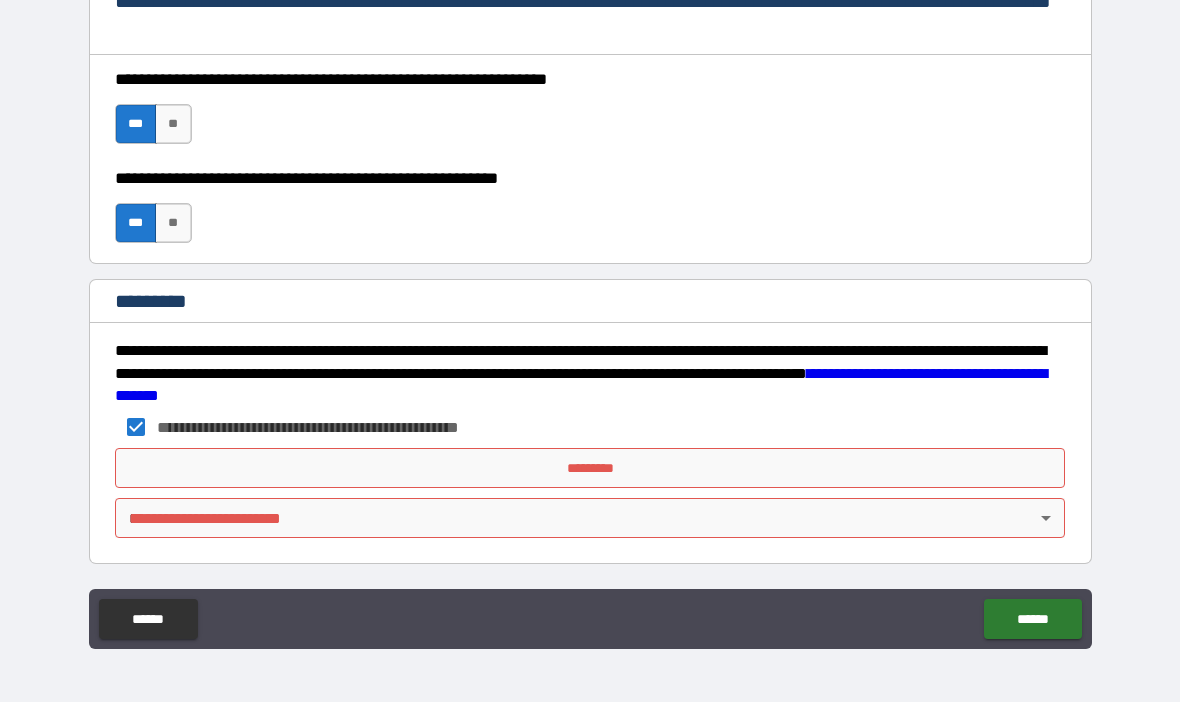click on "*********" at bounding box center (590, 468) 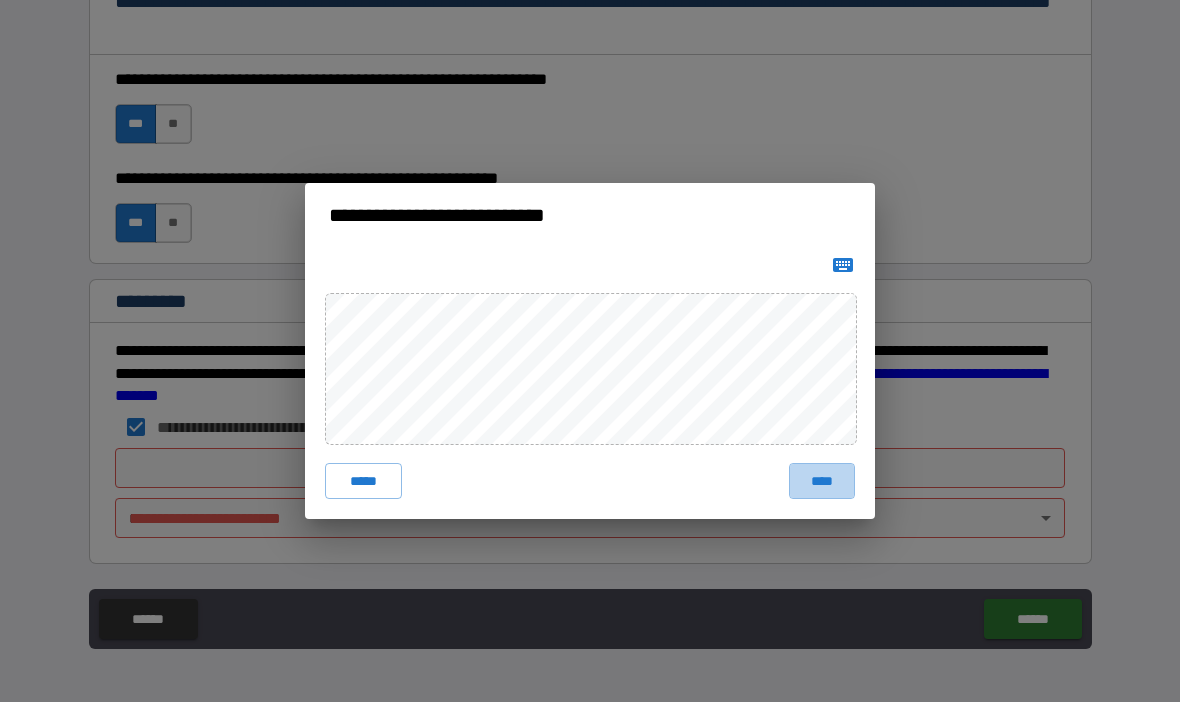 click on "****" at bounding box center [822, 481] 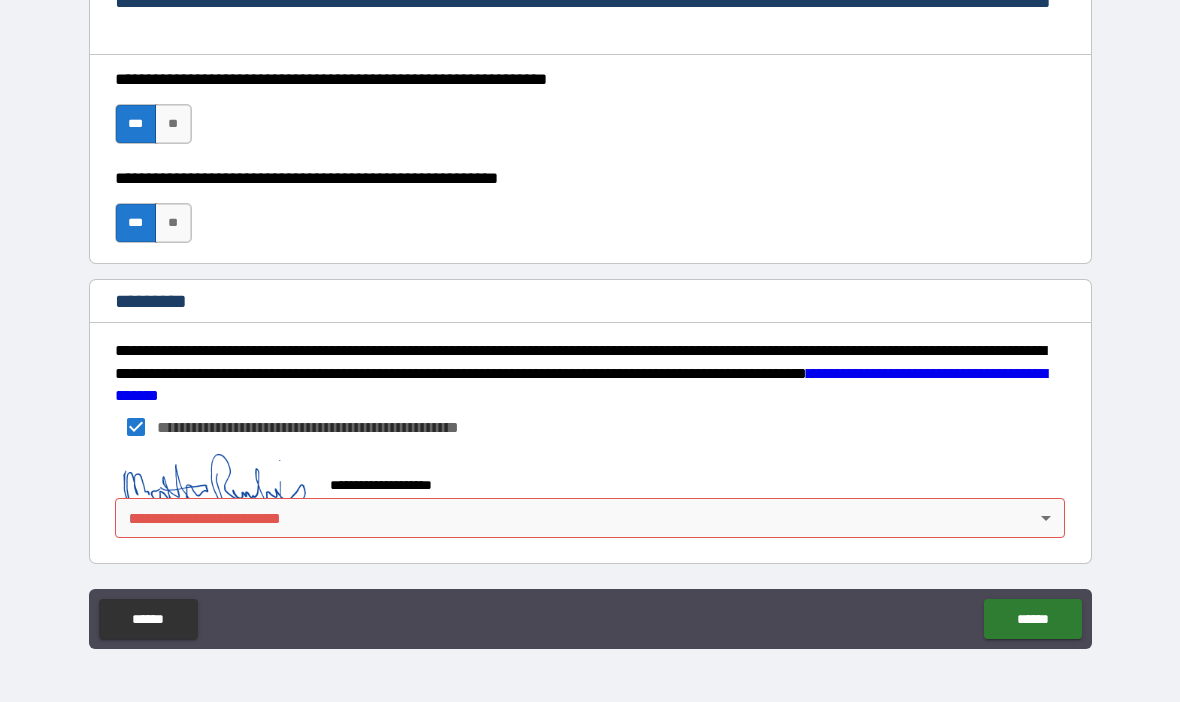 scroll, scrollTop: 2956, scrollLeft: 0, axis: vertical 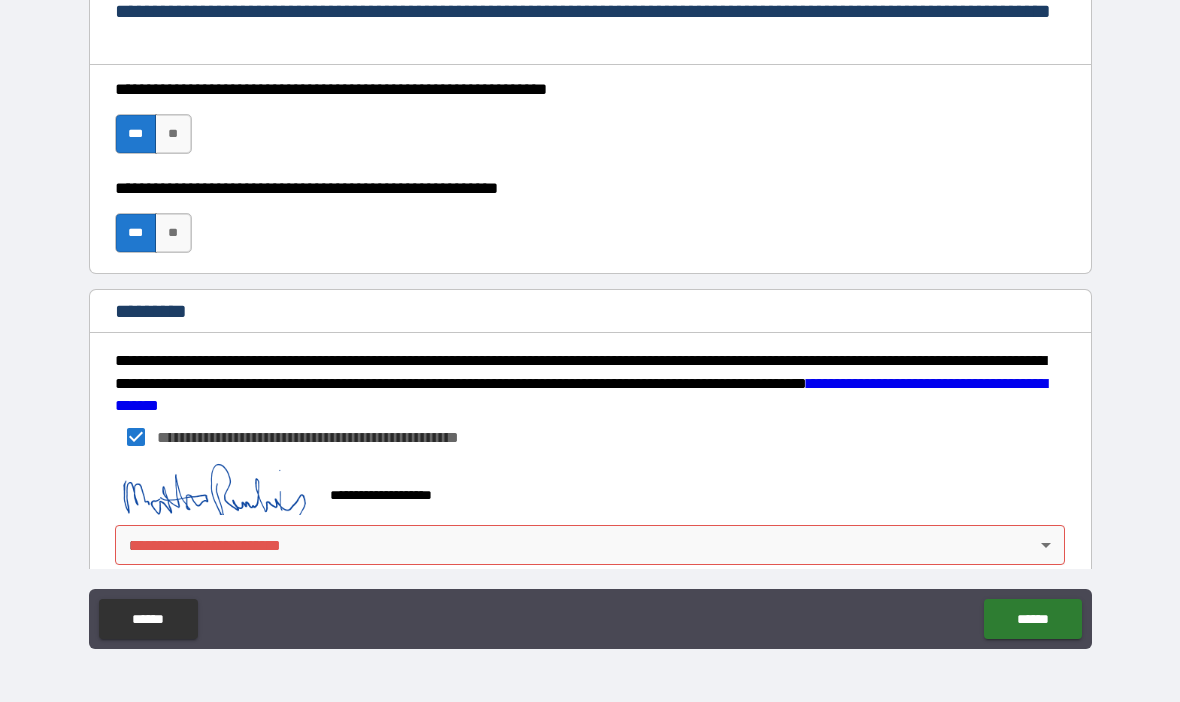 click on "[FIRST] [LAST] [CITY] [STATE] [ZIP] [STREET] [NUMBER] [COUNTRY] [PHONE] [EMAIL] [CREDIT_CARD] [EXPIRY_DATE] [CVV] [NAME] [ADDRESS] [CITY] [STATE] [ZIP] [COUNTRY] [PHONE] [EMAIL] [BIRTH_DATE] [AGE] [SSN] [PASSPORT_NUMBER] [DRIVER_LICENSE]" at bounding box center (590, 316) 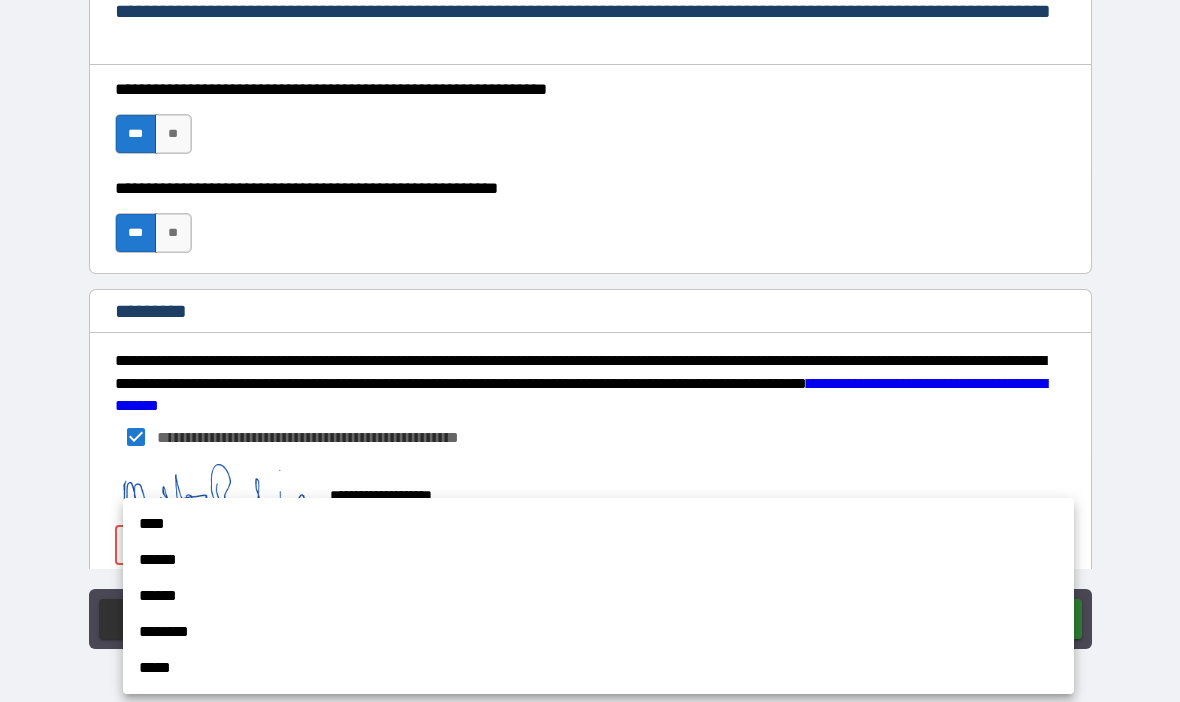 click on "****" at bounding box center (598, 524) 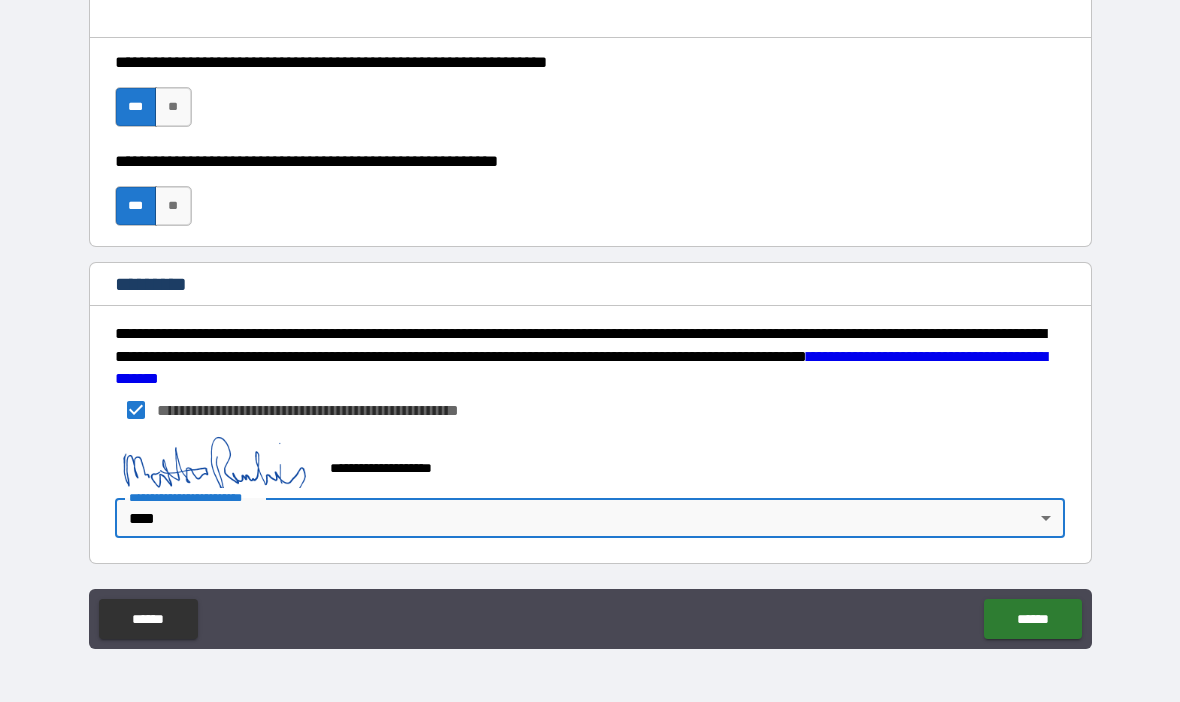 scroll, scrollTop: 2983, scrollLeft: 0, axis: vertical 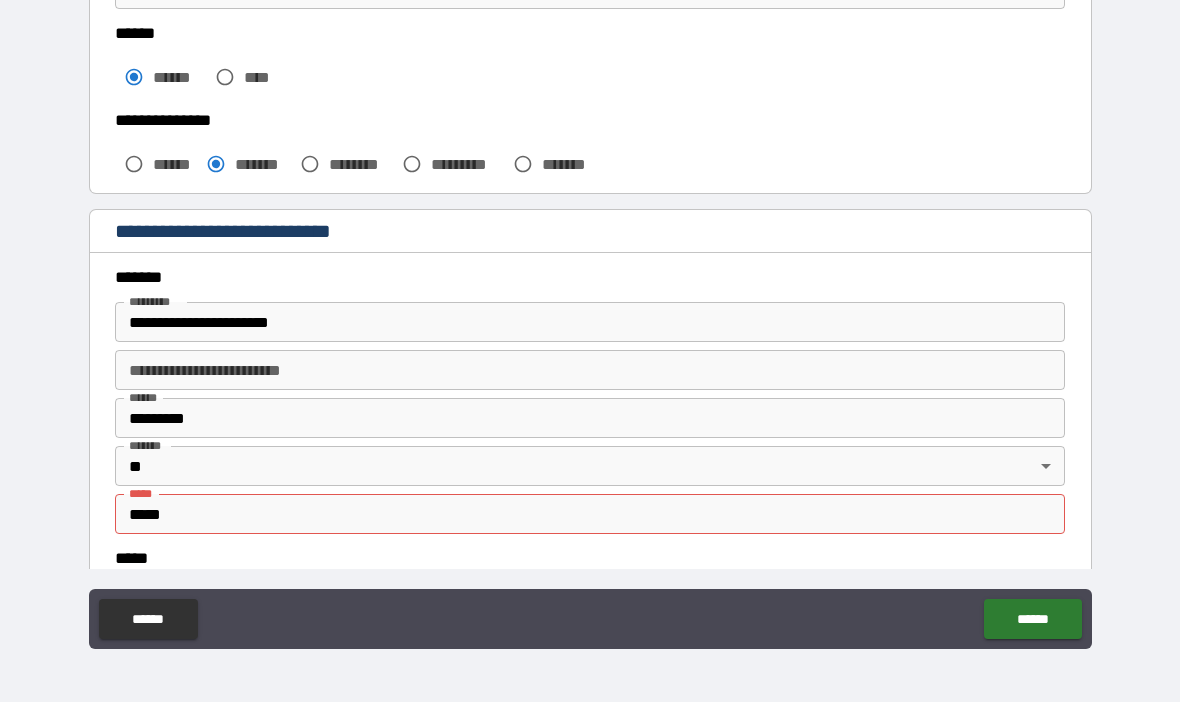 click on "*****" at bounding box center [590, 514] 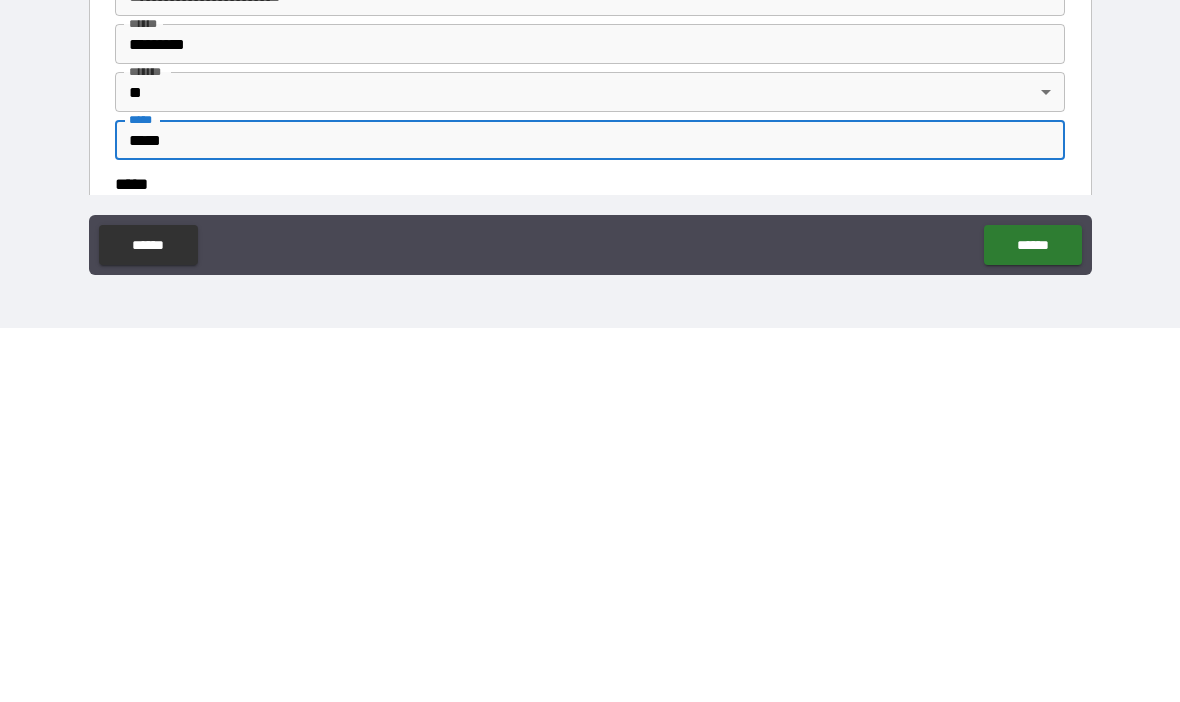 type on "*****" 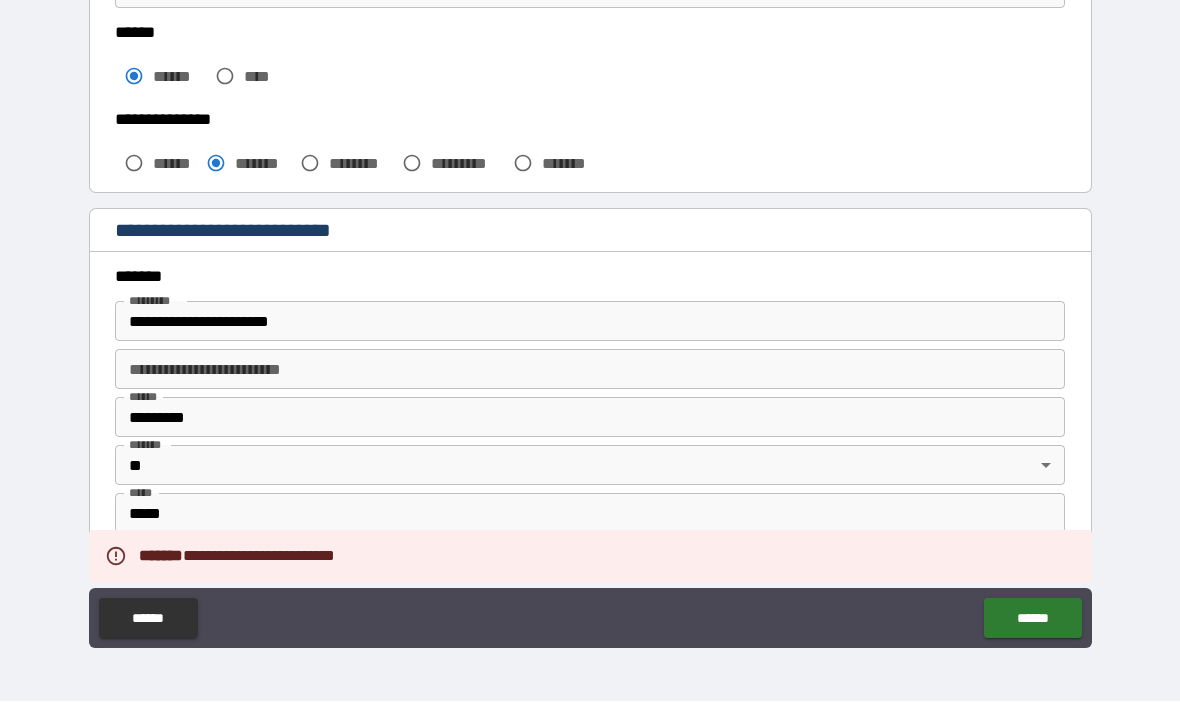 click on "******" at bounding box center (1032, 619) 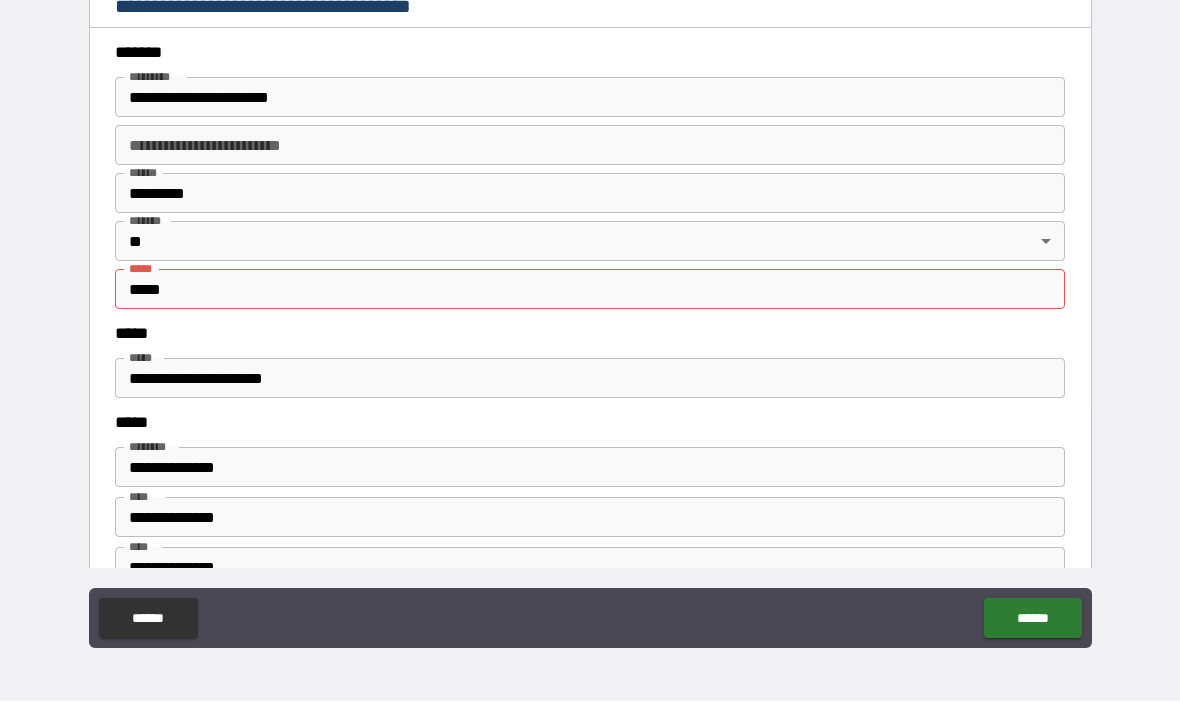 scroll, scrollTop: 2331, scrollLeft: 0, axis: vertical 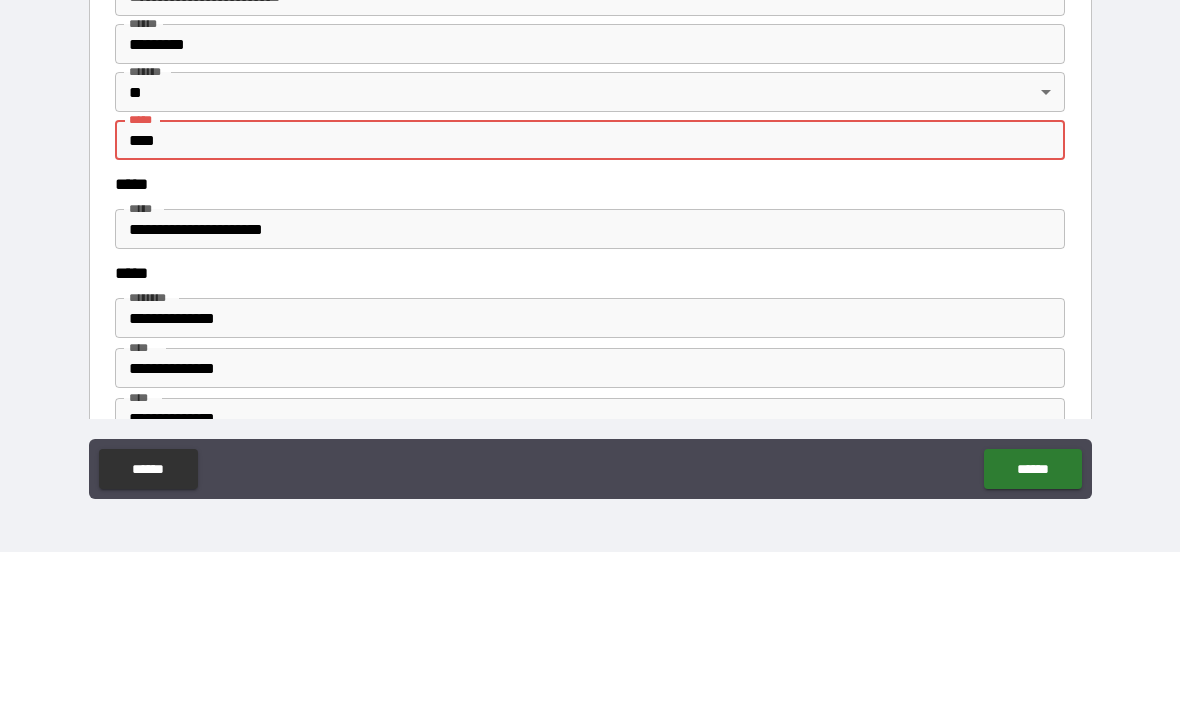 type on "*****" 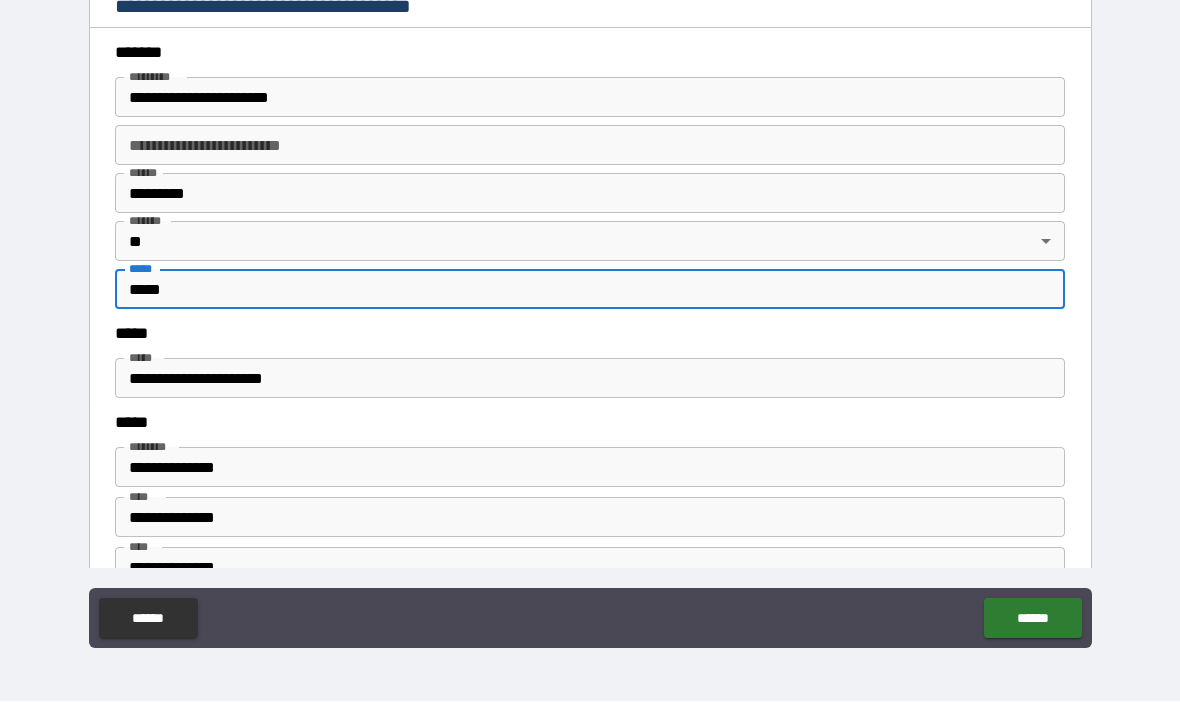 click on "******" at bounding box center [1032, 619] 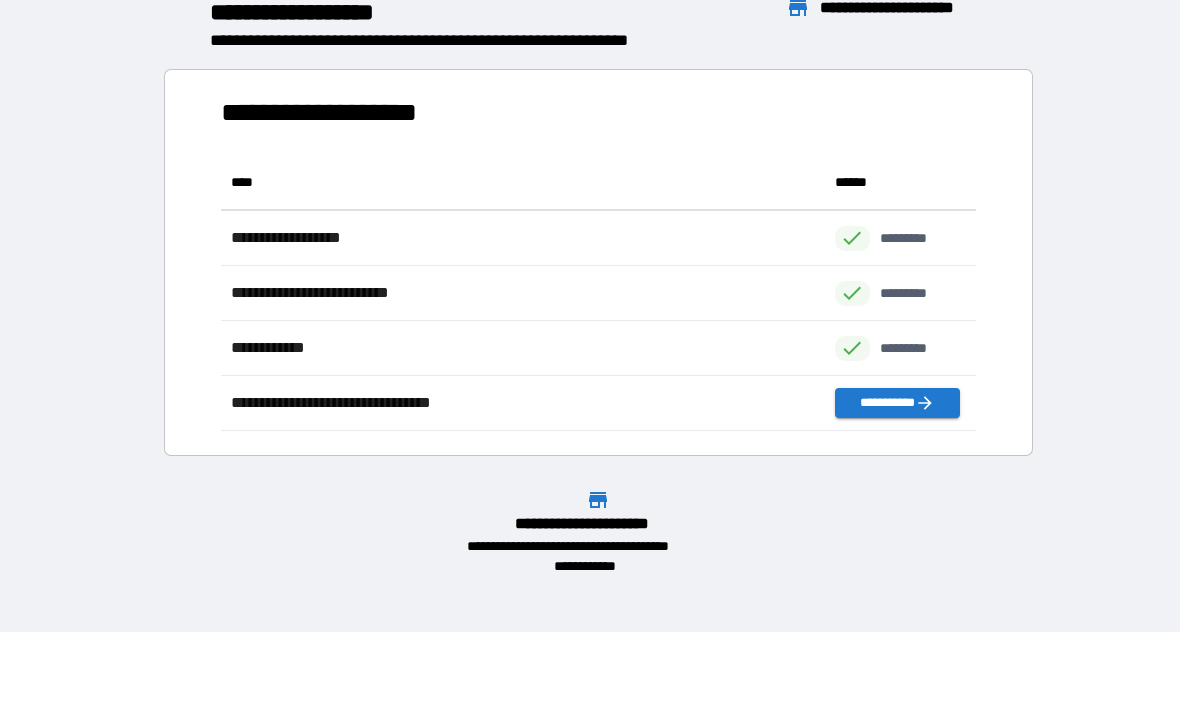 scroll, scrollTop: 276, scrollLeft: 755, axis: both 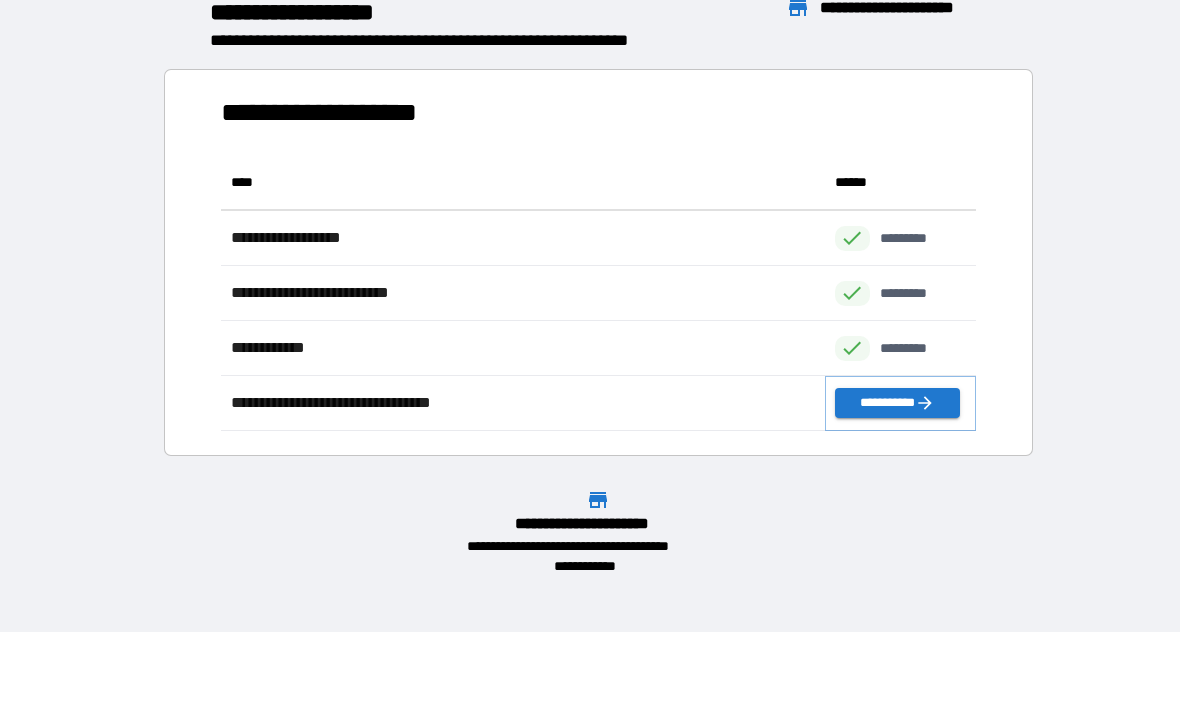 click on "**********" at bounding box center (897, 404) 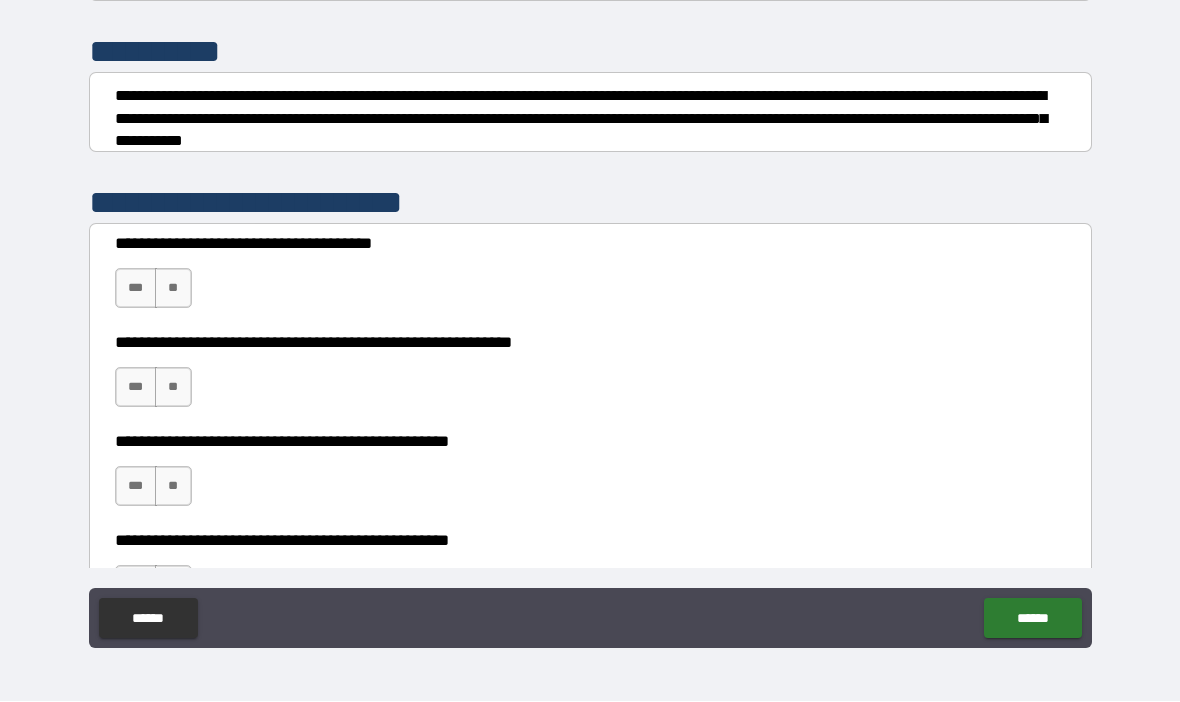 scroll, scrollTop: 230, scrollLeft: 0, axis: vertical 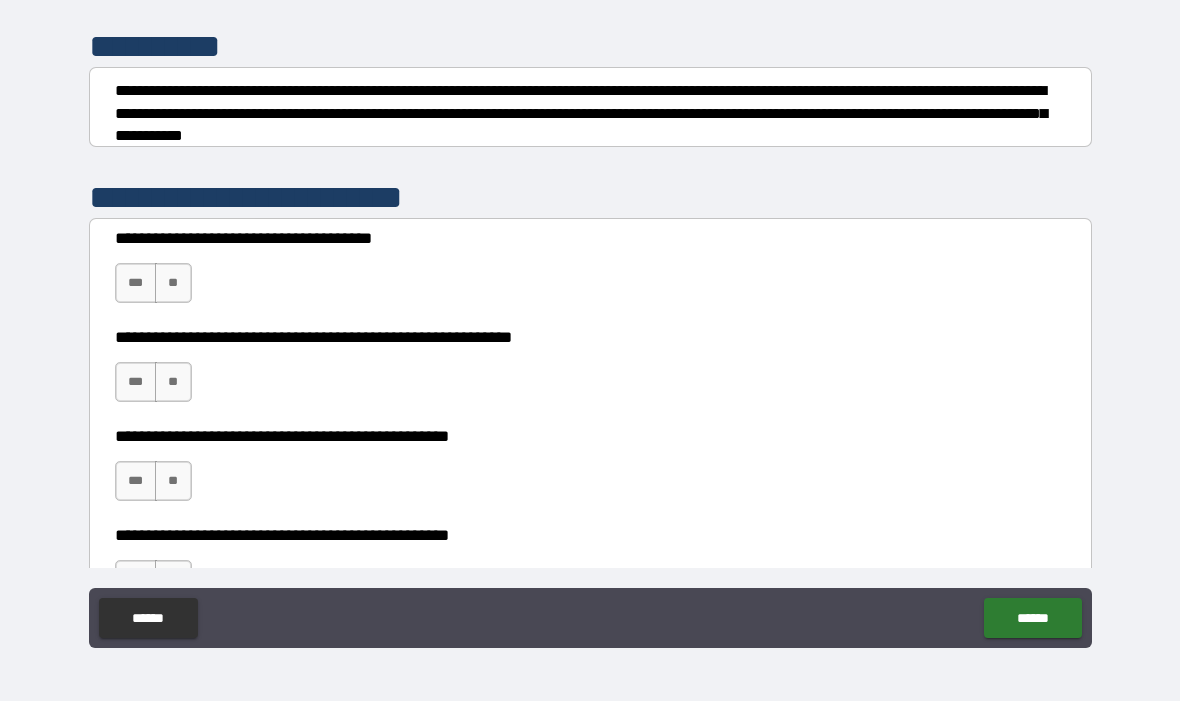click on "***" at bounding box center (136, 284) 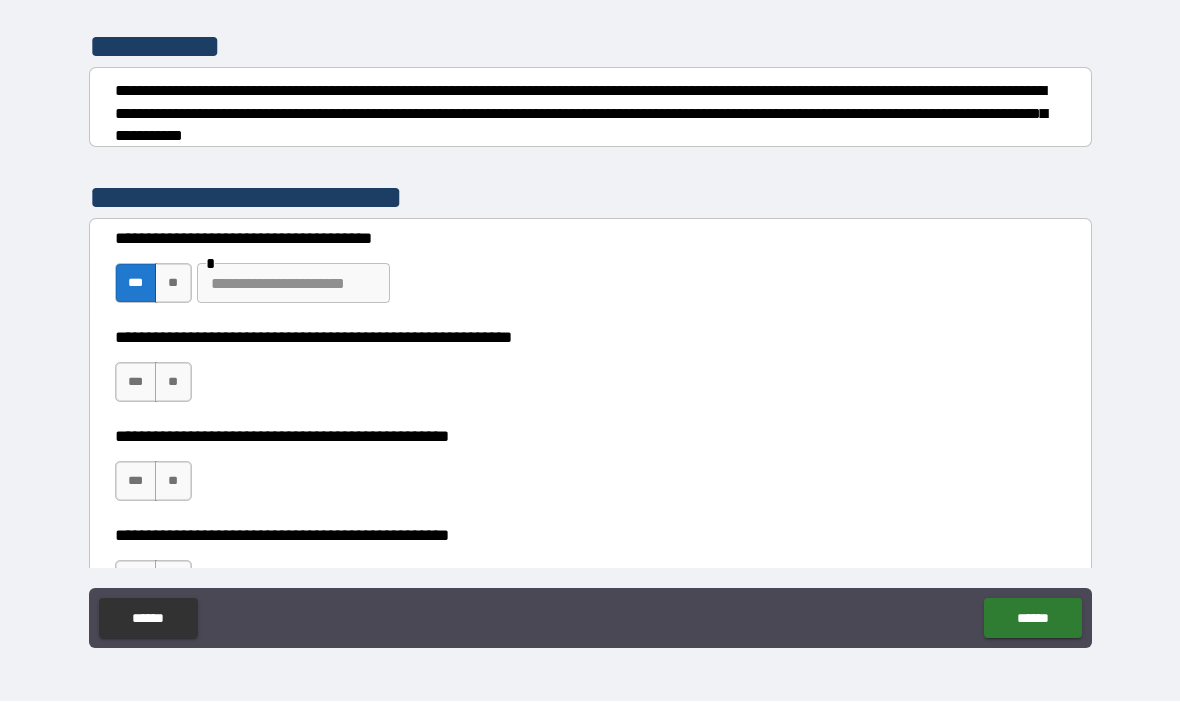 click on "***" at bounding box center (136, 383) 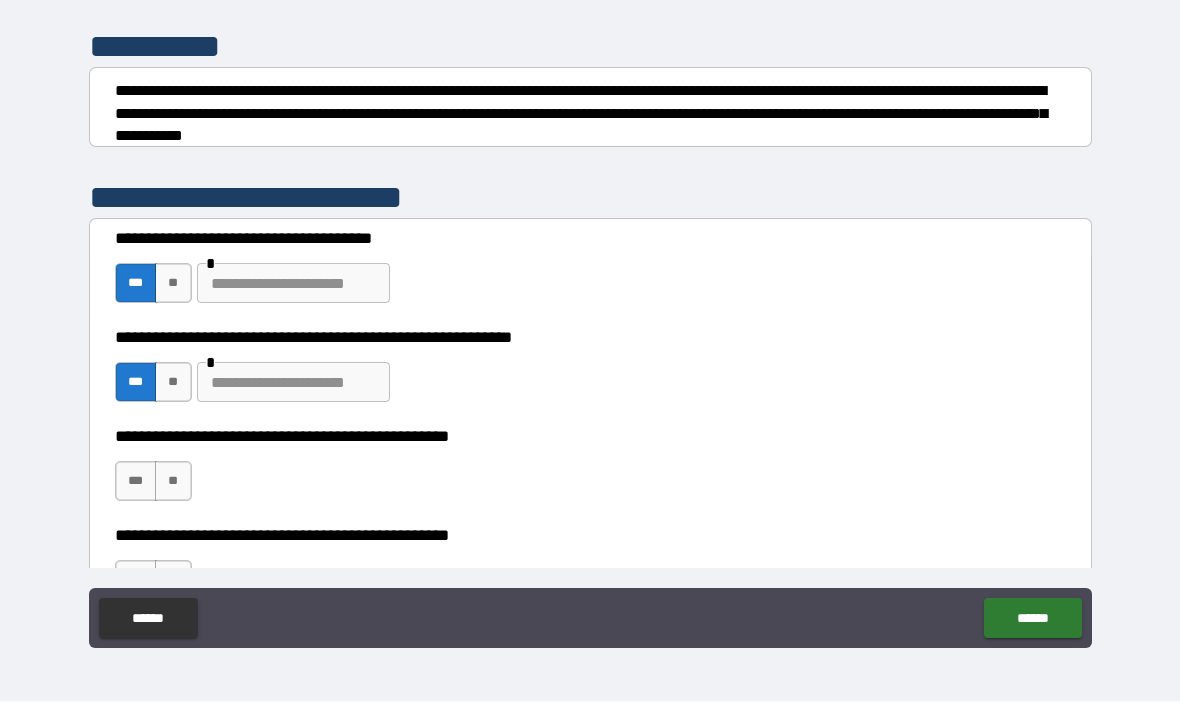 click on "**" at bounding box center (173, 482) 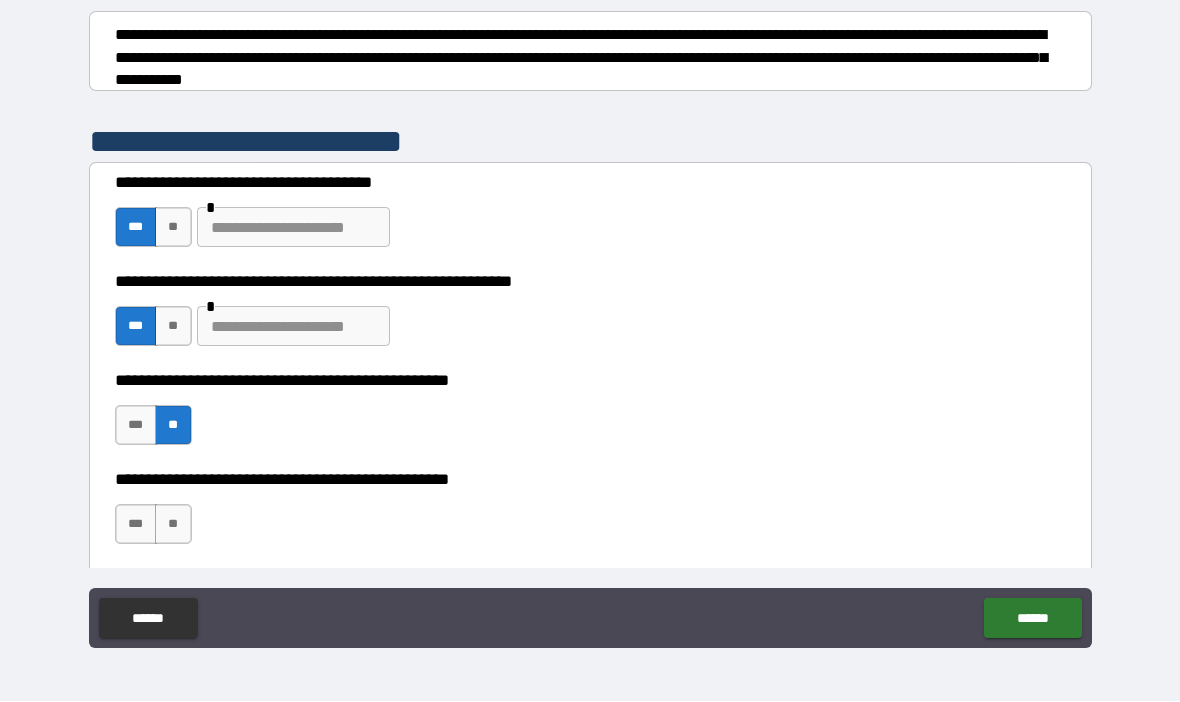 scroll, scrollTop: 331, scrollLeft: 0, axis: vertical 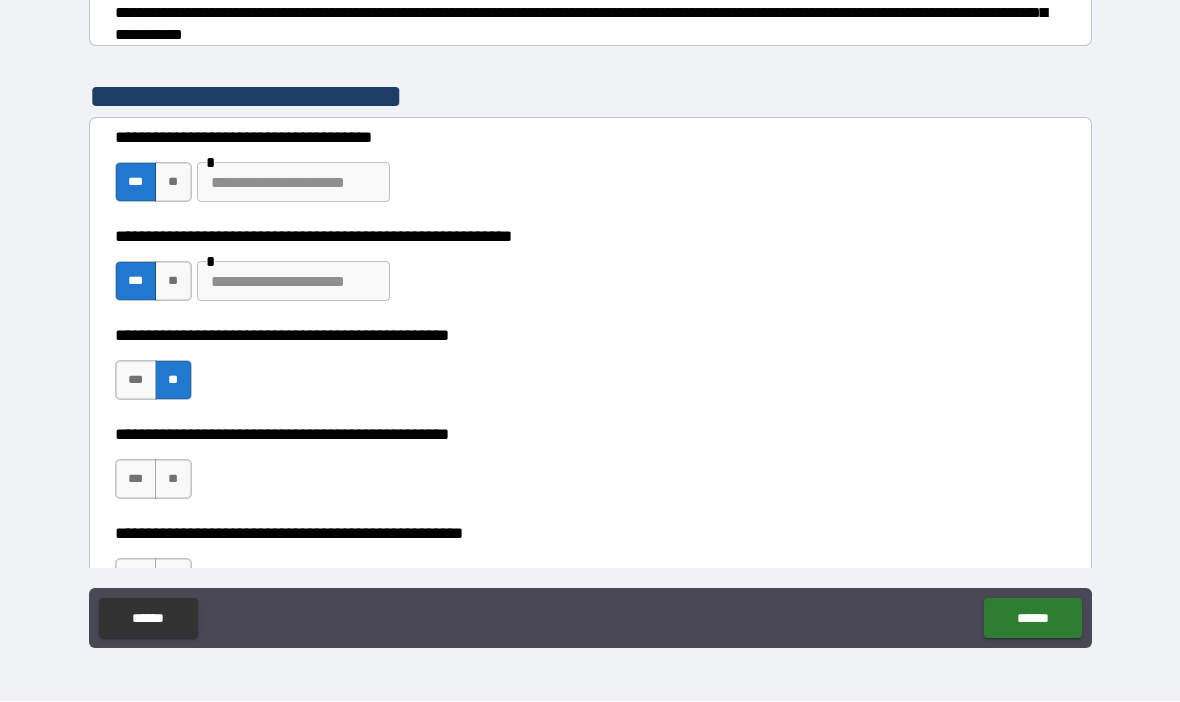 click on "***" at bounding box center [136, 480] 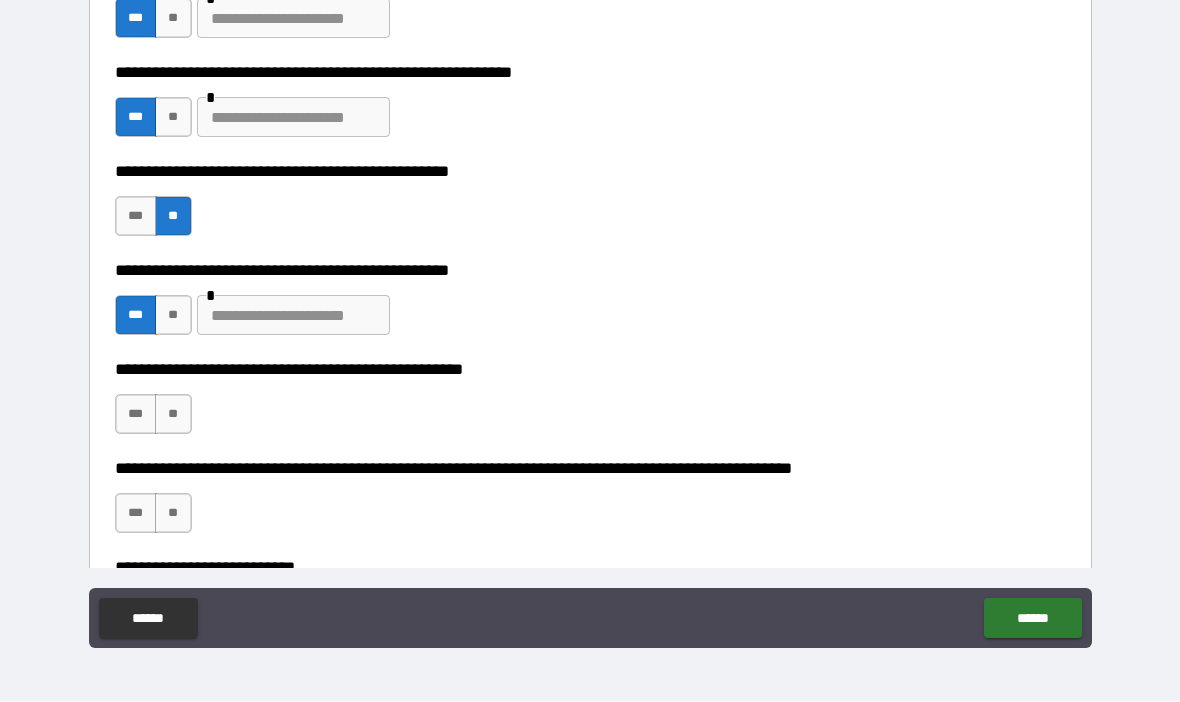 scroll, scrollTop: 496, scrollLeft: 0, axis: vertical 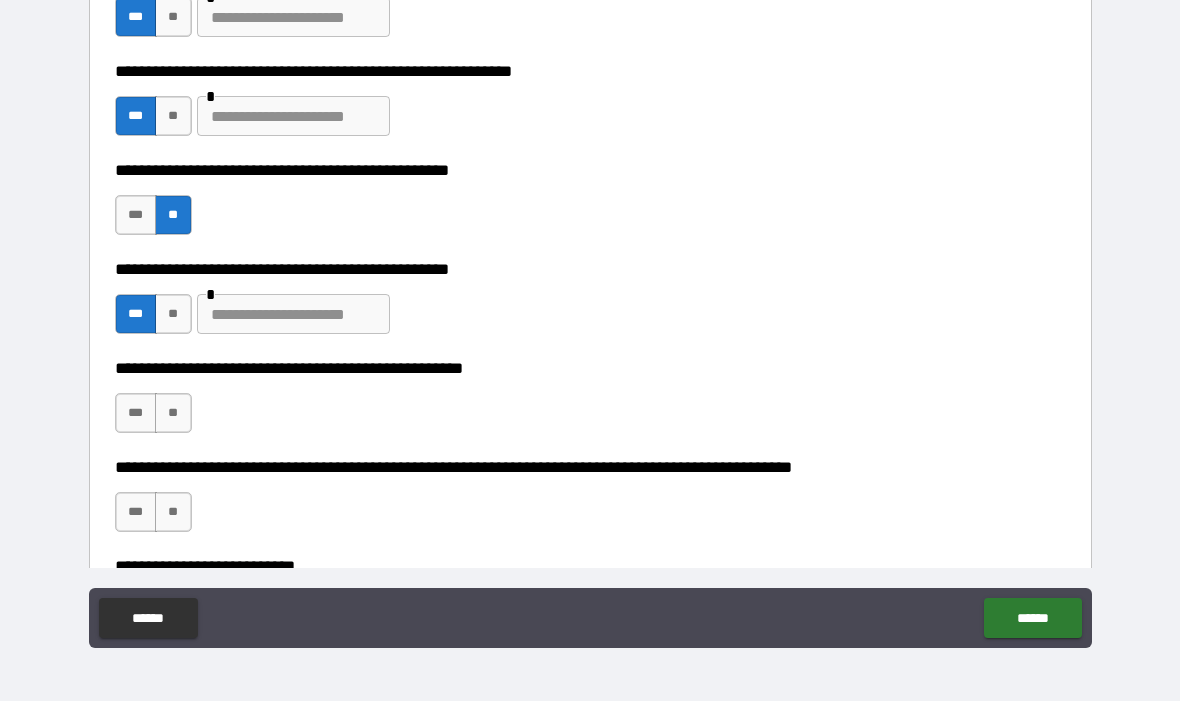 click at bounding box center [293, 315] 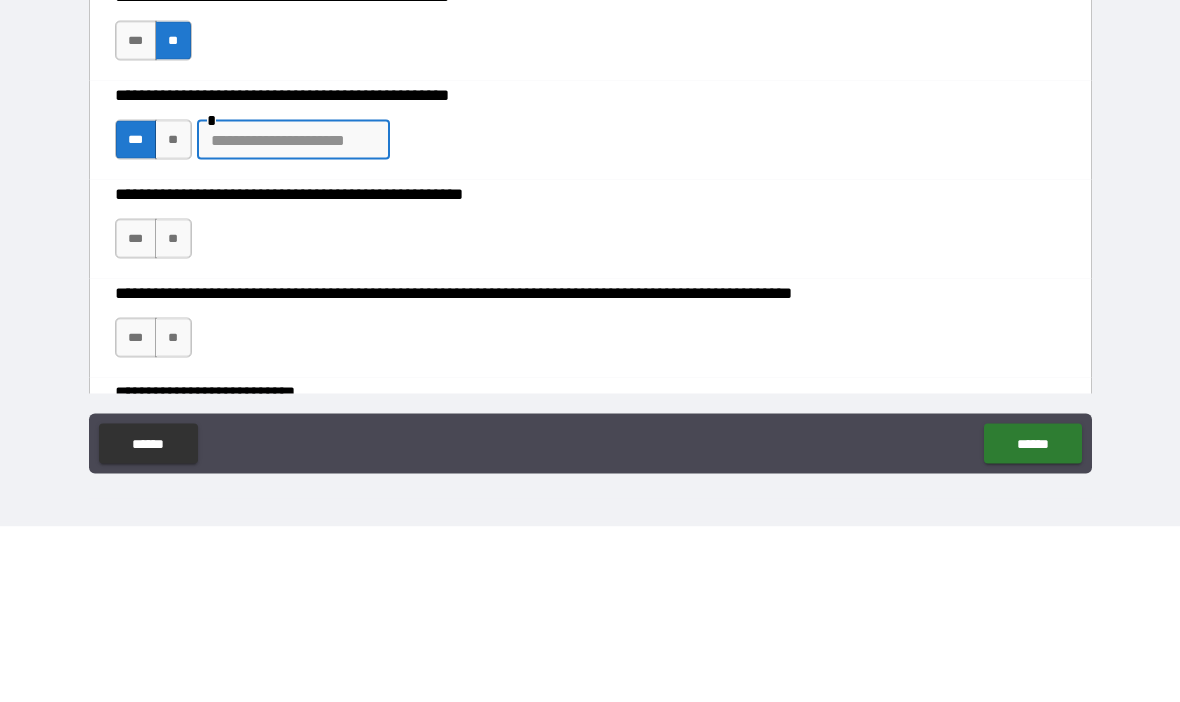click on "**" at bounding box center (173, 414) 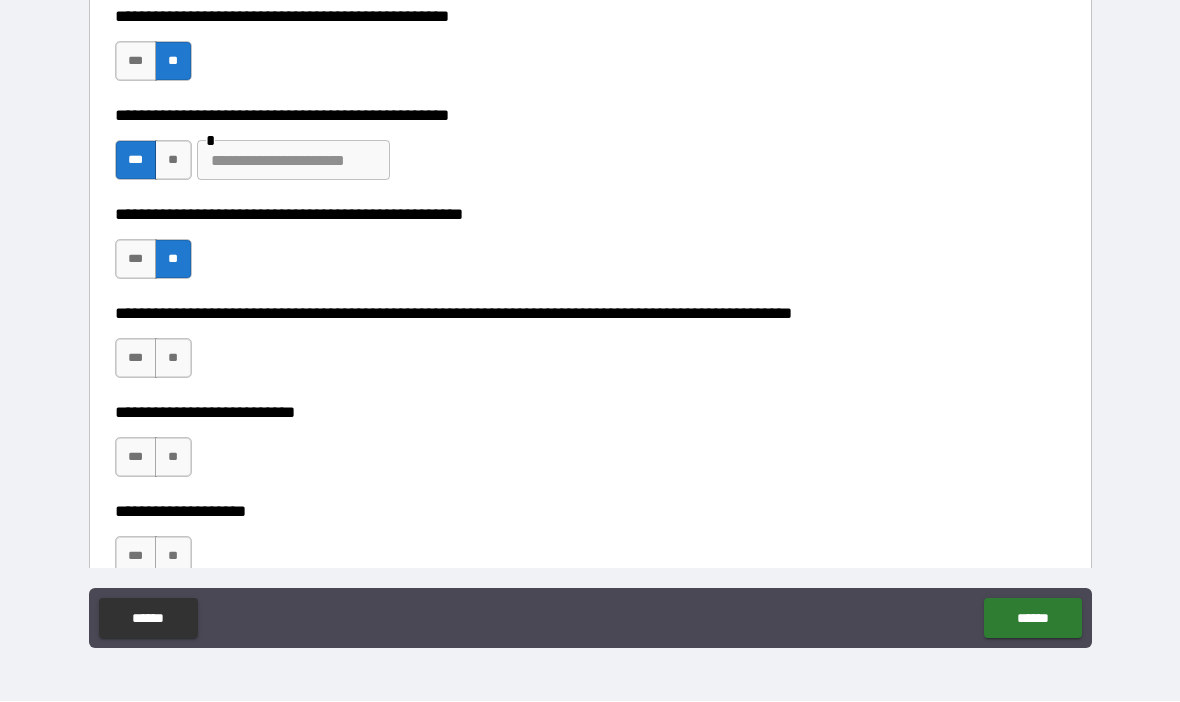 scroll, scrollTop: 664, scrollLeft: 0, axis: vertical 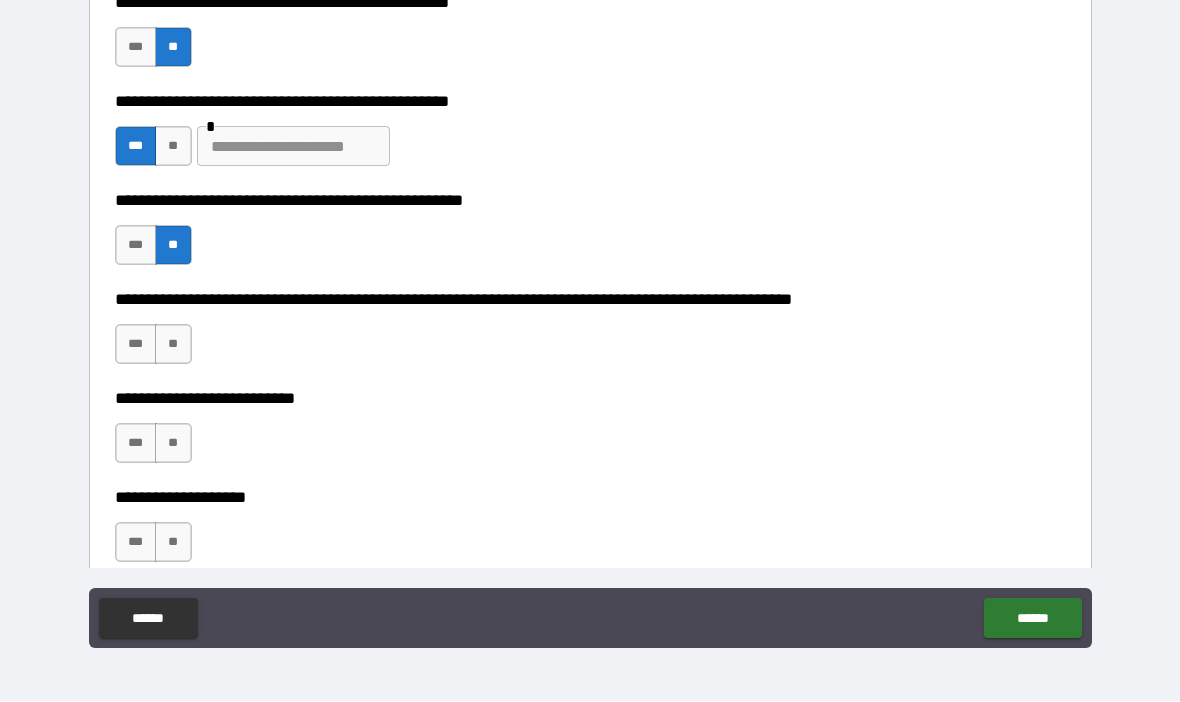 click on "**" at bounding box center (173, 345) 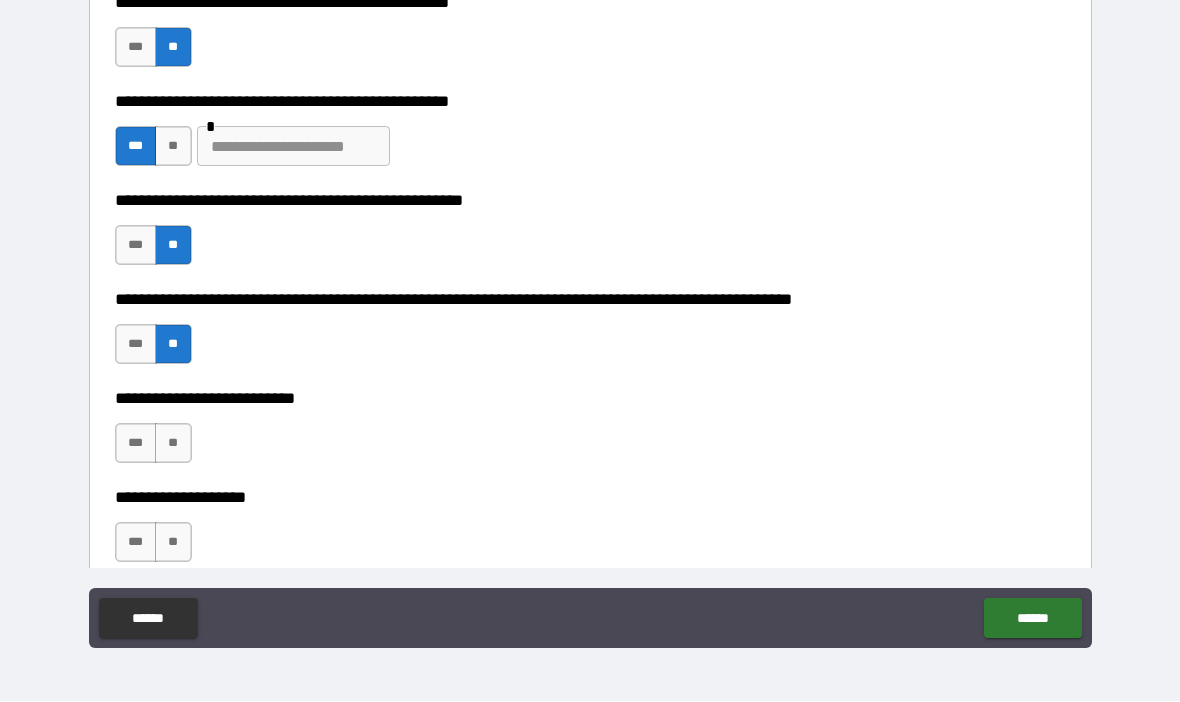 click on "**" at bounding box center [173, 444] 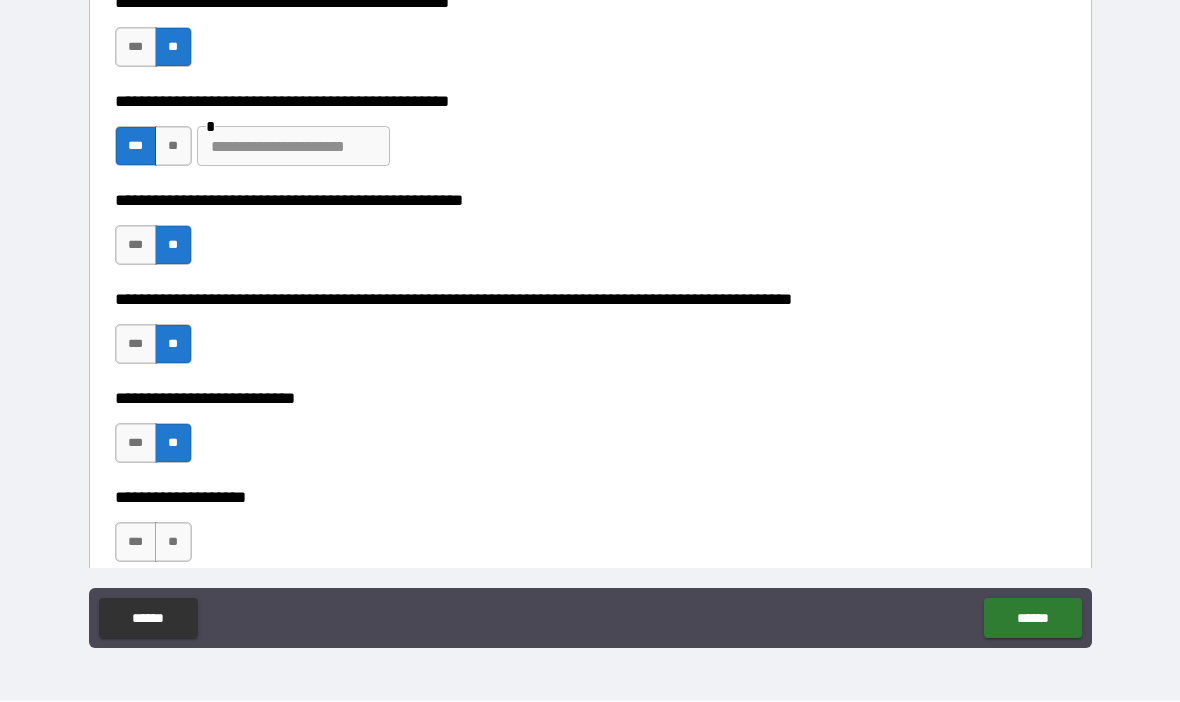 click on "**" at bounding box center (173, 543) 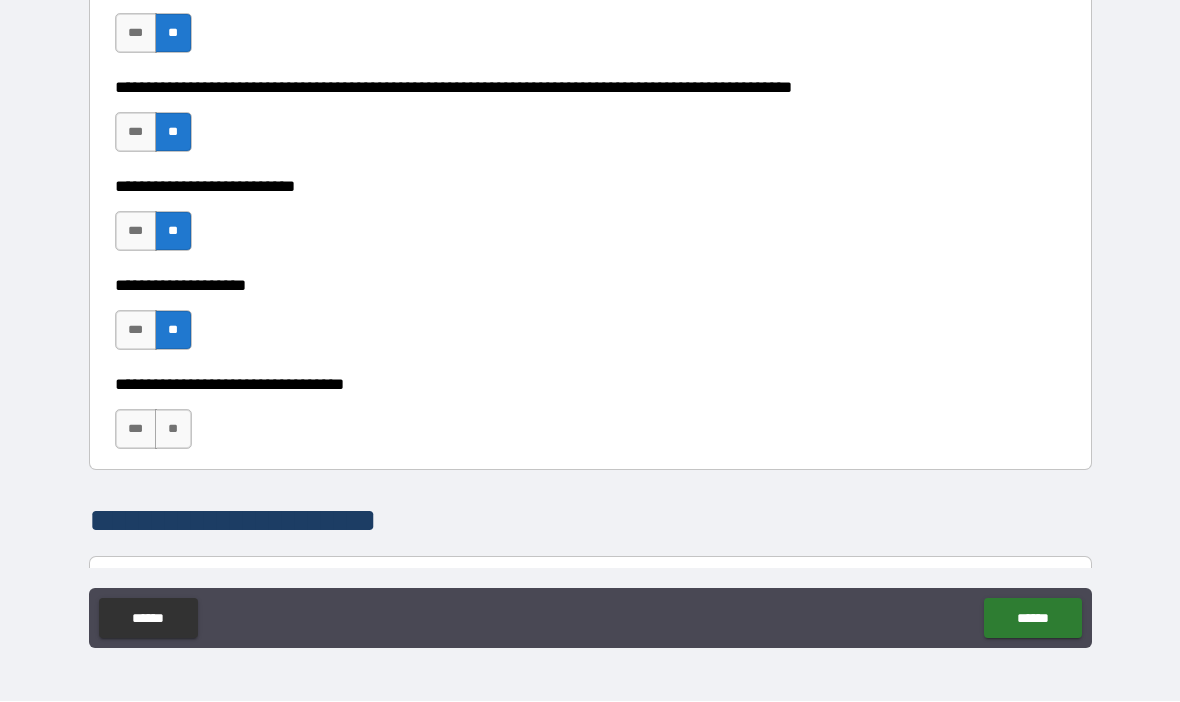 scroll, scrollTop: 881, scrollLeft: 0, axis: vertical 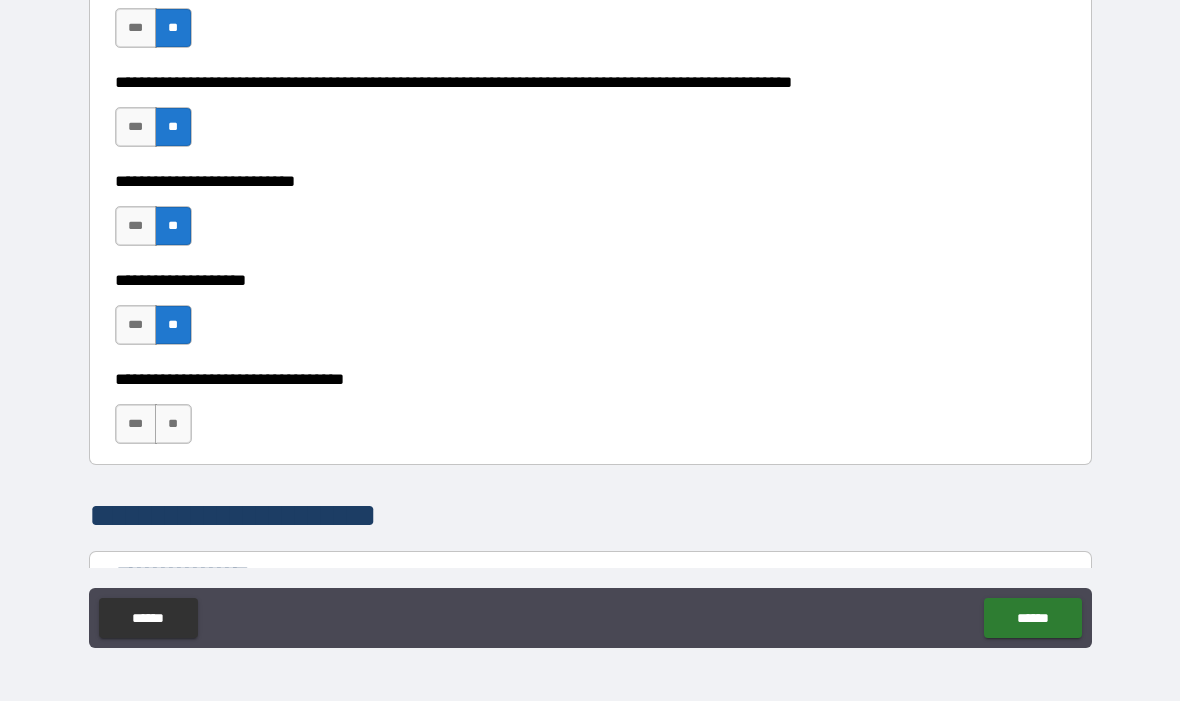 click on "**" at bounding box center (173, 425) 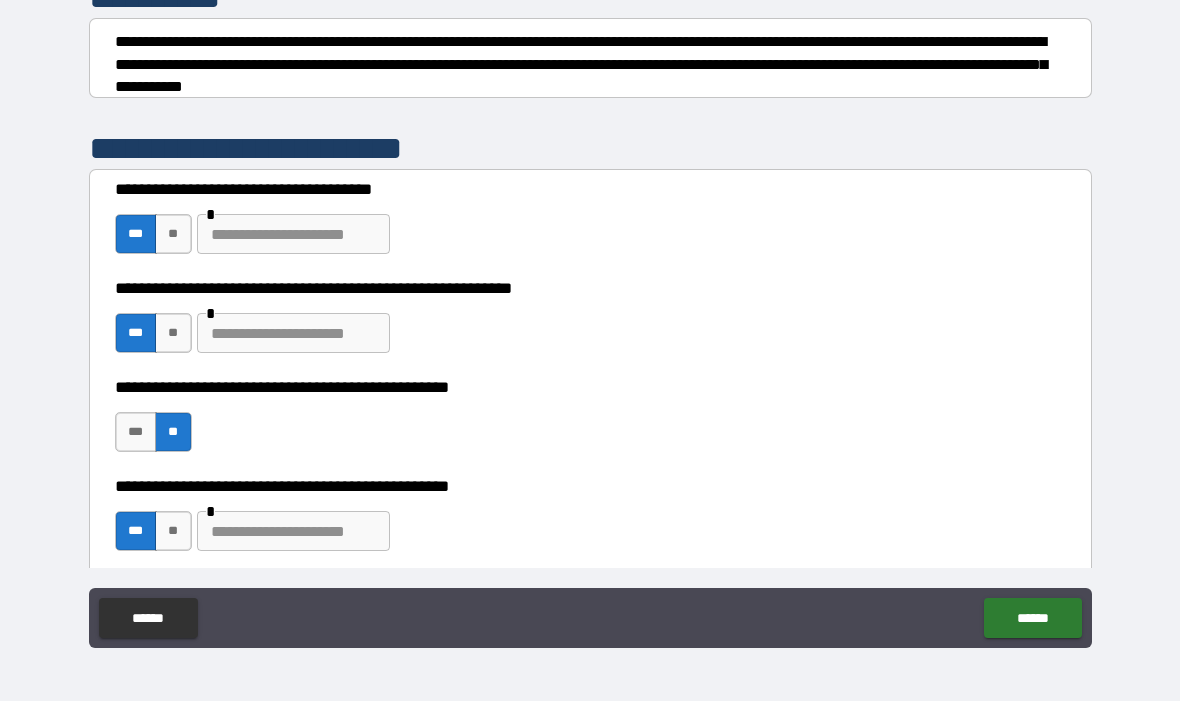 scroll, scrollTop: 278, scrollLeft: 0, axis: vertical 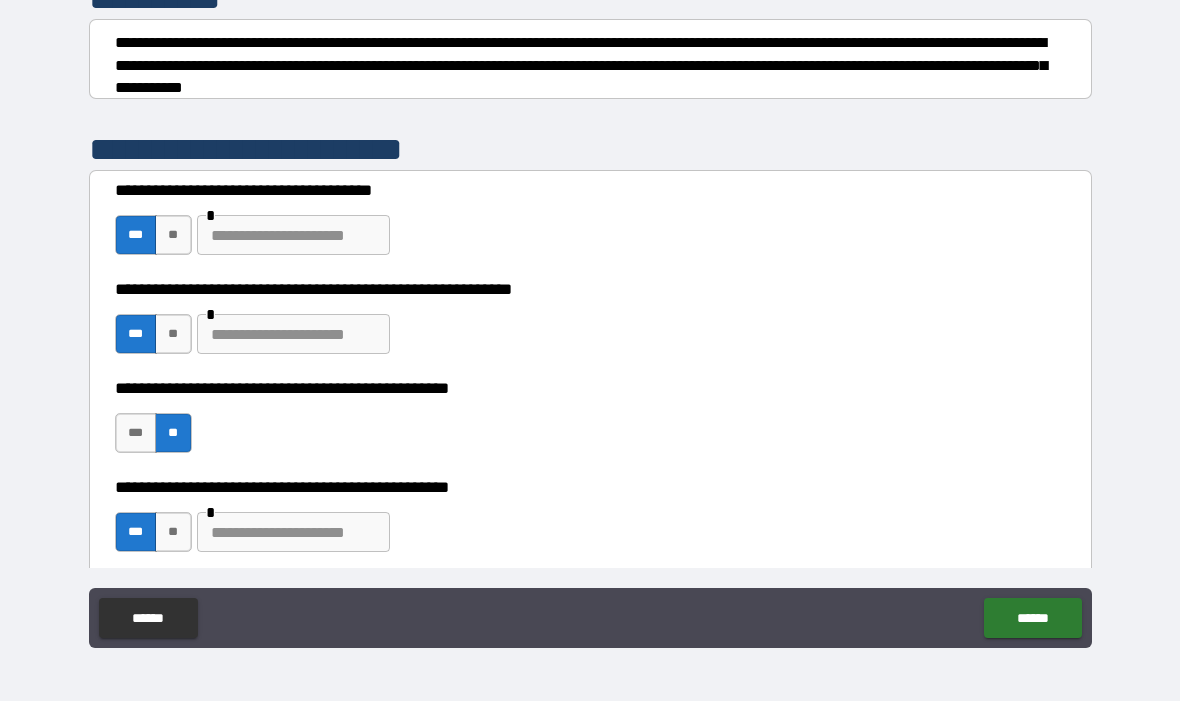 click at bounding box center [293, 533] 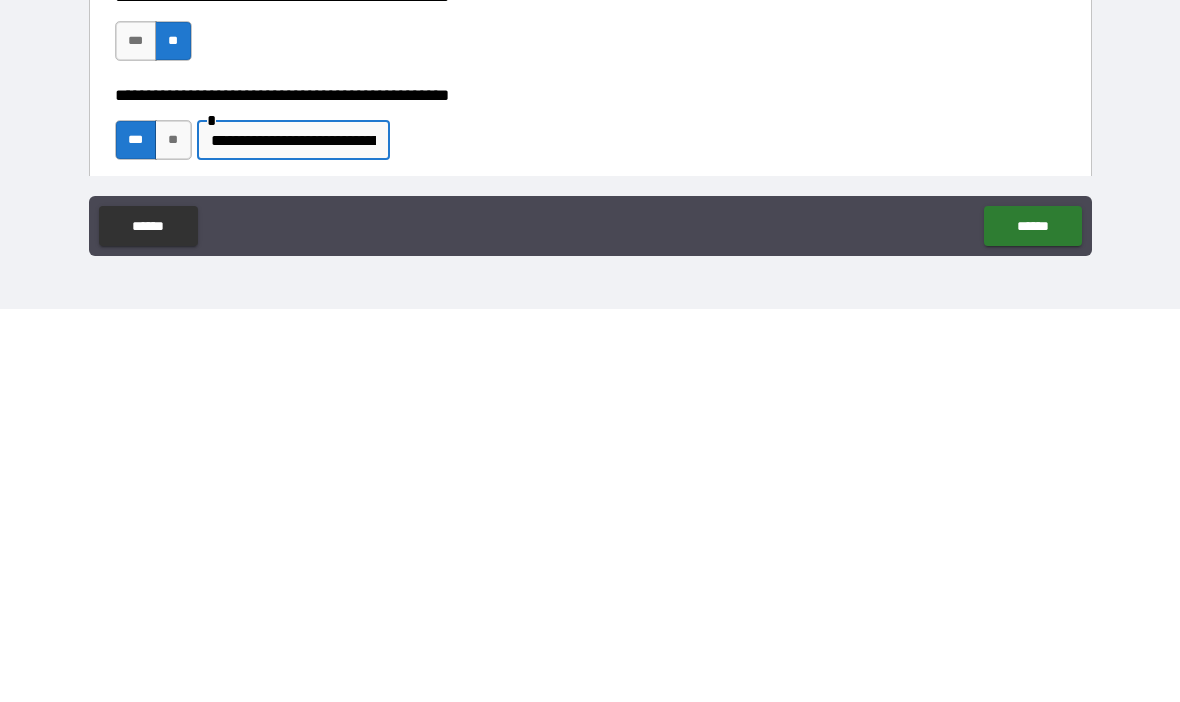 type on "**********" 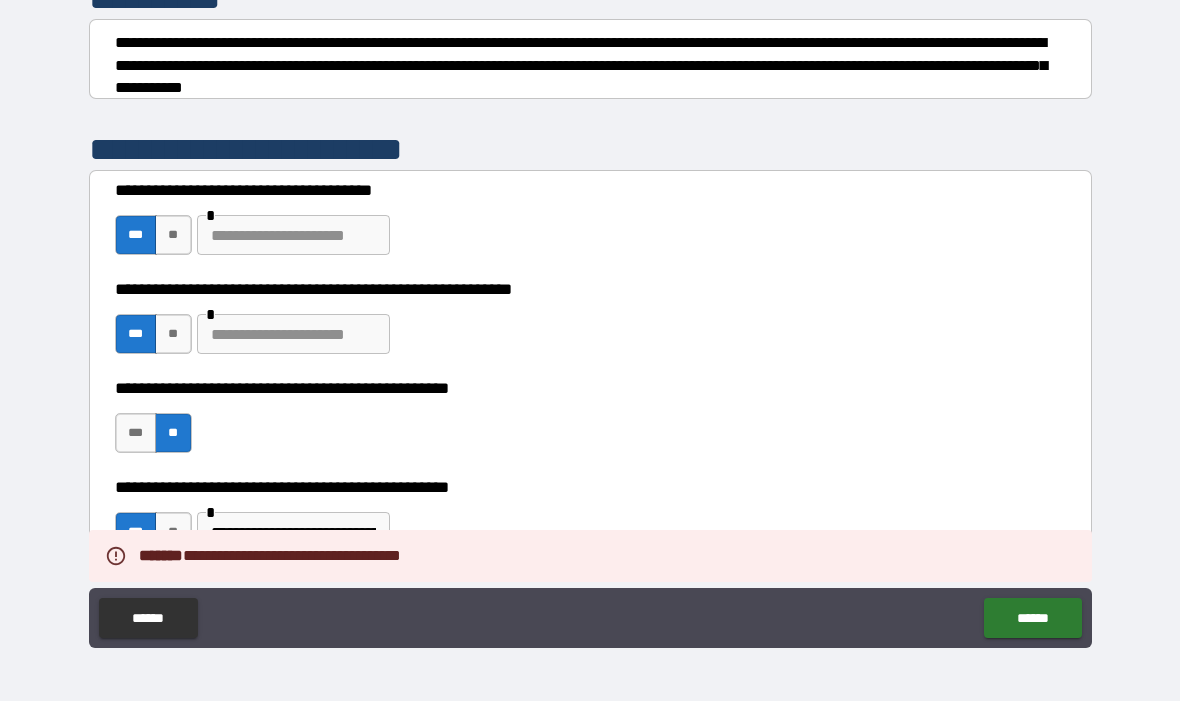 click on "******" at bounding box center [1032, 619] 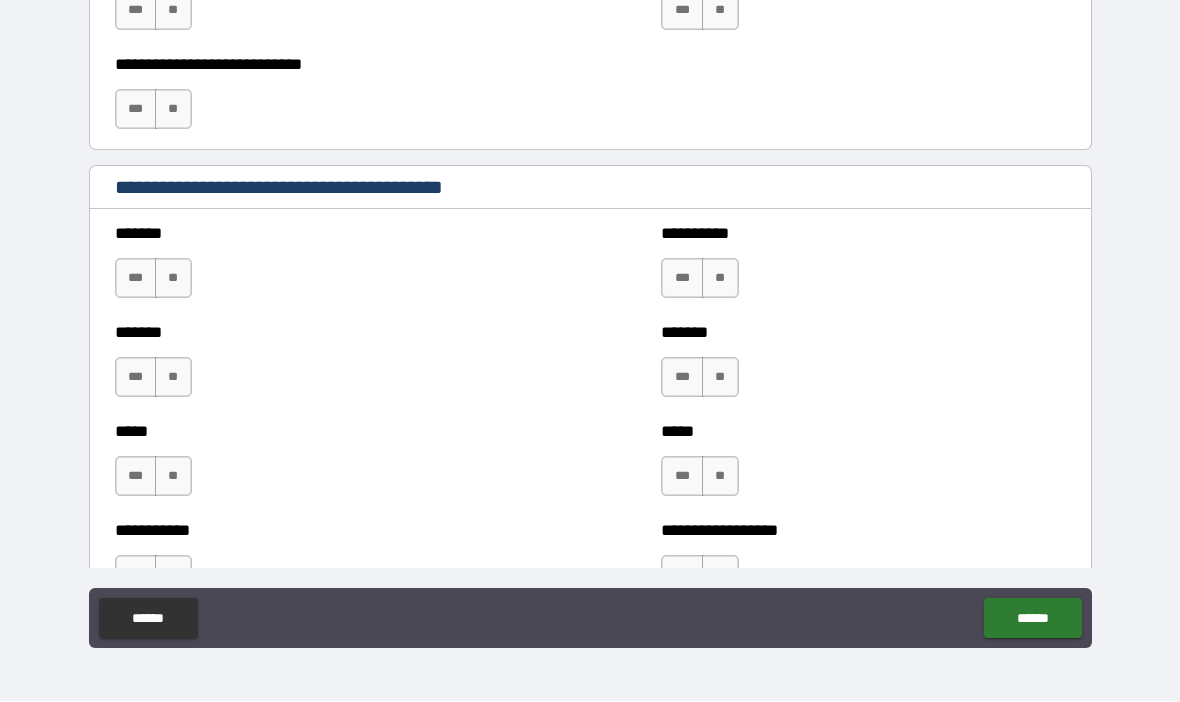 scroll, scrollTop: 1531, scrollLeft: 0, axis: vertical 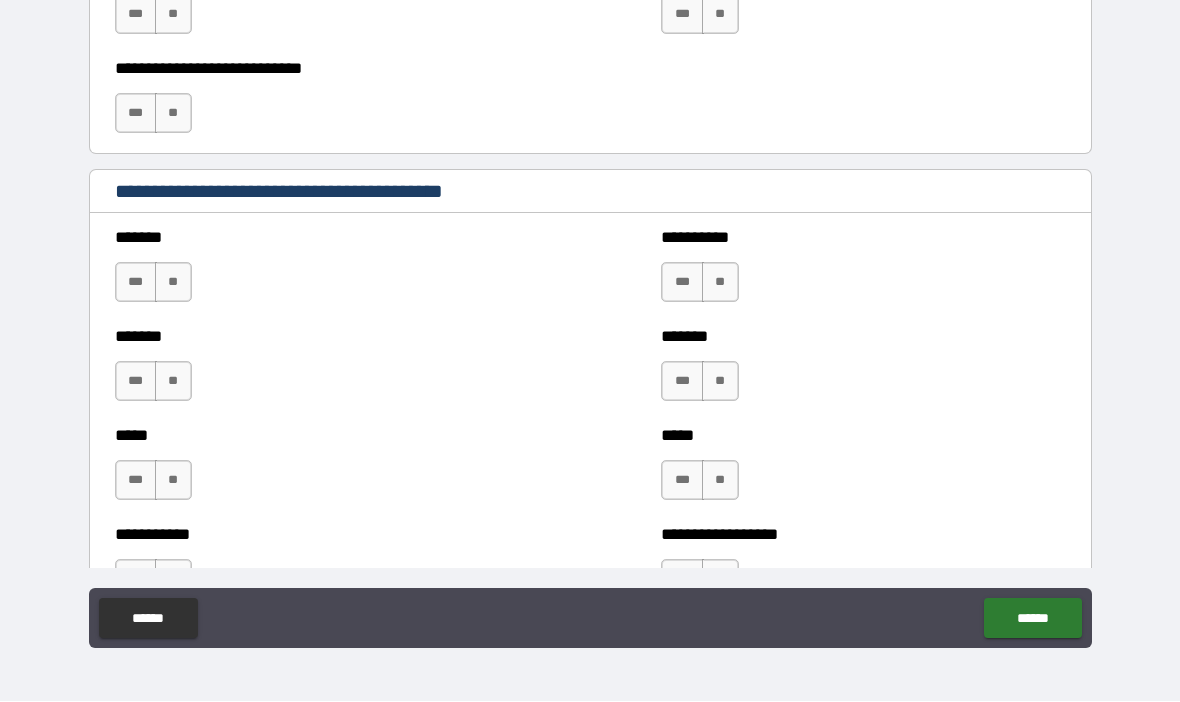 click on "***" at bounding box center (136, 382) 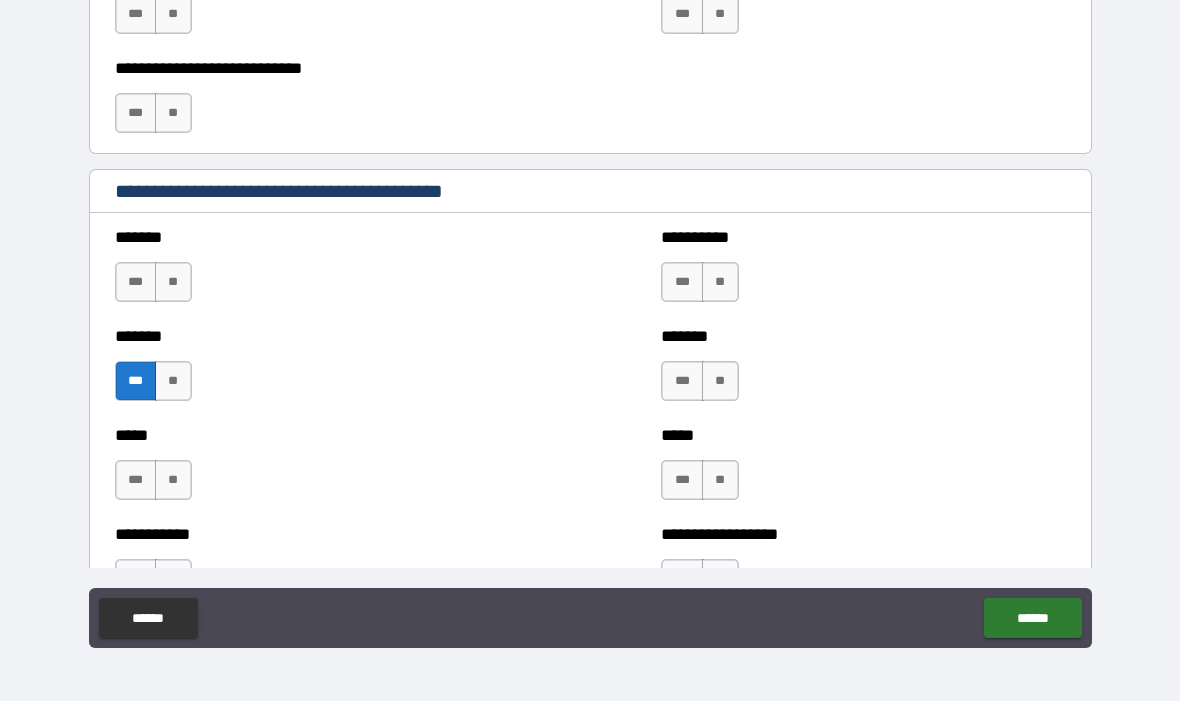 click on "**" at bounding box center (173, 283) 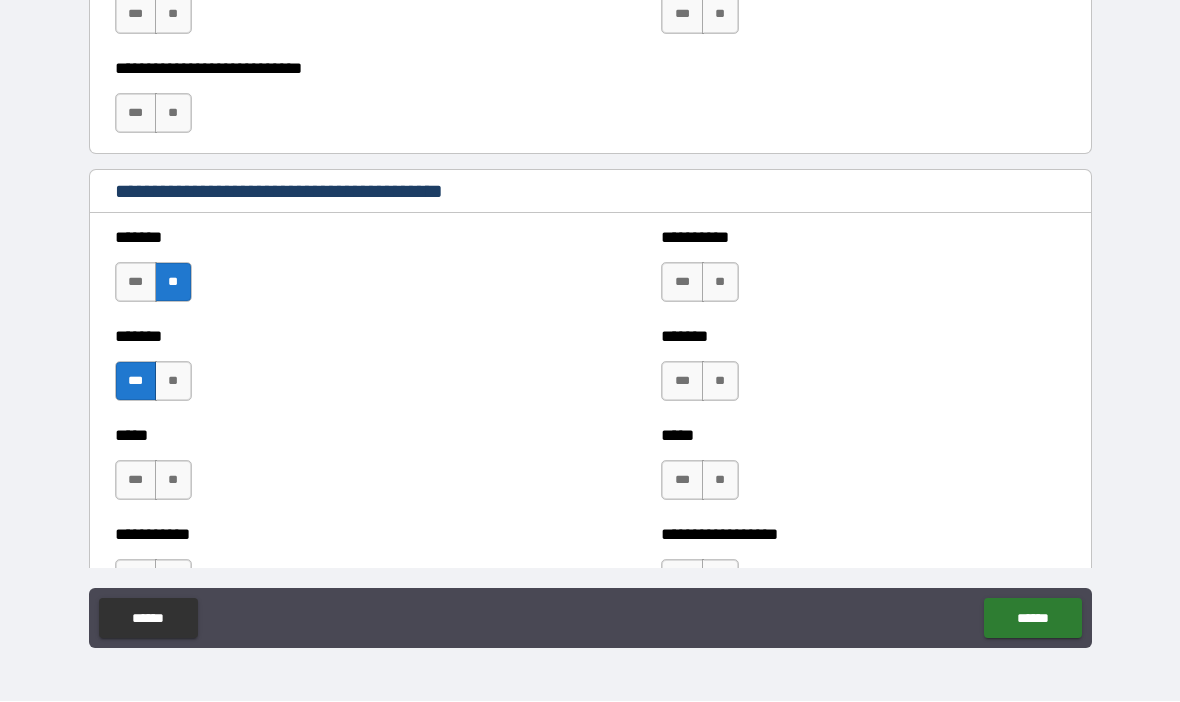 click on "**" at bounding box center [173, 481] 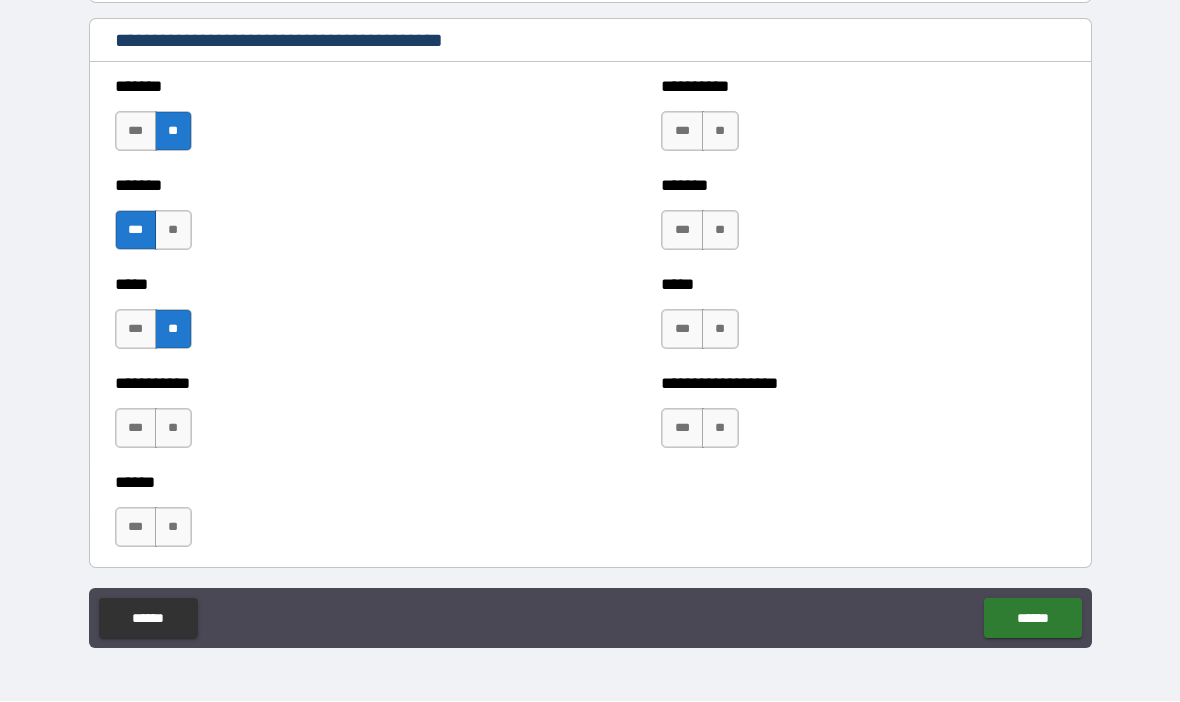 scroll, scrollTop: 1691, scrollLeft: 0, axis: vertical 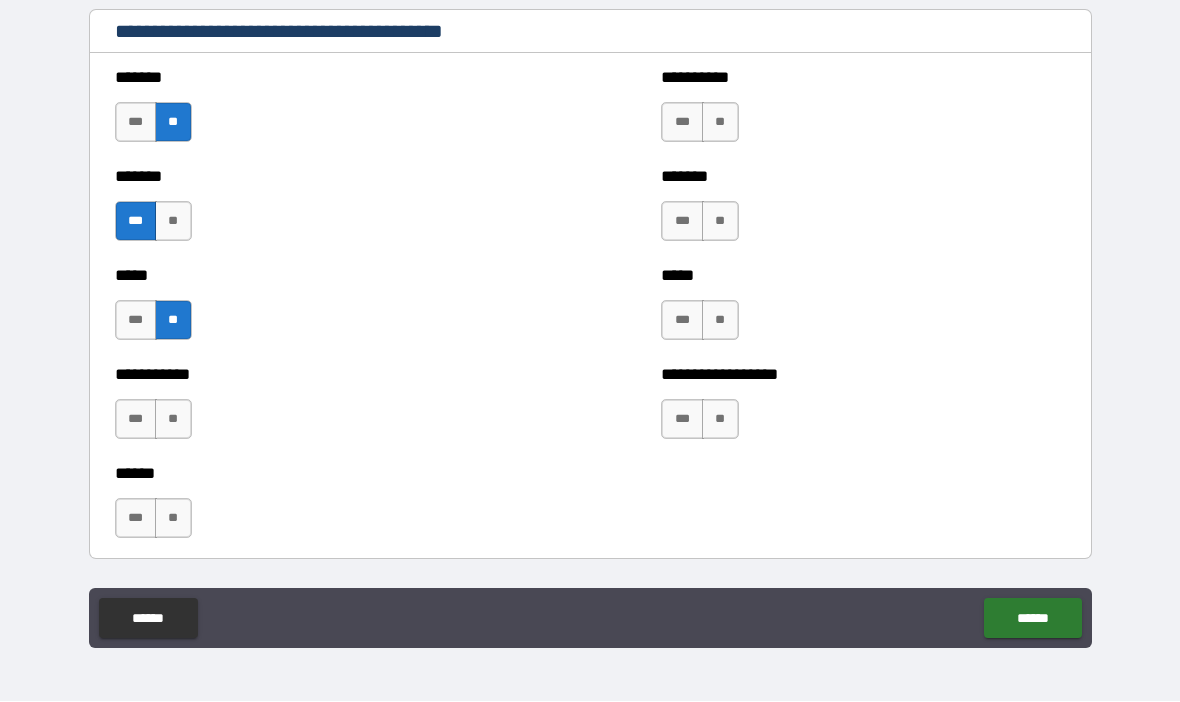 click on "**" at bounding box center [173, 420] 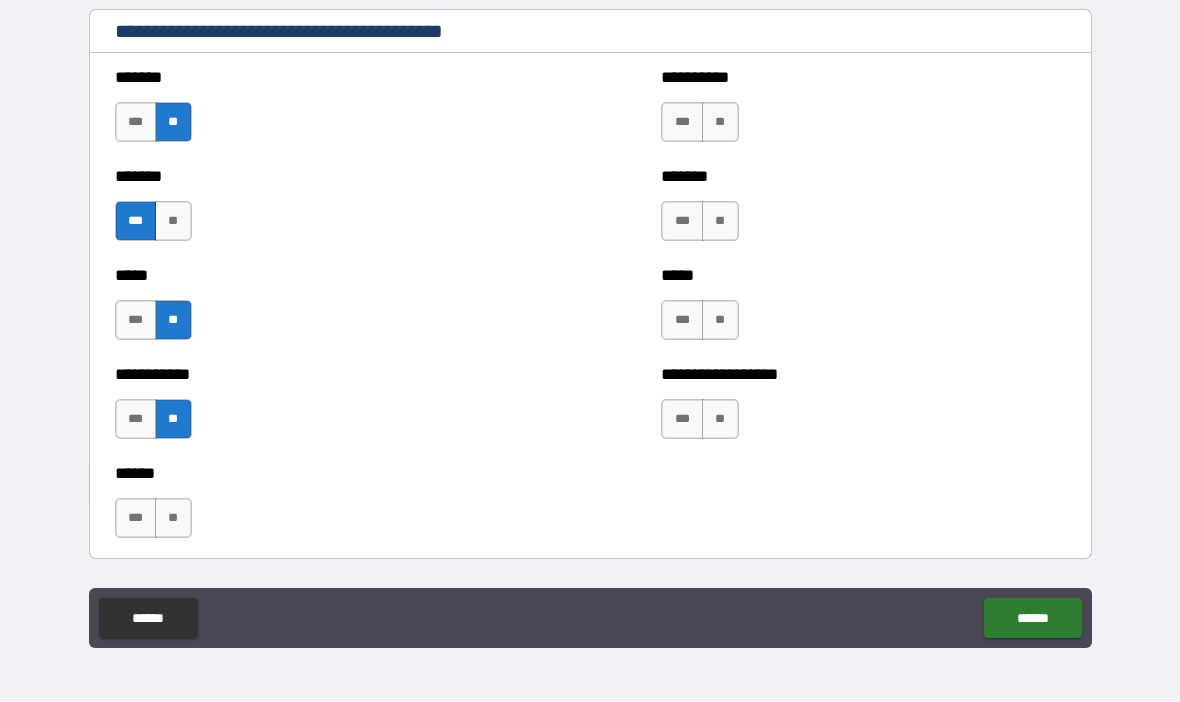 click on "**" at bounding box center (720, 123) 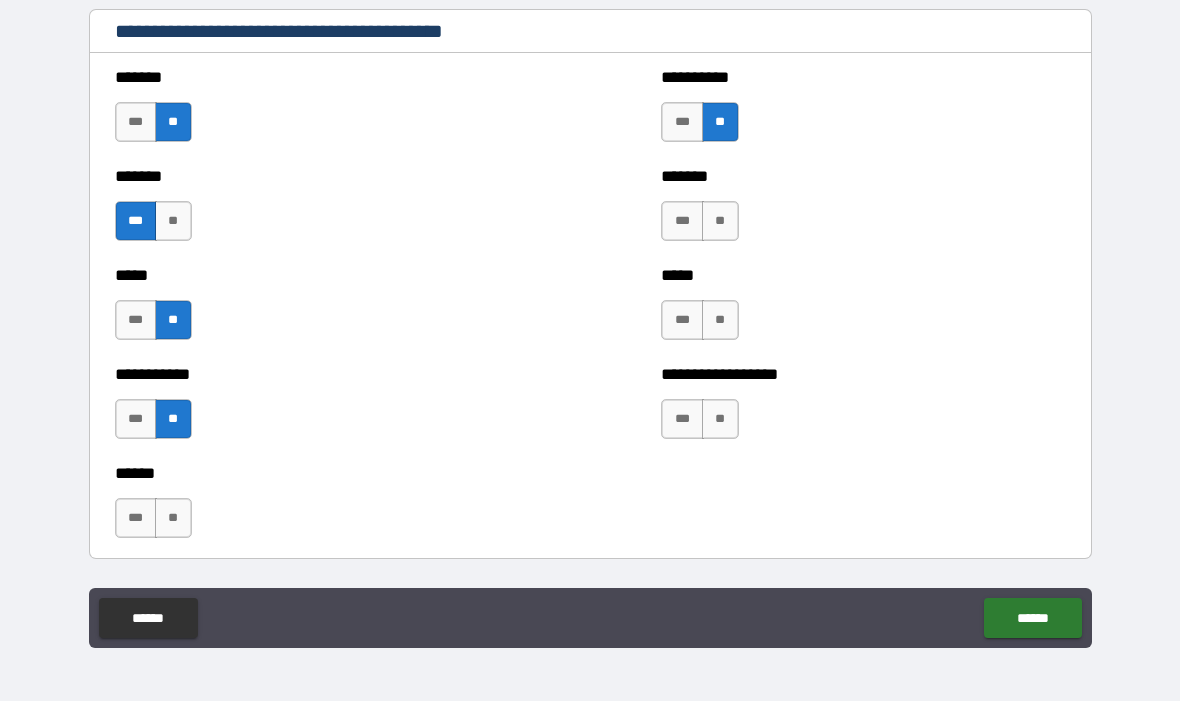click on "**" at bounding box center [720, 222] 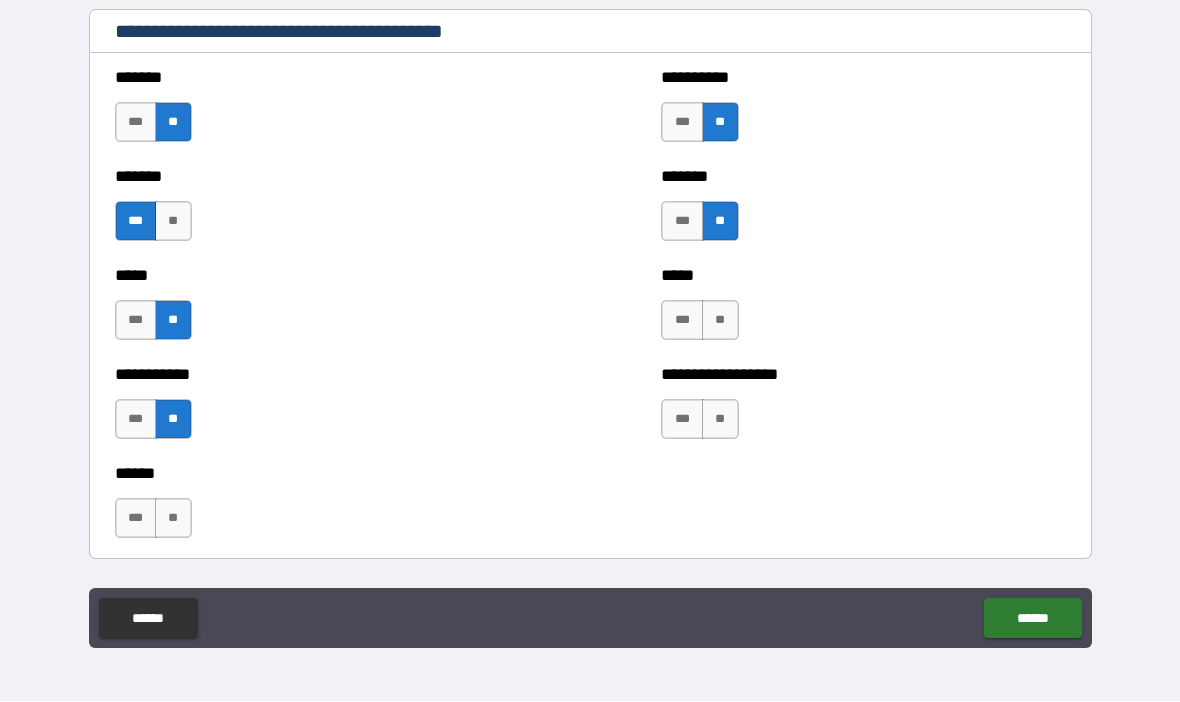 click on "**" at bounding box center (720, 321) 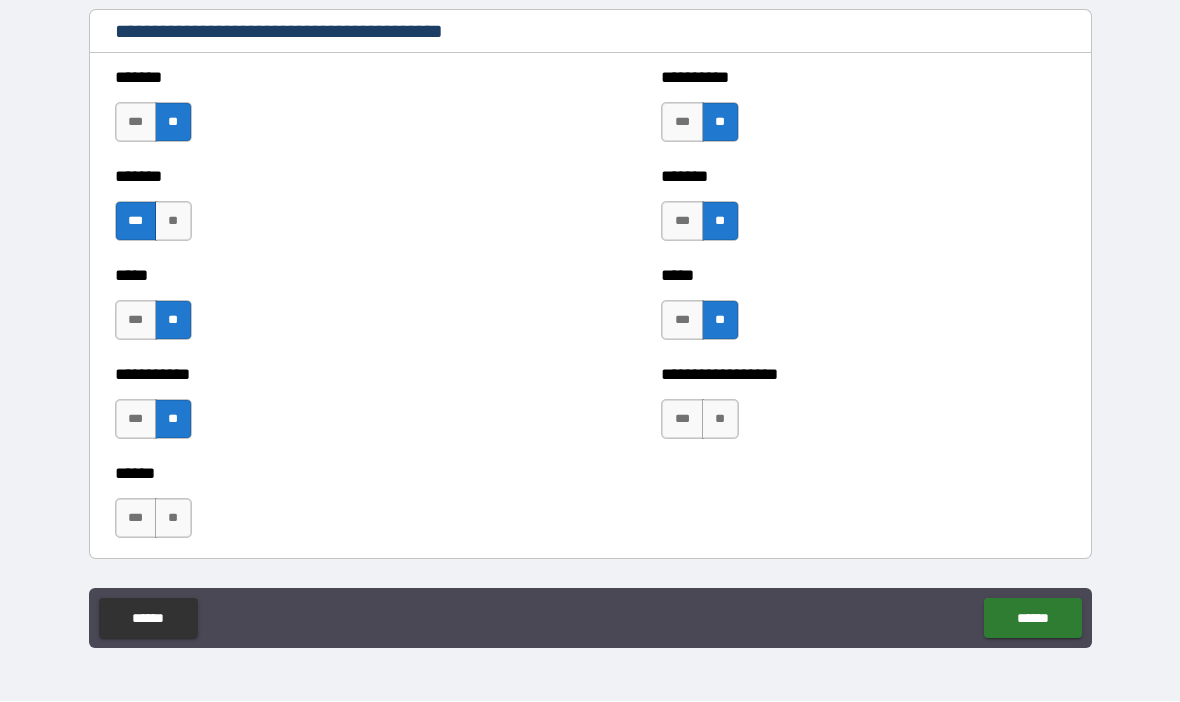 click on "**" at bounding box center (720, 420) 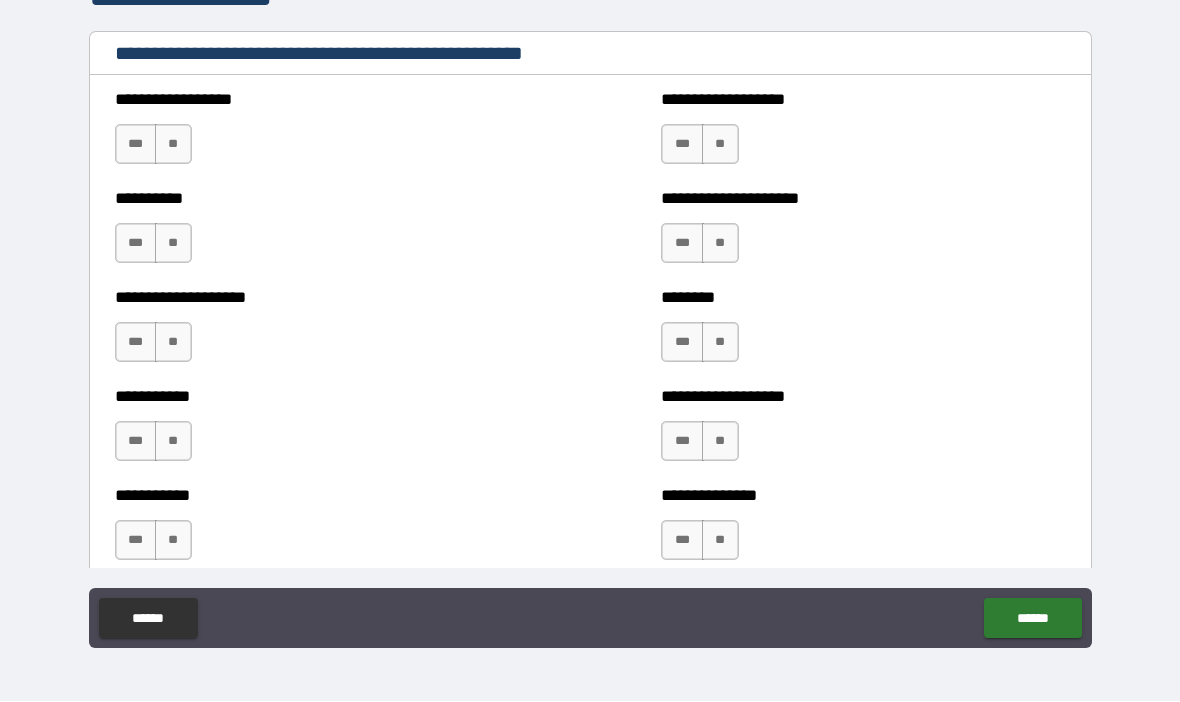 scroll, scrollTop: 2306, scrollLeft: 0, axis: vertical 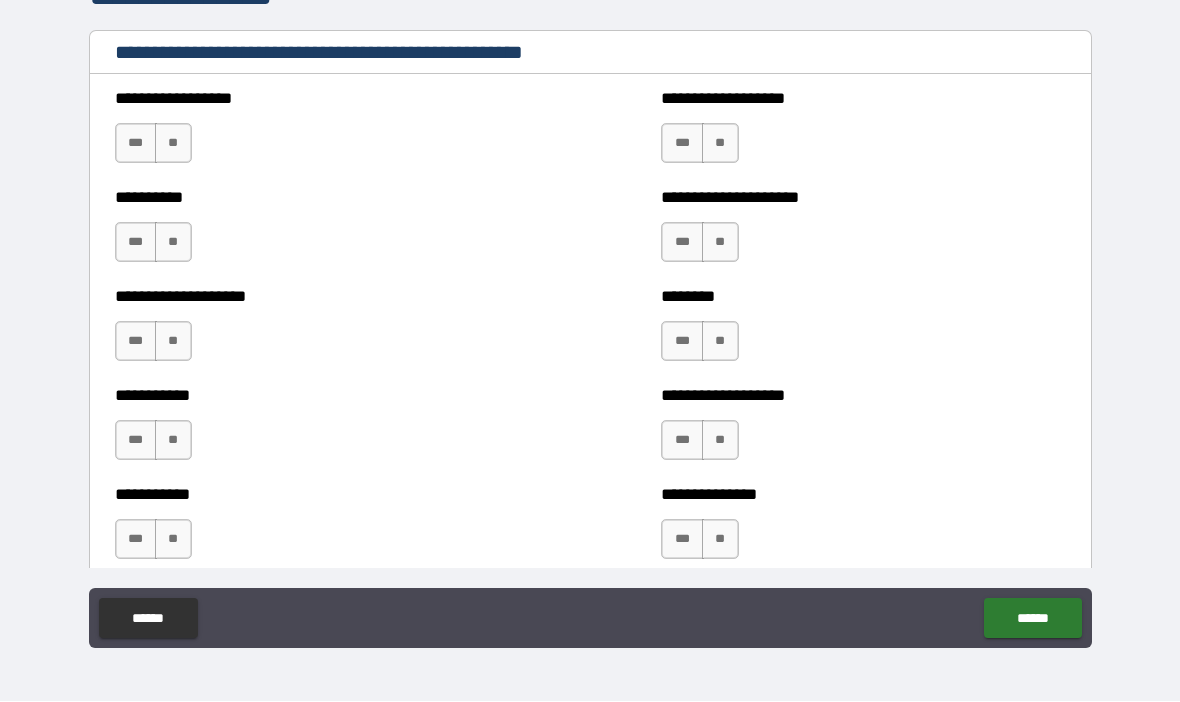 click on "**" at bounding box center (173, 144) 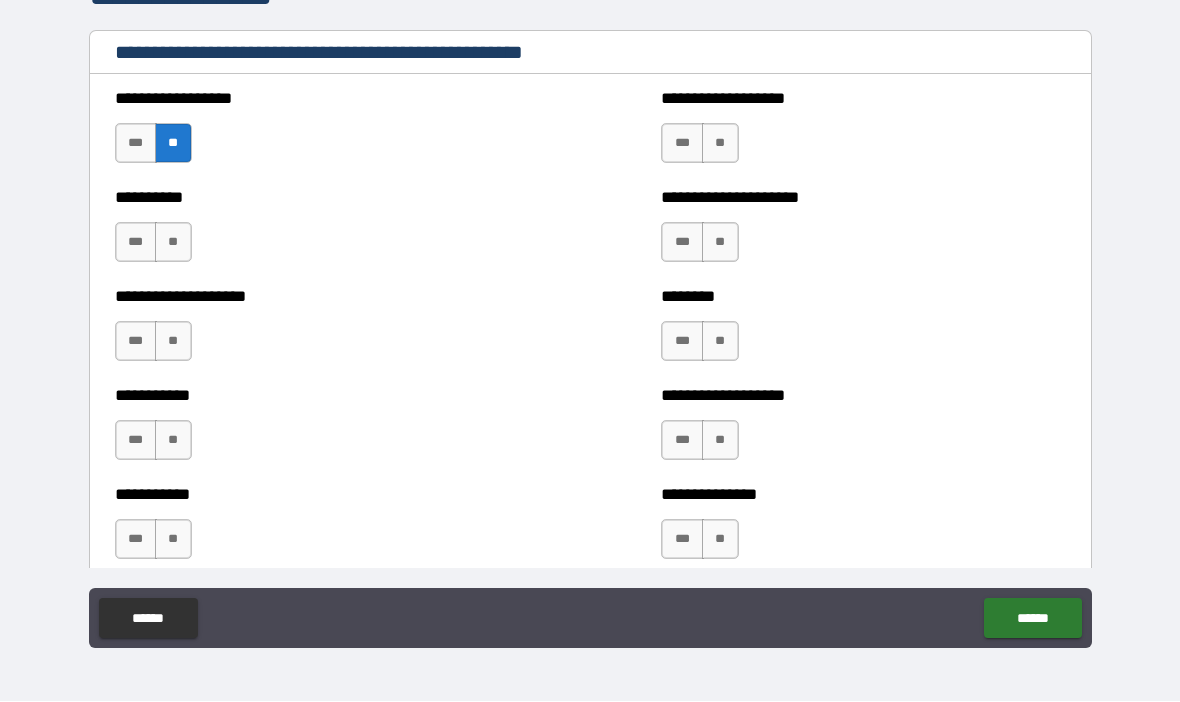 click on "**" at bounding box center (173, 243) 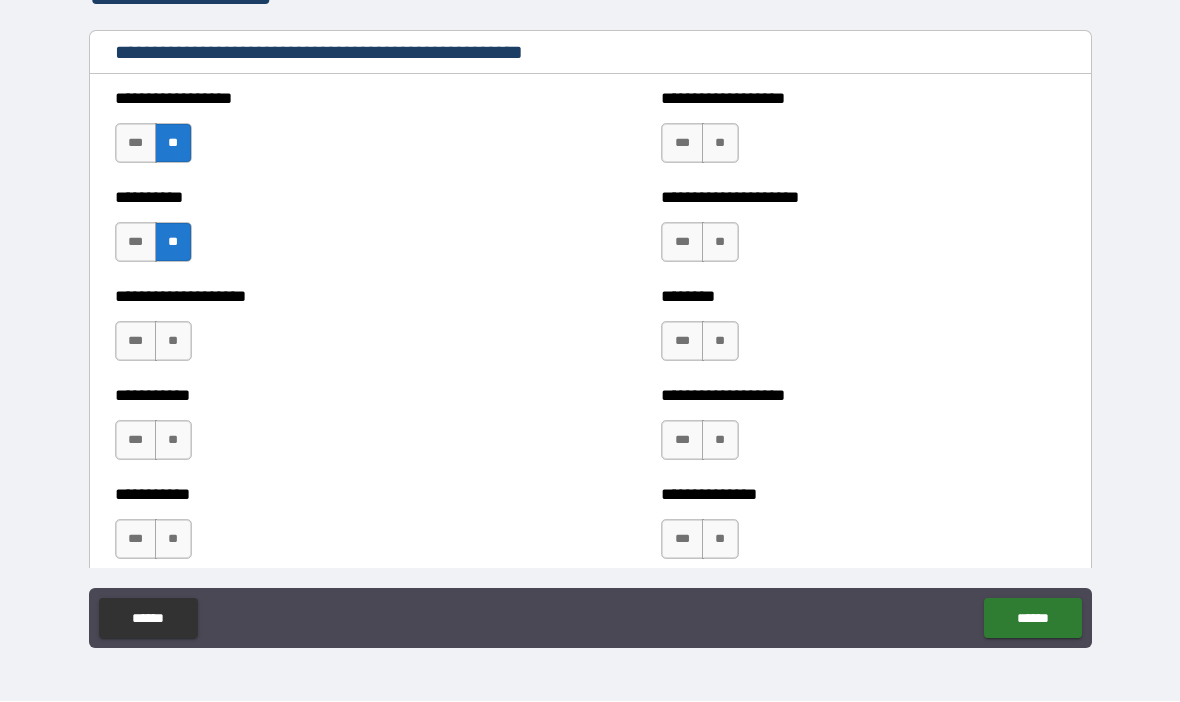 click on "**********" at bounding box center (317, 332) 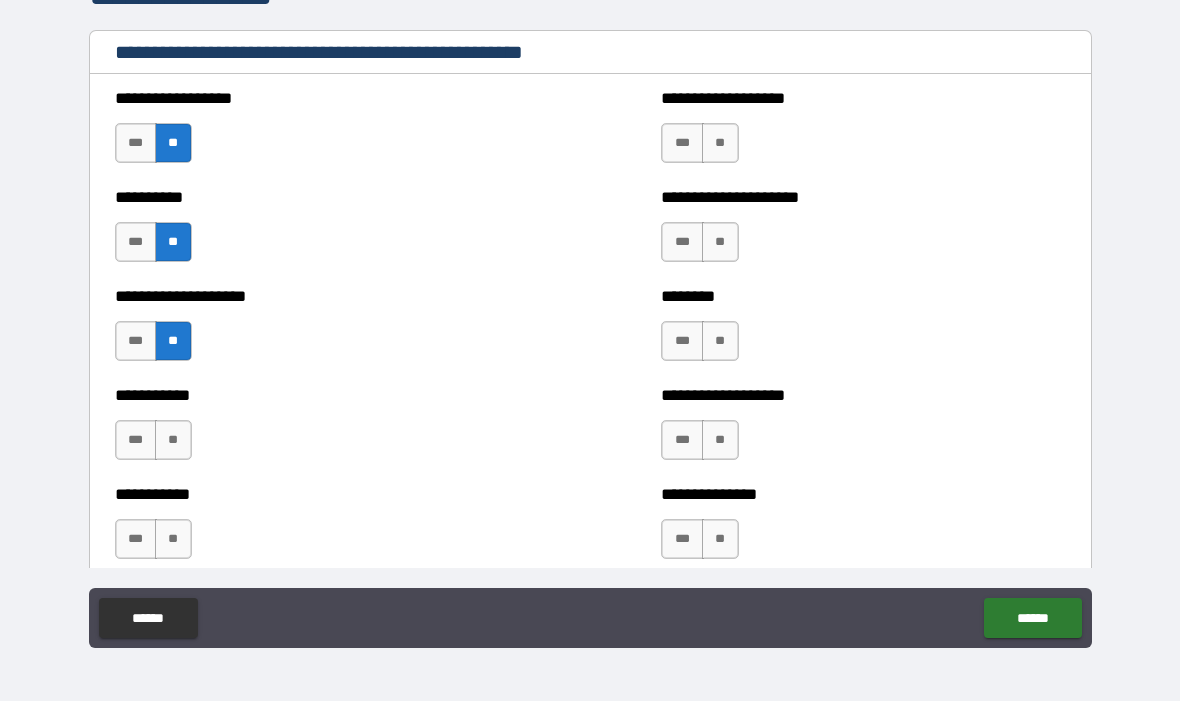 click on "**" at bounding box center [173, 441] 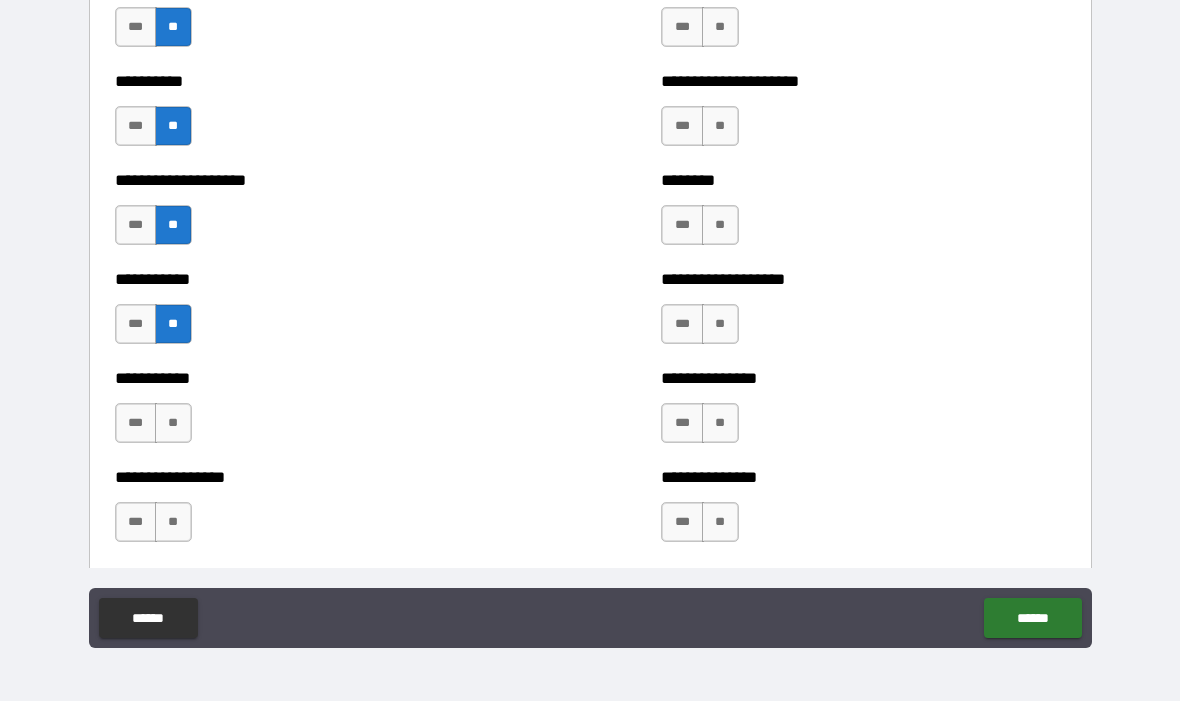 scroll, scrollTop: 2435, scrollLeft: 0, axis: vertical 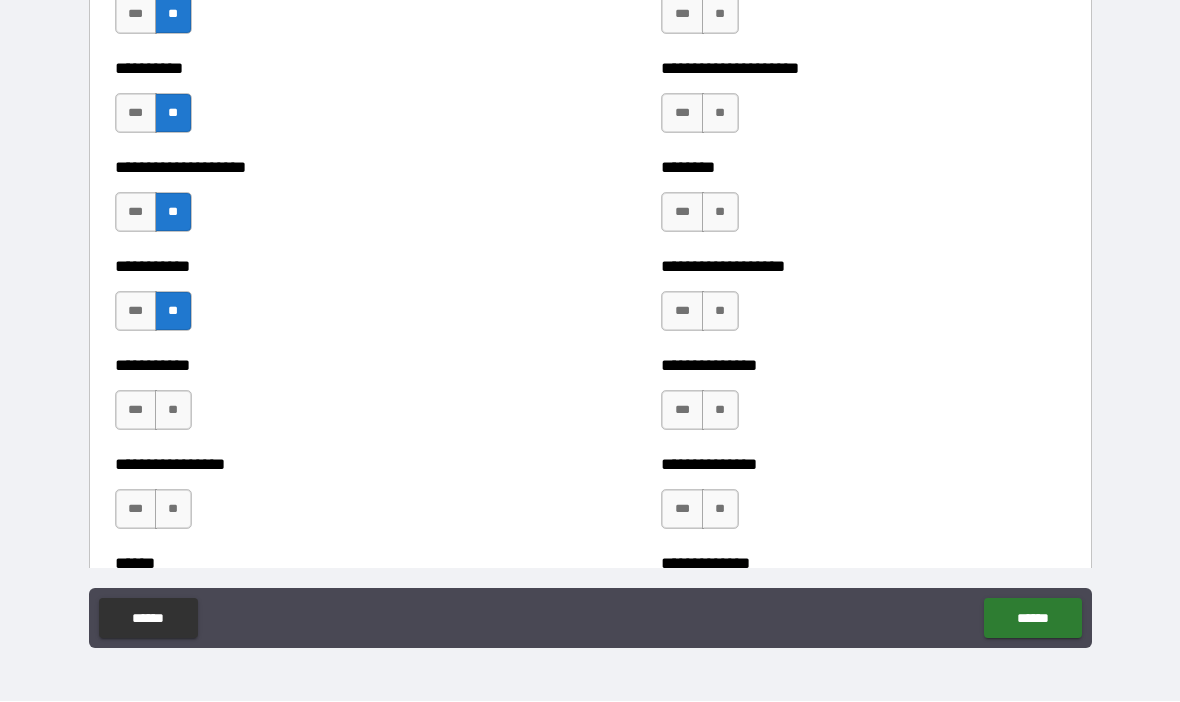 click on "**" at bounding box center (173, 411) 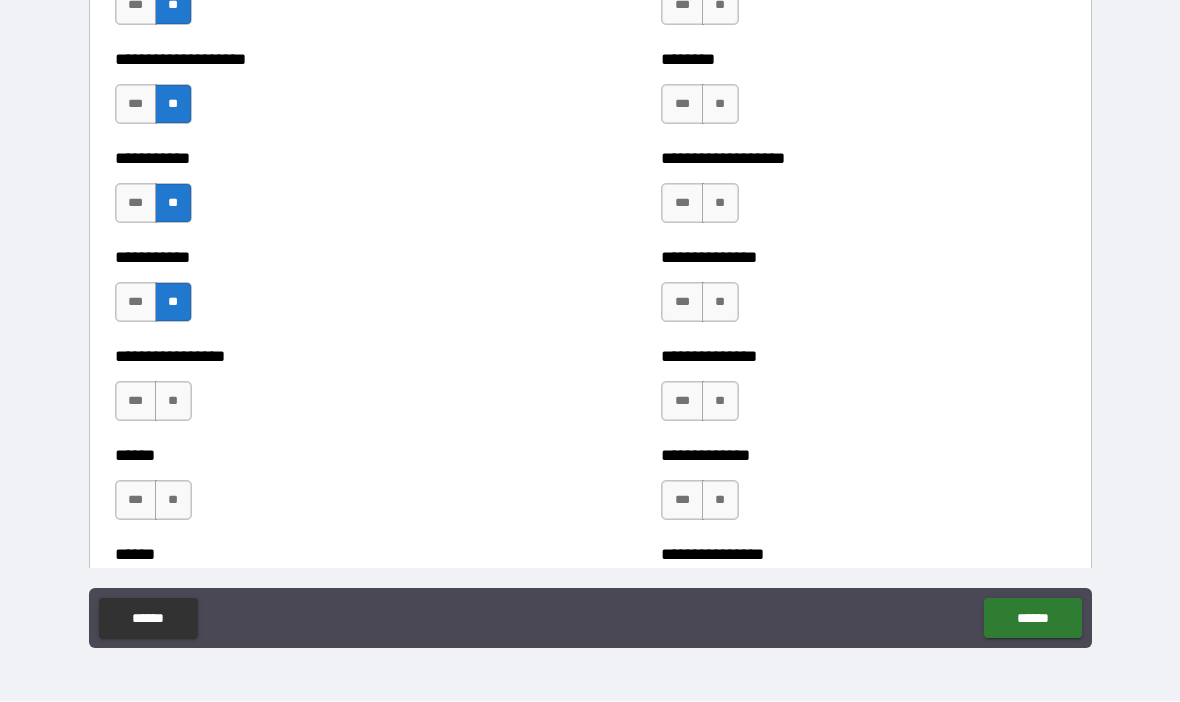 scroll, scrollTop: 2545, scrollLeft: 0, axis: vertical 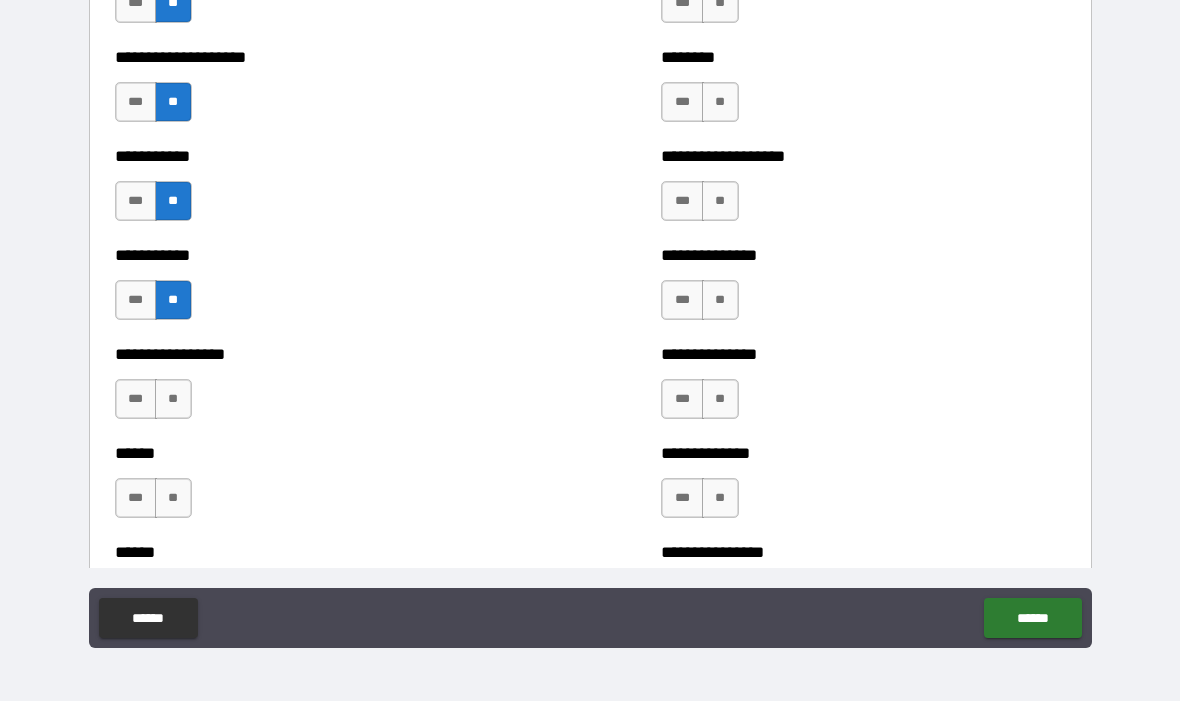 click on "**" at bounding box center (173, 400) 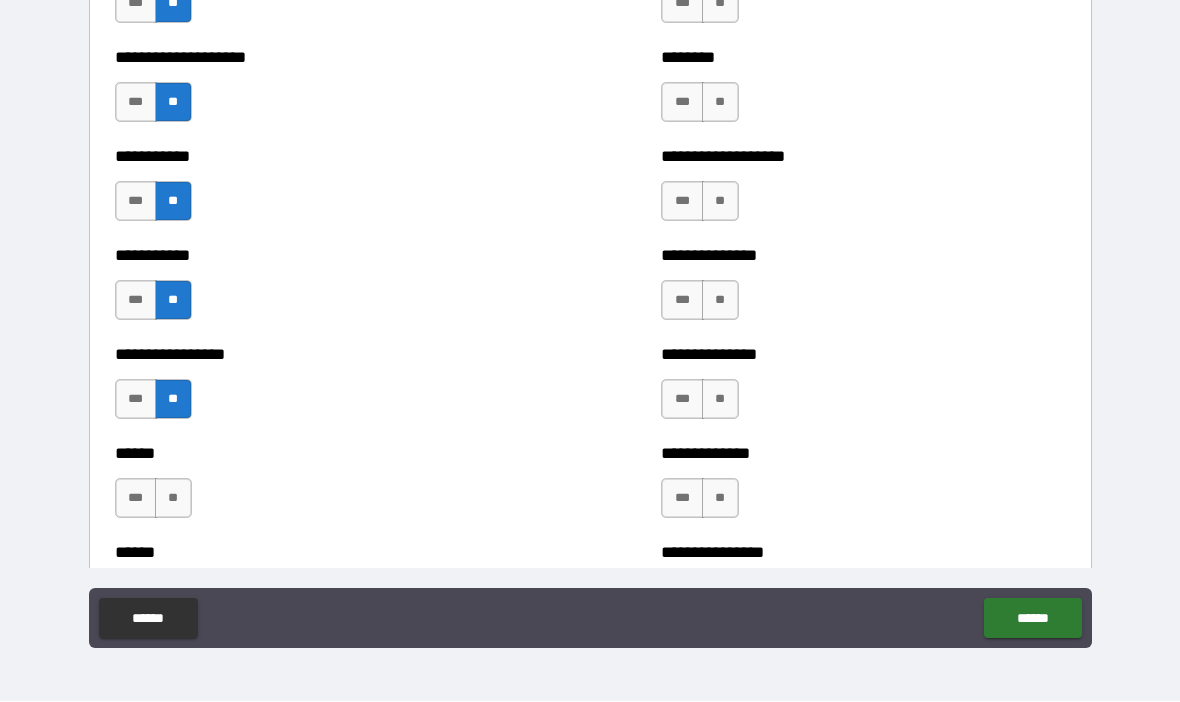 click on "**" at bounding box center (173, 499) 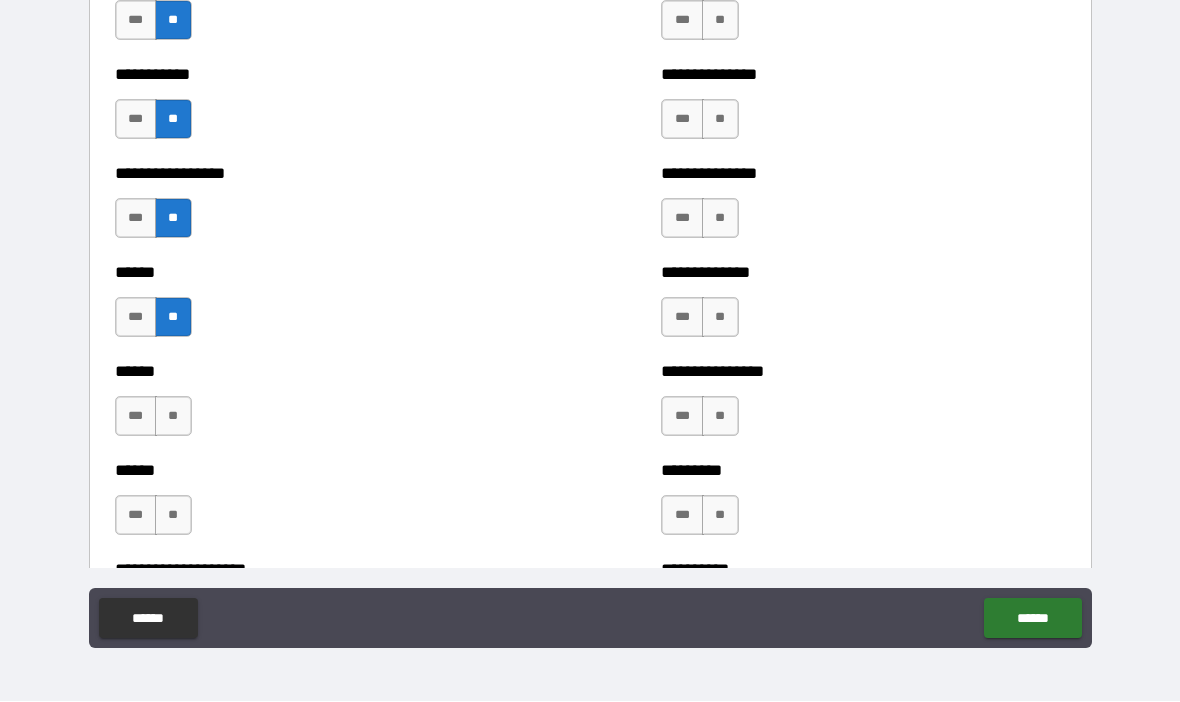 scroll, scrollTop: 2727, scrollLeft: 0, axis: vertical 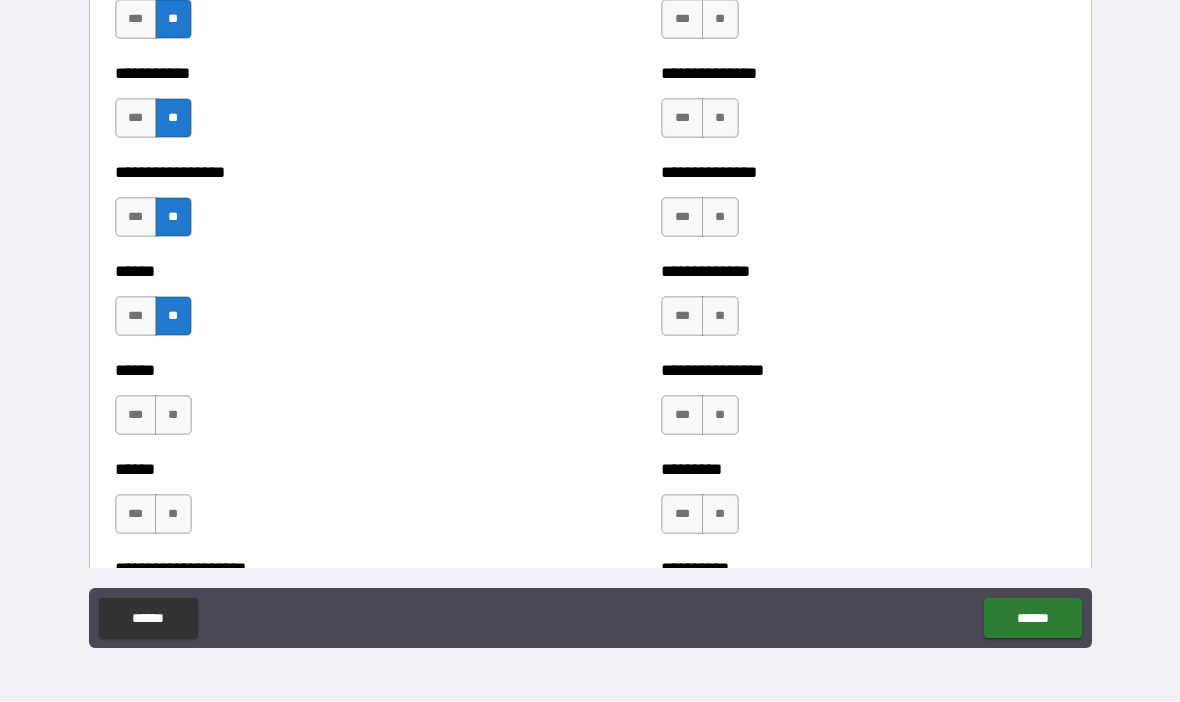 click on "**" at bounding box center [173, 416] 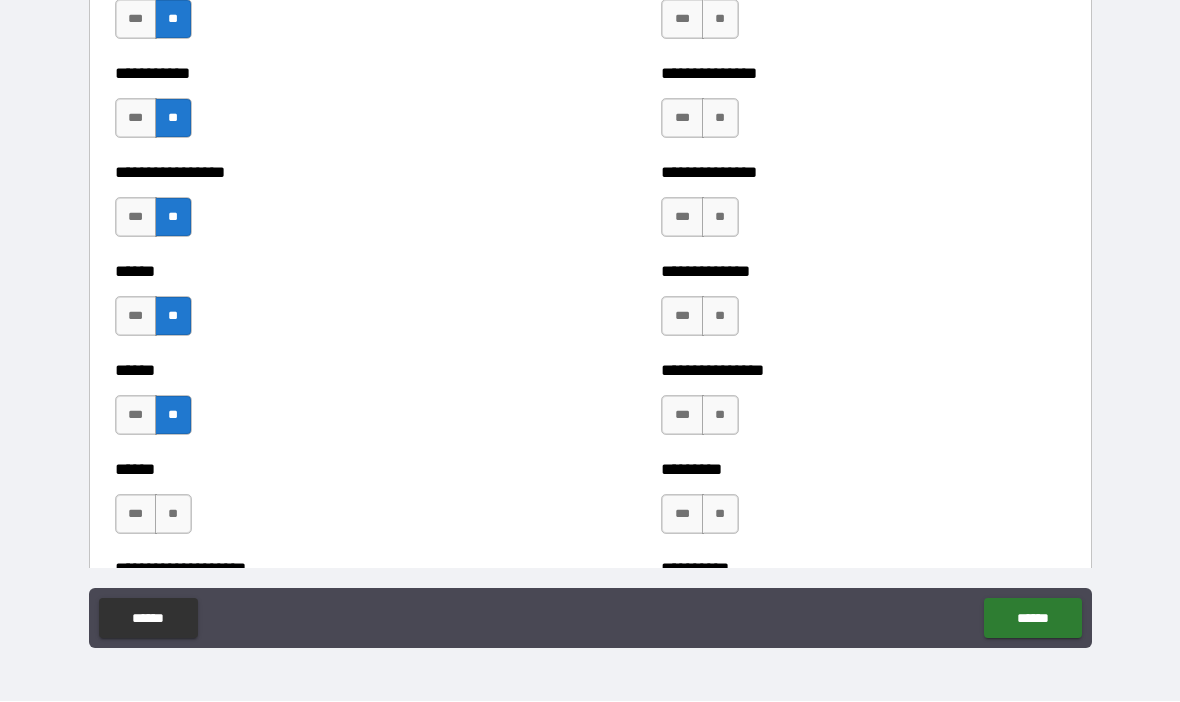 click on "**" at bounding box center [173, 515] 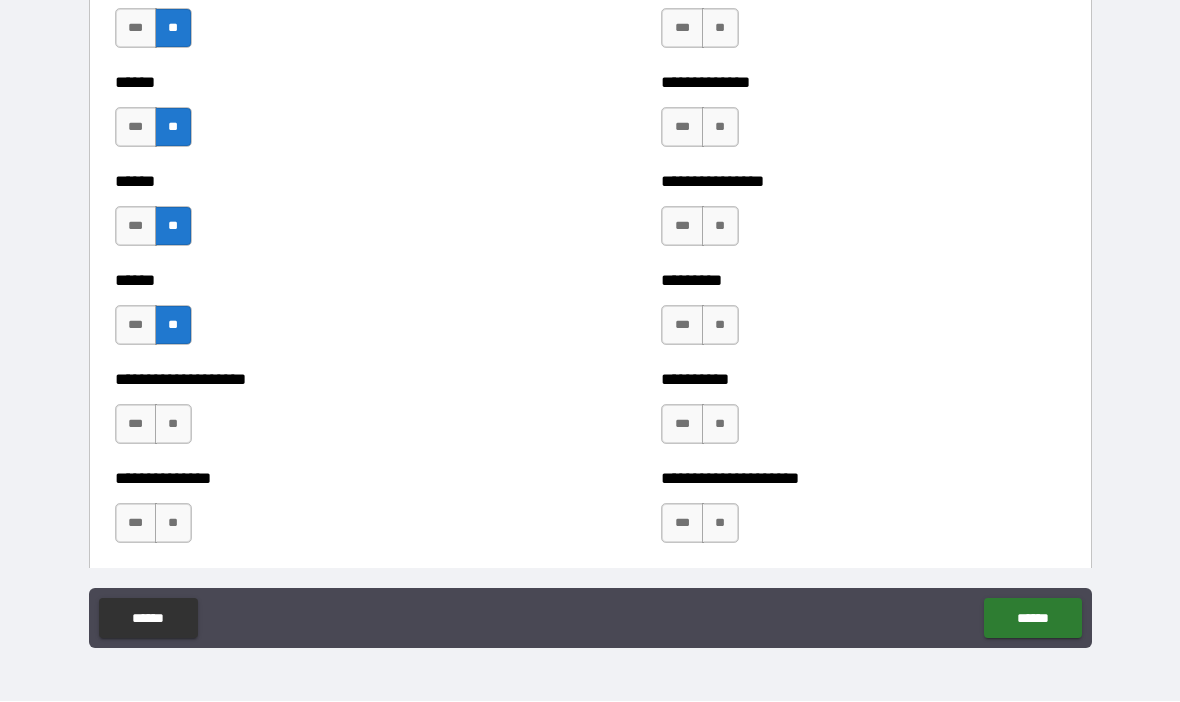 scroll, scrollTop: 2922, scrollLeft: 0, axis: vertical 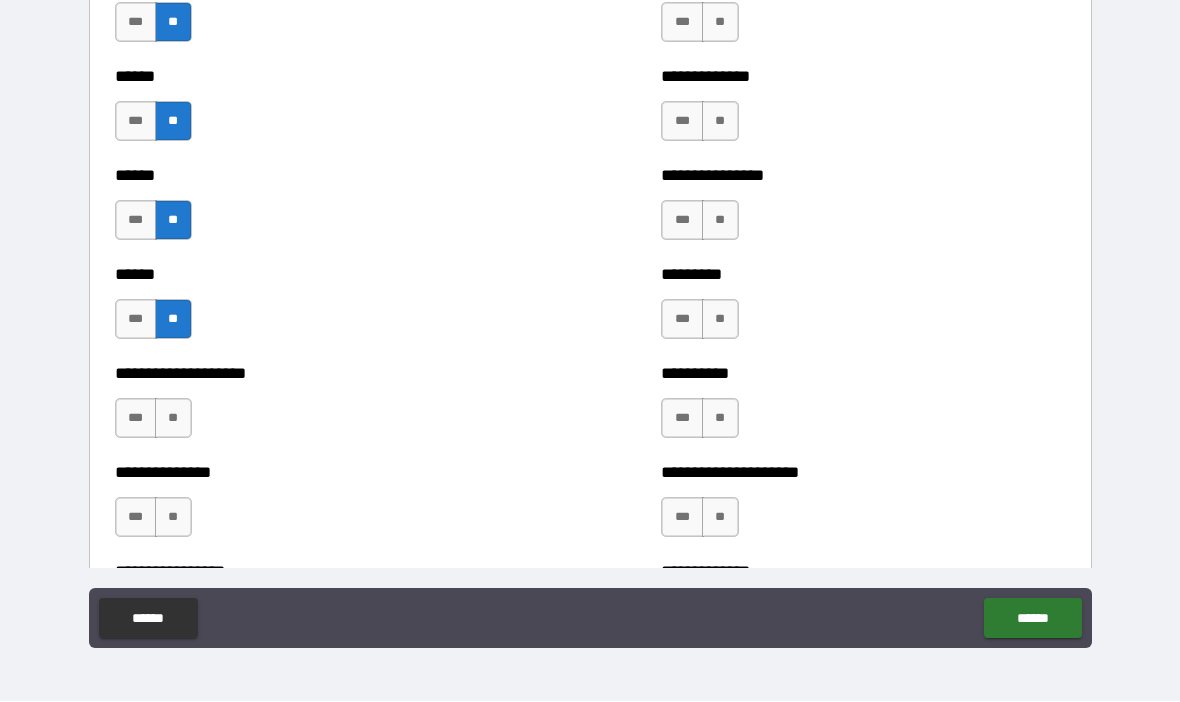 click on "***" at bounding box center [136, 419] 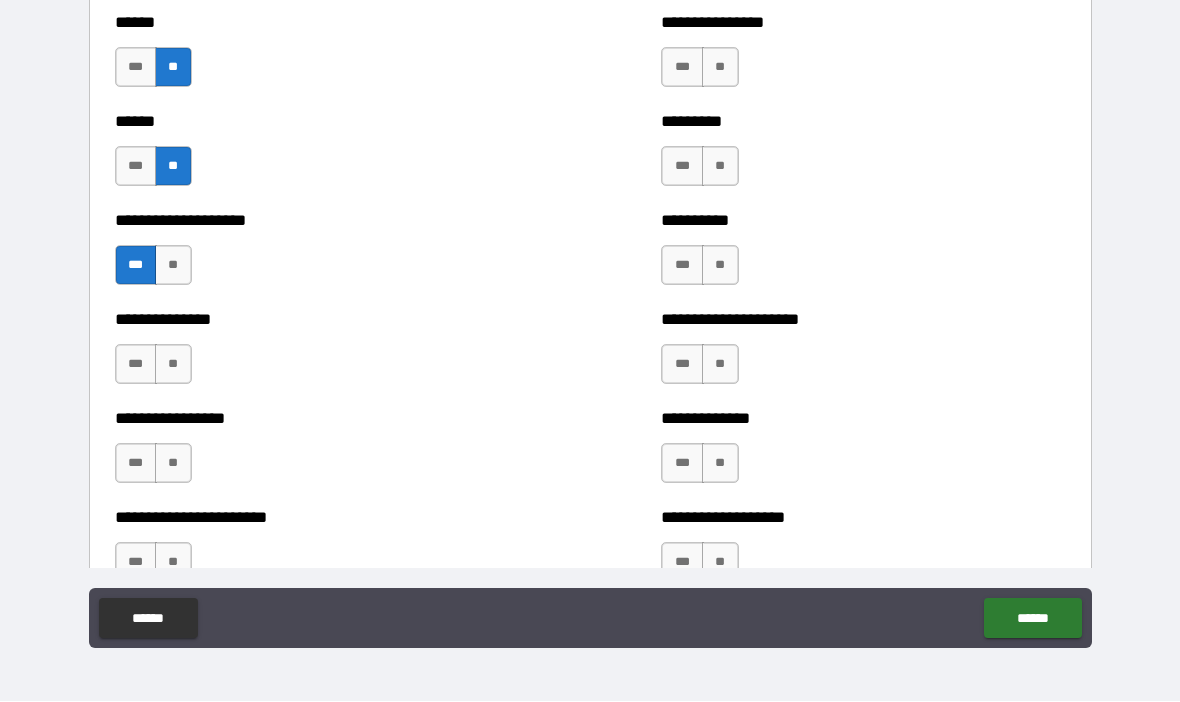 scroll, scrollTop: 3077, scrollLeft: 0, axis: vertical 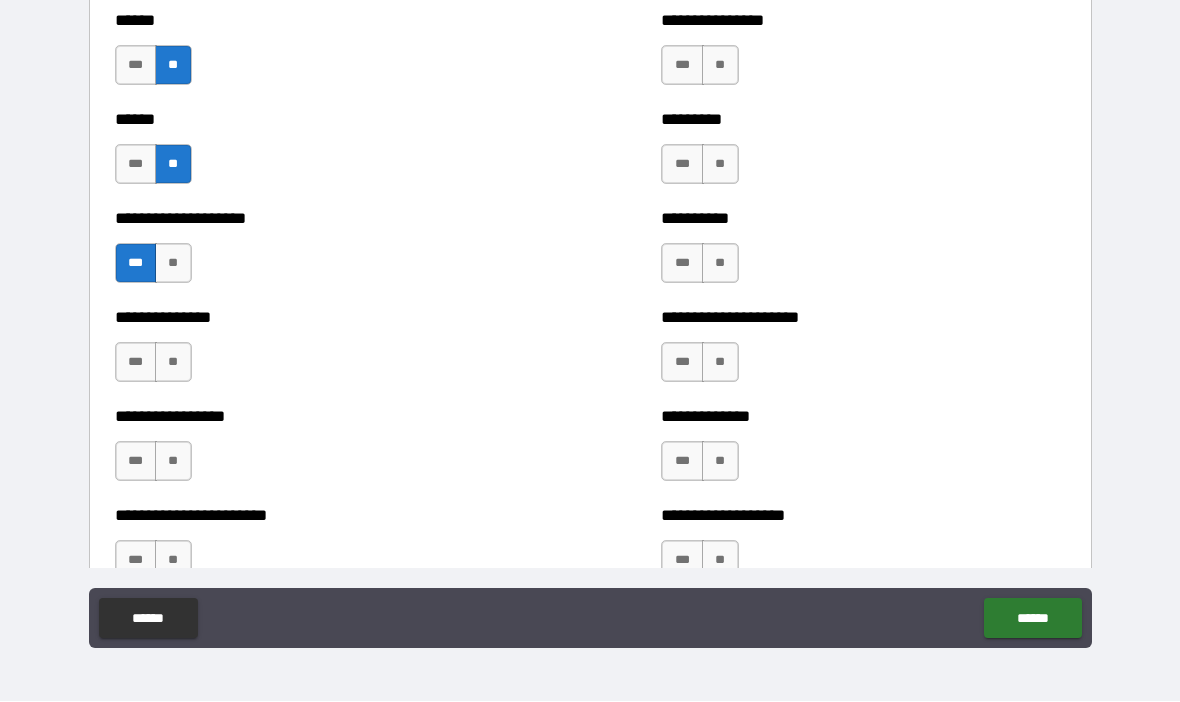 click on "**" at bounding box center (173, 363) 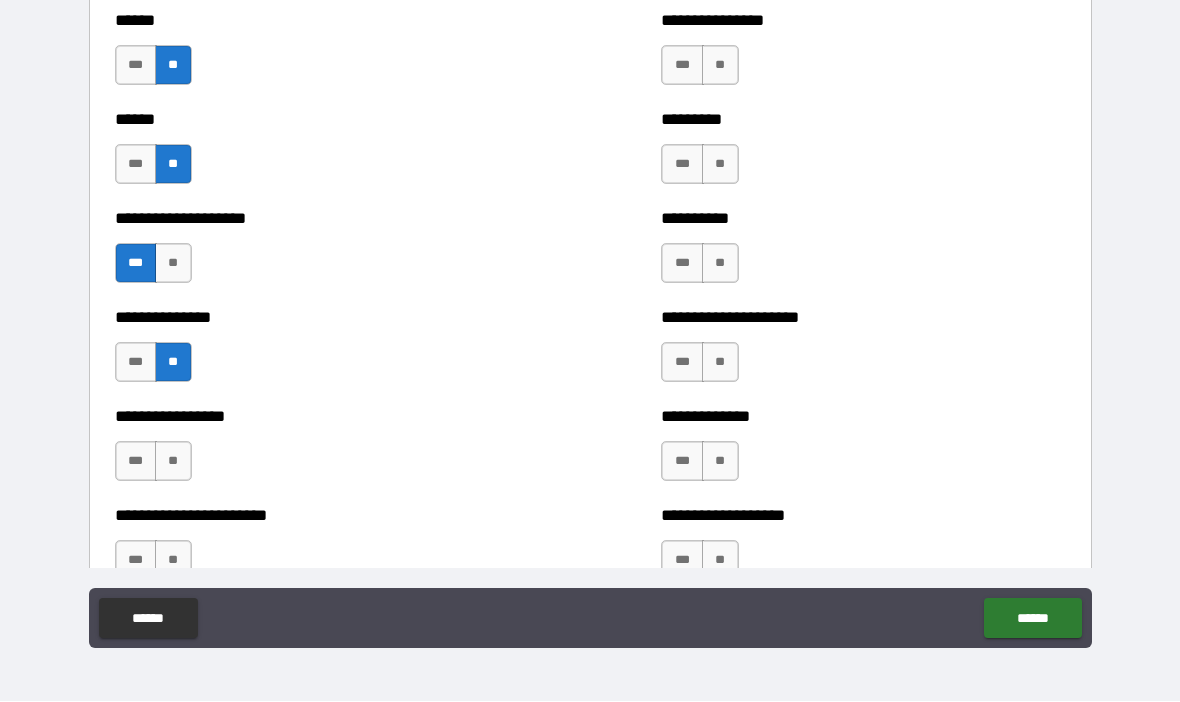 click on "***" at bounding box center [136, 462] 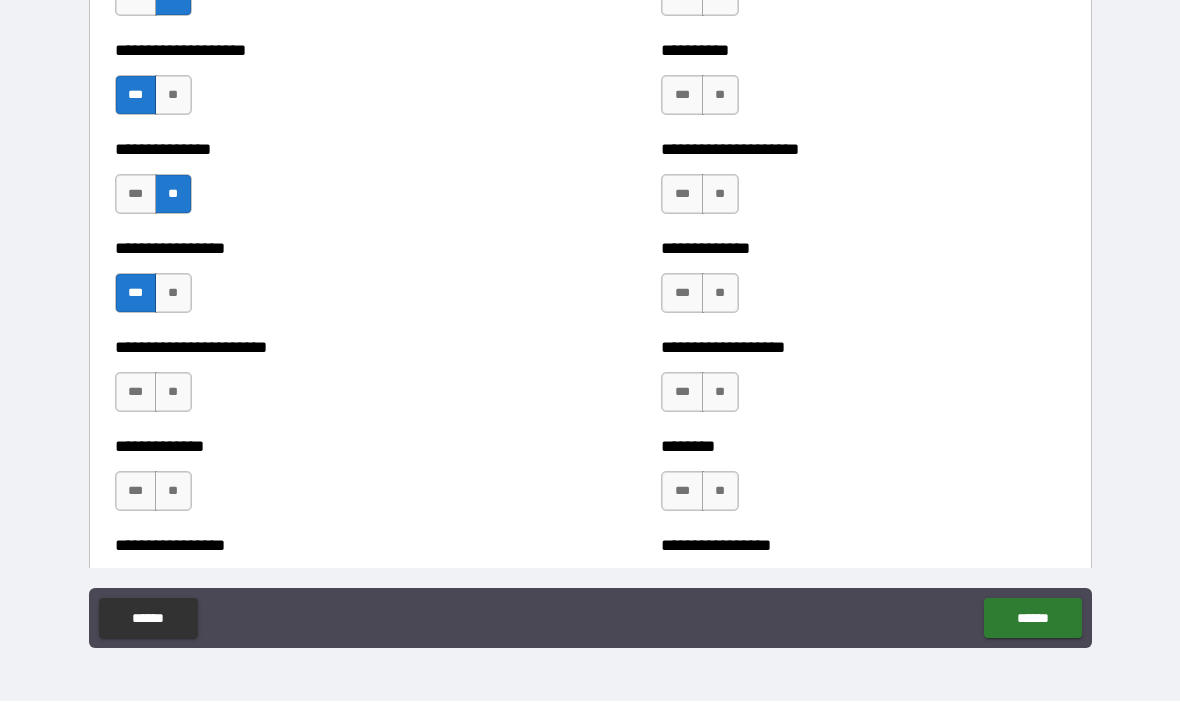 scroll, scrollTop: 3256, scrollLeft: 0, axis: vertical 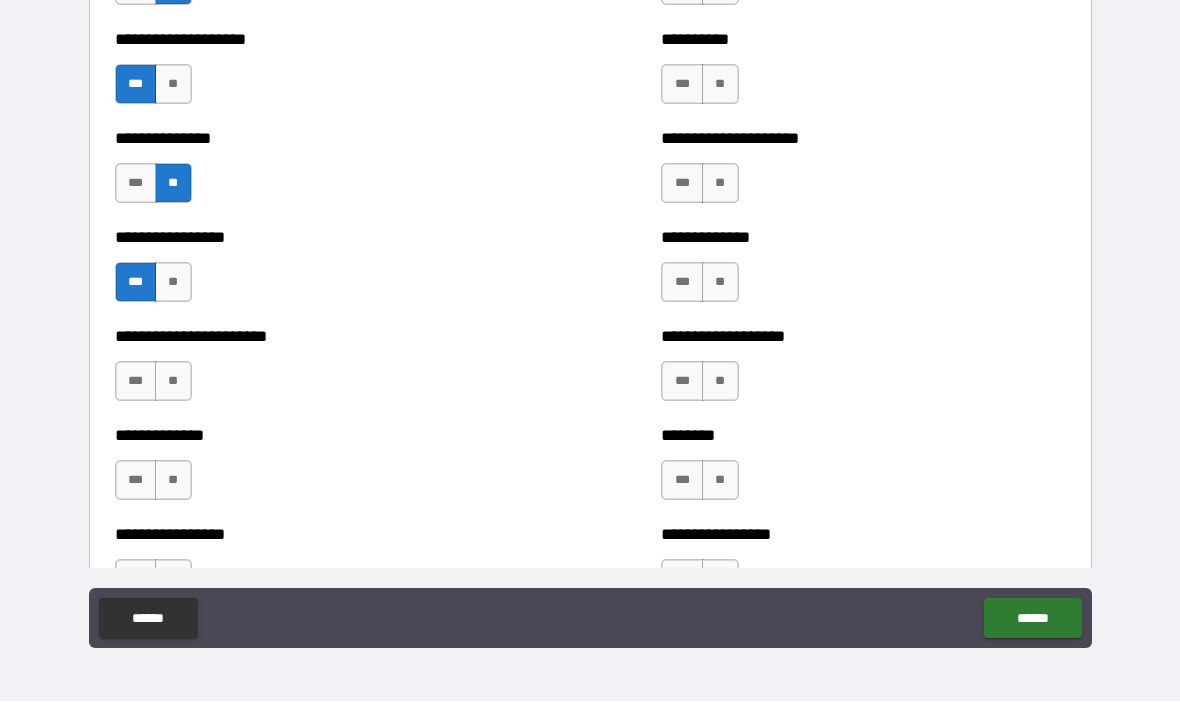 click on "**" at bounding box center (173, 382) 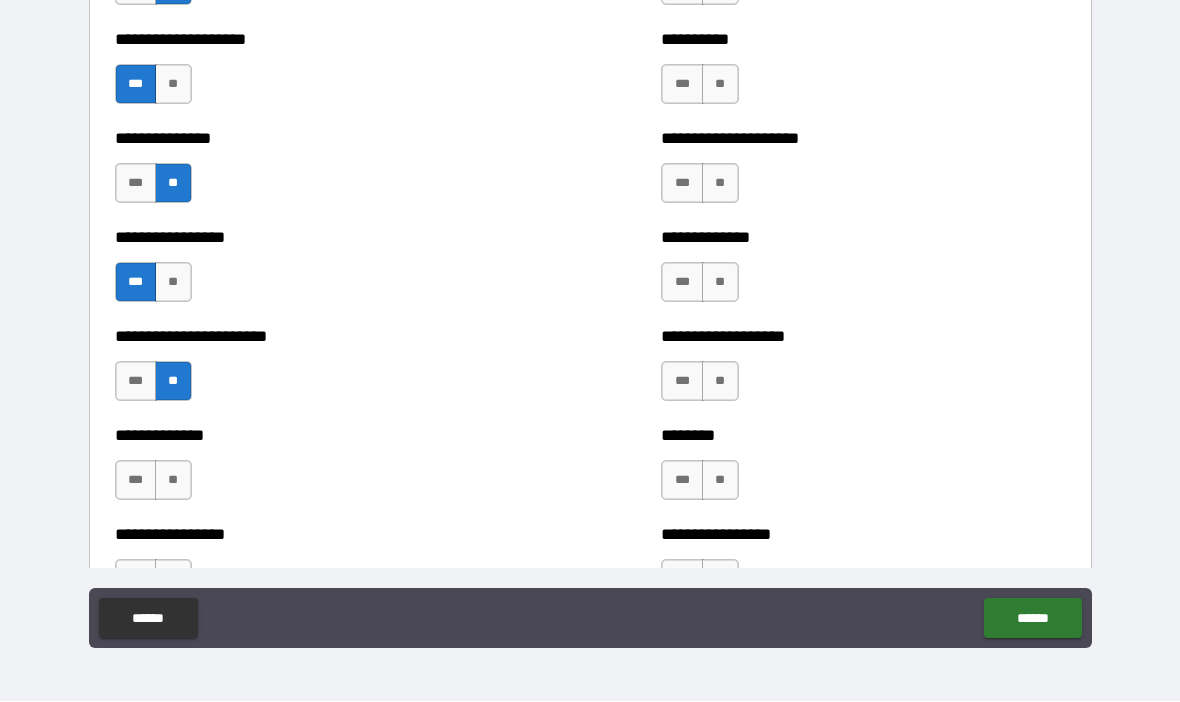 click on "**" at bounding box center (173, 481) 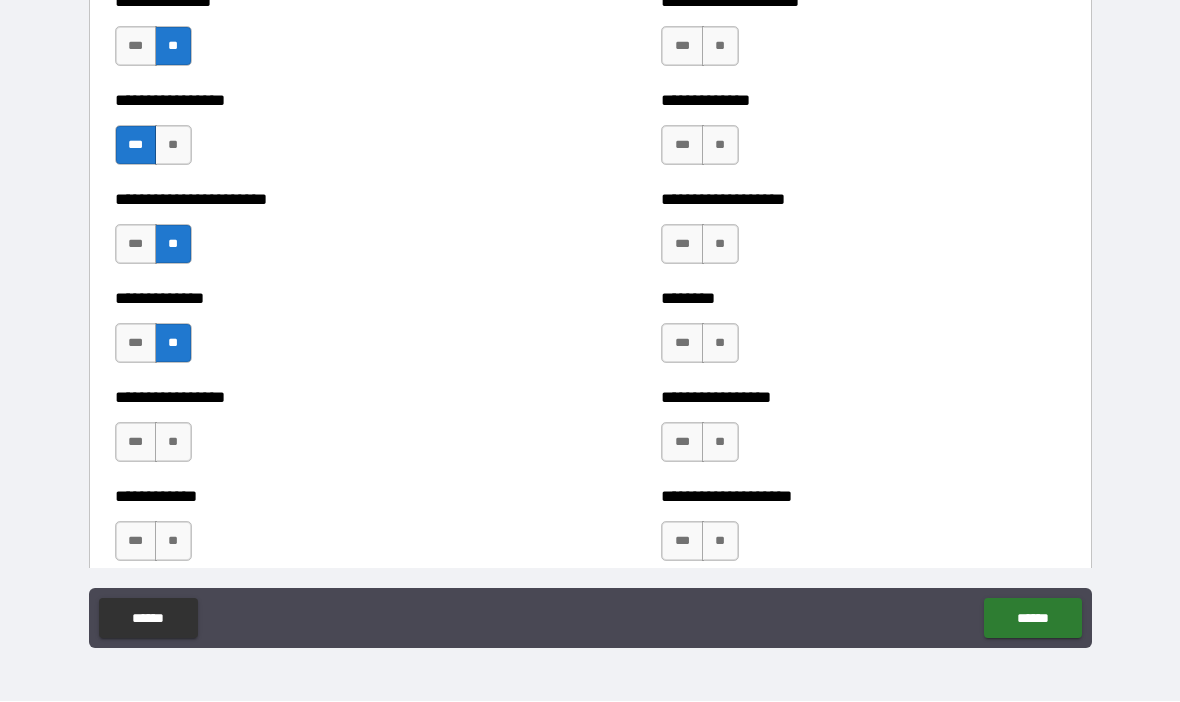 scroll, scrollTop: 3408, scrollLeft: 0, axis: vertical 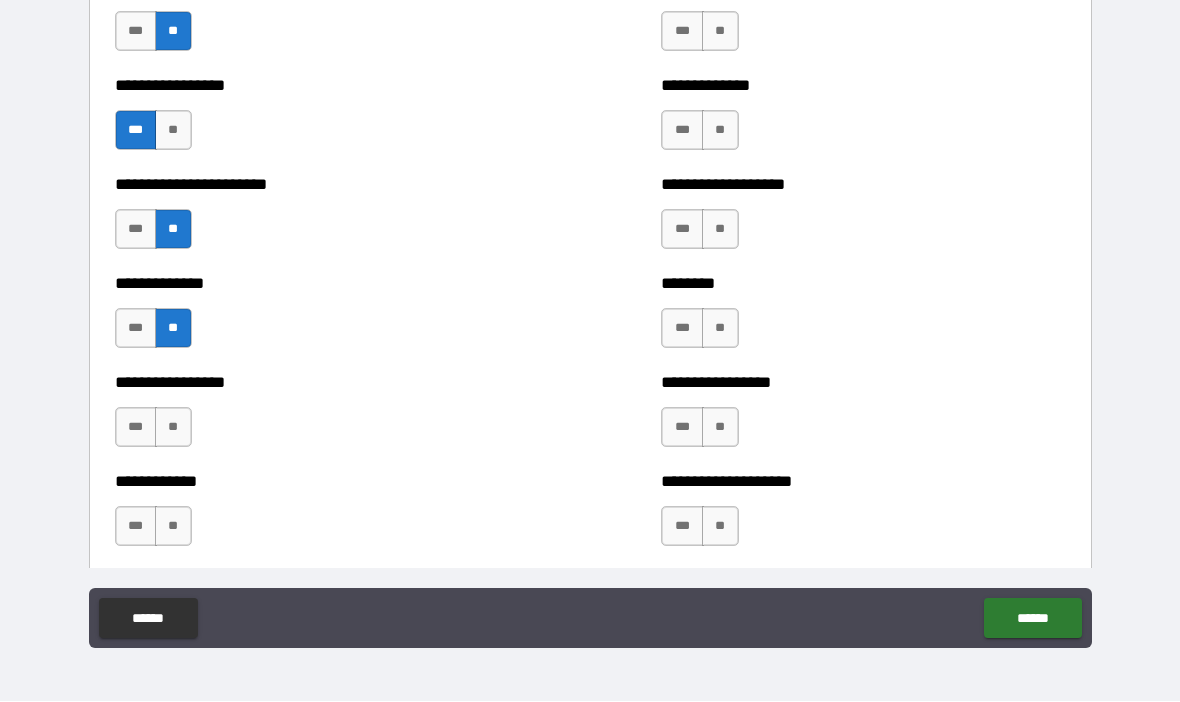 click on "***" at bounding box center (136, 428) 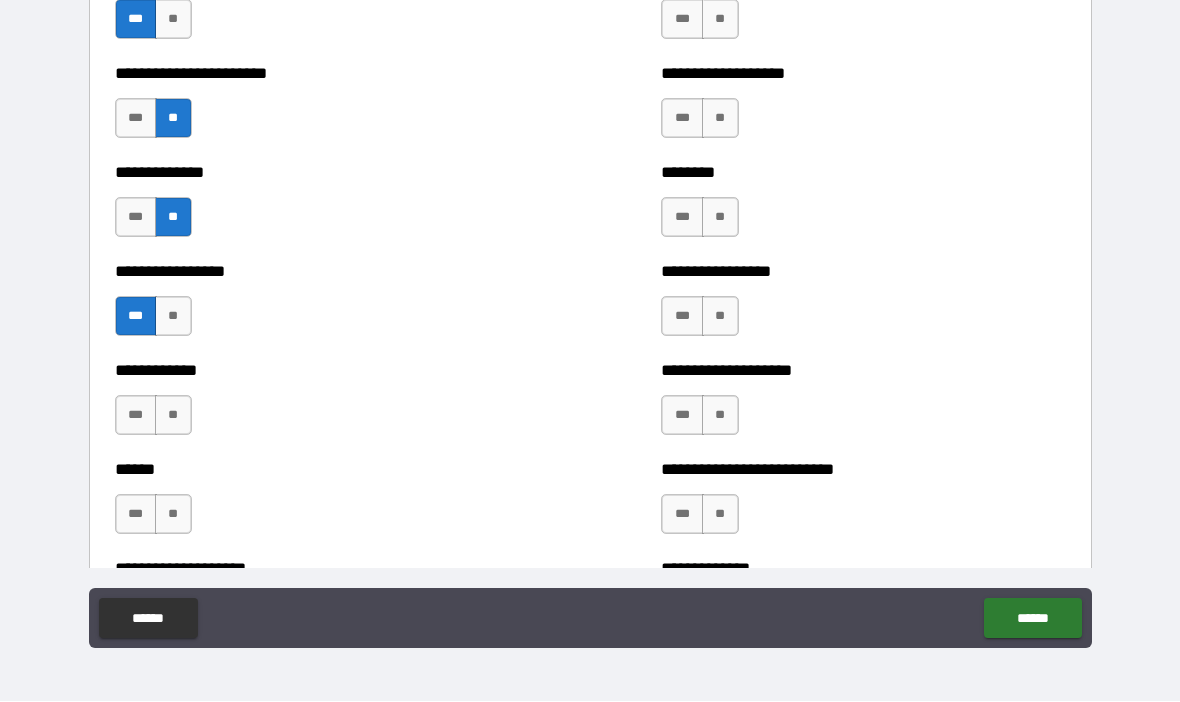 scroll, scrollTop: 3533, scrollLeft: 0, axis: vertical 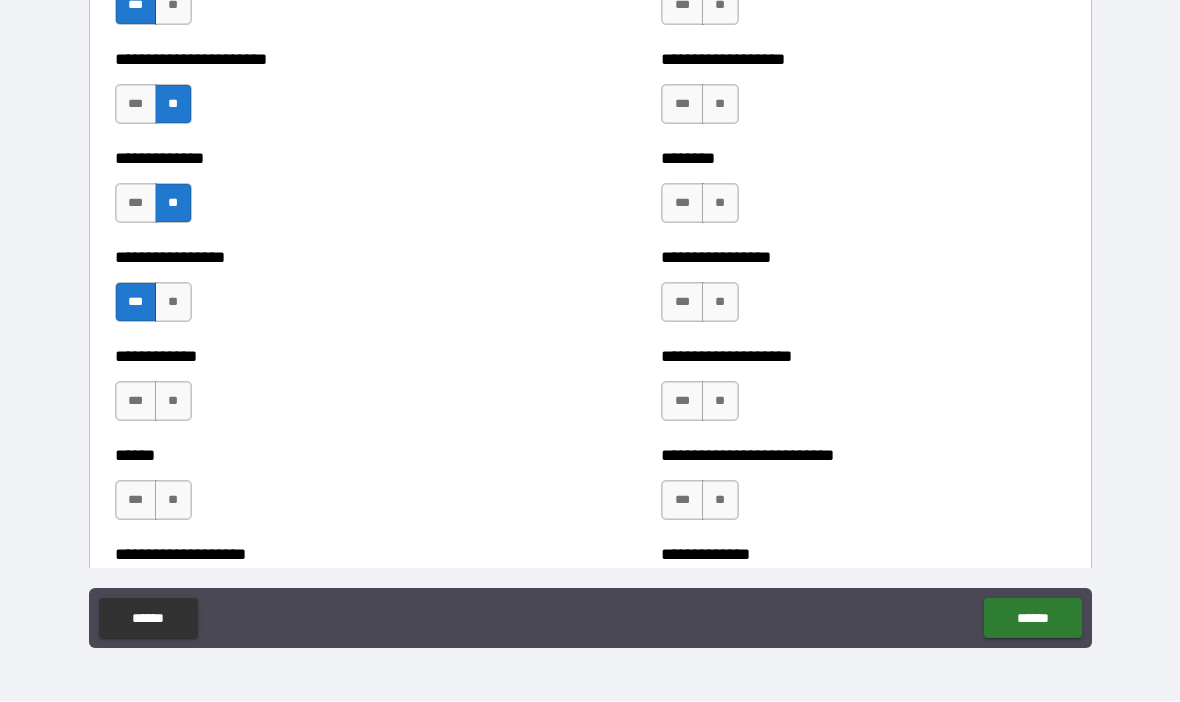 click on "**" at bounding box center (173, 402) 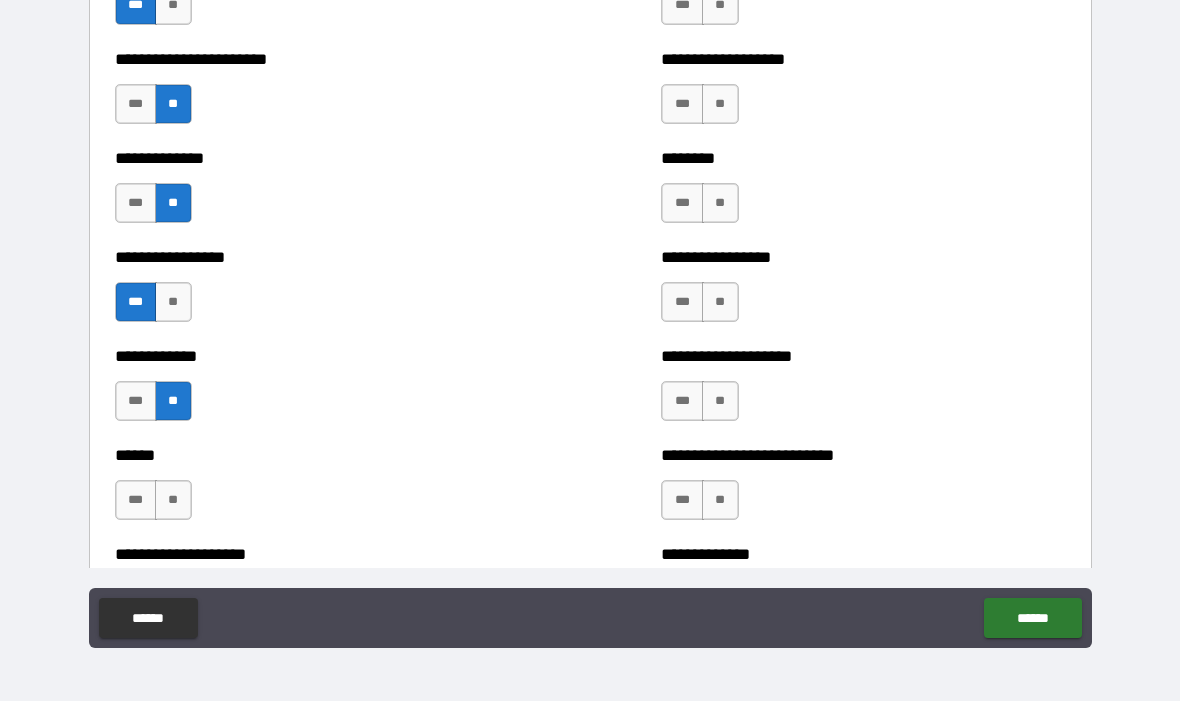 click on "**" at bounding box center (173, 501) 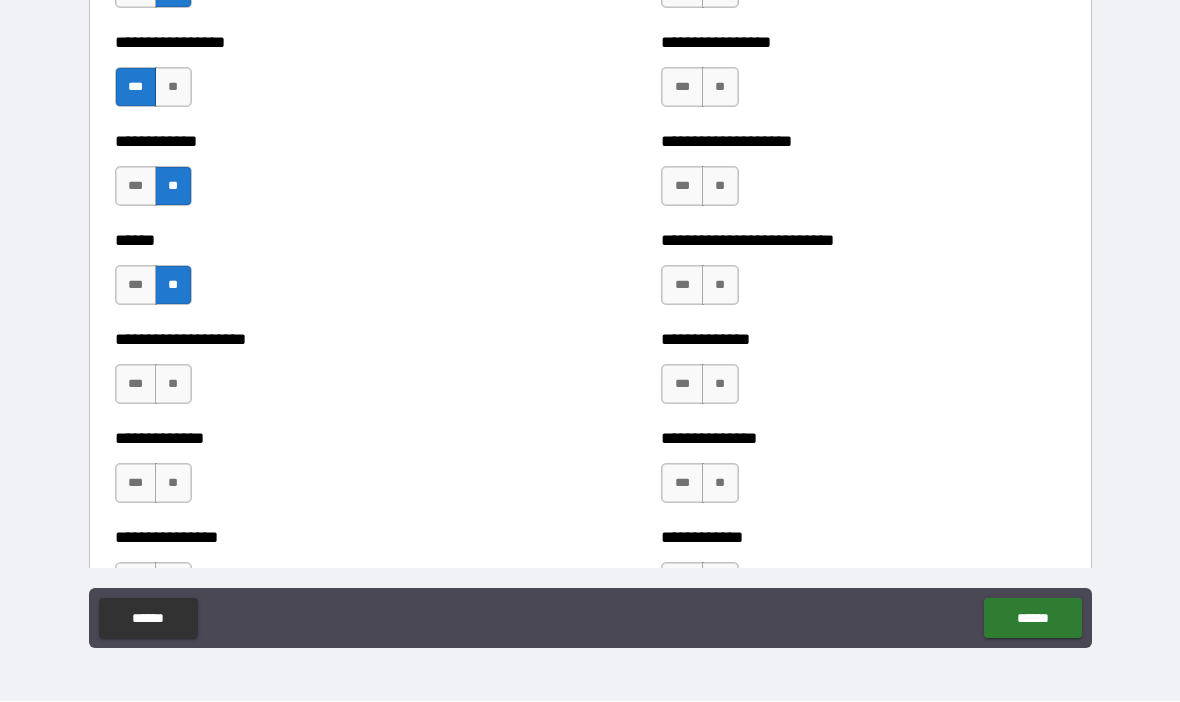 scroll, scrollTop: 3749, scrollLeft: 0, axis: vertical 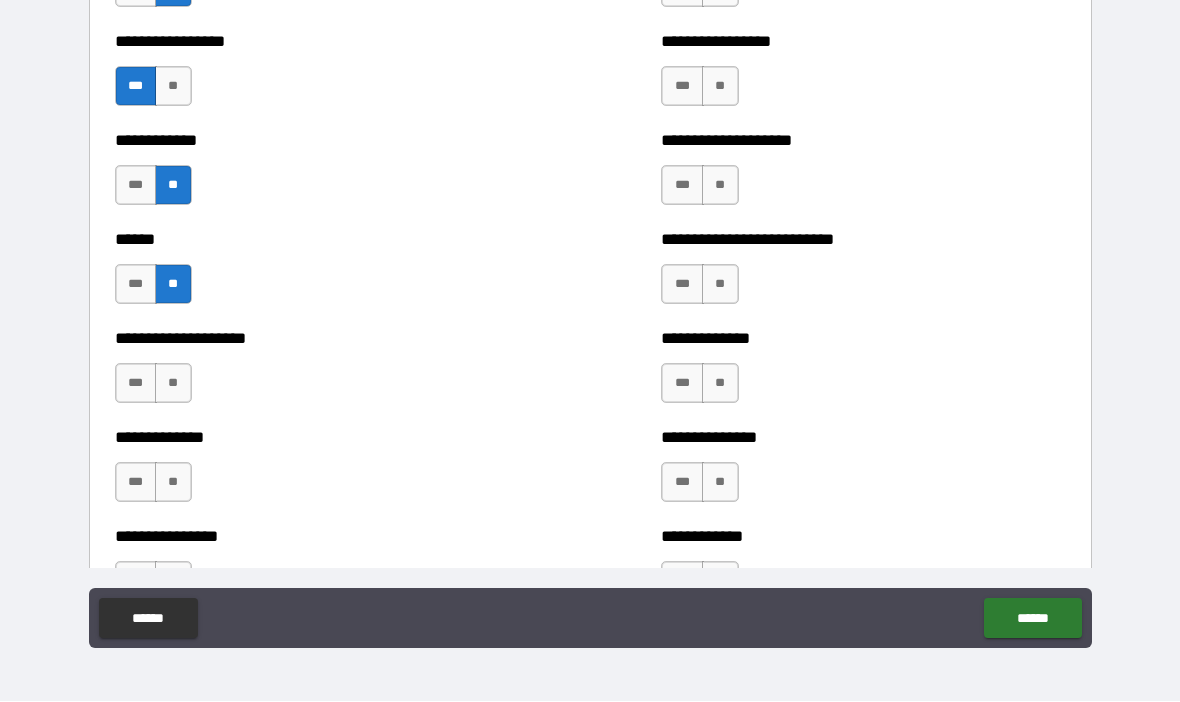 click on "**" at bounding box center [173, 384] 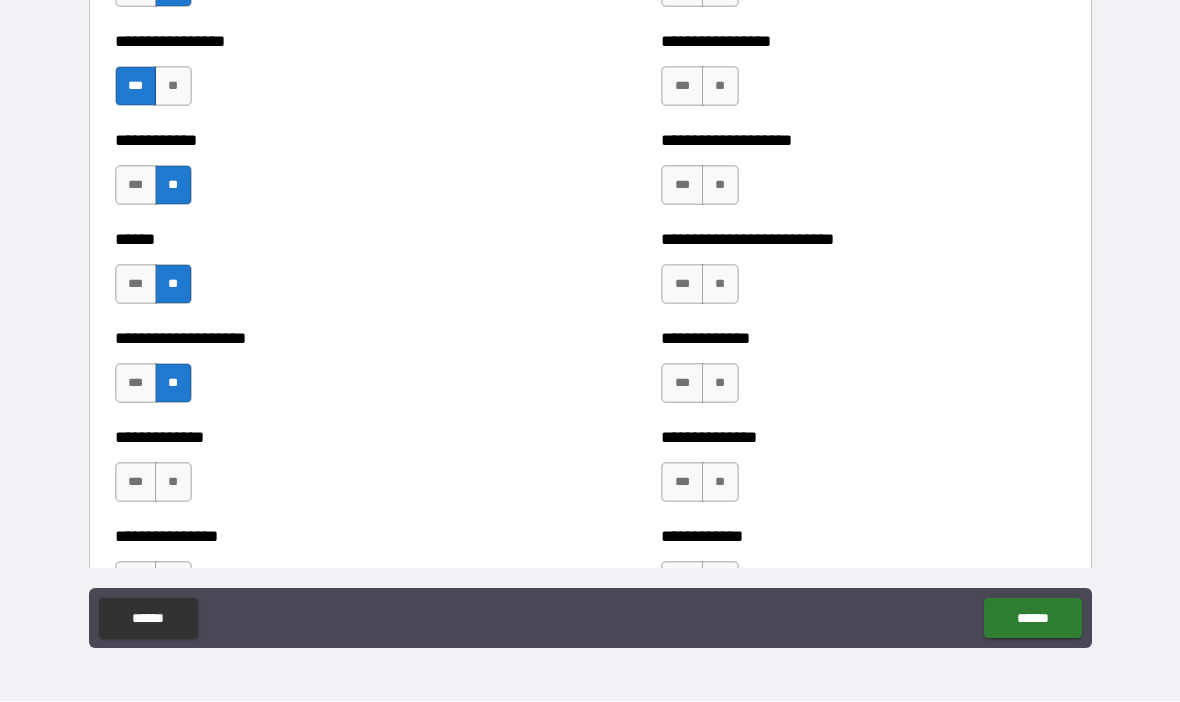 click on "**" at bounding box center [173, 483] 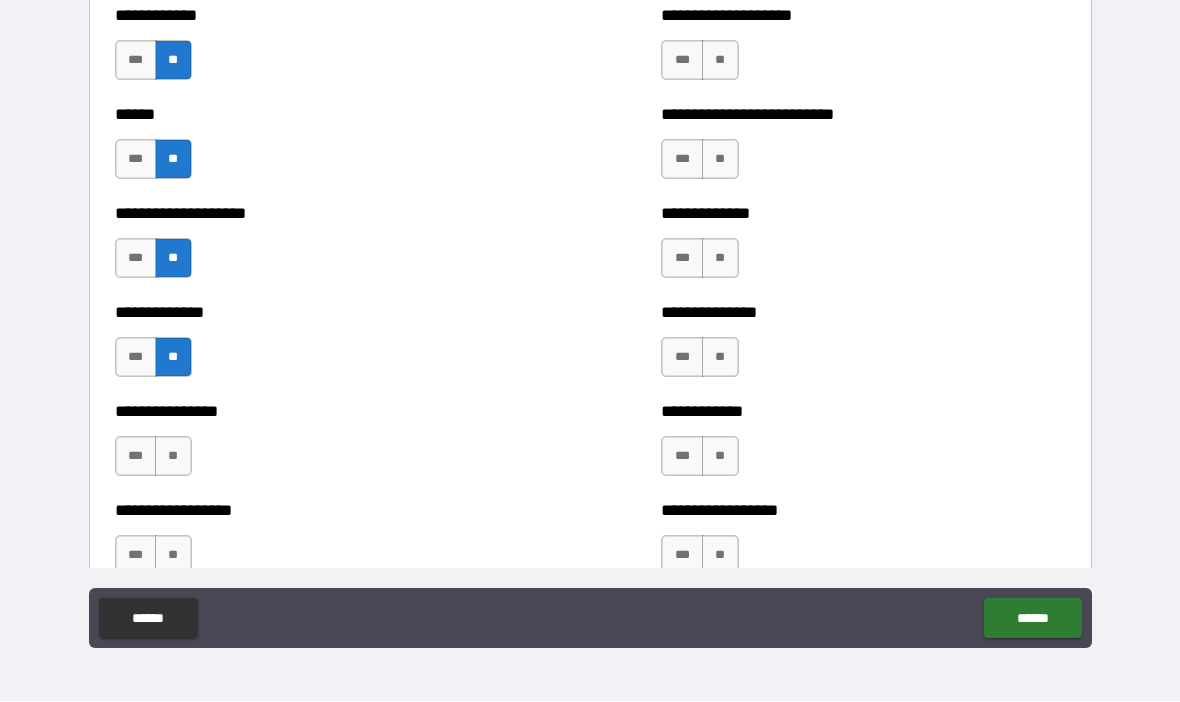 click on "**" at bounding box center [173, 457] 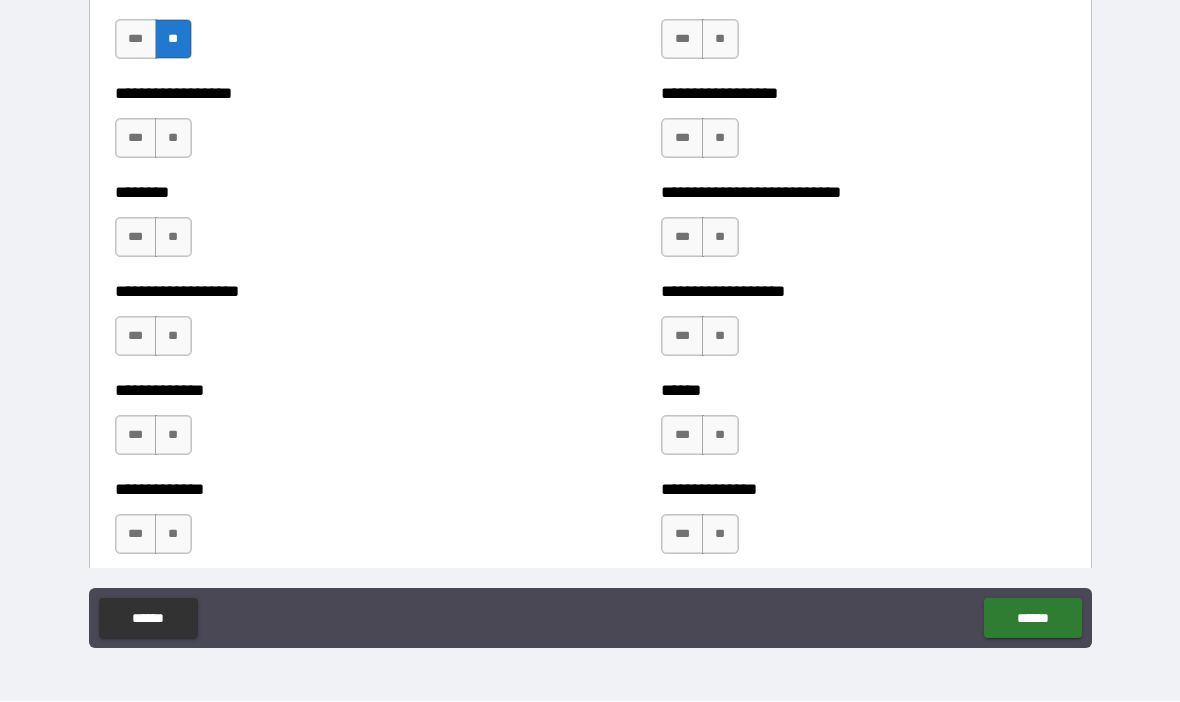 scroll, scrollTop: 4291, scrollLeft: 0, axis: vertical 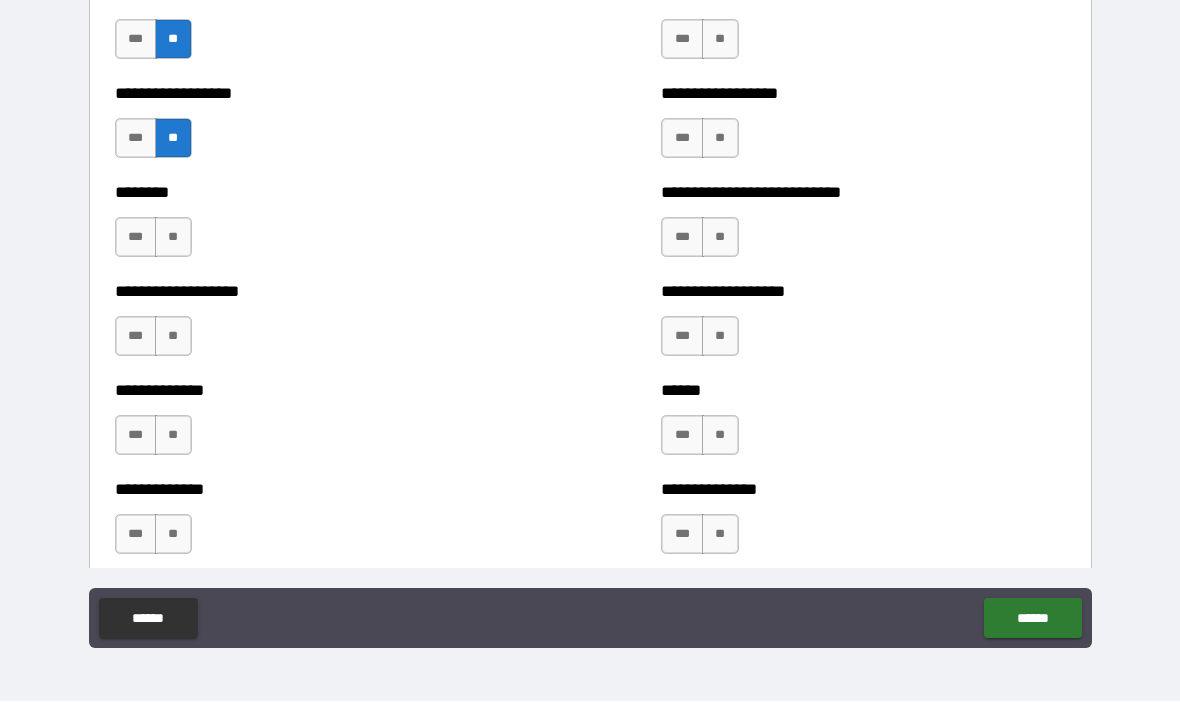 click on "**" at bounding box center (173, 238) 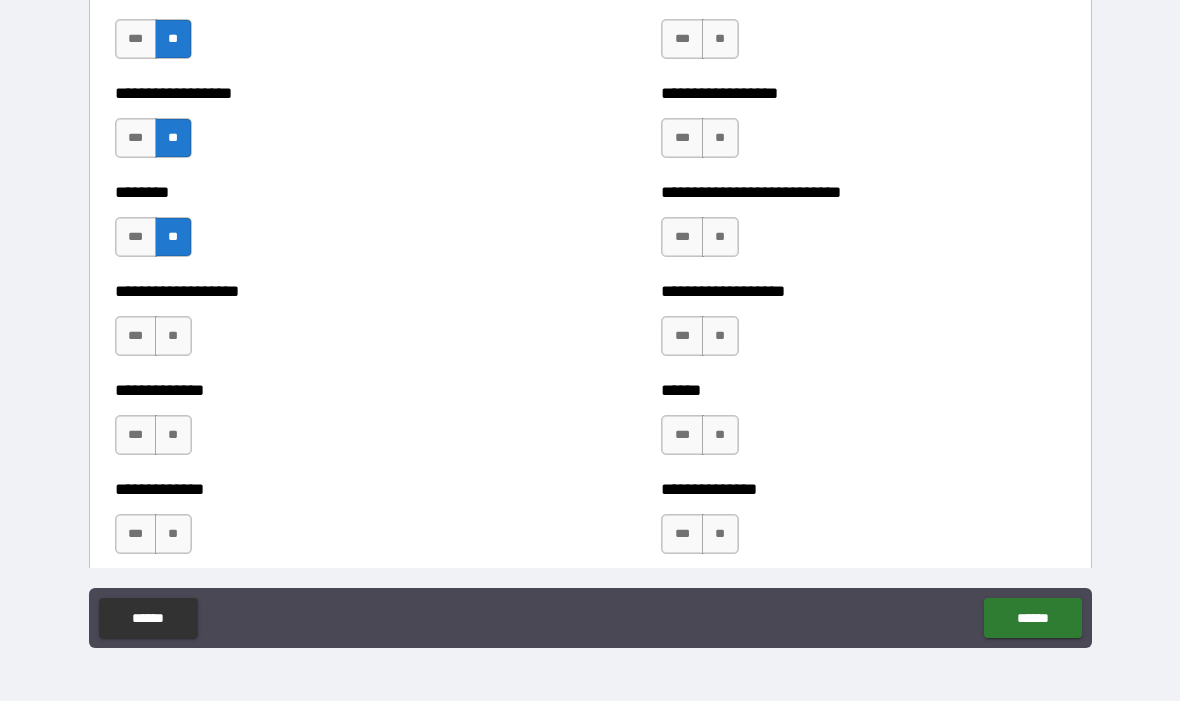 click on "**" at bounding box center [173, 337] 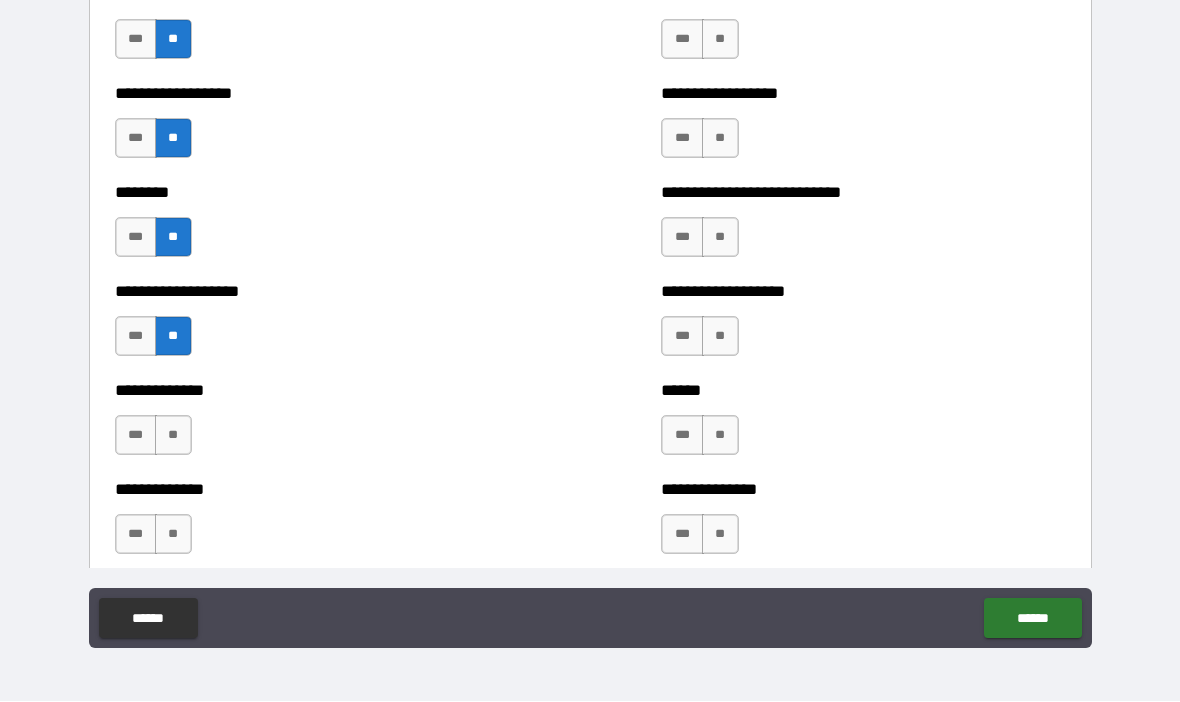 click on "*** **" at bounding box center (156, 441) 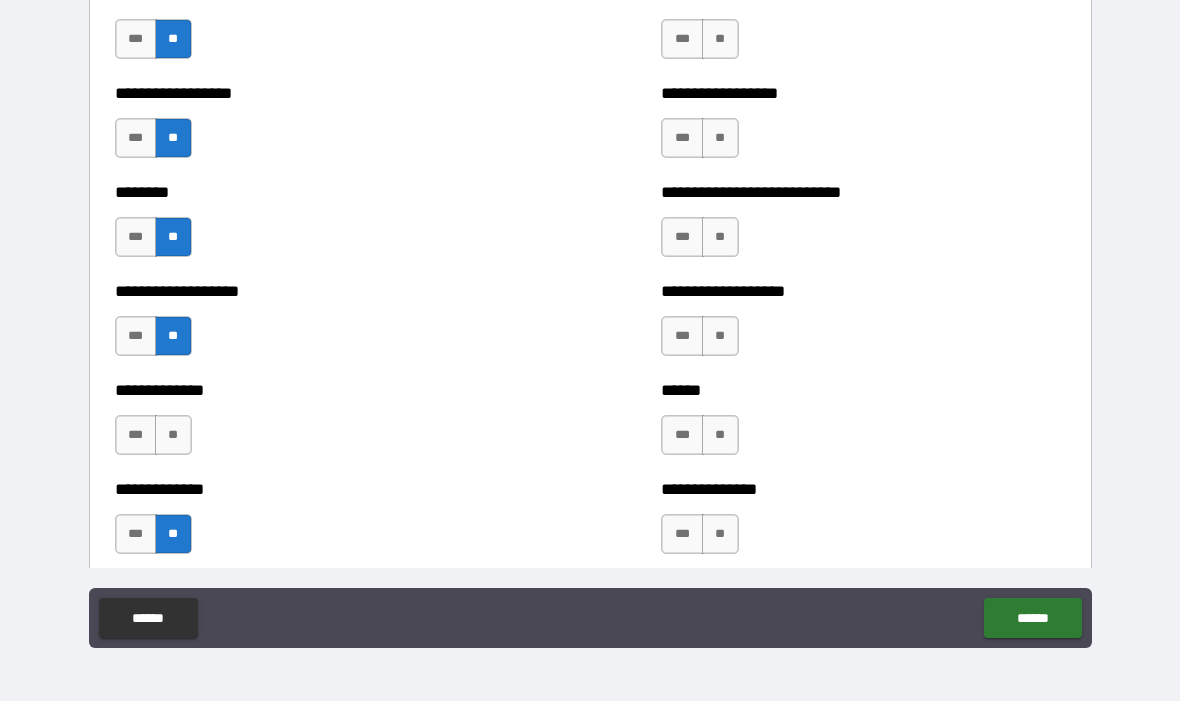 click on "**" at bounding box center (173, 436) 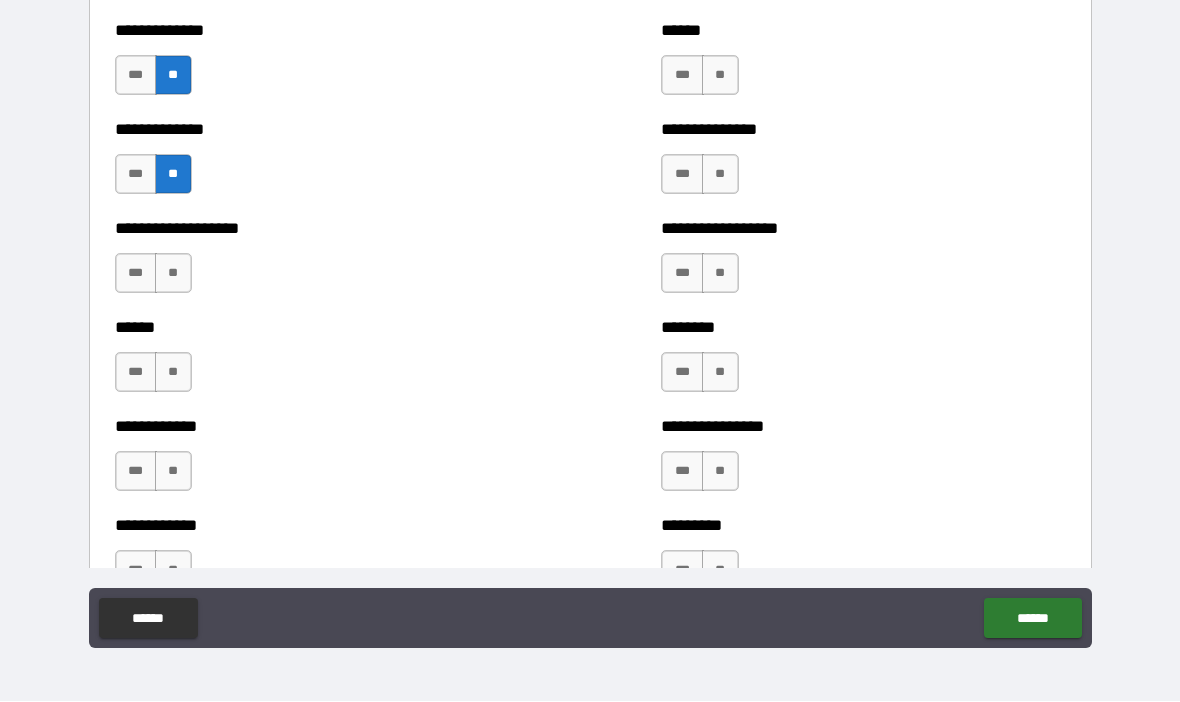 scroll, scrollTop: 4667, scrollLeft: 0, axis: vertical 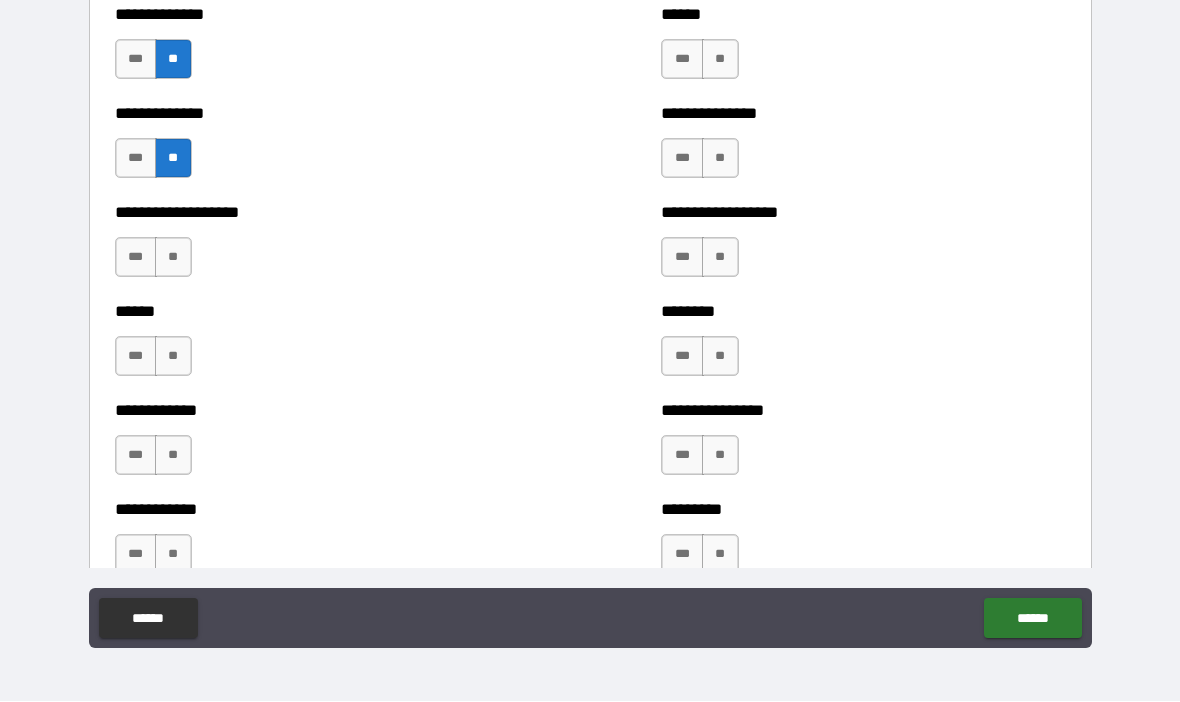 click on "**" at bounding box center [173, 258] 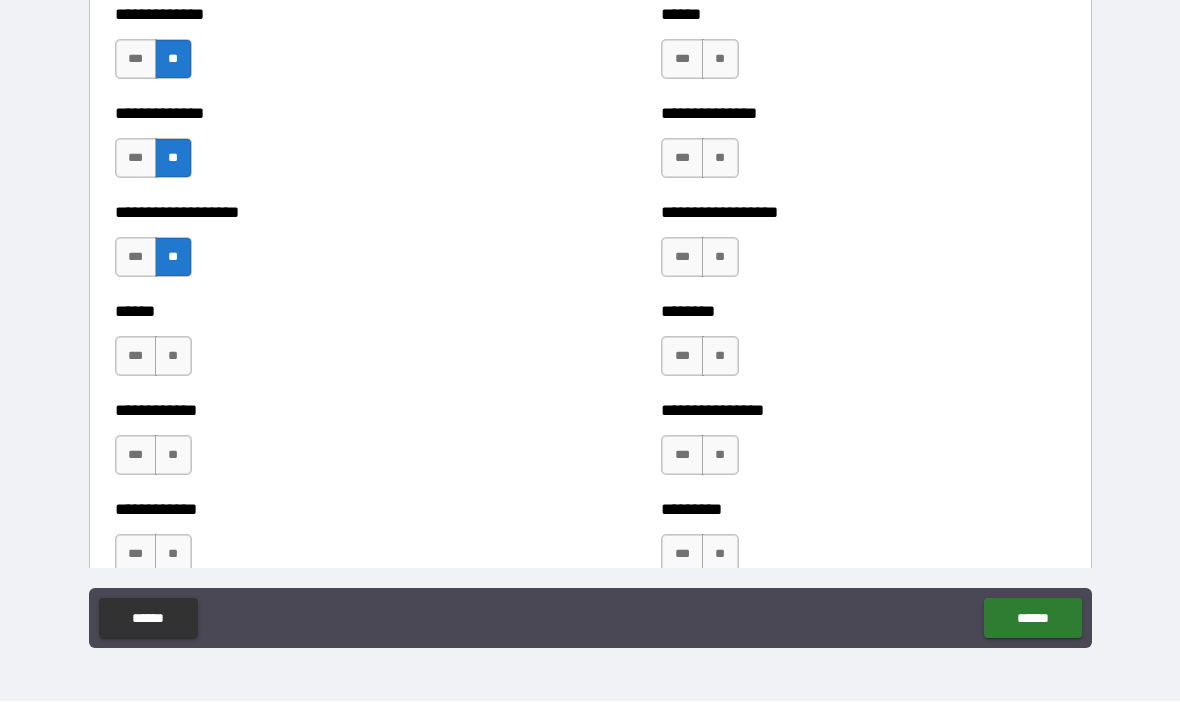 click on "***" at bounding box center [136, 357] 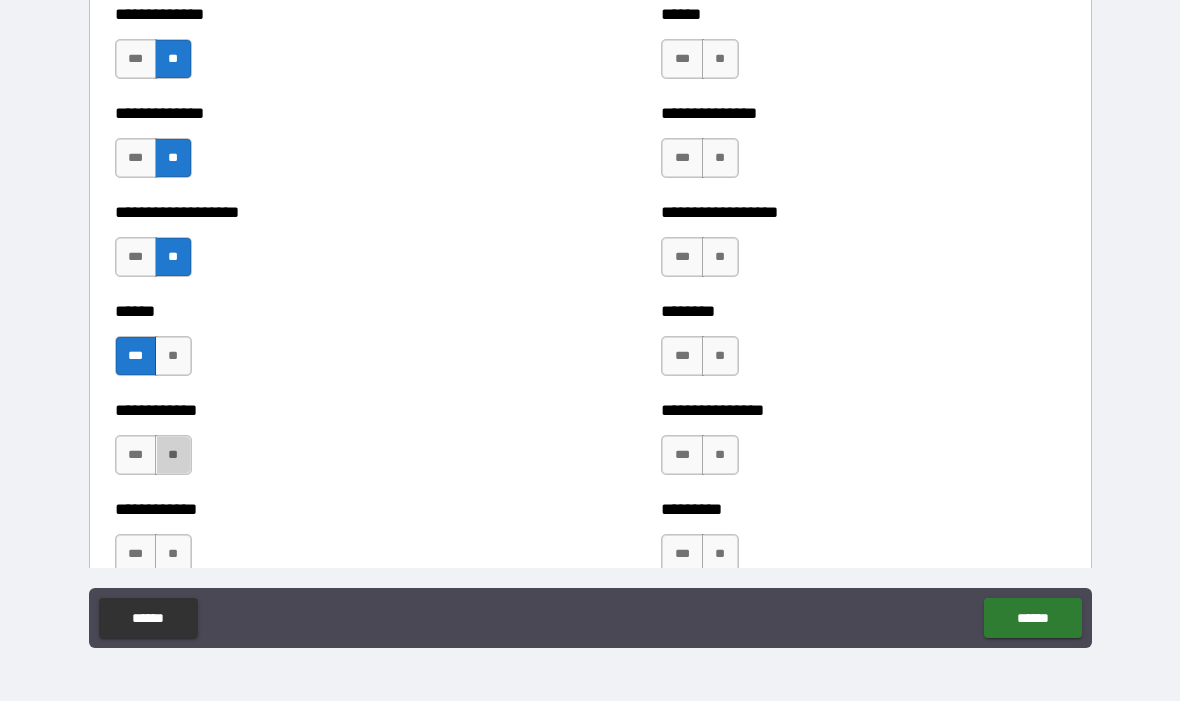 click on "**" at bounding box center (173, 456) 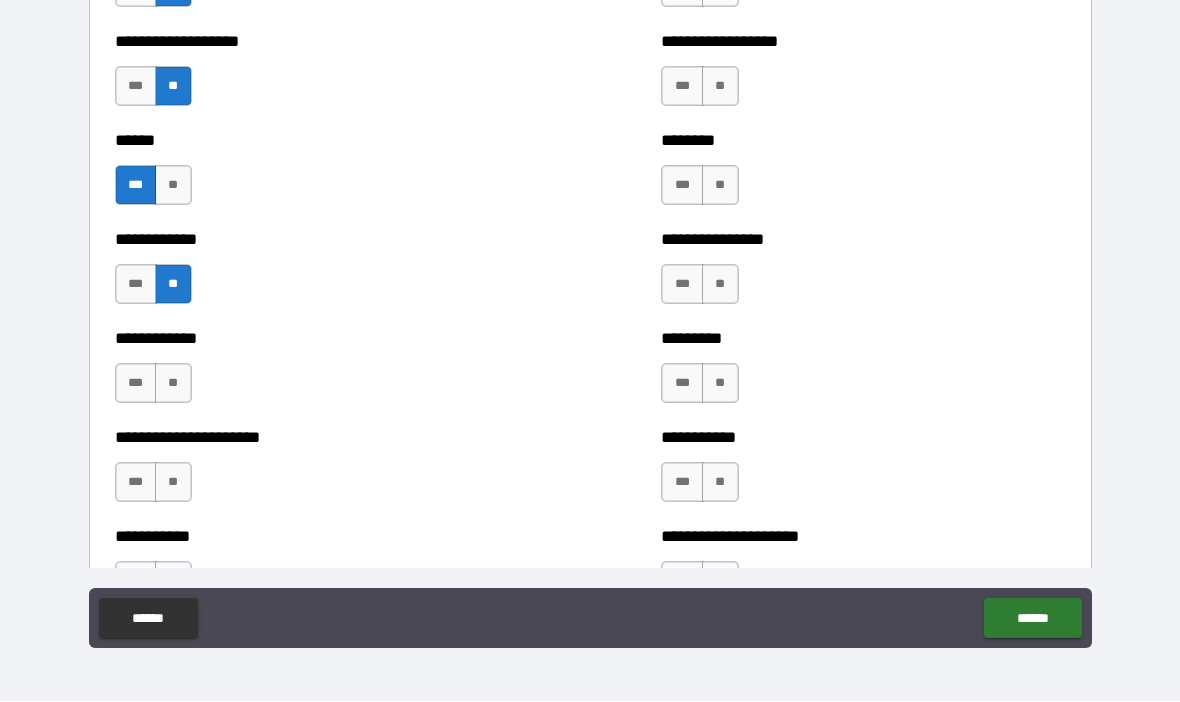 scroll, scrollTop: 4865, scrollLeft: 0, axis: vertical 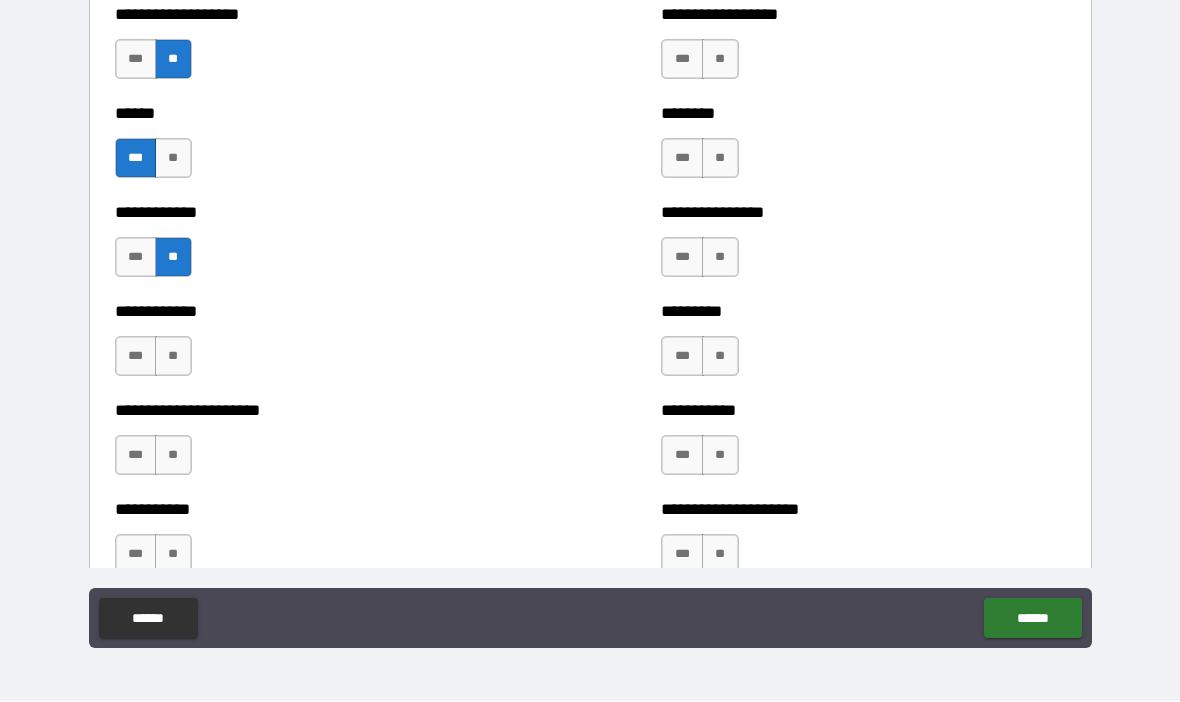 click on "**" at bounding box center [173, 357] 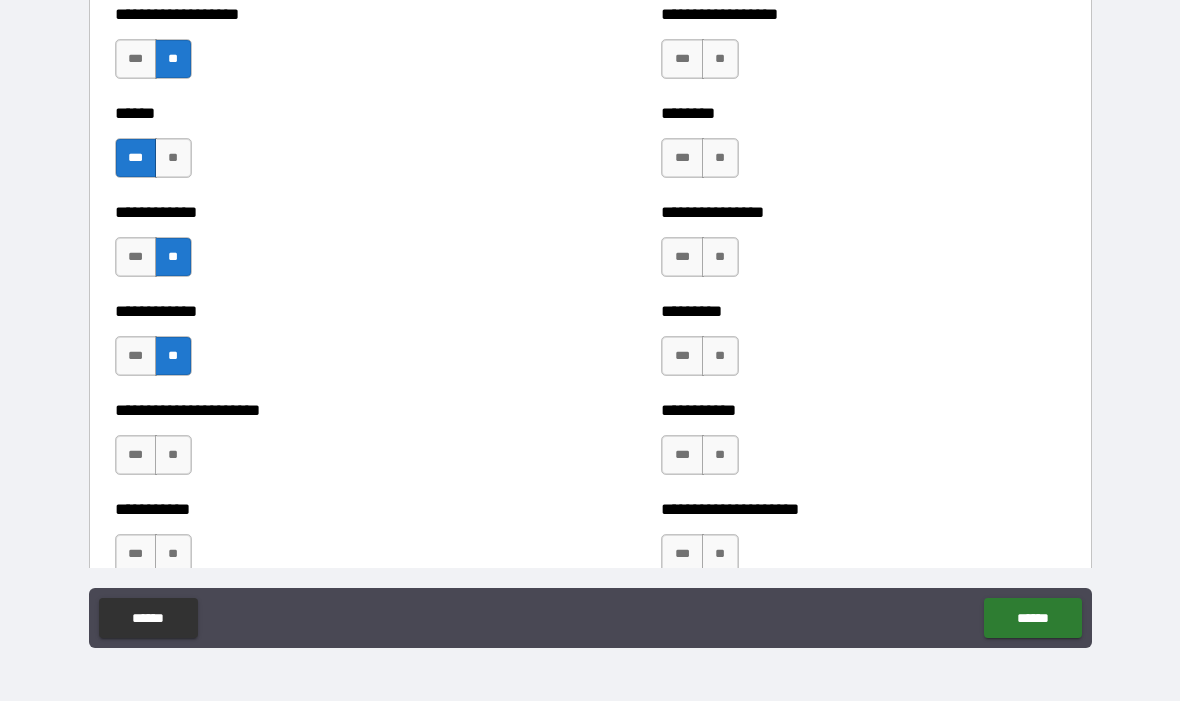 click on "**" at bounding box center [173, 456] 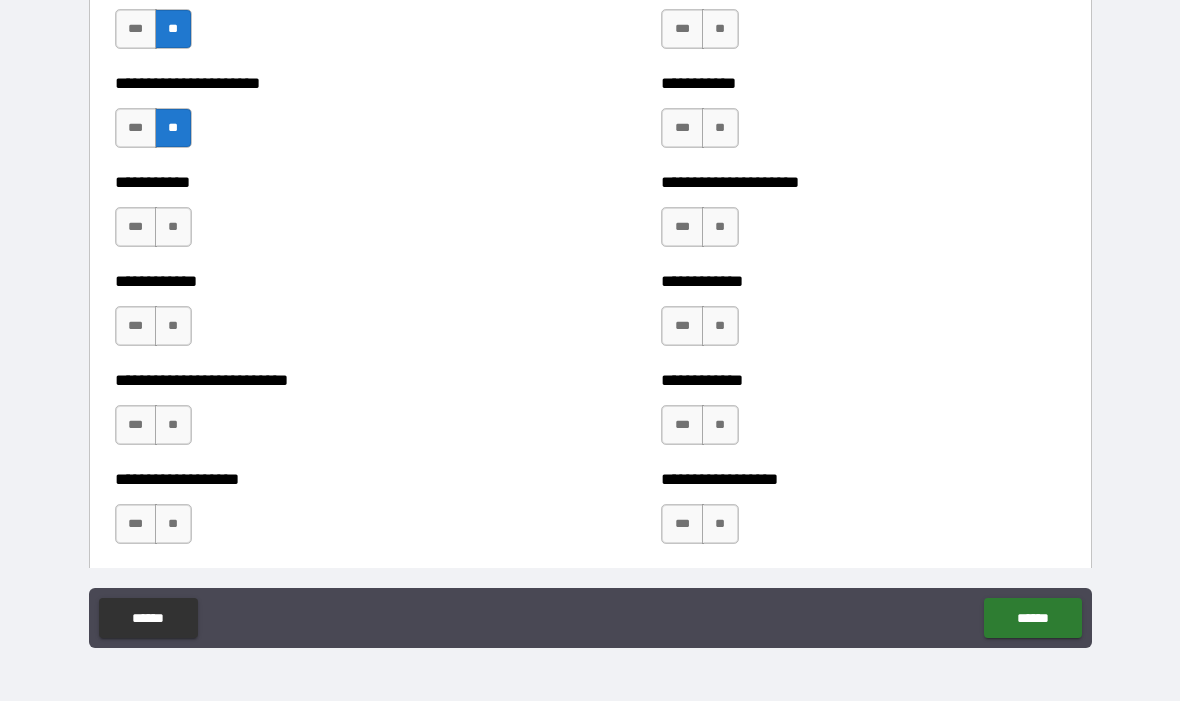 scroll, scrollTop: 5192, scrollLeft: 0, axis: vertical 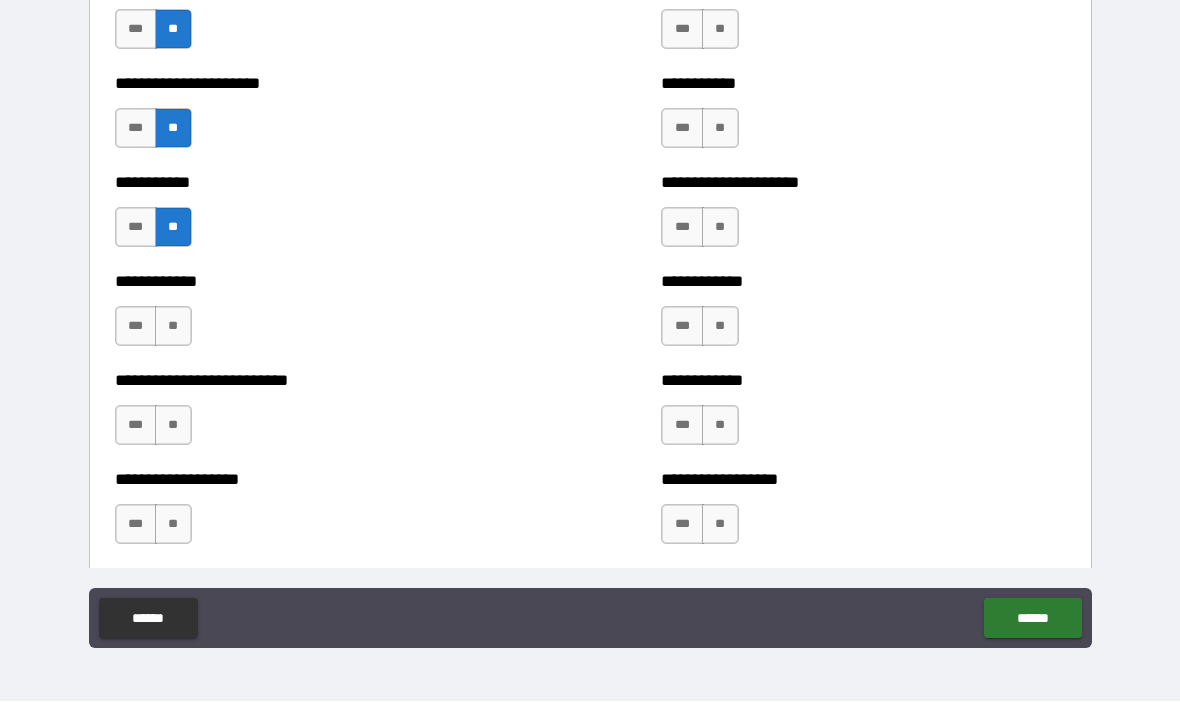 click on "***" at bounding box center (136, 327) 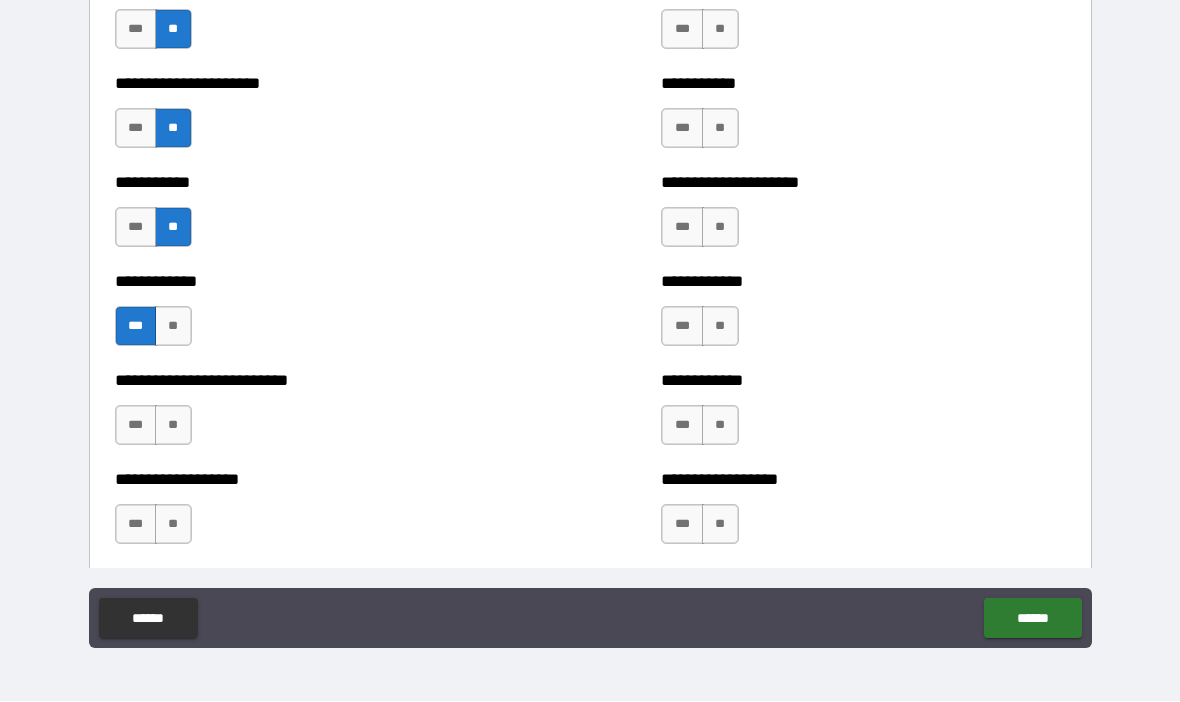 click on "**" at bounding box center (173, 327) 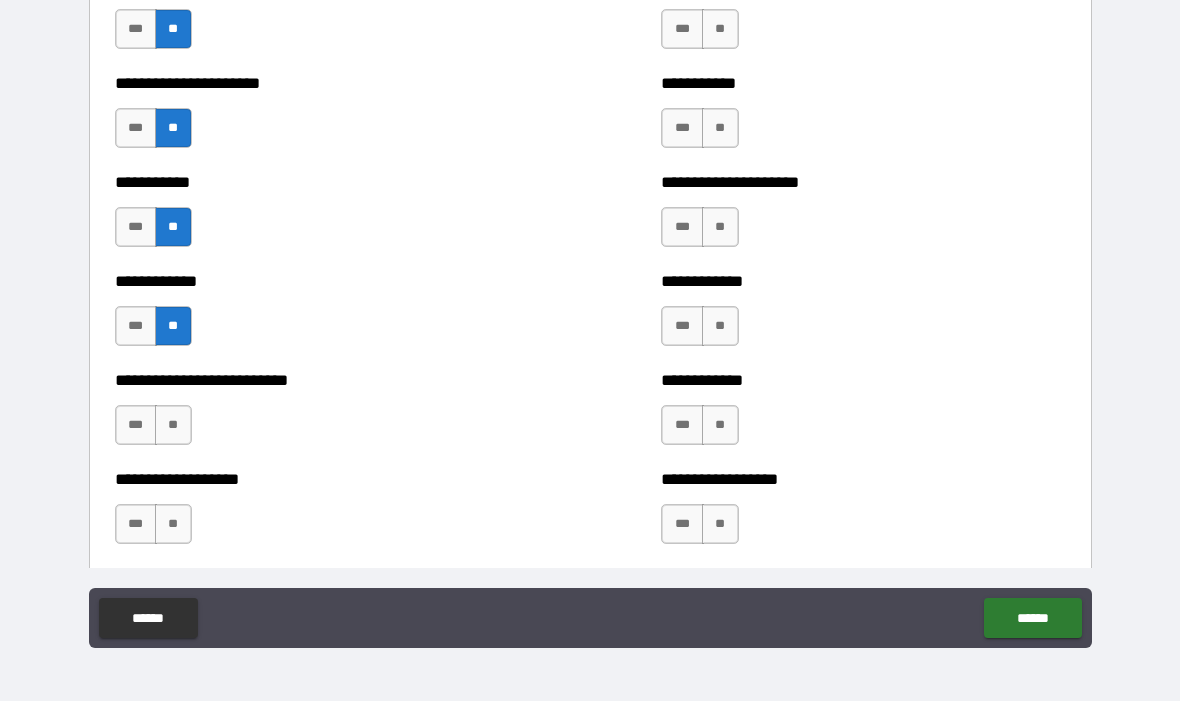 click on "**" at bounding box center (173, 426) 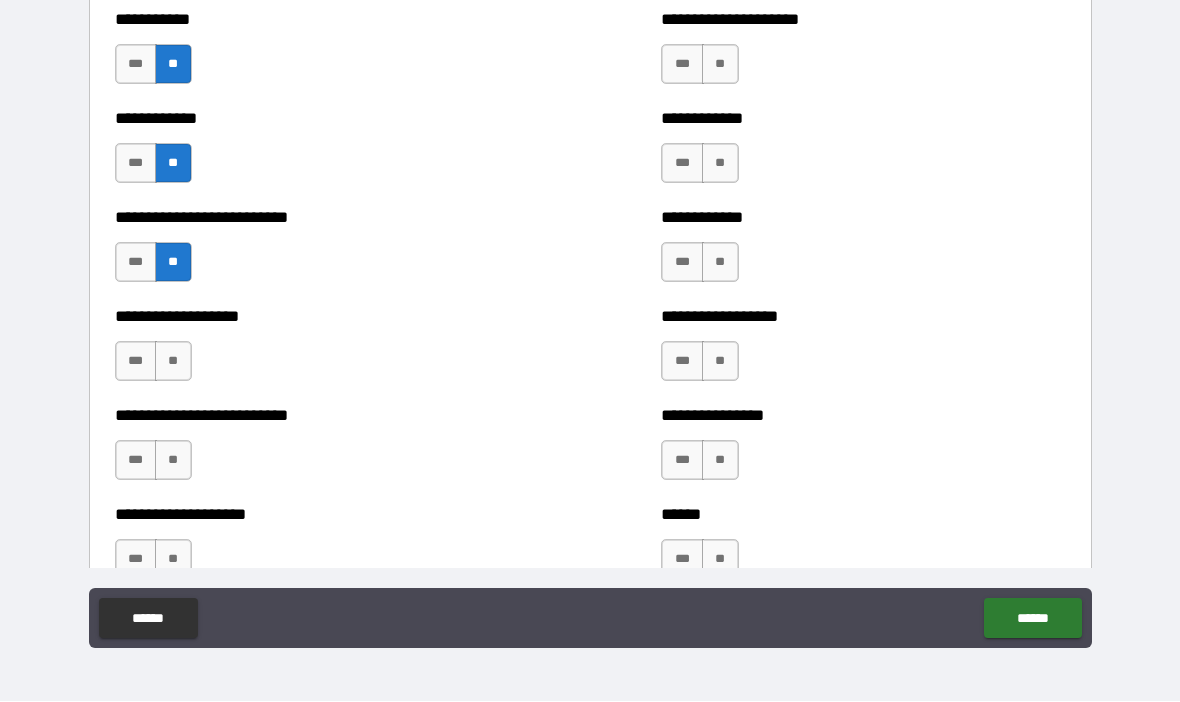 scroll, scrollTop: 5434, scrollLeft: 0, axis: vertical 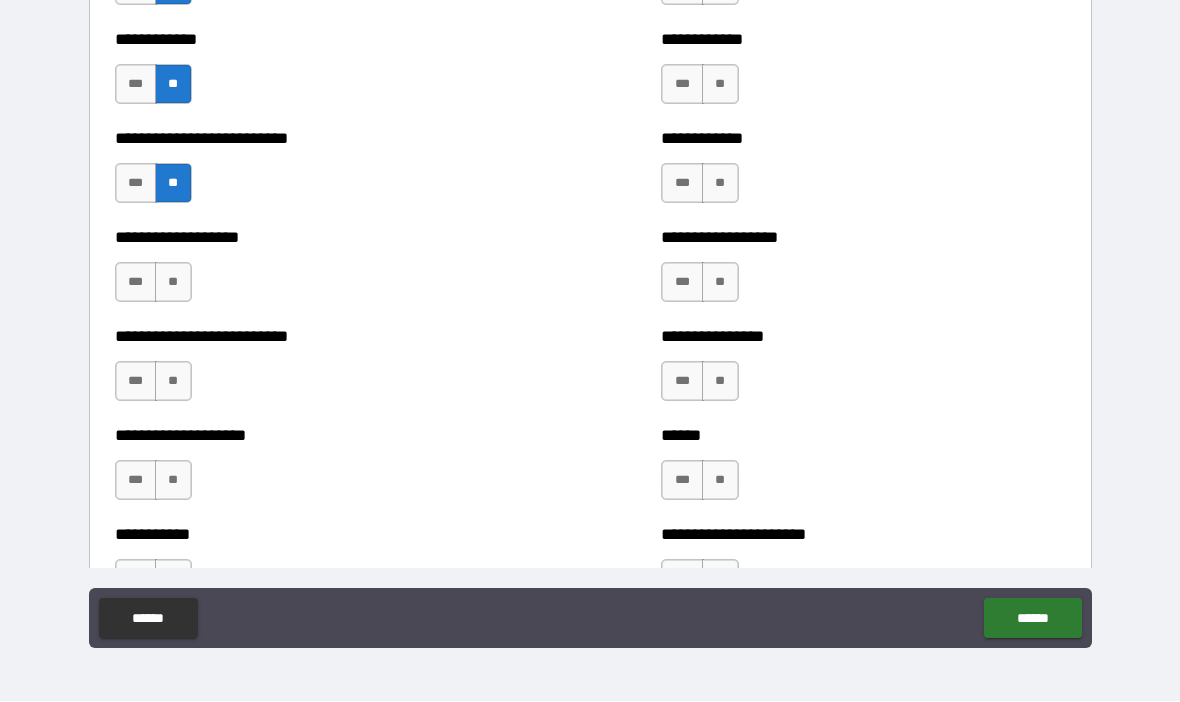 click on "**" at bounding box center (173, 283) 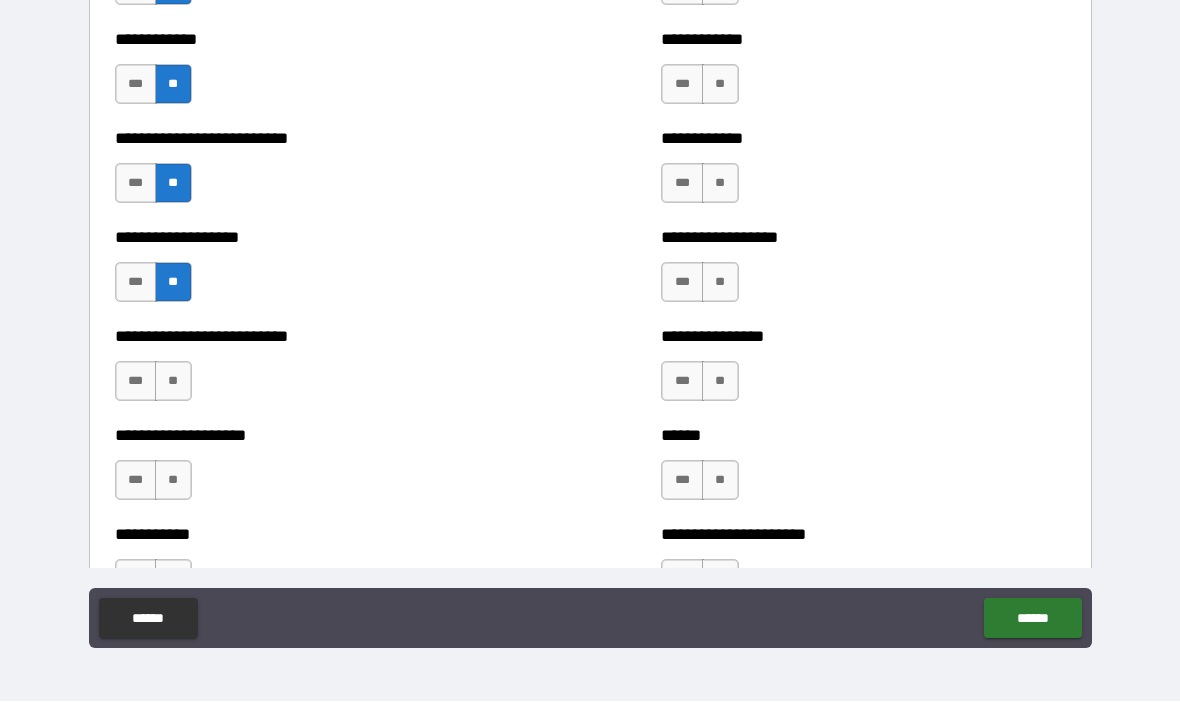 click on "**" at bounding box center (173, 382) 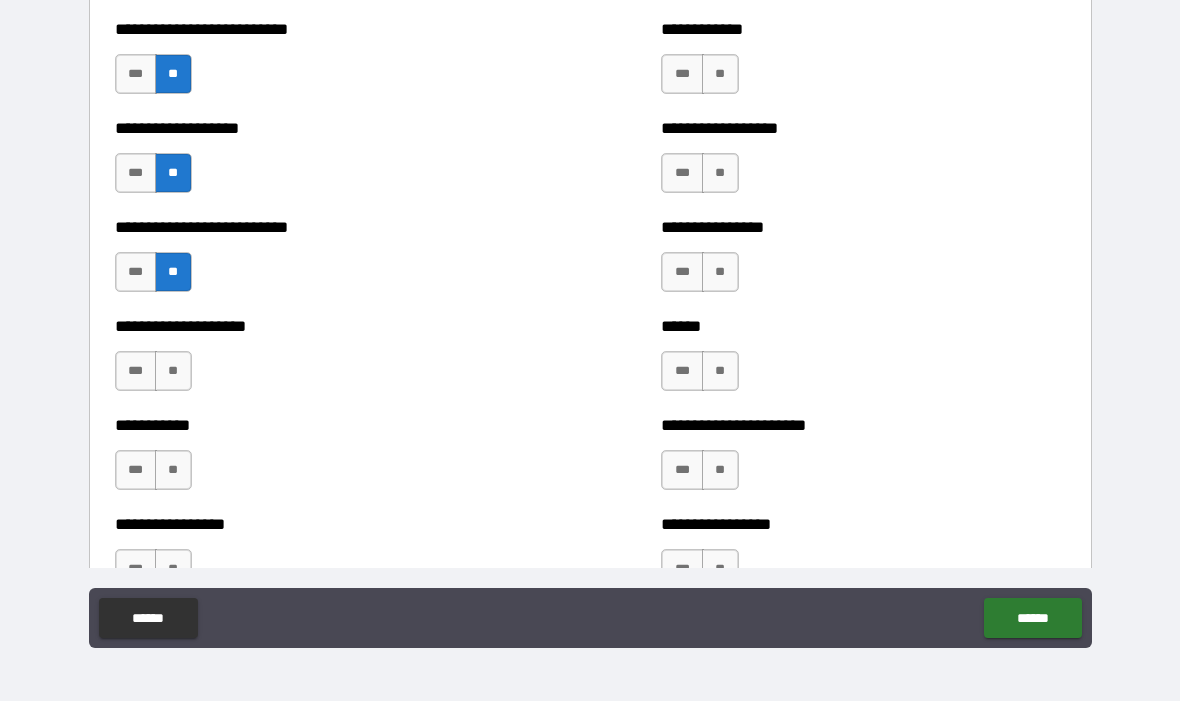 scroll, scrollTop: 5549, scrollLeft: 0, axis: vertical 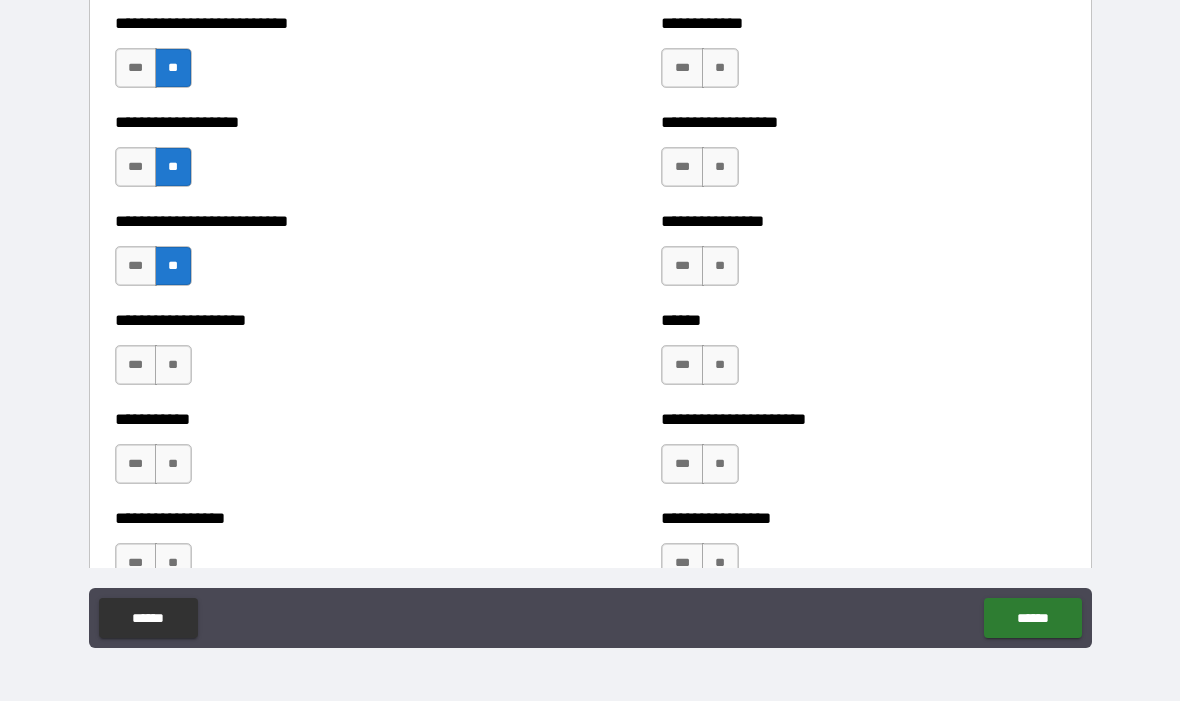 click on "**" at bounding box center (173, 366) 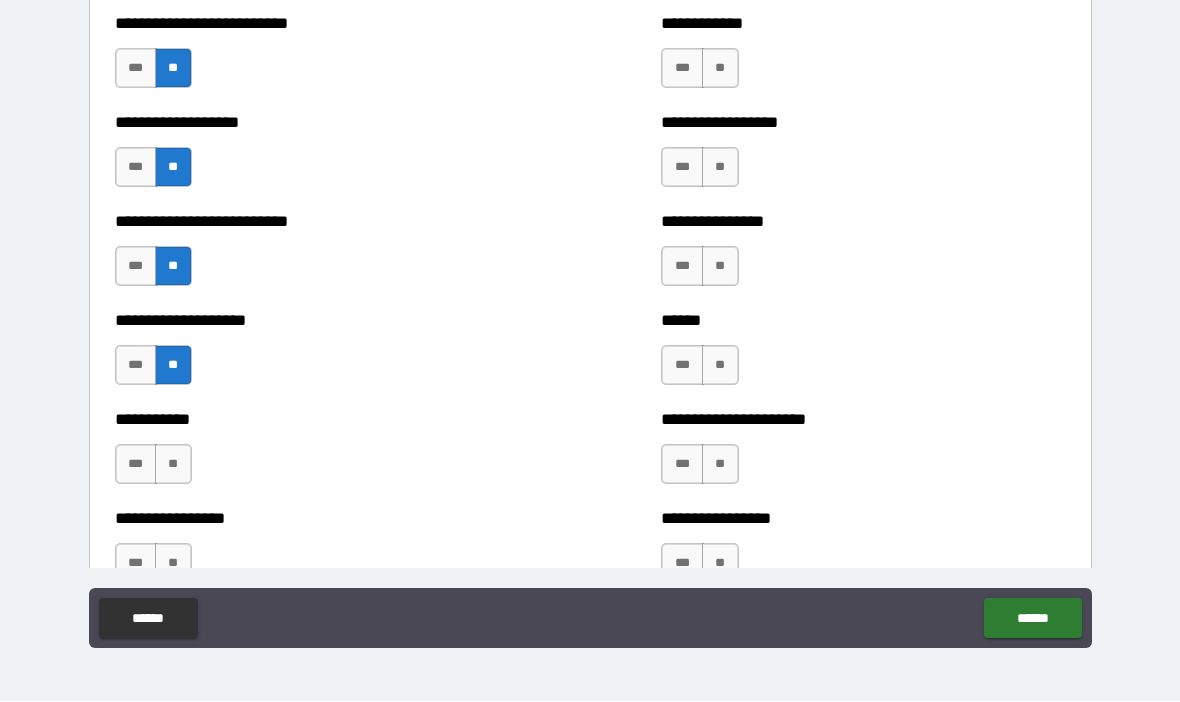 click on "**********" at bounding box center [317, 356] 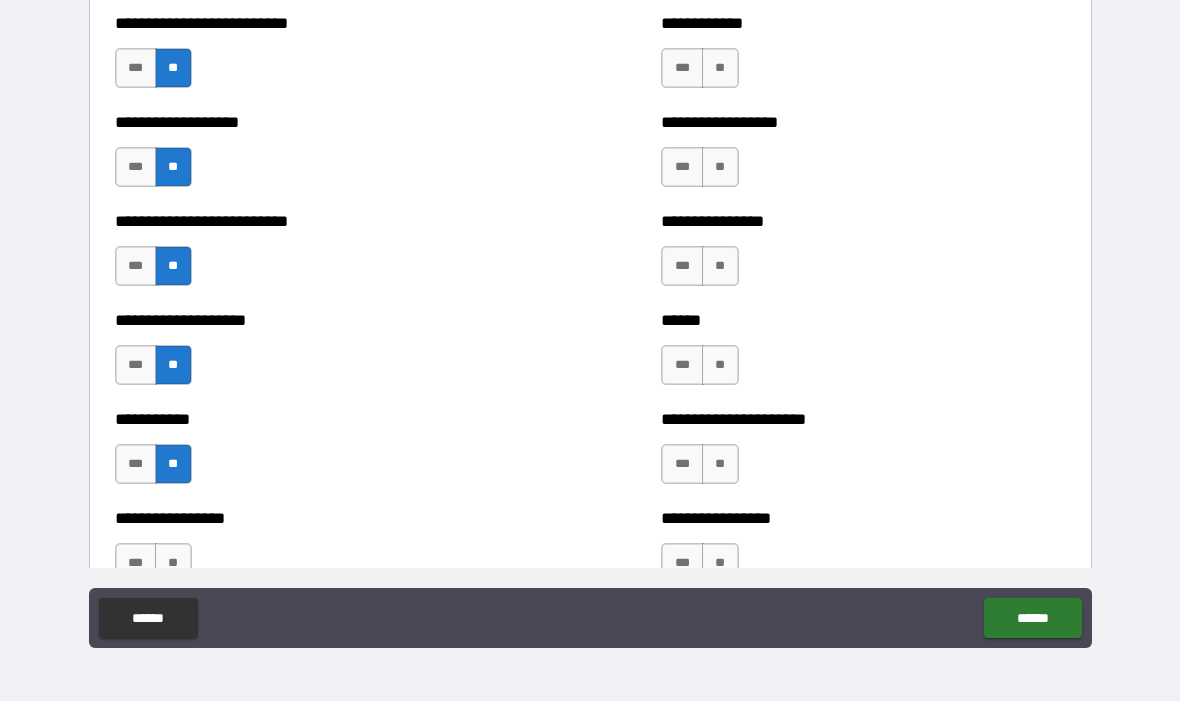 click on "**********" at bounding box center (317, 356) 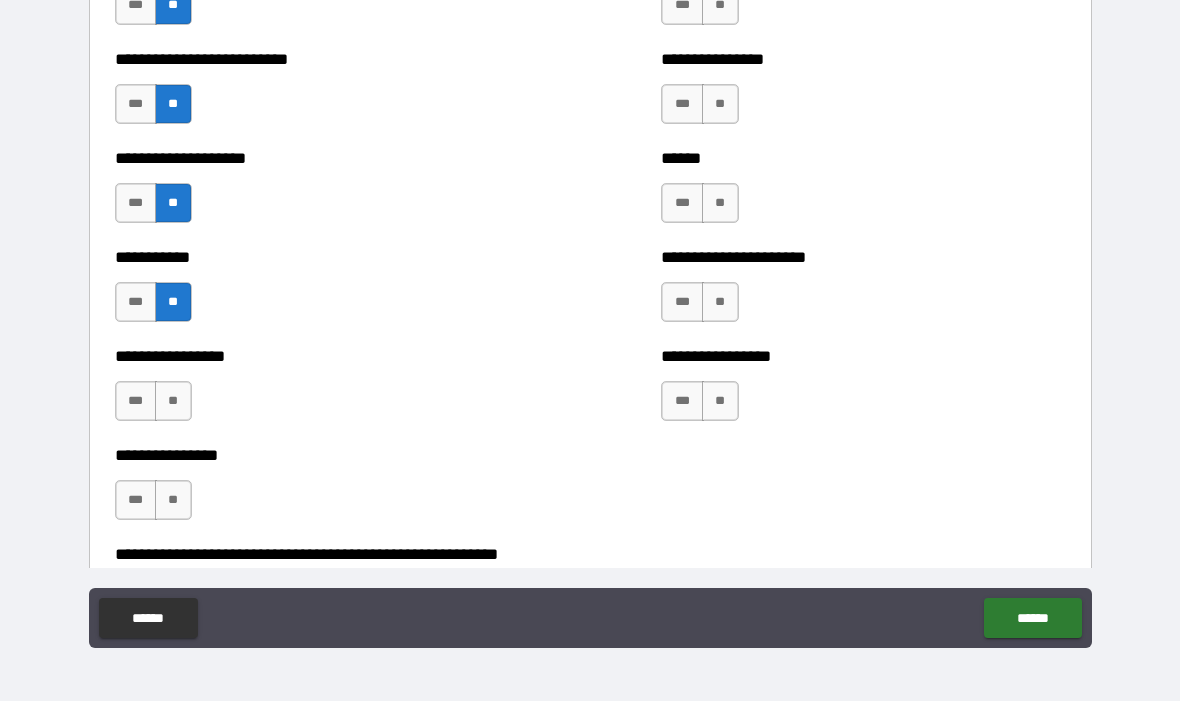 scroll, scrollTop: 5721, scrollLeft: 0, axis: vertical 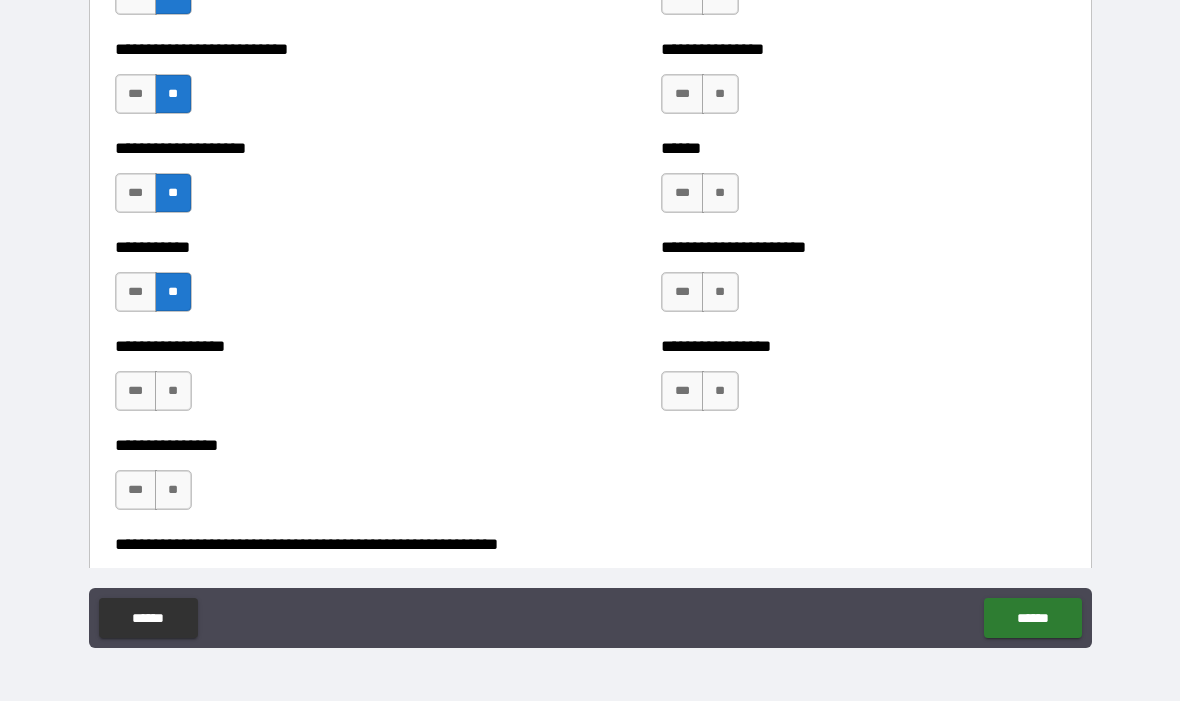 click on "***" at bounding box center [136, 392] 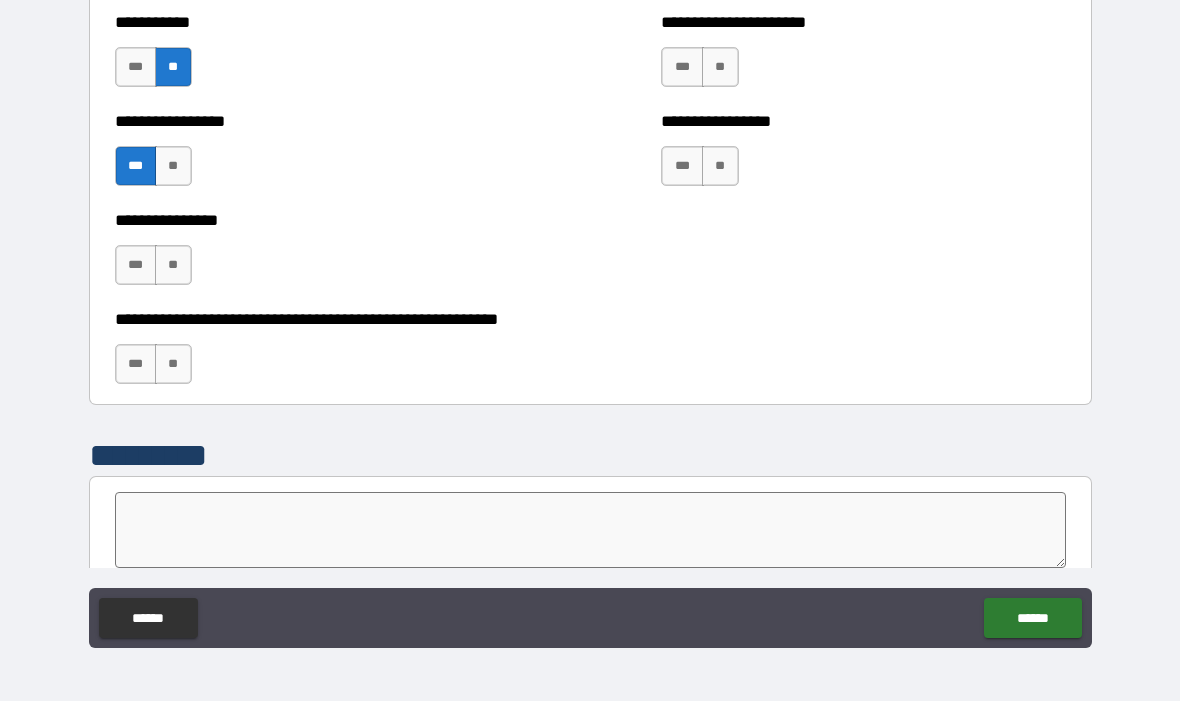 scroll, scrollTop: 5945, scrollLeft: 0, axis: vertical 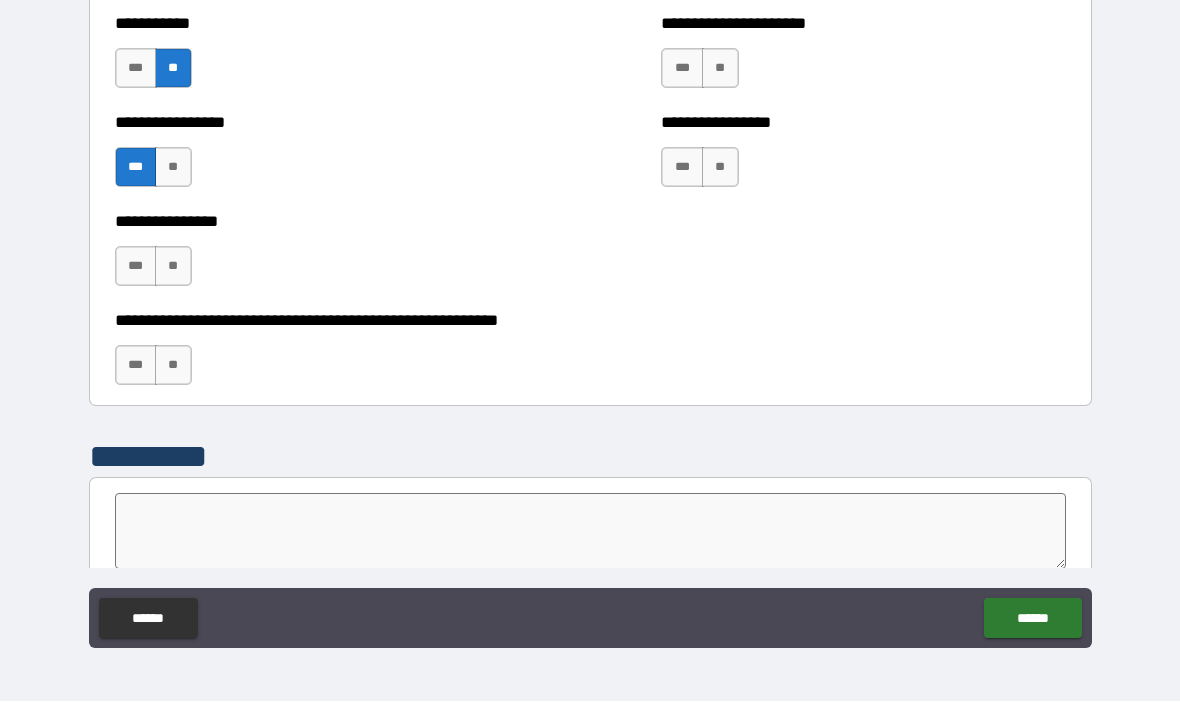 click on "**" at bounding box center (173, 168) 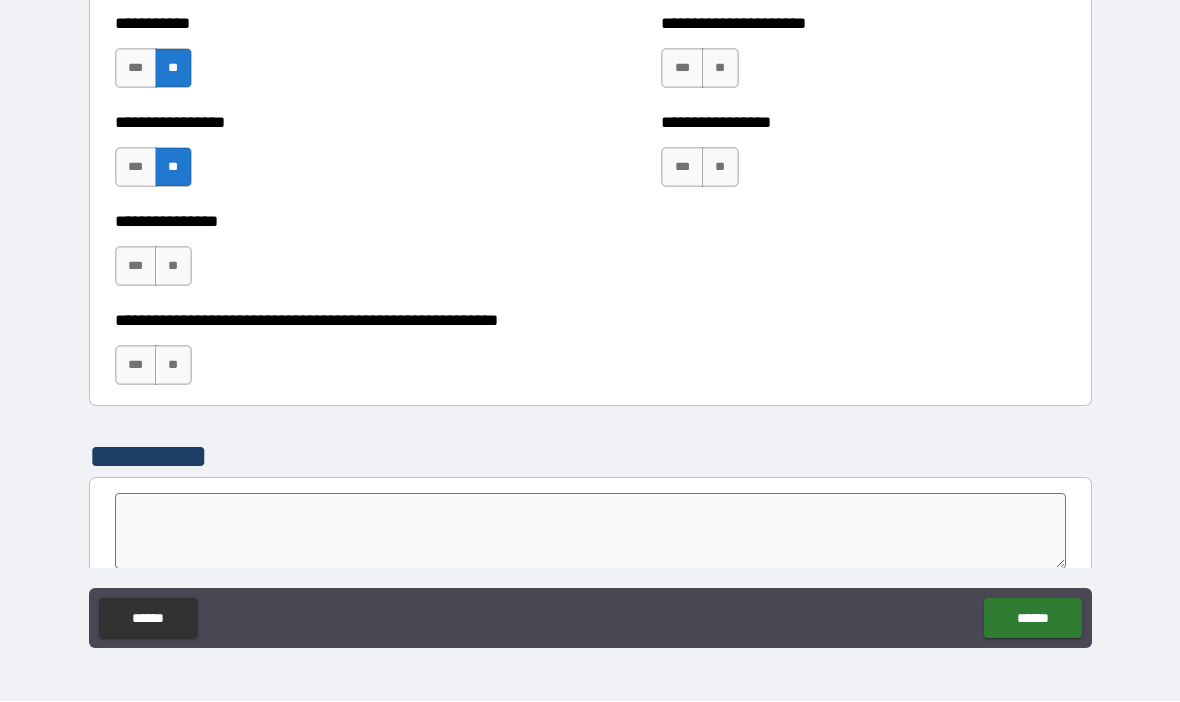 click on "**" at bounding box center (173, 267) 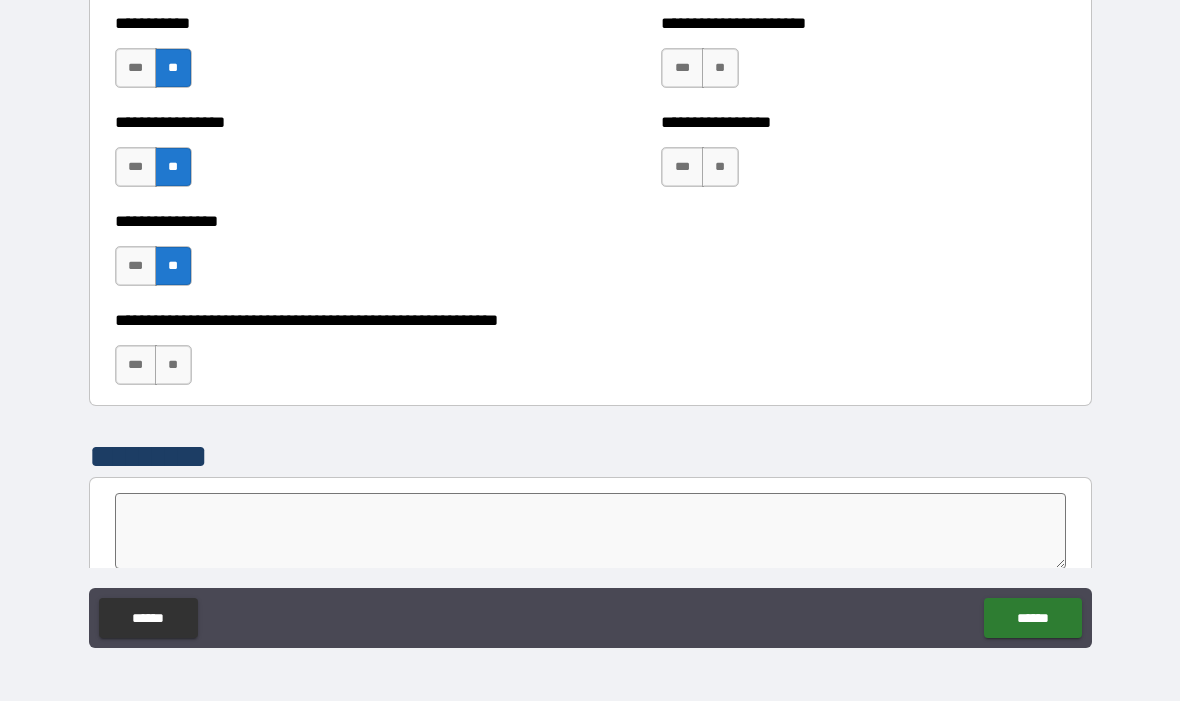 click on "**" at bounding box center (173, 366) 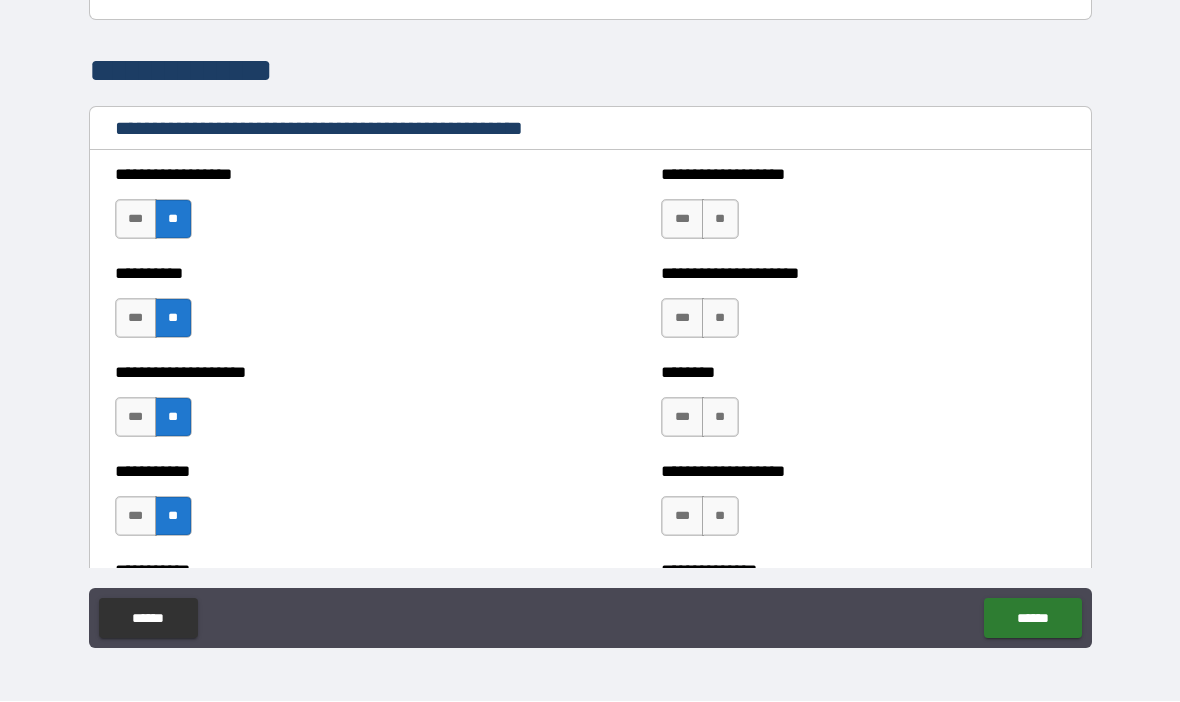 scroll, scrollTop: 2245, scrollLeft: 0, axis: vertical 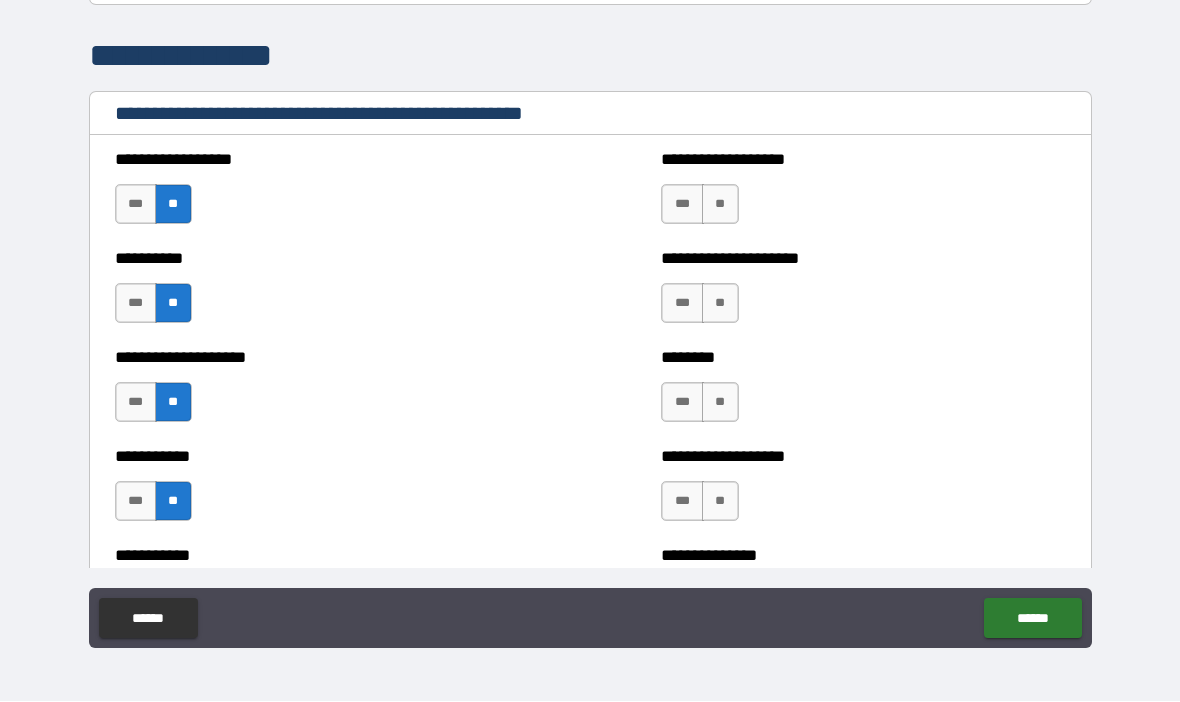 click on "**" at bounding box center (720, 205) 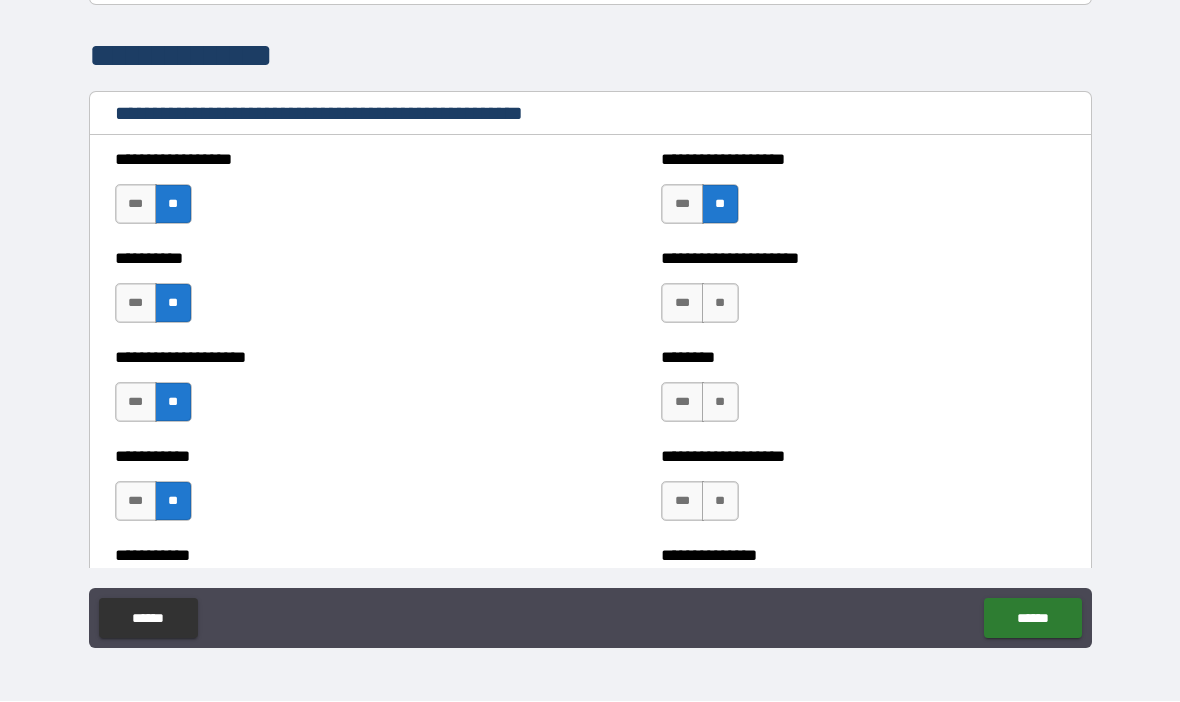 click on "**" at bounding box center [720, 205] 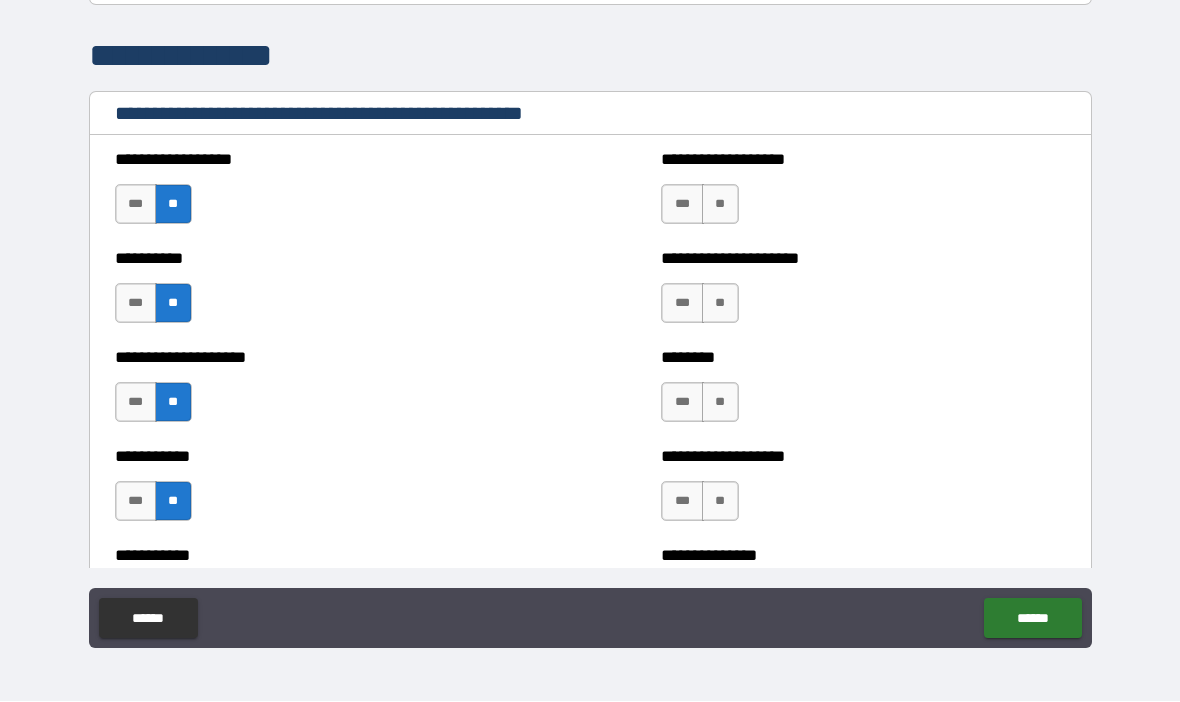 click on "**" at bounding box center [720, 205] 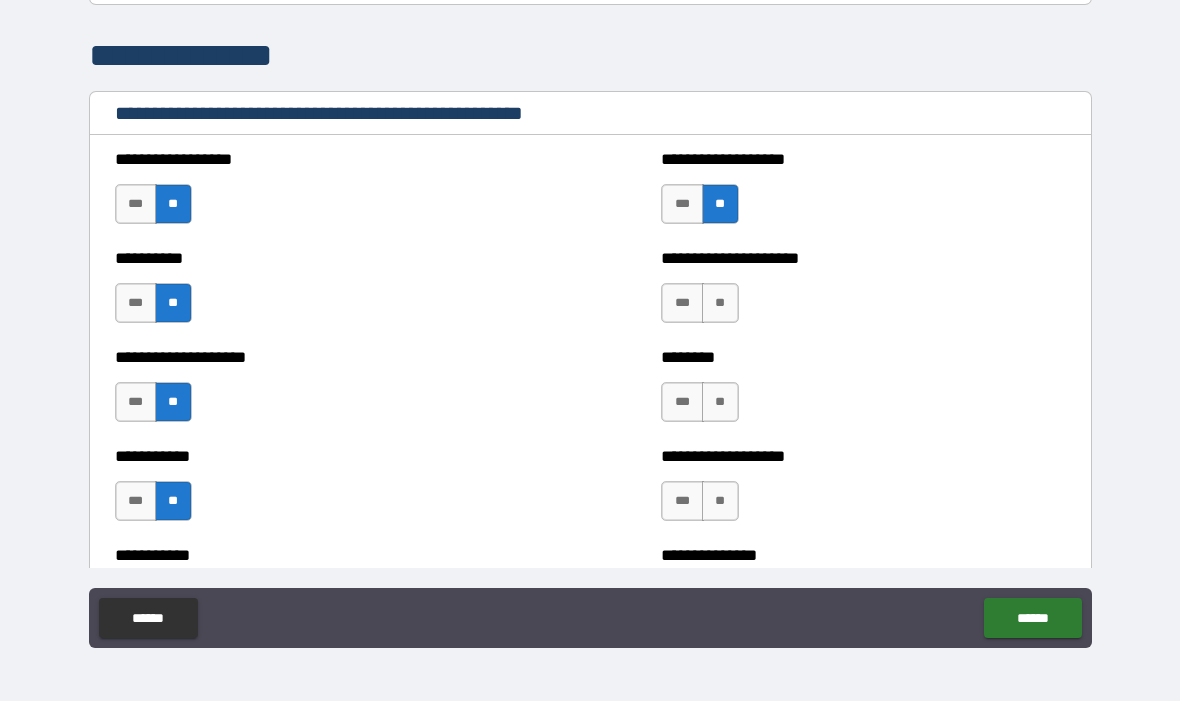 click on "***" at bounding box center (682, 205) 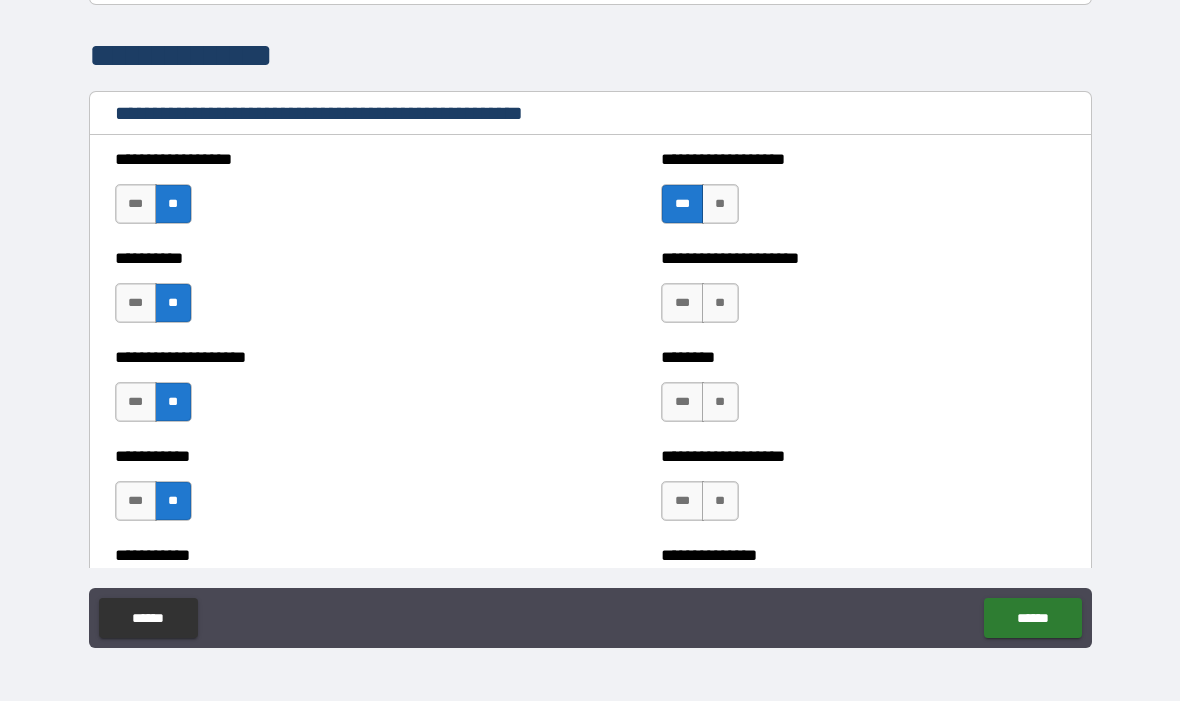 click on "**" at bounding box center (720, 304) 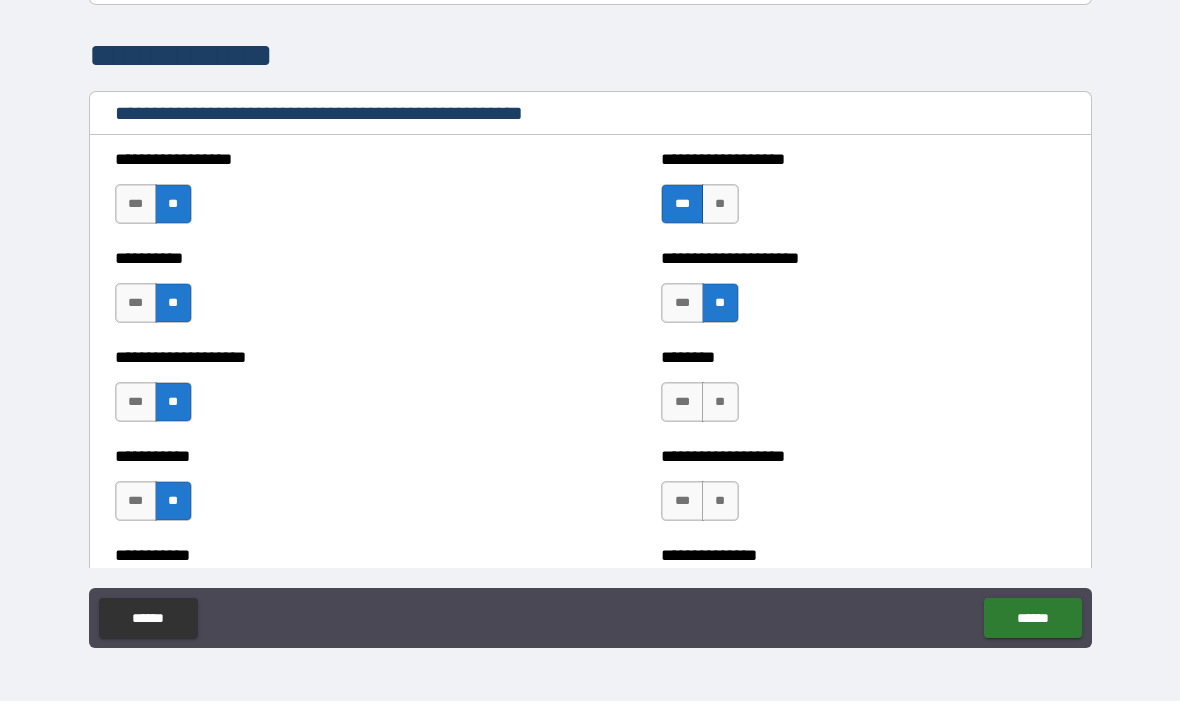 click on "**" at bounding box center [720, 304] 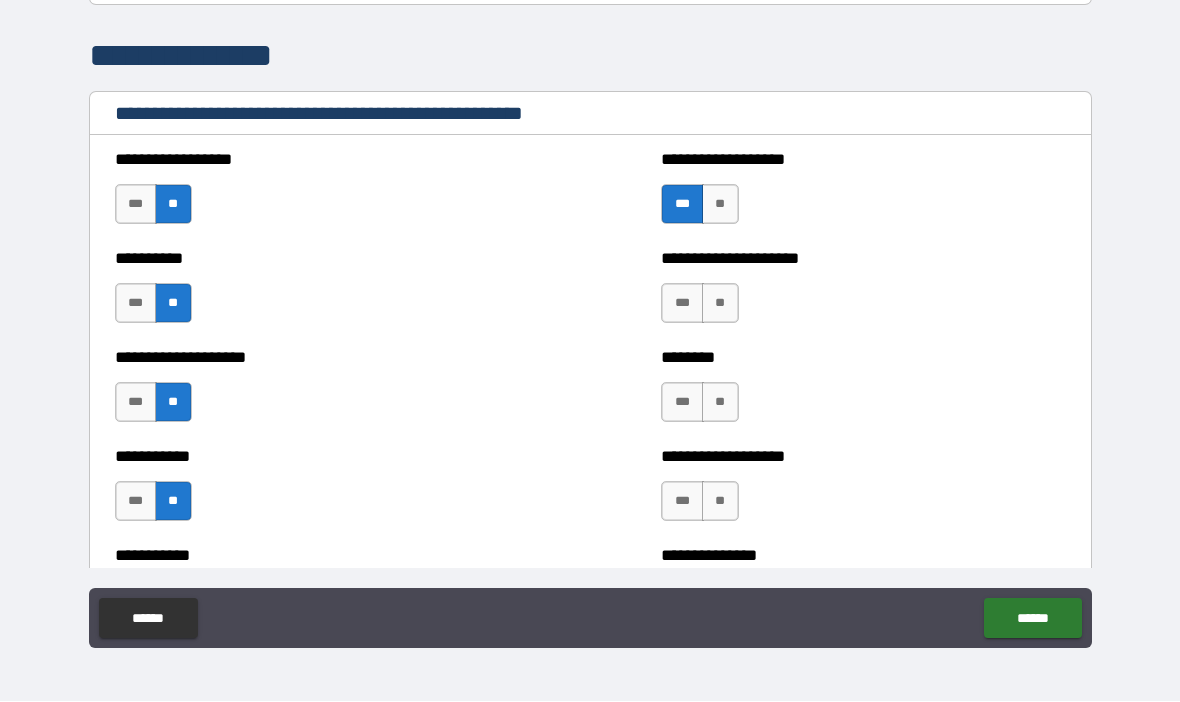 click on "***" at bounding box center [682, 304] 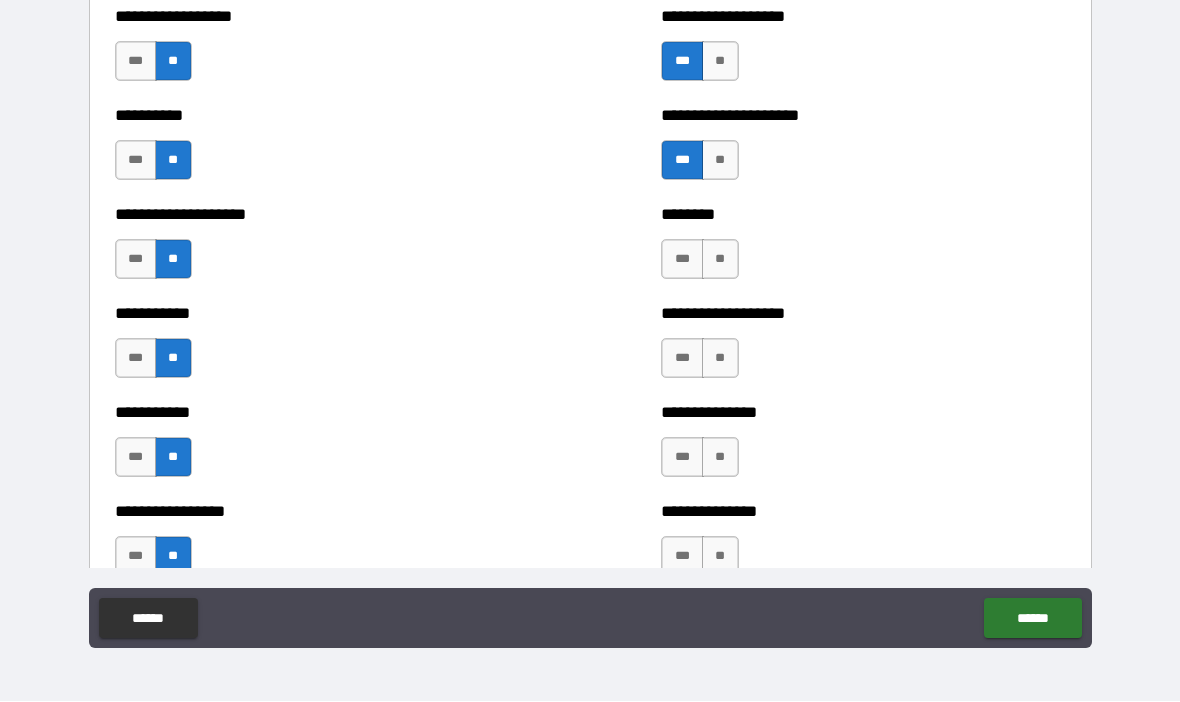 scroll, scrollTop: 2391, scrollLeft: 0, axis: vertical 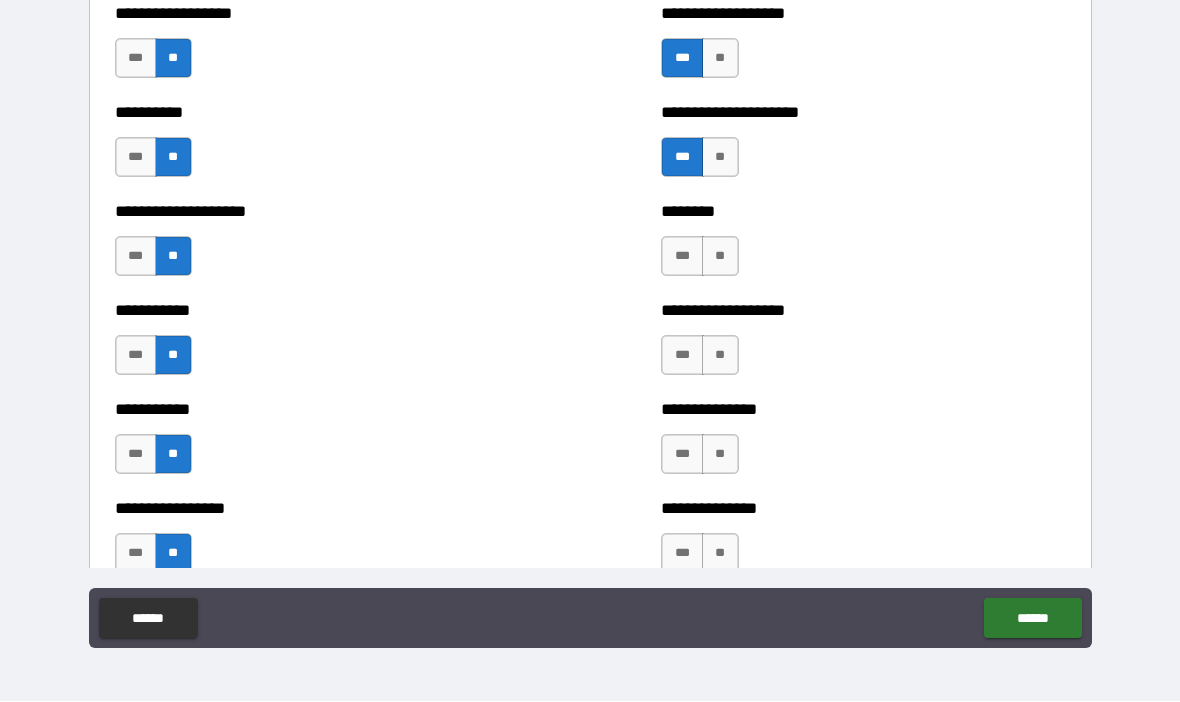 click on "***" at bounding box center [682, 257] 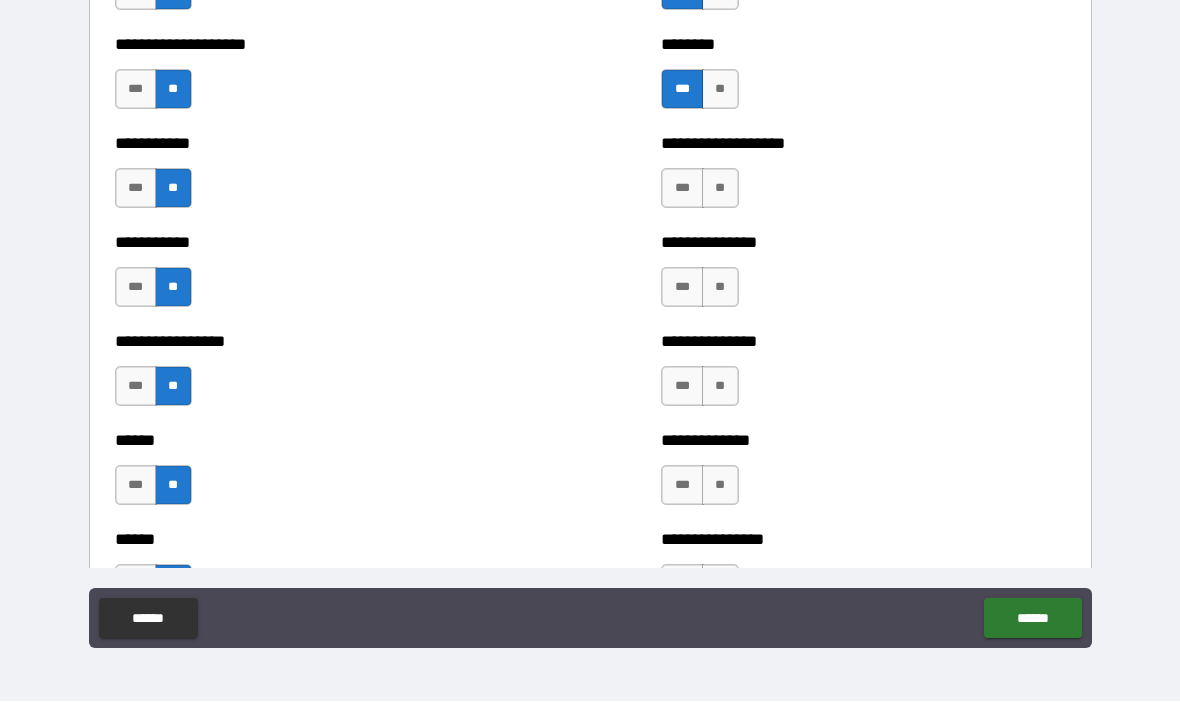 scroll, scrollTop: 2569, scrollLeft: 0, axis: vertical 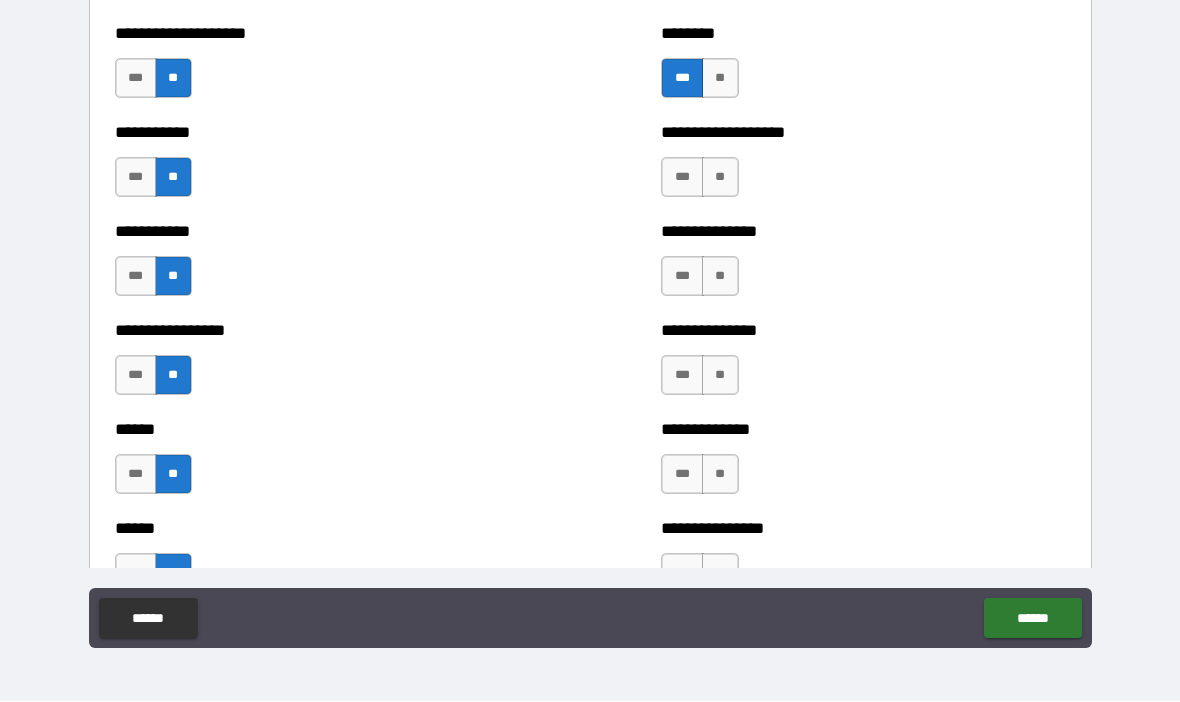 click on "**" at bounding box center (720, 178) 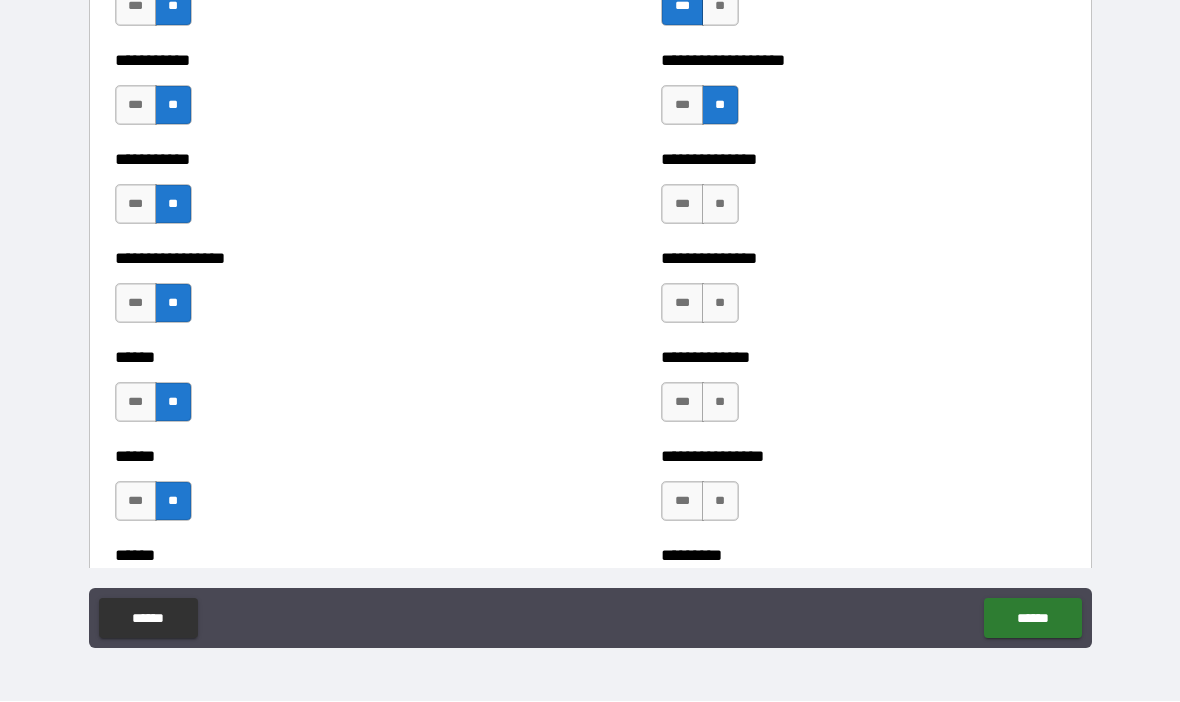 scroll, scrollTop: 2654, scrollLeft: 0, axis: vertical 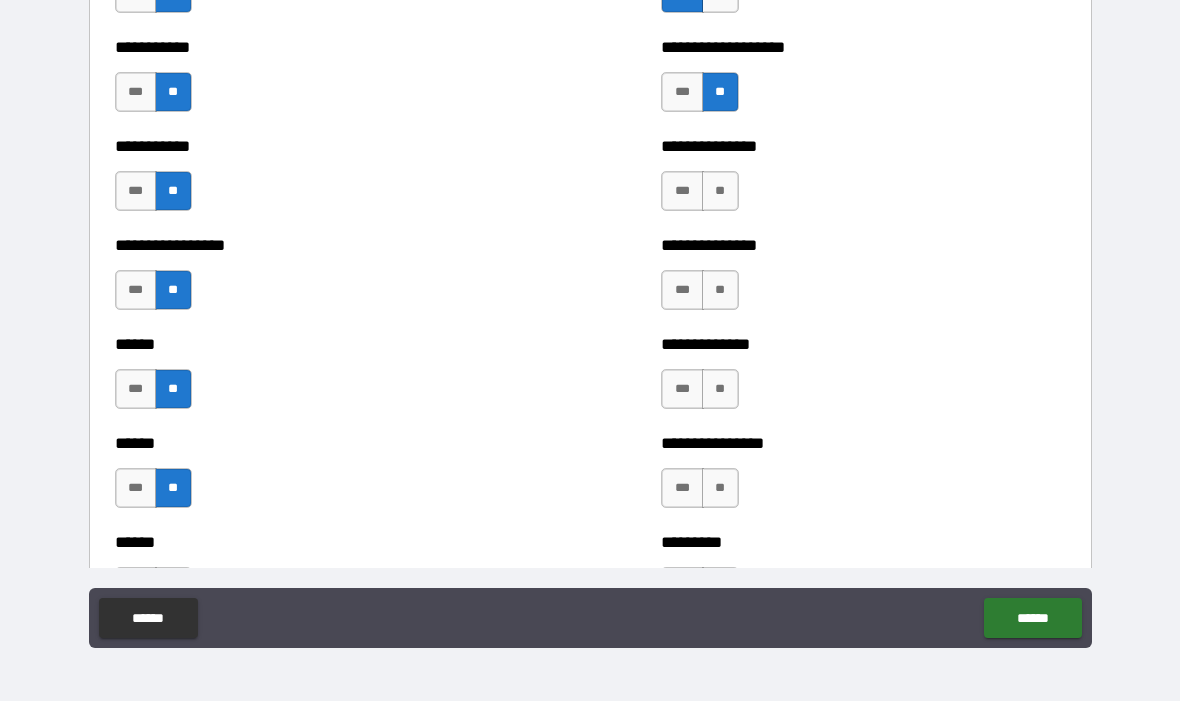 click on "**" at bounding box center (720, 192) 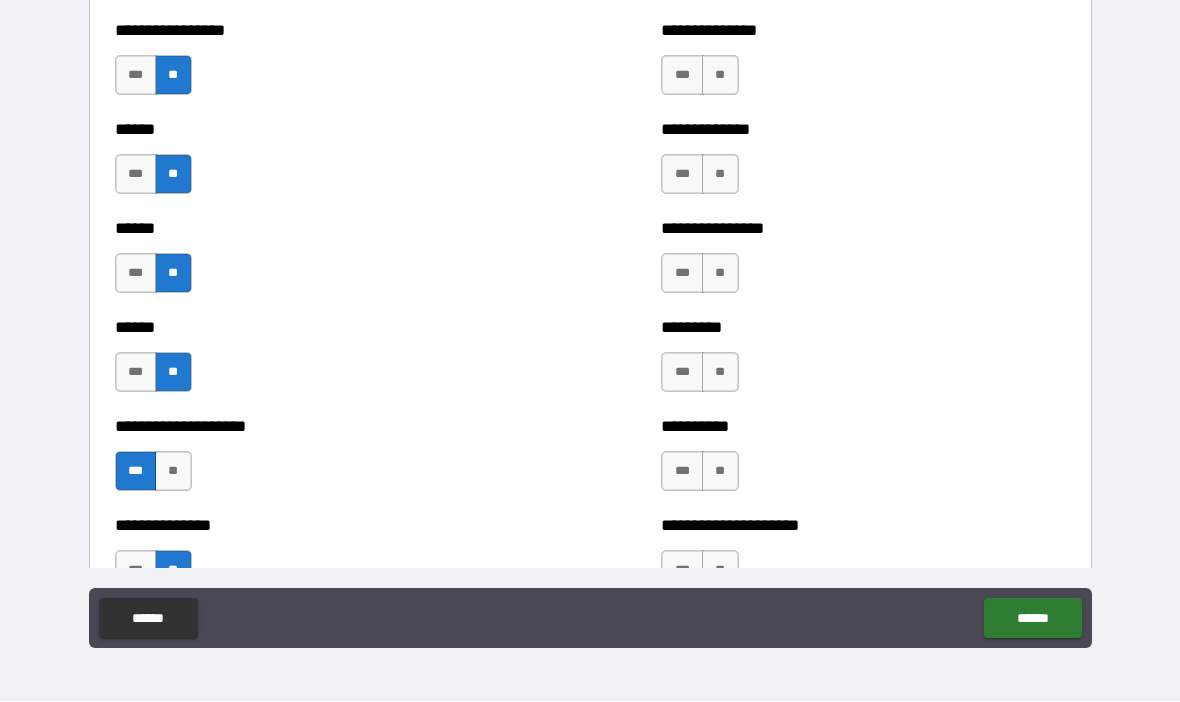 scroll, scrollTop: 2872, scrollLeft: 0, axis: vertical 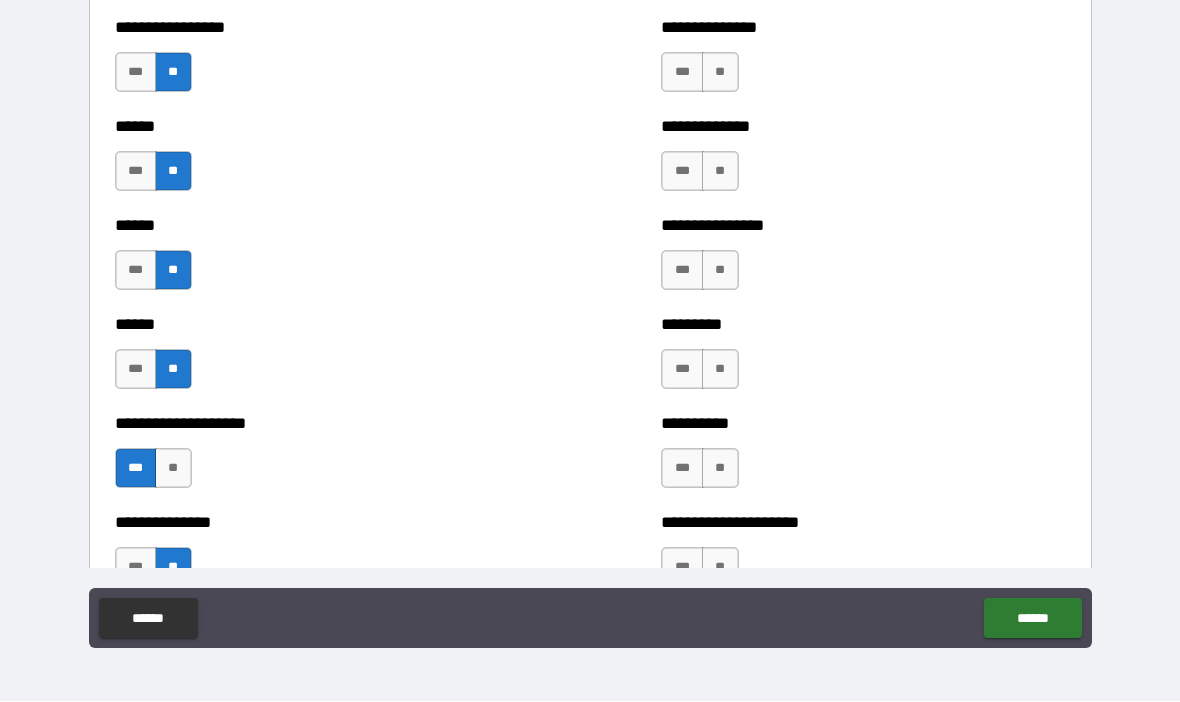 click on "**" at bounding box center (720, 73) 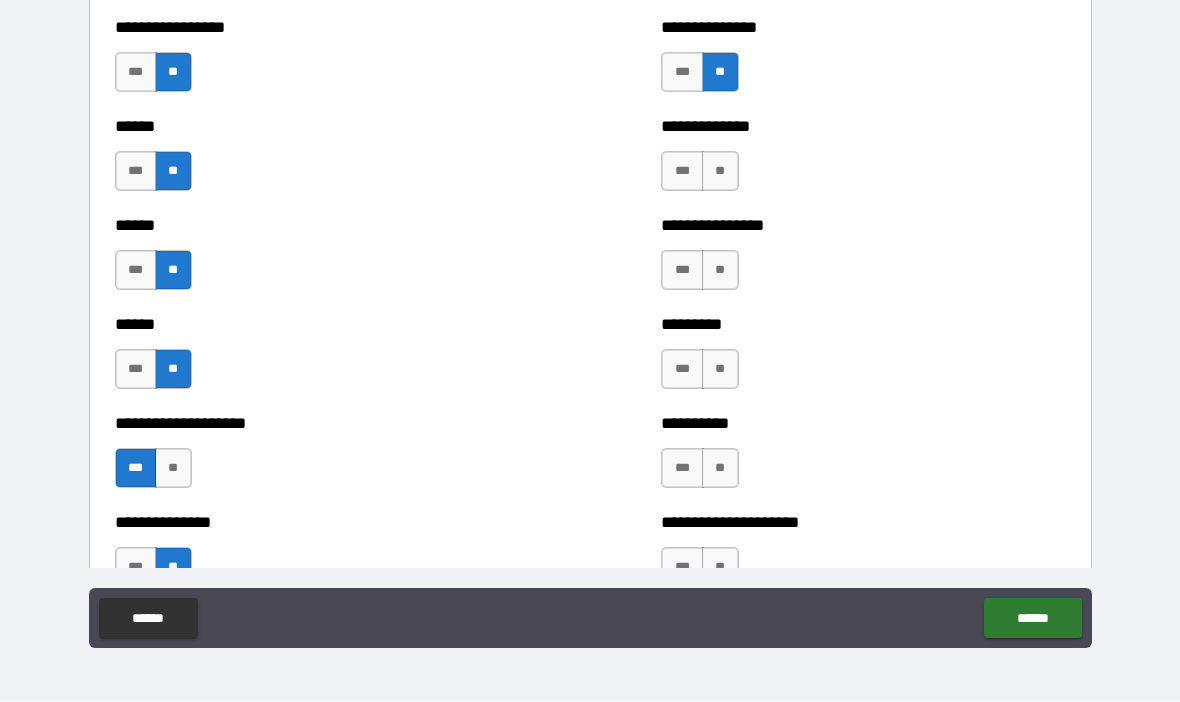 click on "**********" at bounding box center (863, 162) 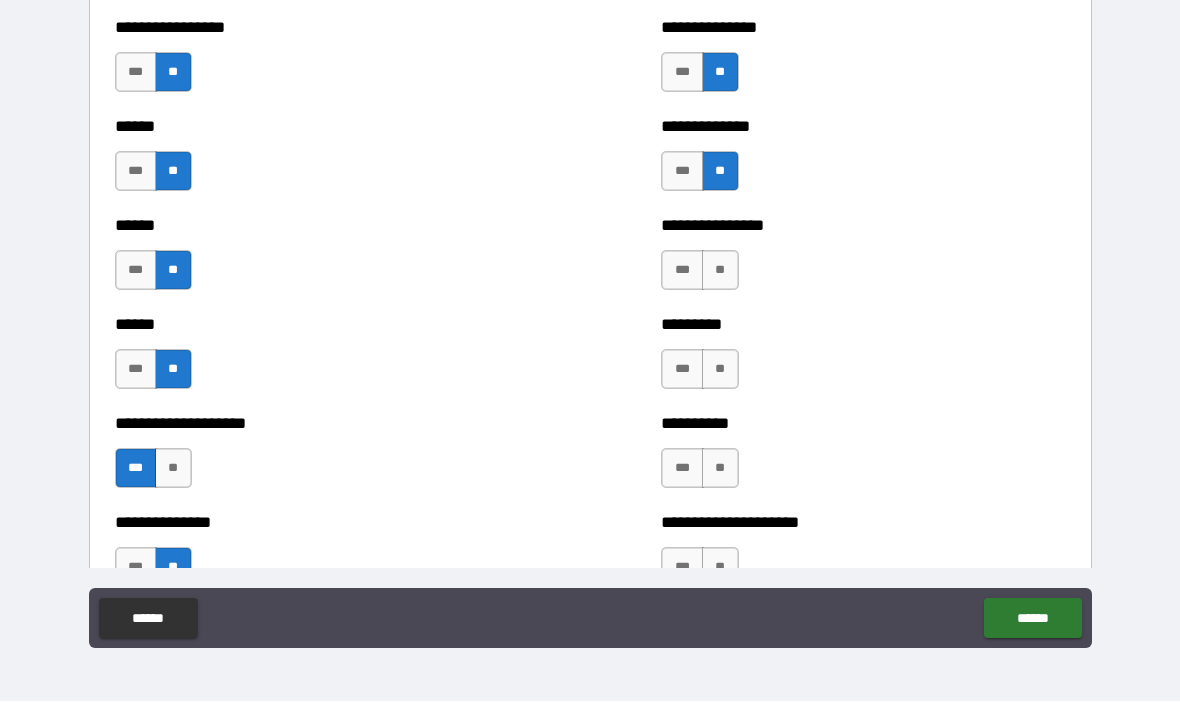 click on "**" at bounding box center [720, 271] 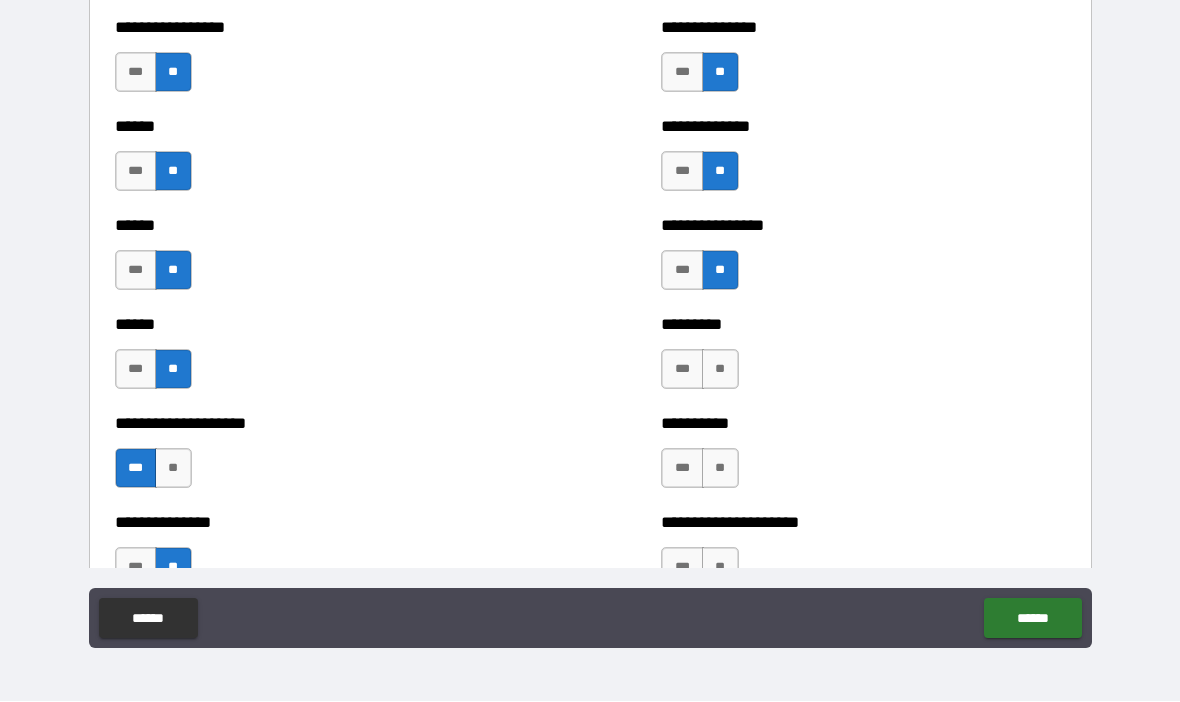 click on "**" at bounding box center [720, 370] 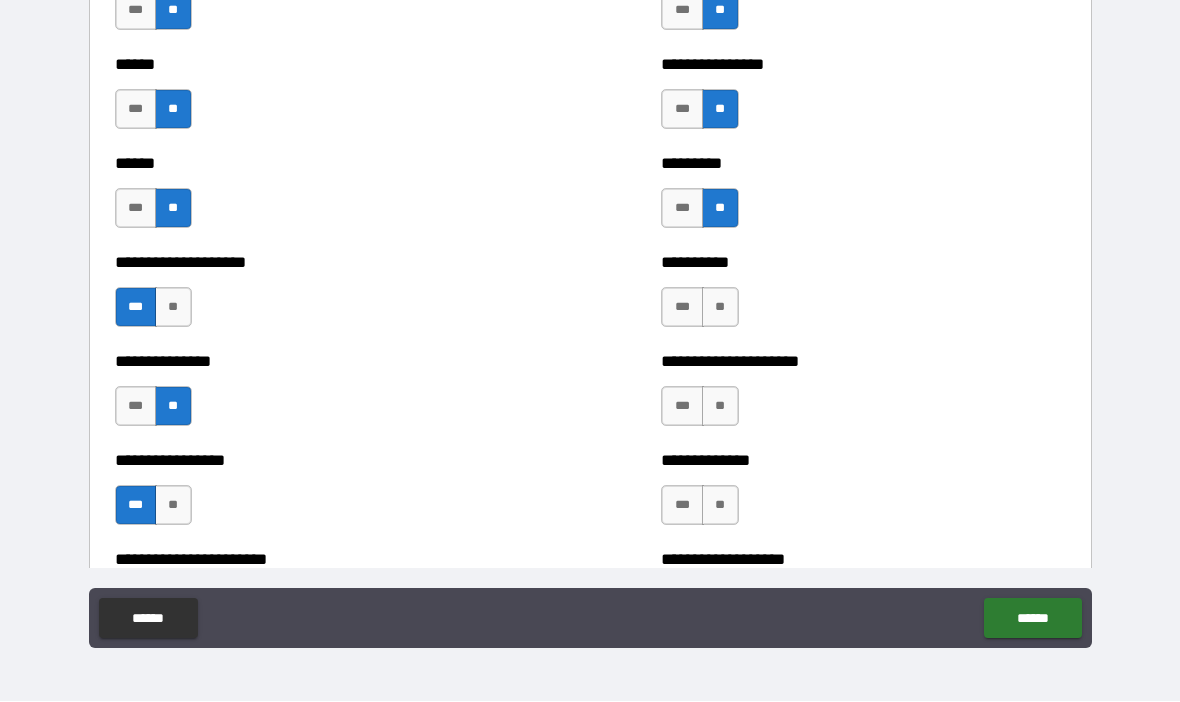 click on "**" at bounding box center [720, 308] 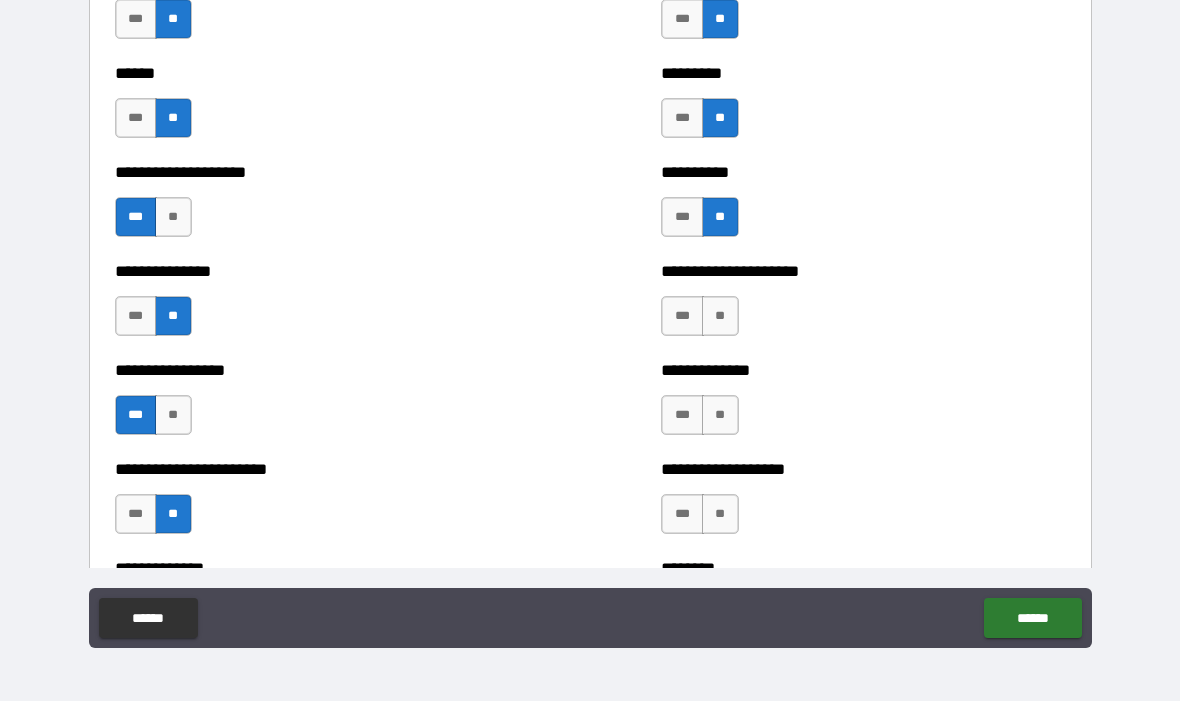 click on "**" at bounding box center (720, 317) 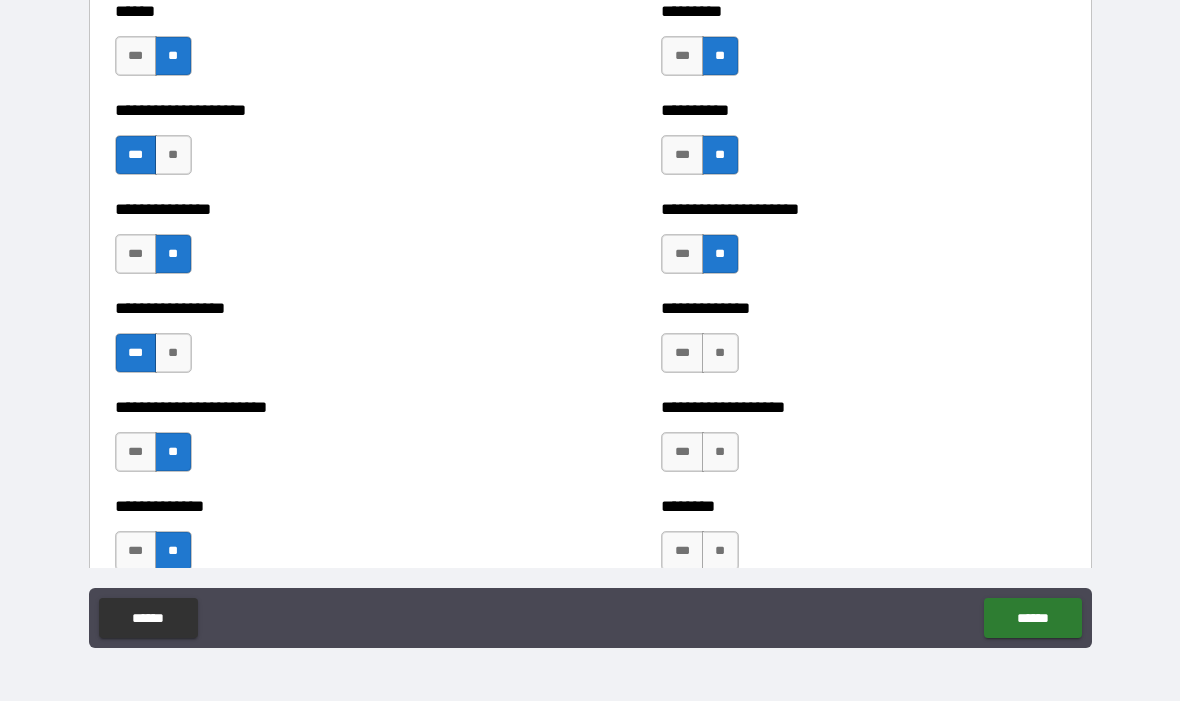 scroll, scrollTop: 3219, scrollLeft: 0, axis: vertical 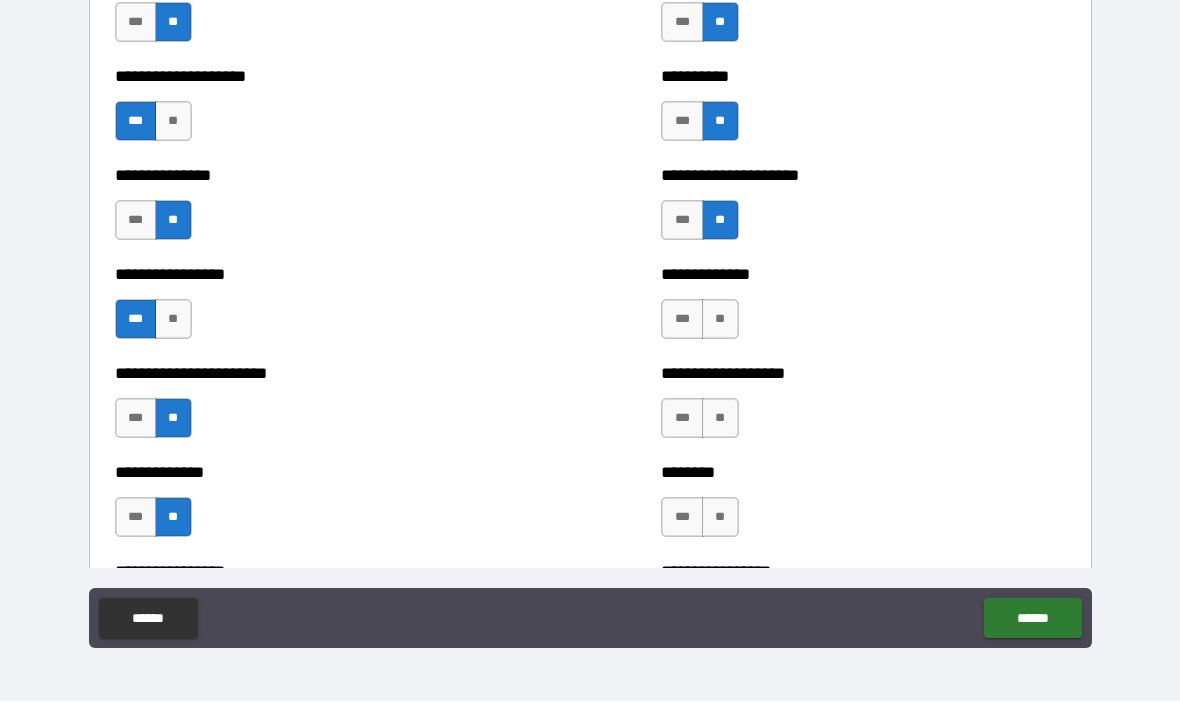 click on "**" at bounding box center (720, 320) 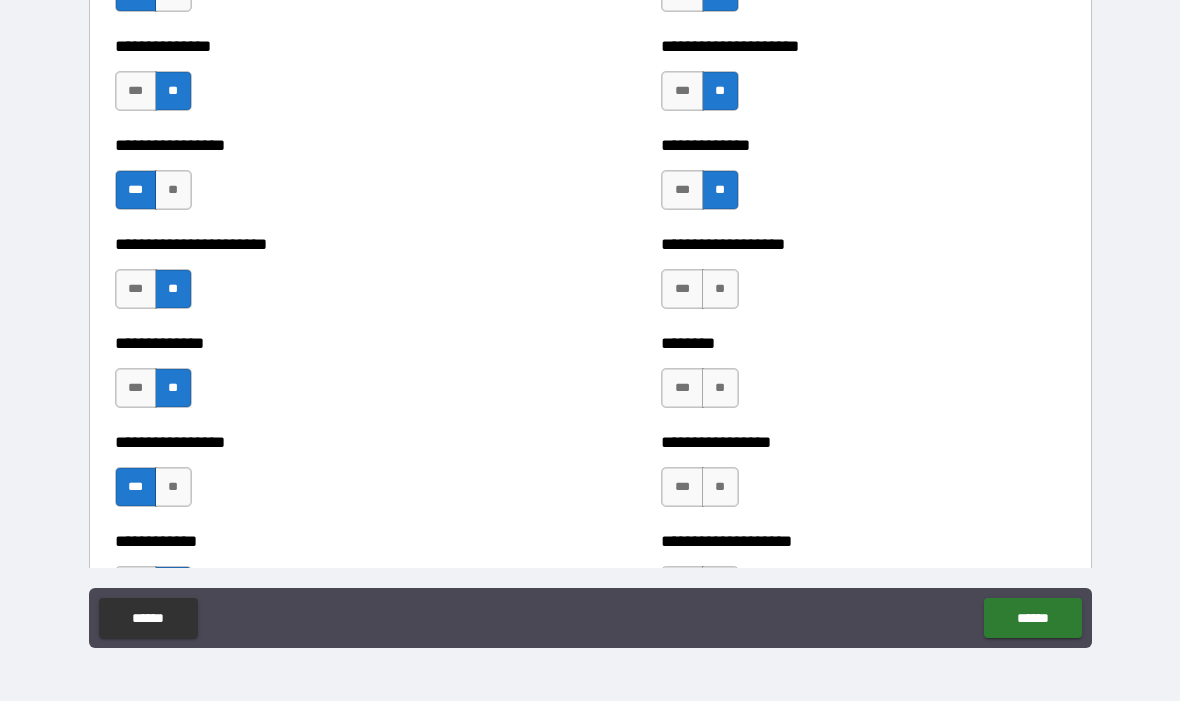 scroll, scrollTop: 3350, scrollLeft: 0, axis: vertical 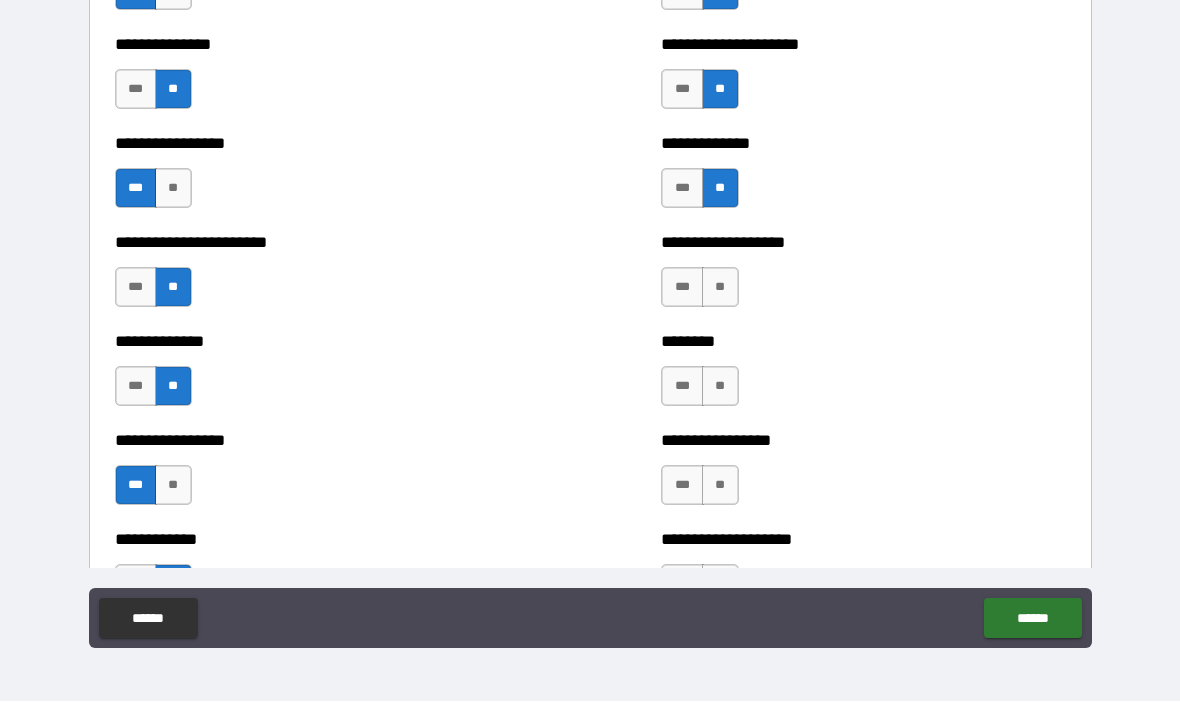 click on "**" at bounding box center (720, 288) 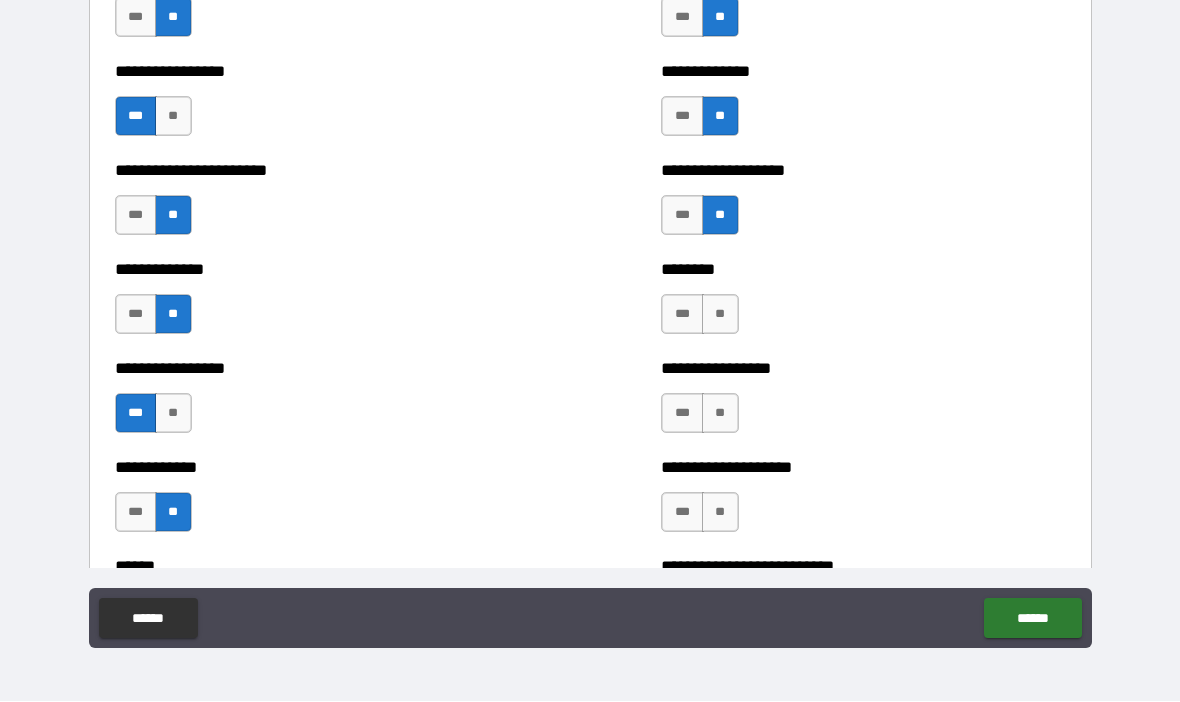 scroll, scrollTop: 3423, scrollLeft: 0, axis: vertical 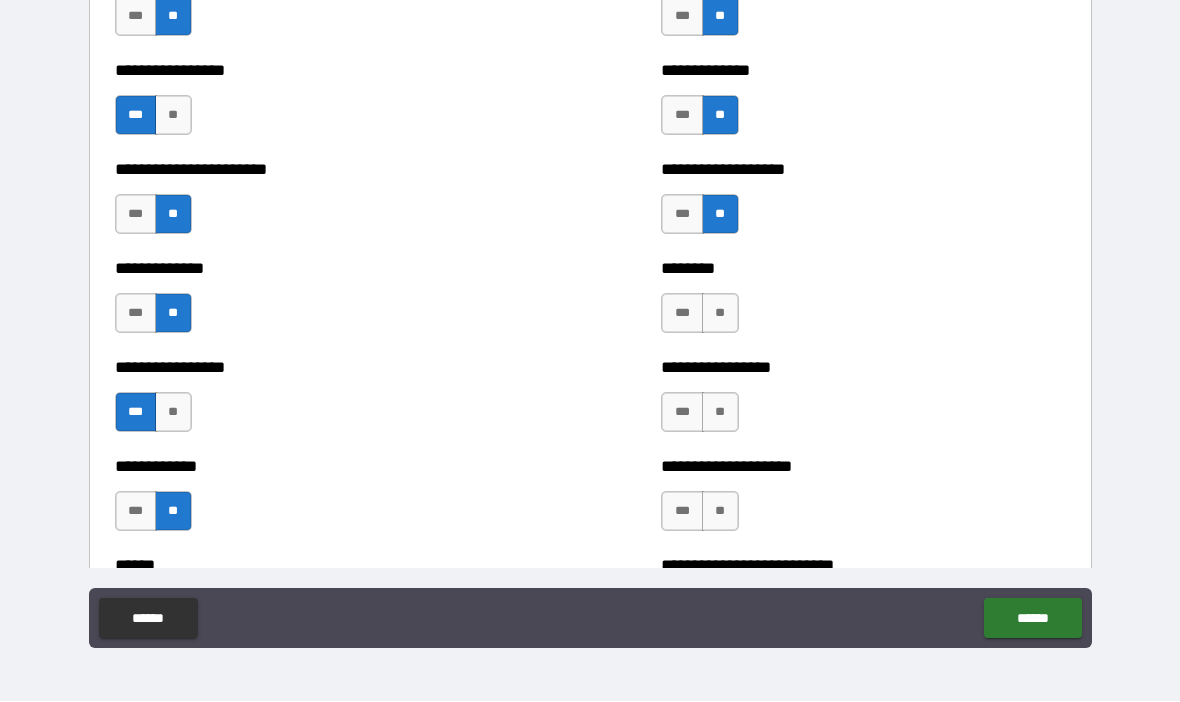 click on "***" at bounding box center (682, 314) 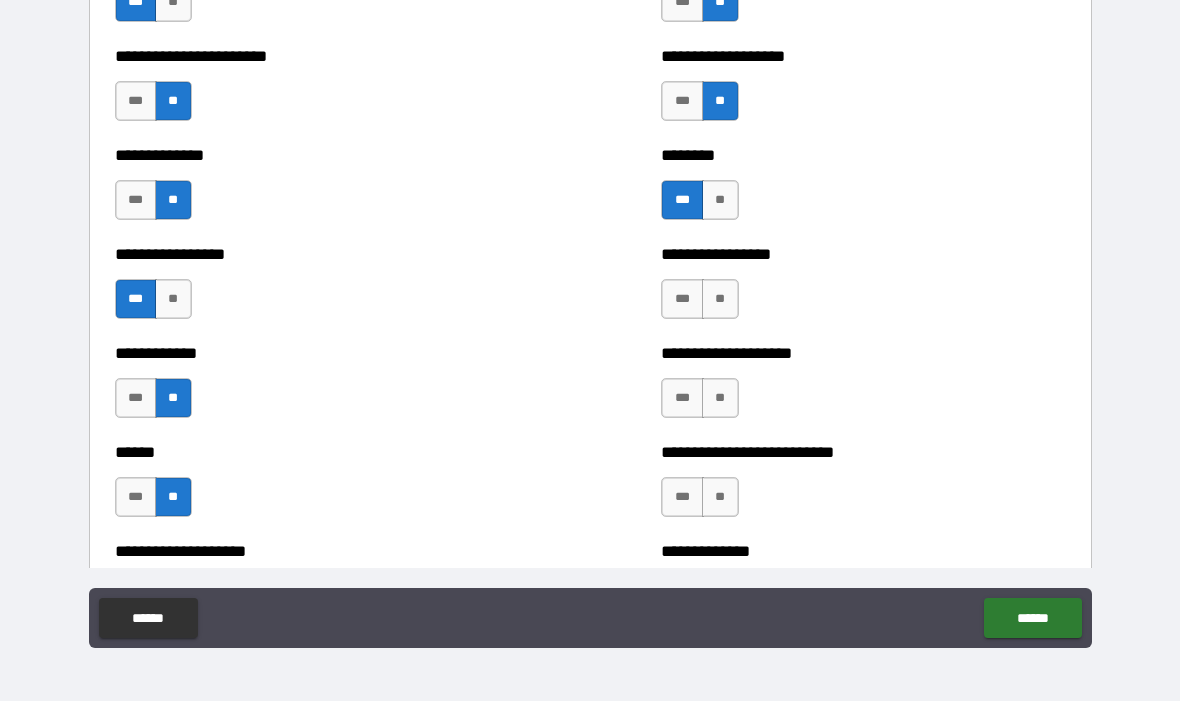 scroll, scrollTop: 3538, scrollLeft: 0, axis: vertical 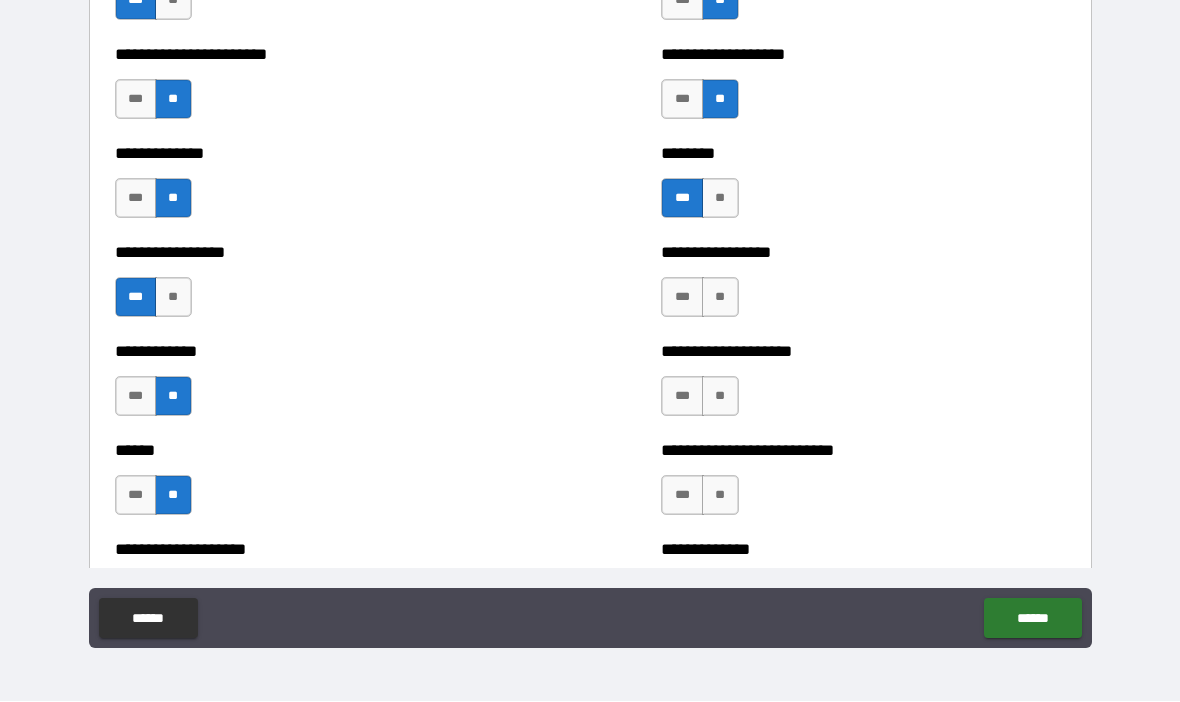 click on "**" at bounding box center [720, 298] 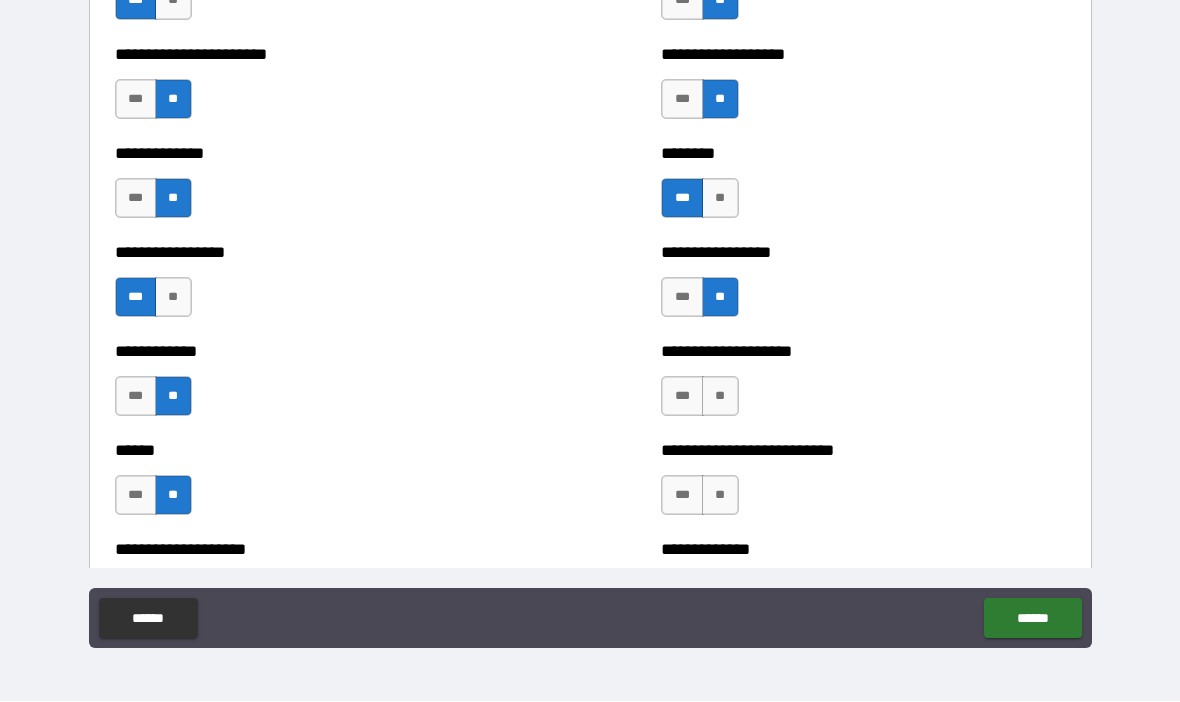 click on "**" at bounding box center (720, 397) 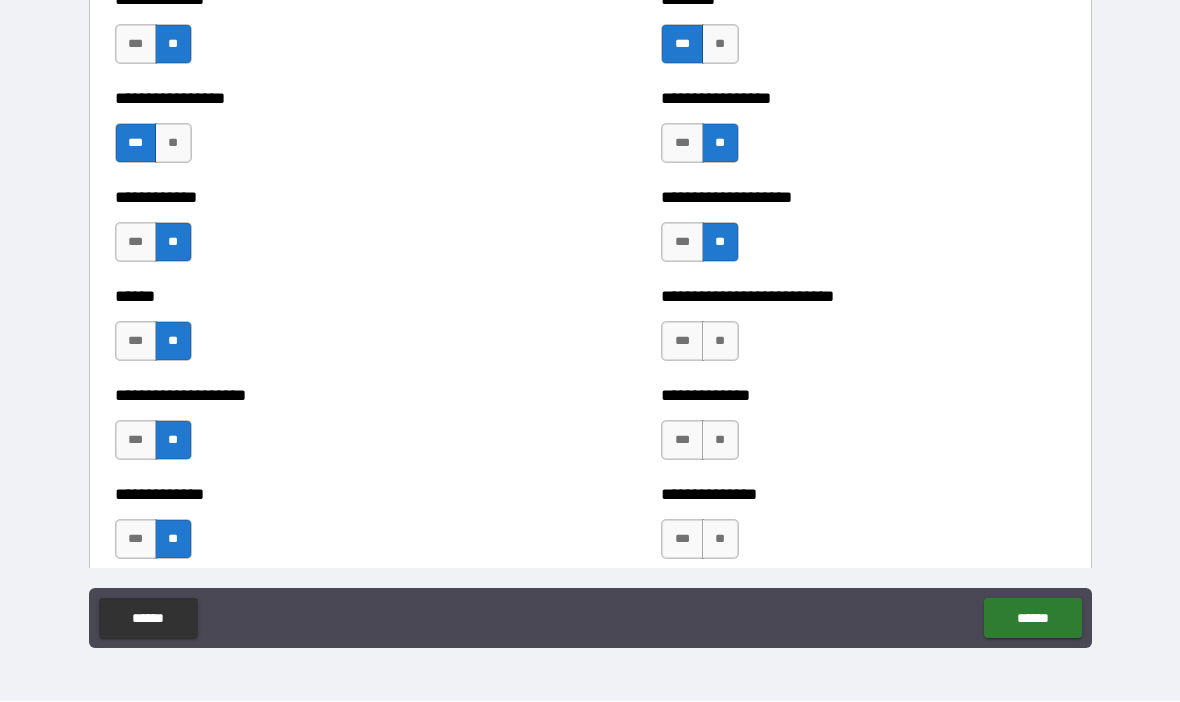 click on "**" at bounding box center (720, 342) 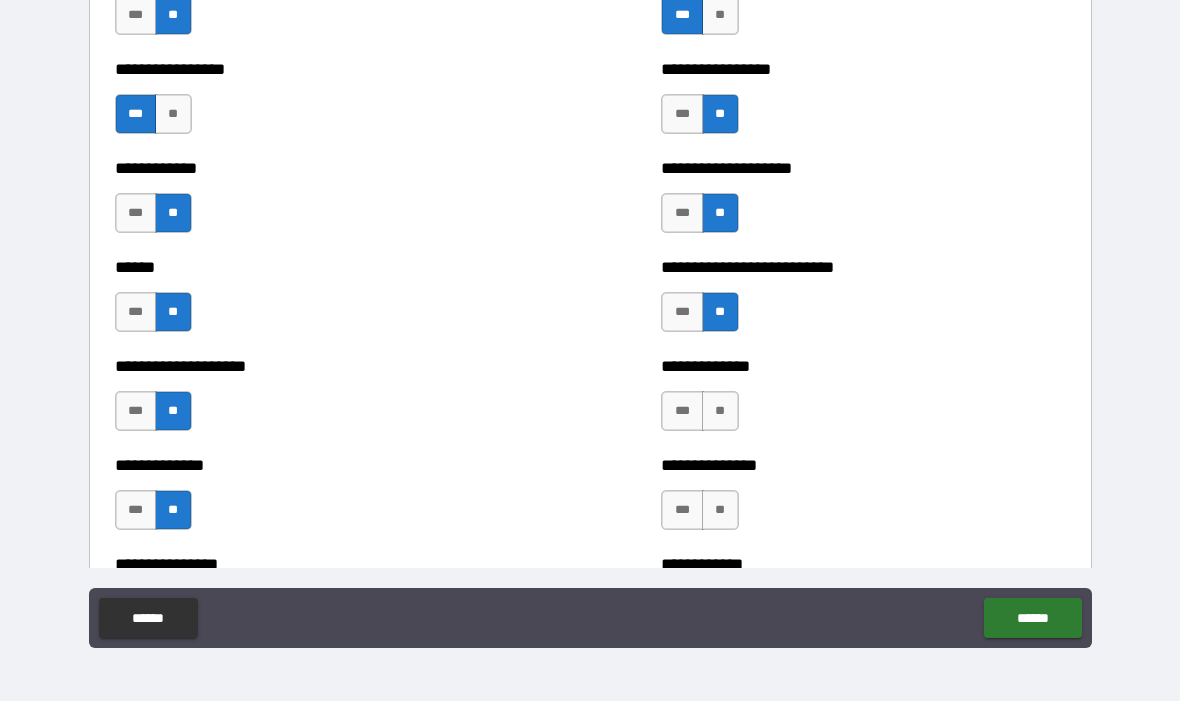 scroll, scrollTop: 3771, scrollLeft: 0, axis: vertical 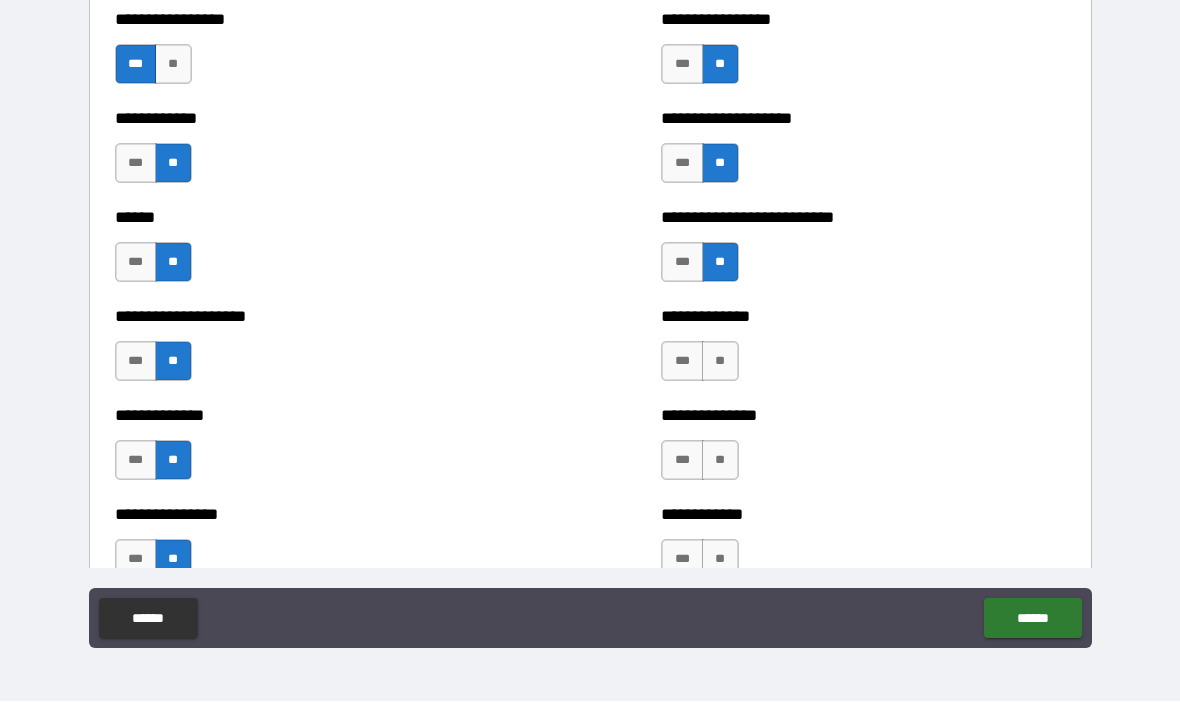 click on "**" at bounding box center (720, 362) 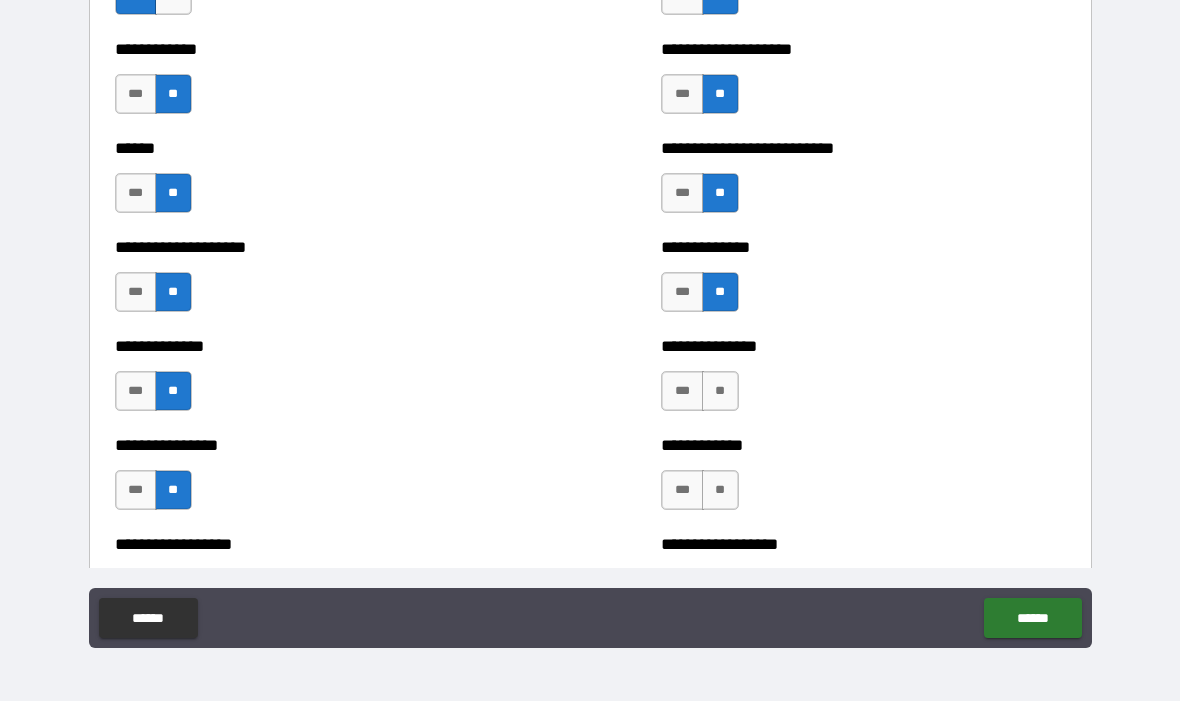 scroll, scrollTop: 3852, scrollLeft: 0, axis: vertical 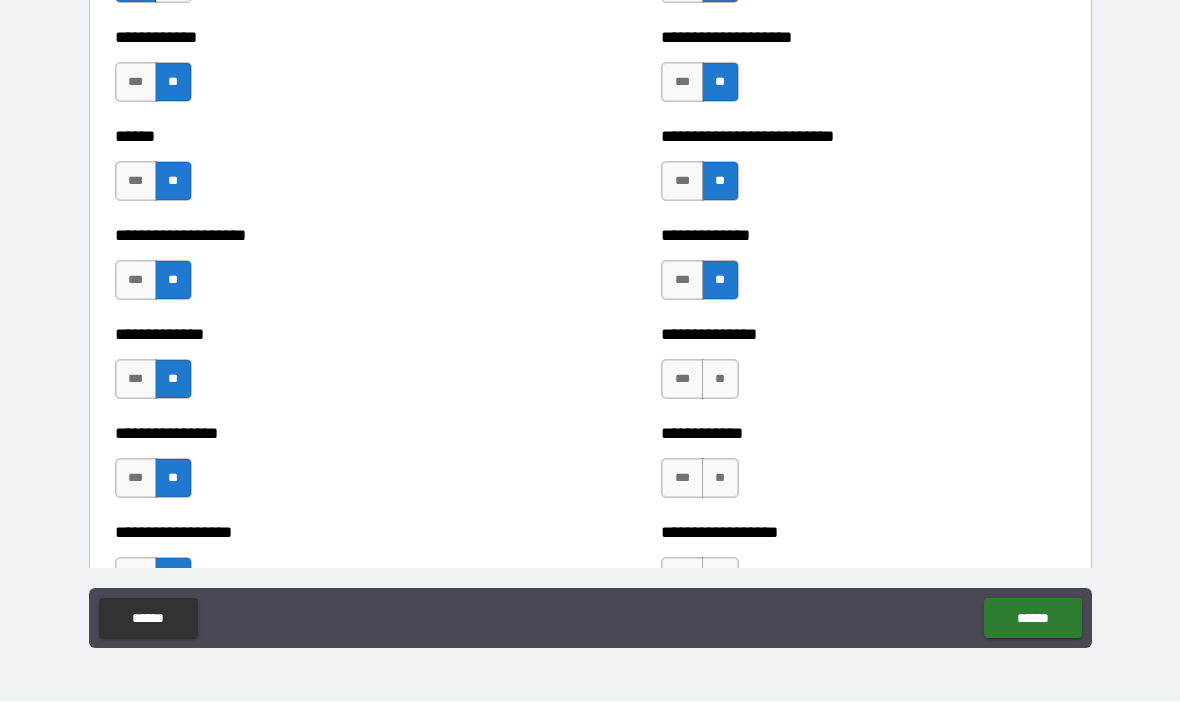 click on "**" at bounding box center (720, 380) 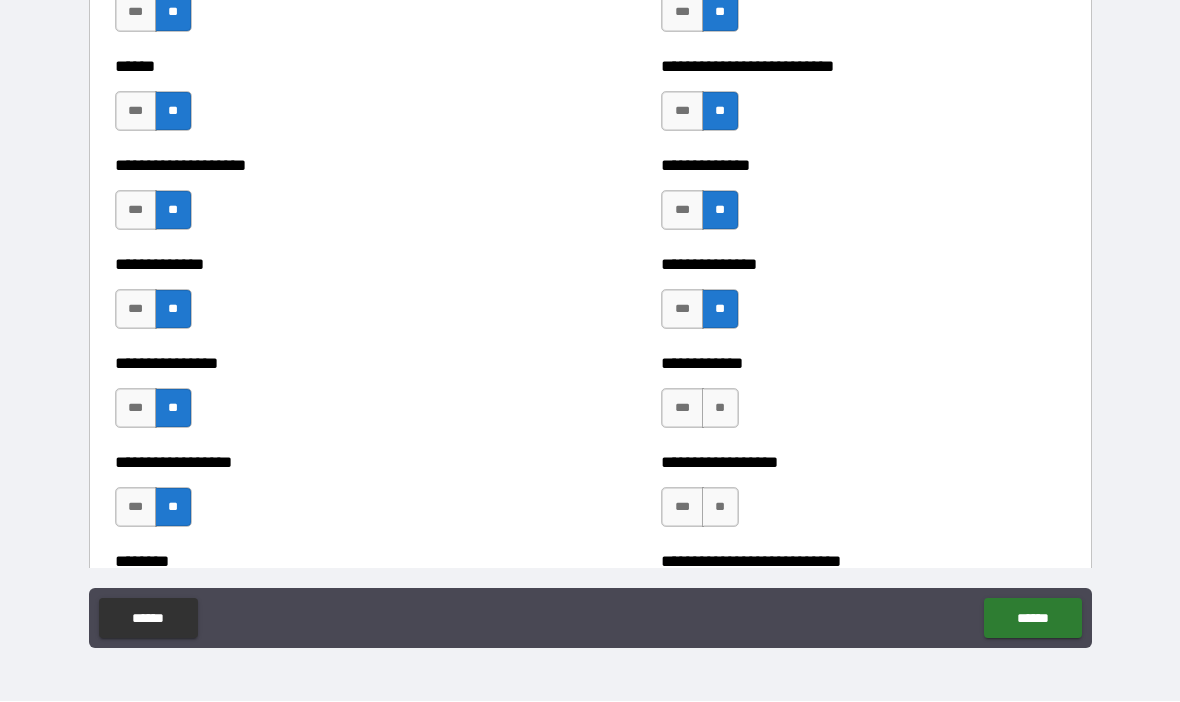 scroll, scrollTop: 3936, scrollLeft: 0, axis: vertical 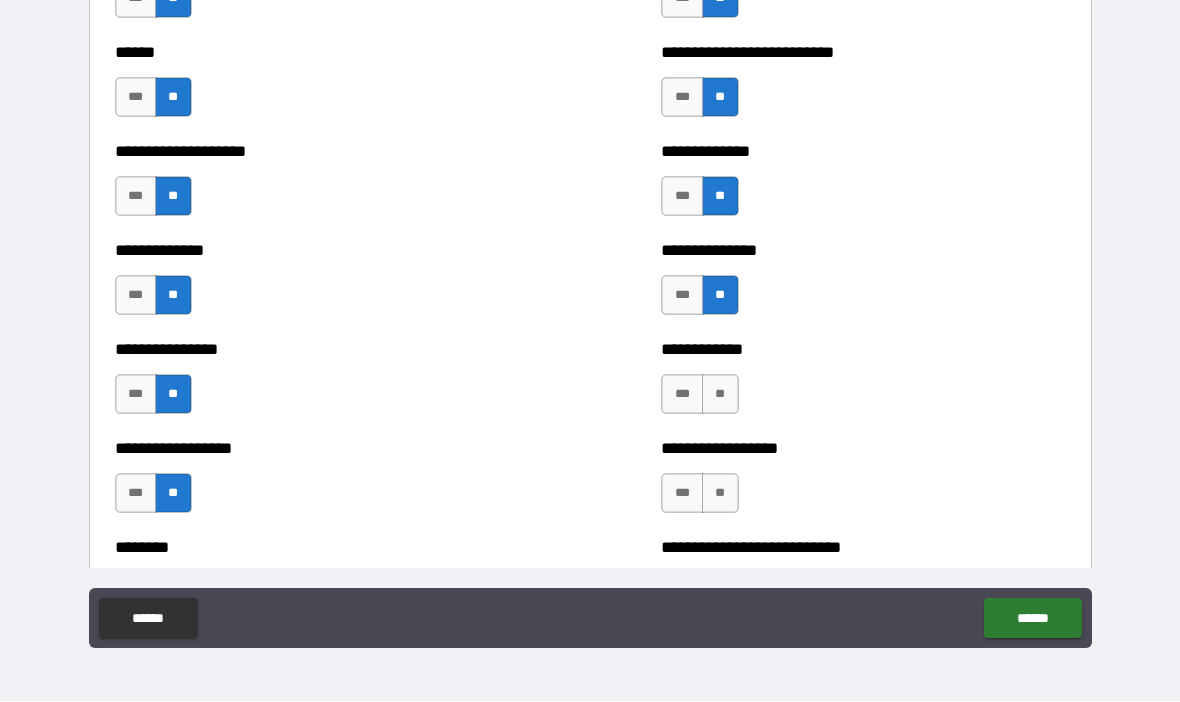 click on "**" at bounding box center [720, 395] 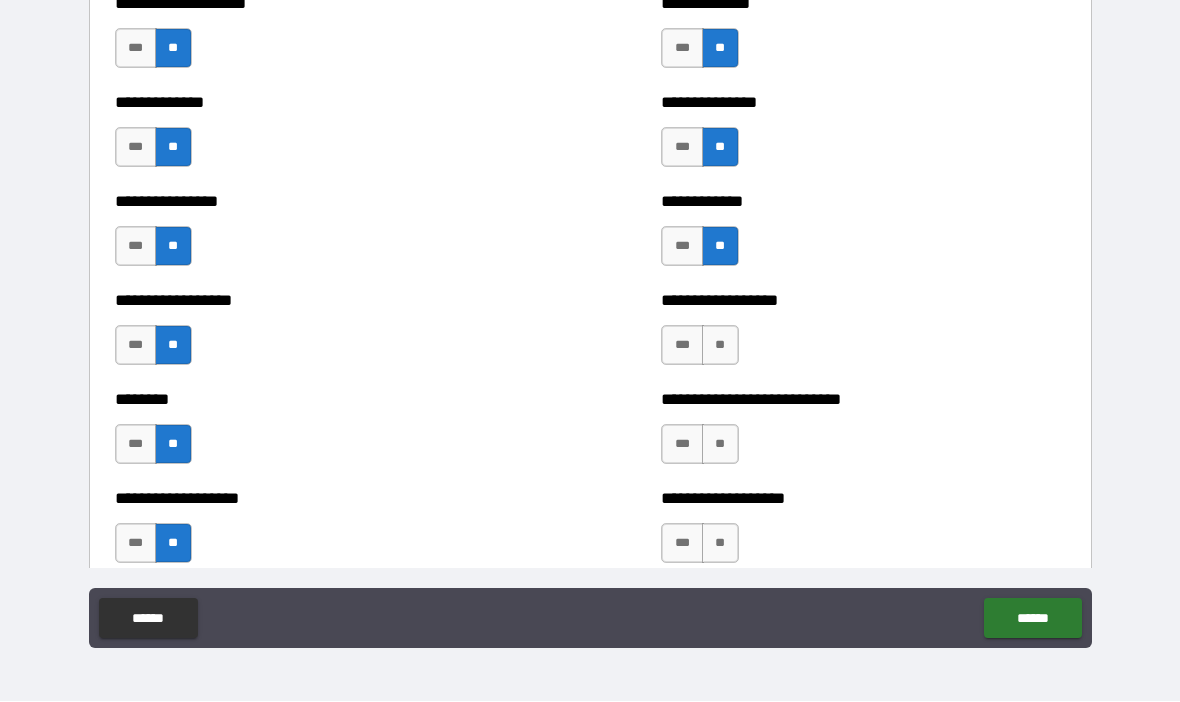 scroll, scrollTop: 4087, scrollLeft: 0, axis: vertical 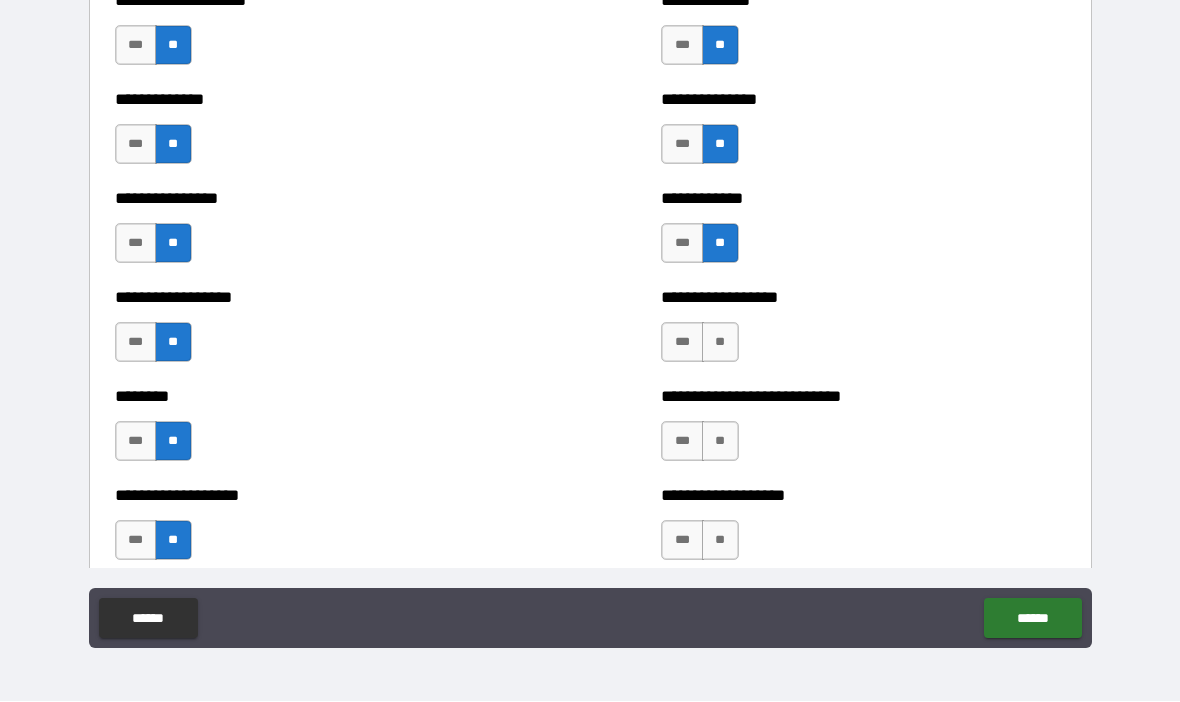 click on "**" at bounding box center (720, 343) 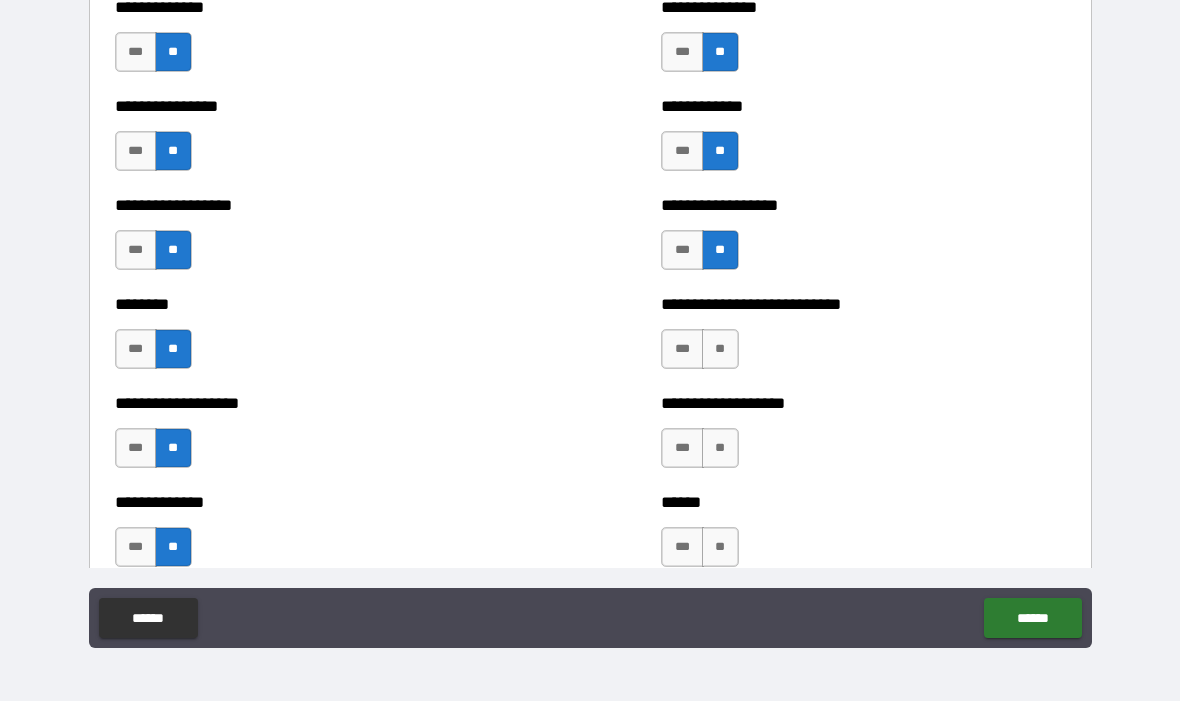 scroll, scrollTop: 4187, scrollLeft: 0, axis: vertical 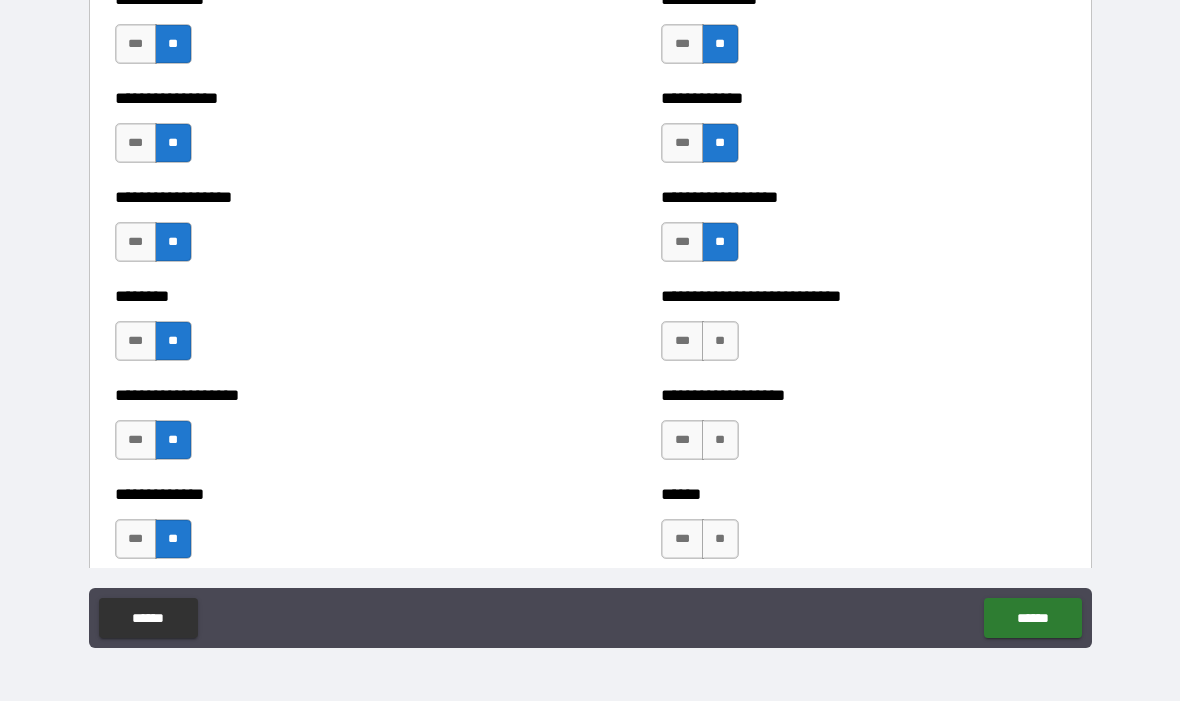 click on "**" at bounding box center [720, 342] 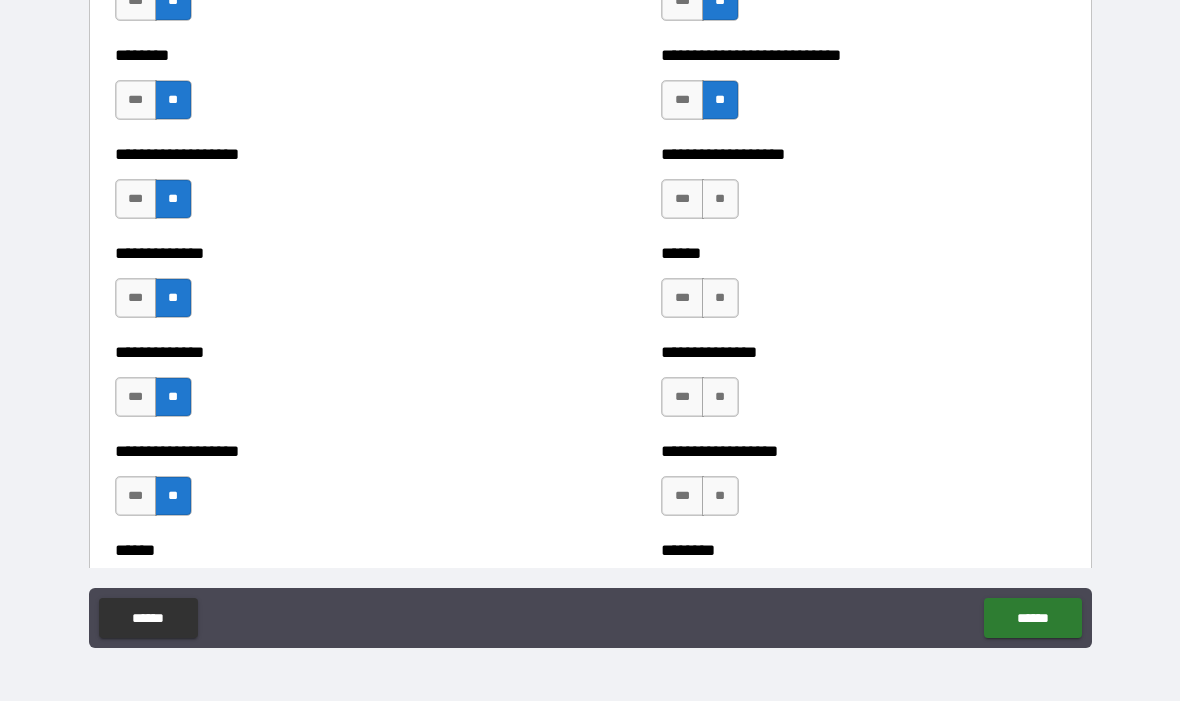 scroll, scrollTop: 4429, scrollLeft: 0, axis: vertical 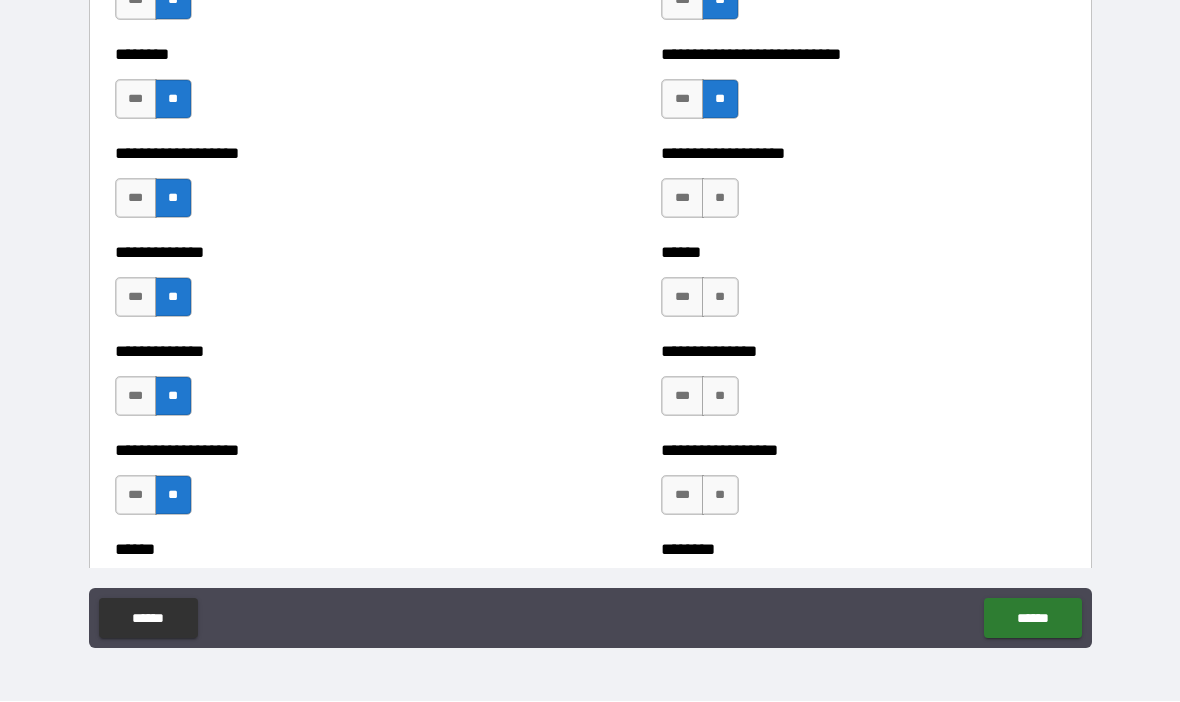 click on "***" at bounding box center [682, 199] 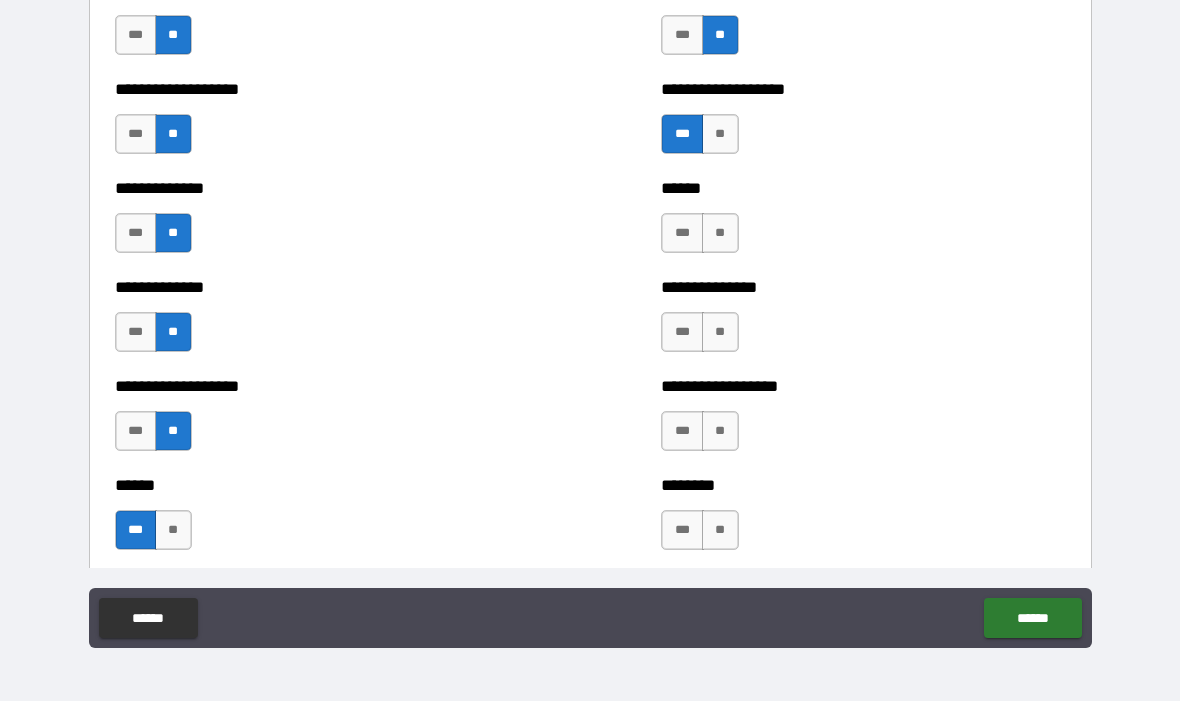 scroll, scrollTop: 4494, scrollLeft: 0, axis: vertical 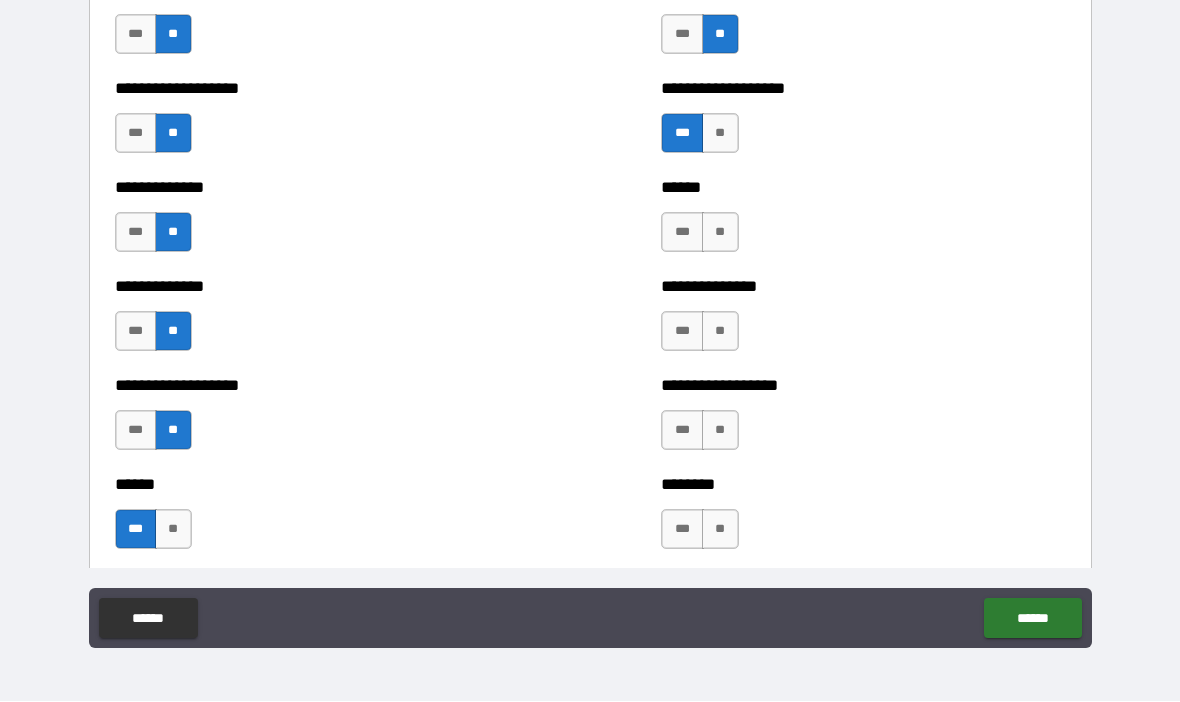 click on "**" at bounding box center (720, 233) 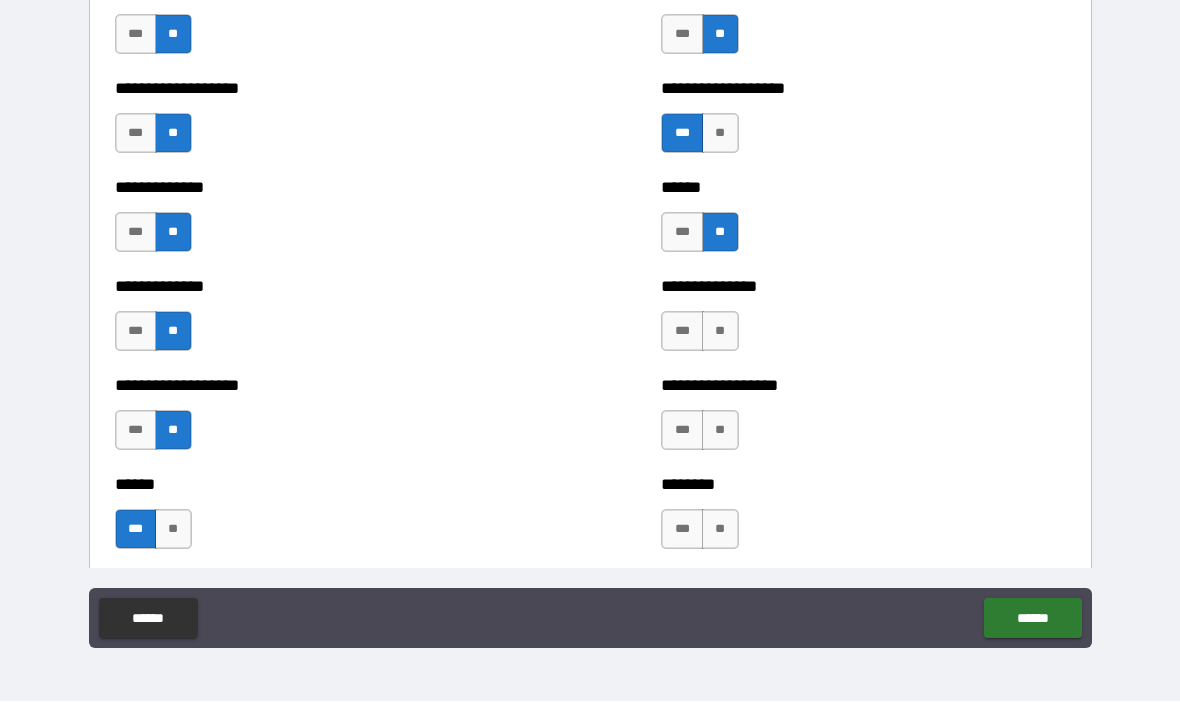 click on "**" at bounding box center [720, 332] 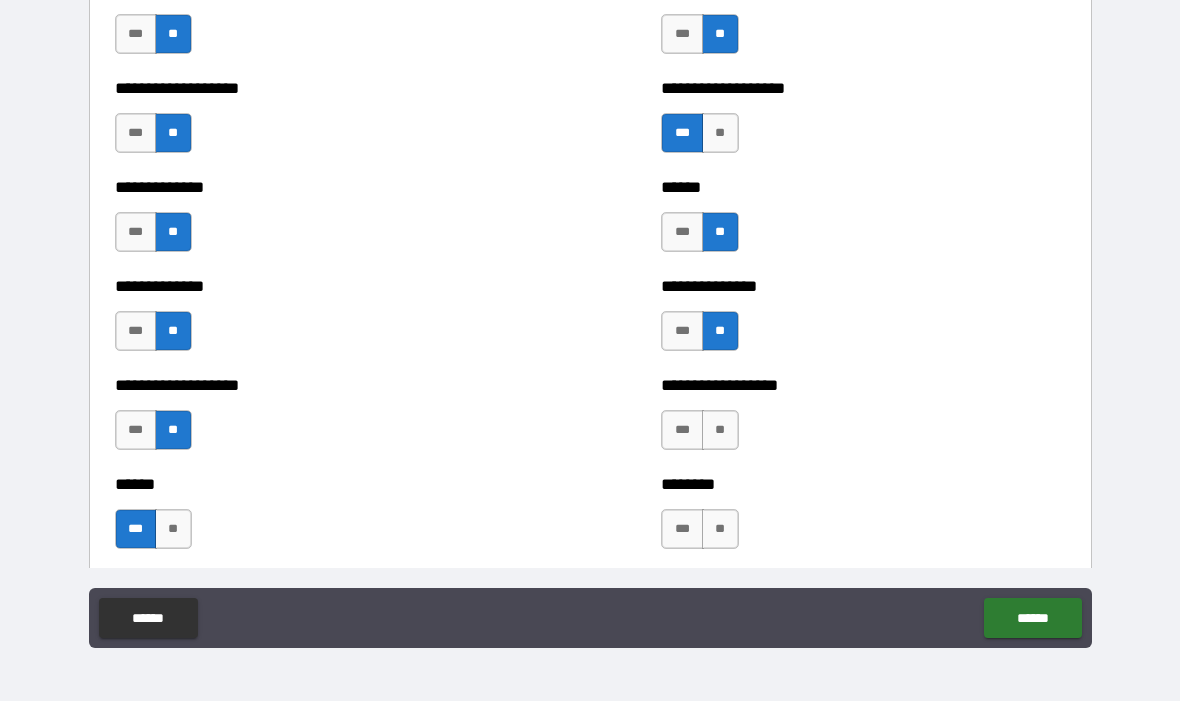click on "**" at bounding box center [720, 431] 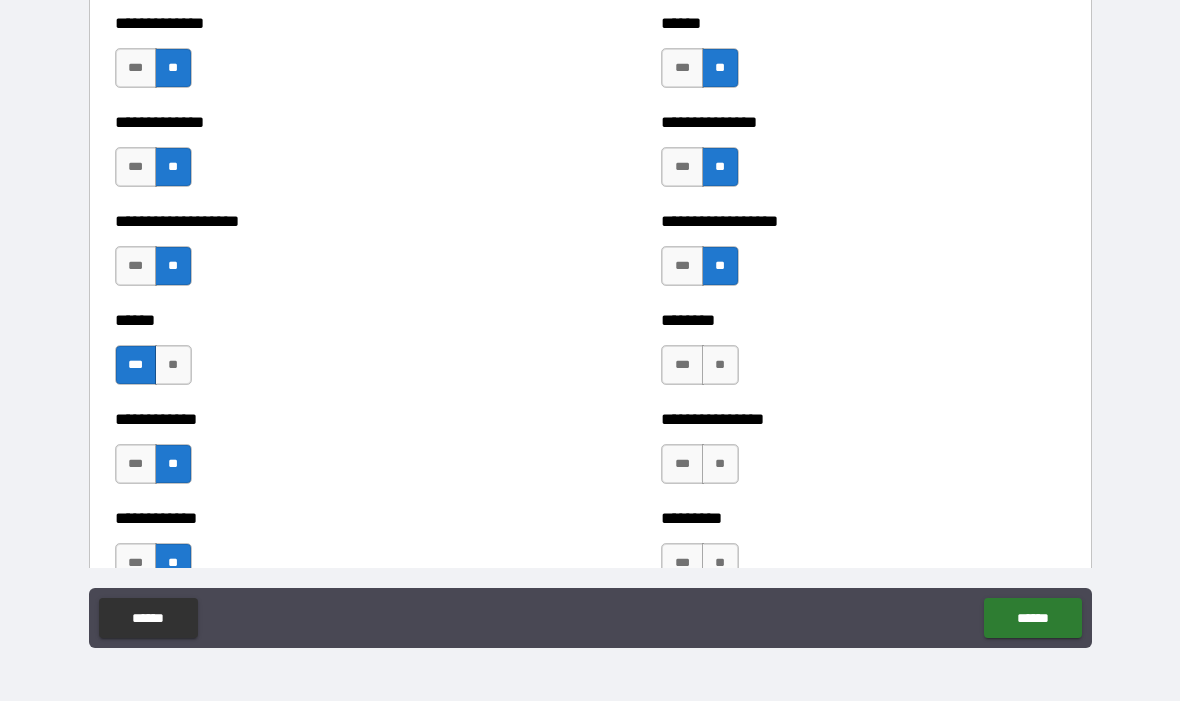 scroll, scrollTop: 4660, scrollLeft: 0, axis: vertical 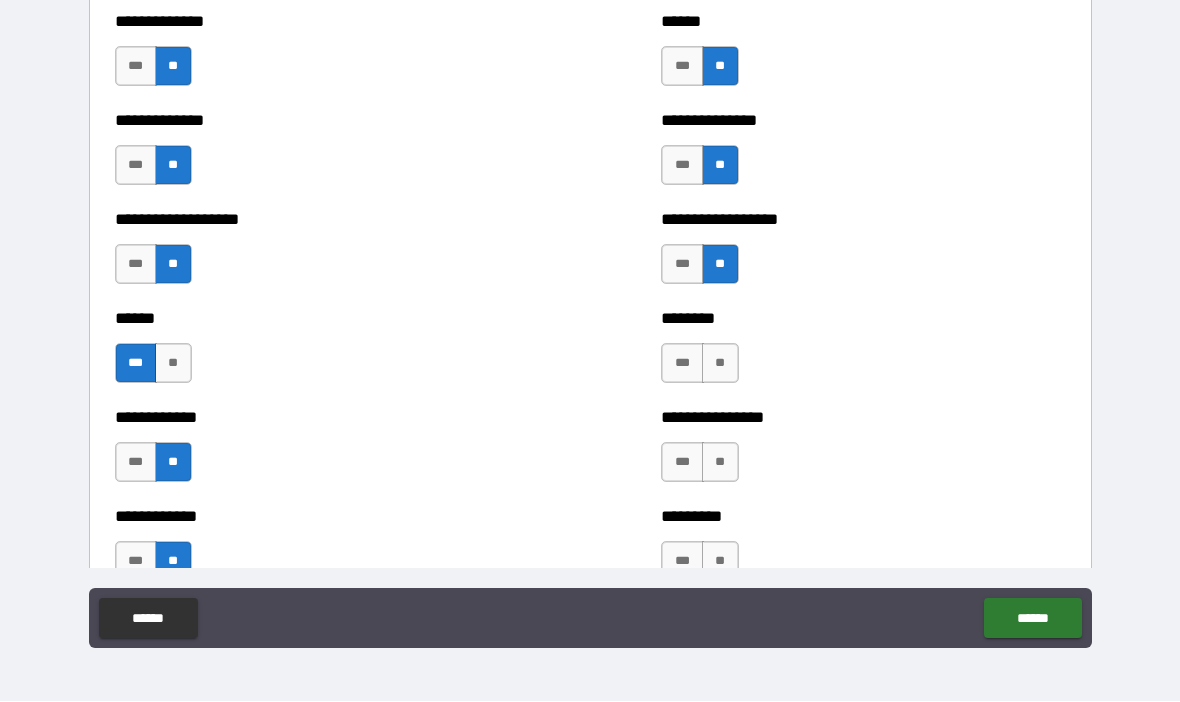 click on "**" at bounding box center [720, 364] 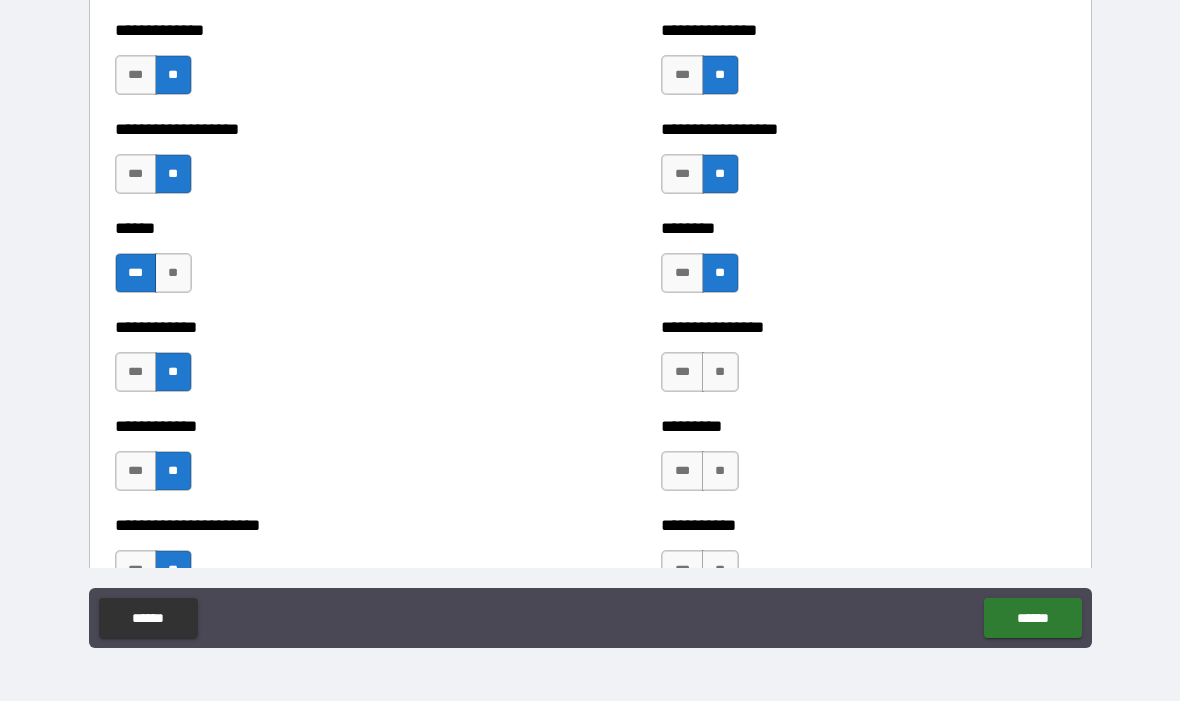 scroll, scrollTop: 4749, scrollLeft: 0, axis: vertical 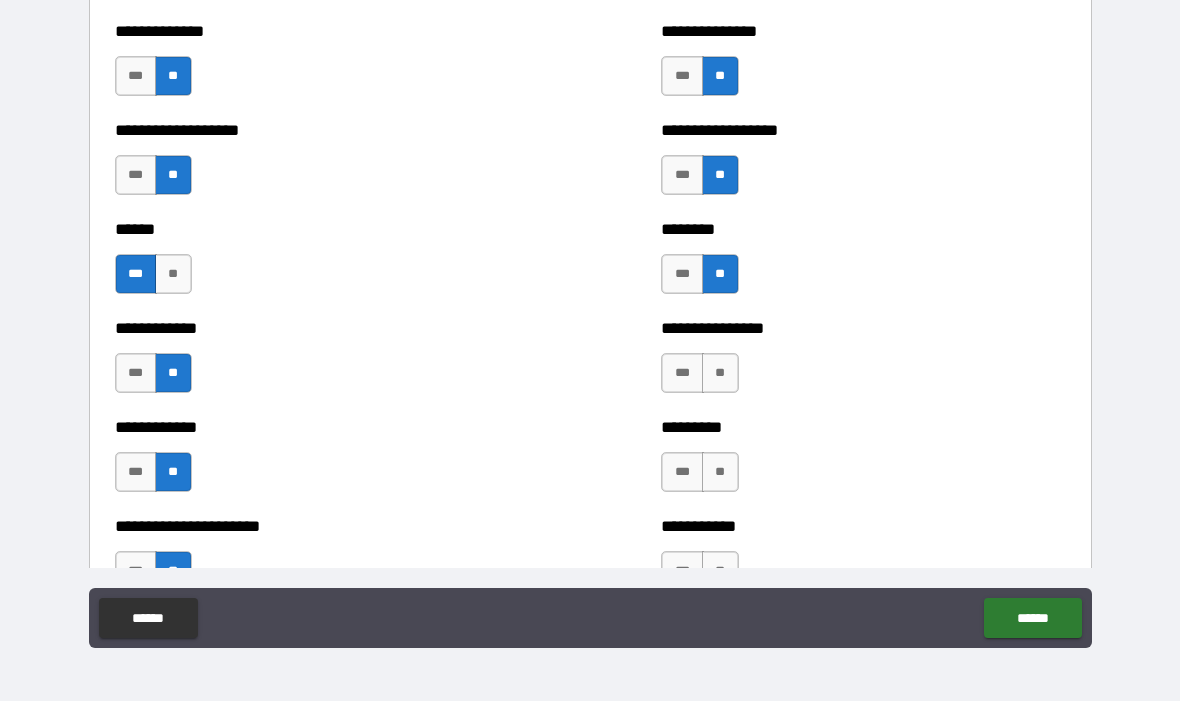 click on "**" at bounding box center [720, 374] 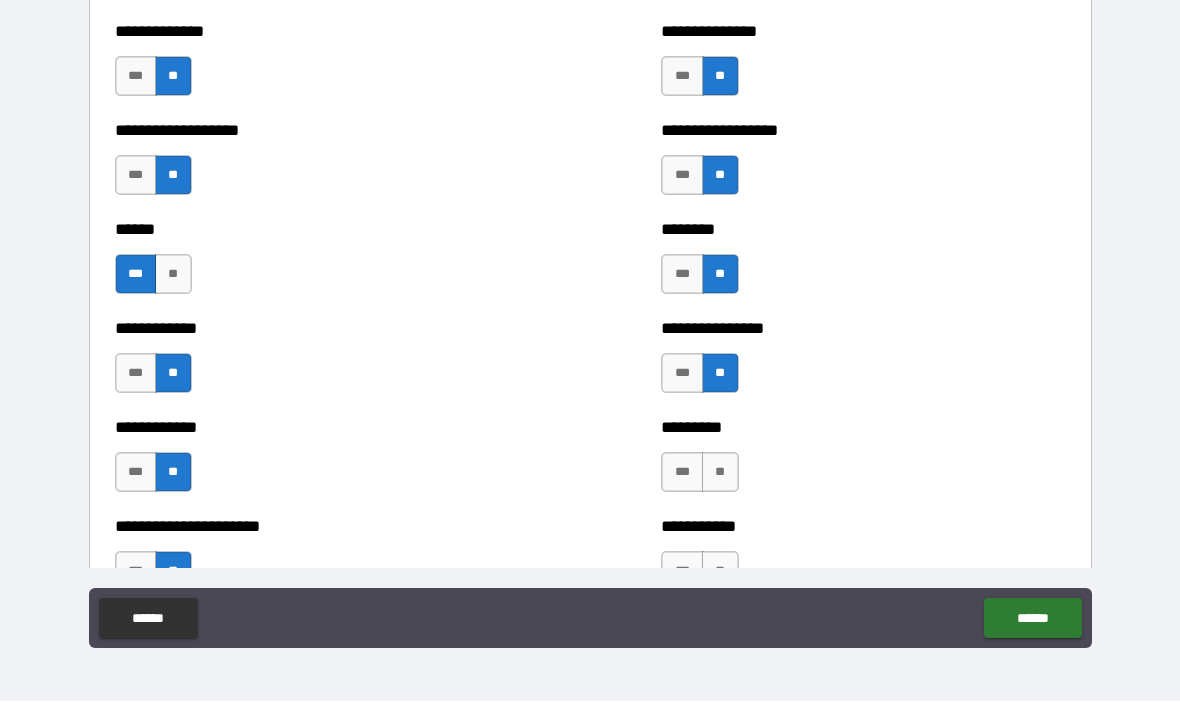 click on "**" at bounding box center (720, 473) 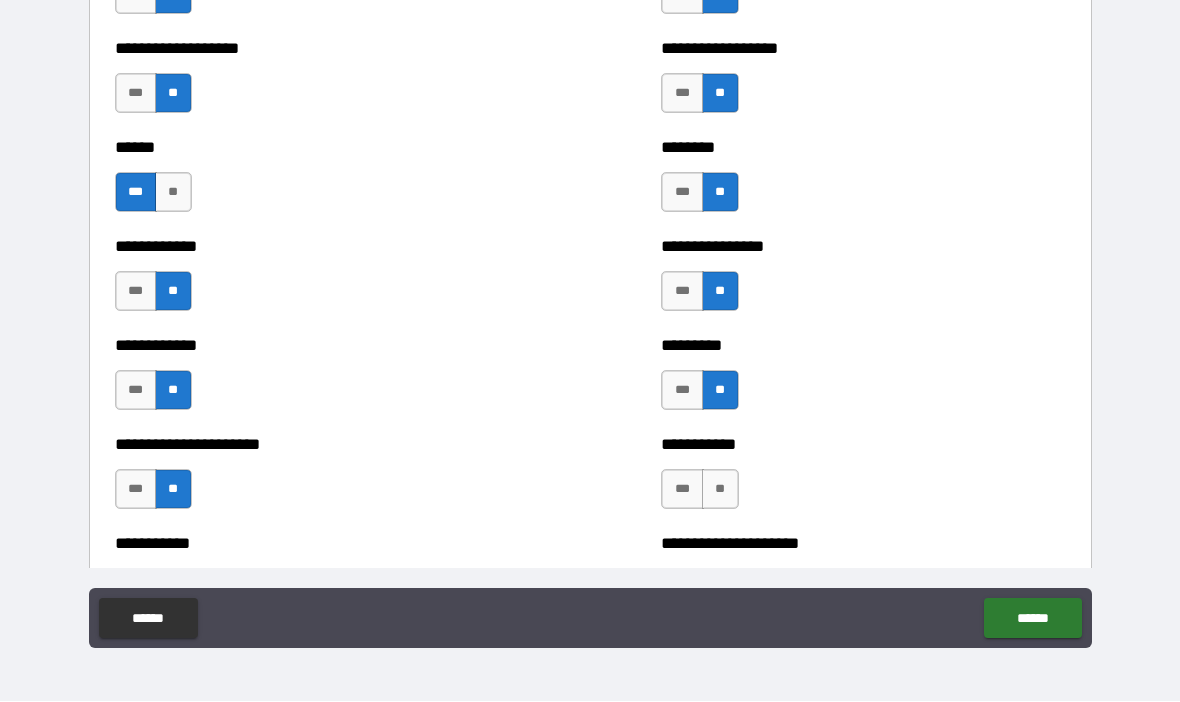 scroll, scrollTop: 4870, scrollLeft: 0, axis: vertical 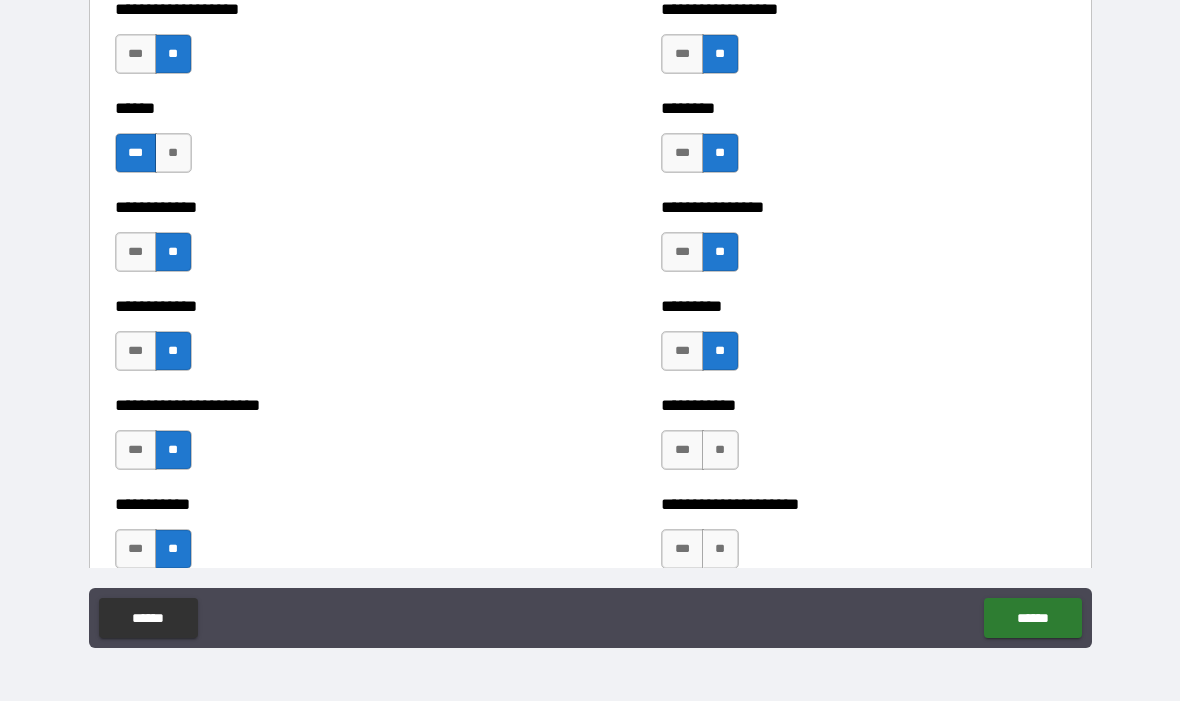 click on "***" at bounding box center [682, 451] 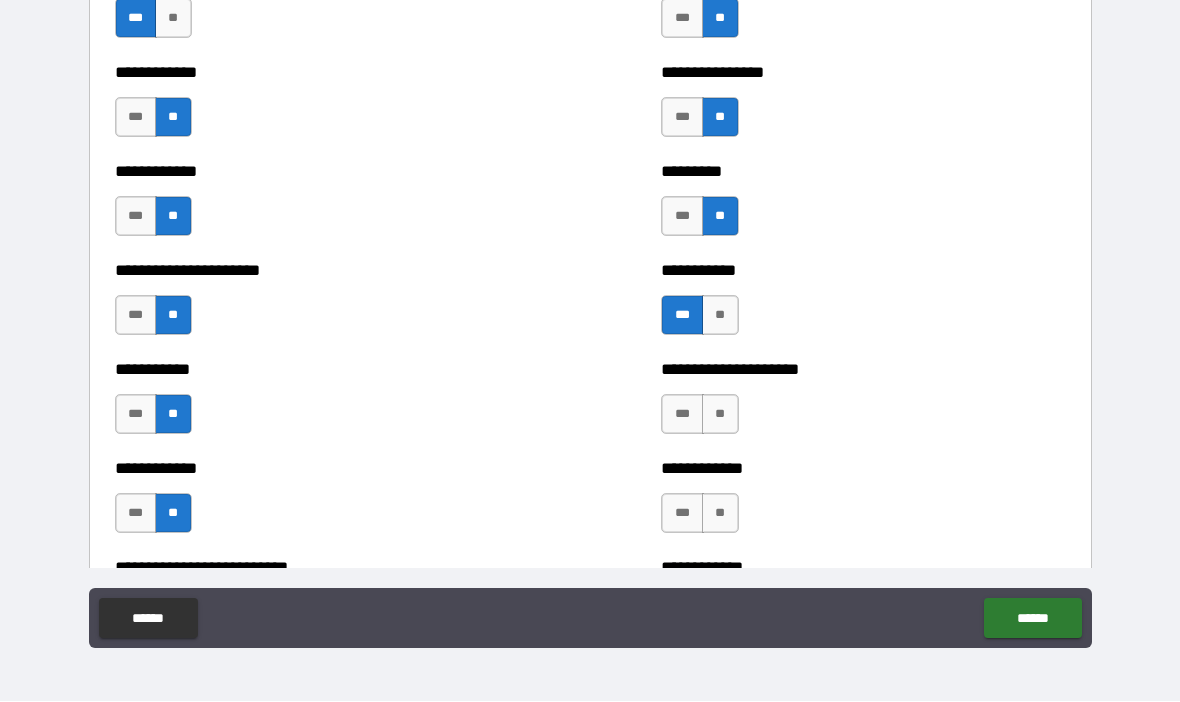 scroll, scrollTop: 5018, scrollLeft: 0, axis: vertical 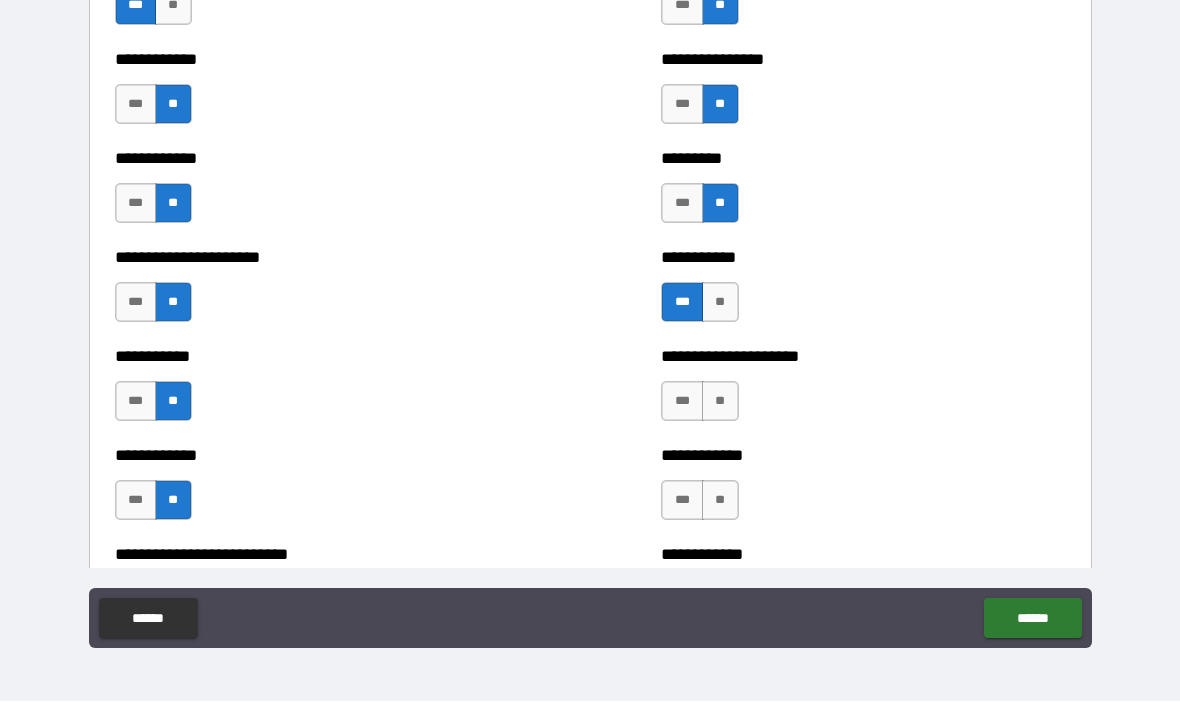 click on "**" at bounding box center [720, 402] 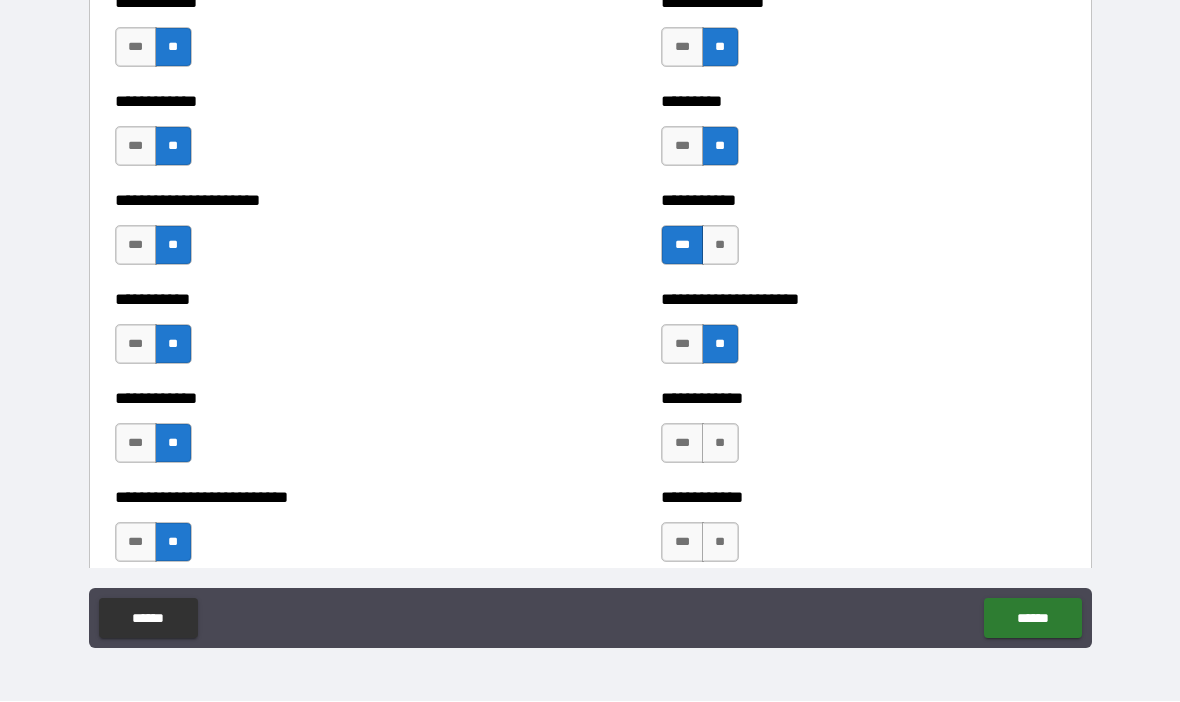 scroll, scrollTop: 5129, scrollLeft: 0, axis: vertical 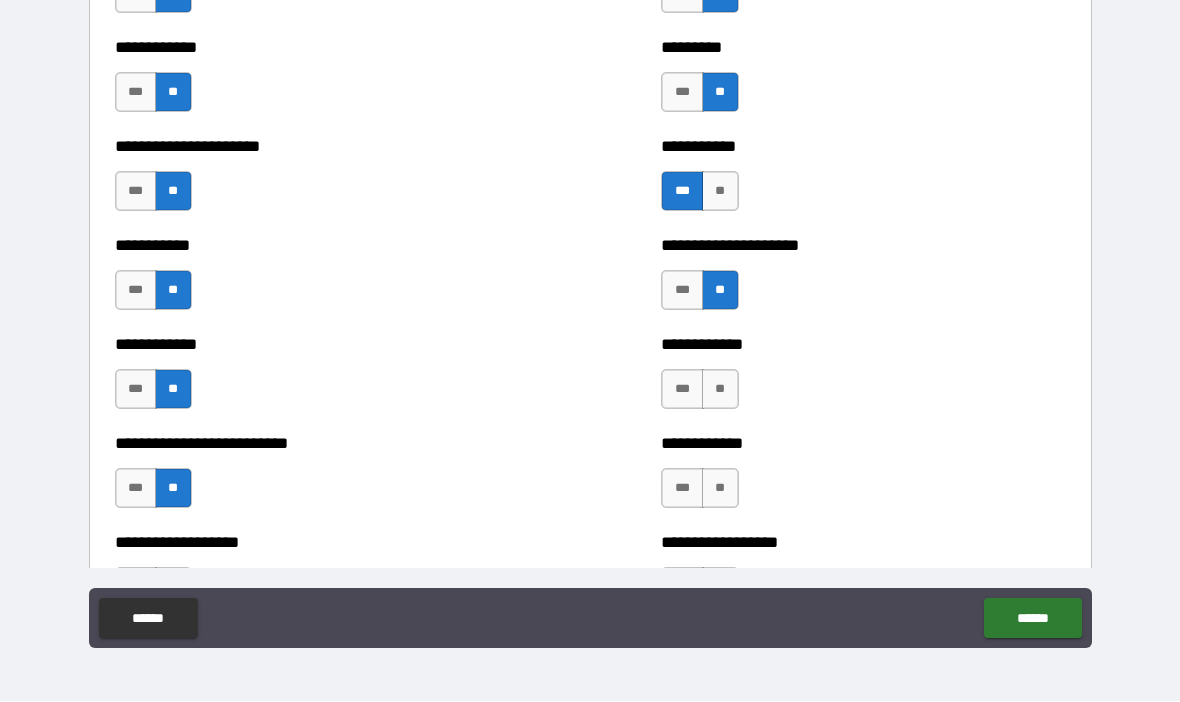 click on "**" at bounding box center [720, 390] 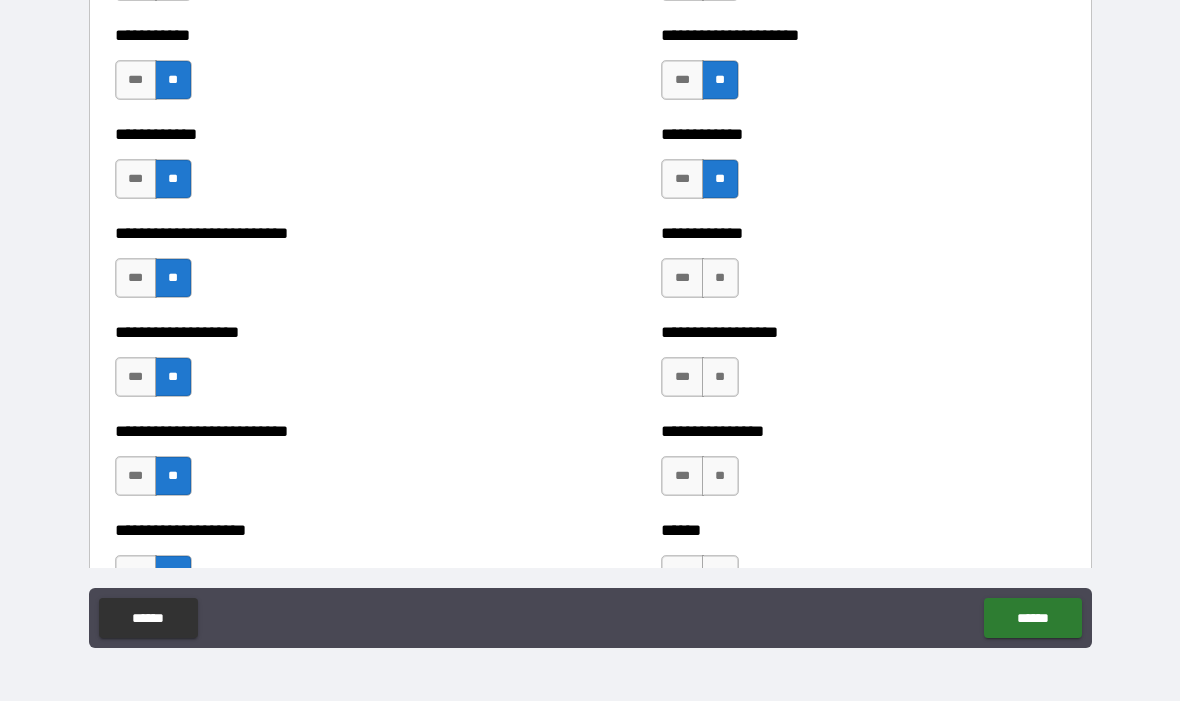 scroll, scrollTop: 5417, scrollLeft: 0, axis: vertical 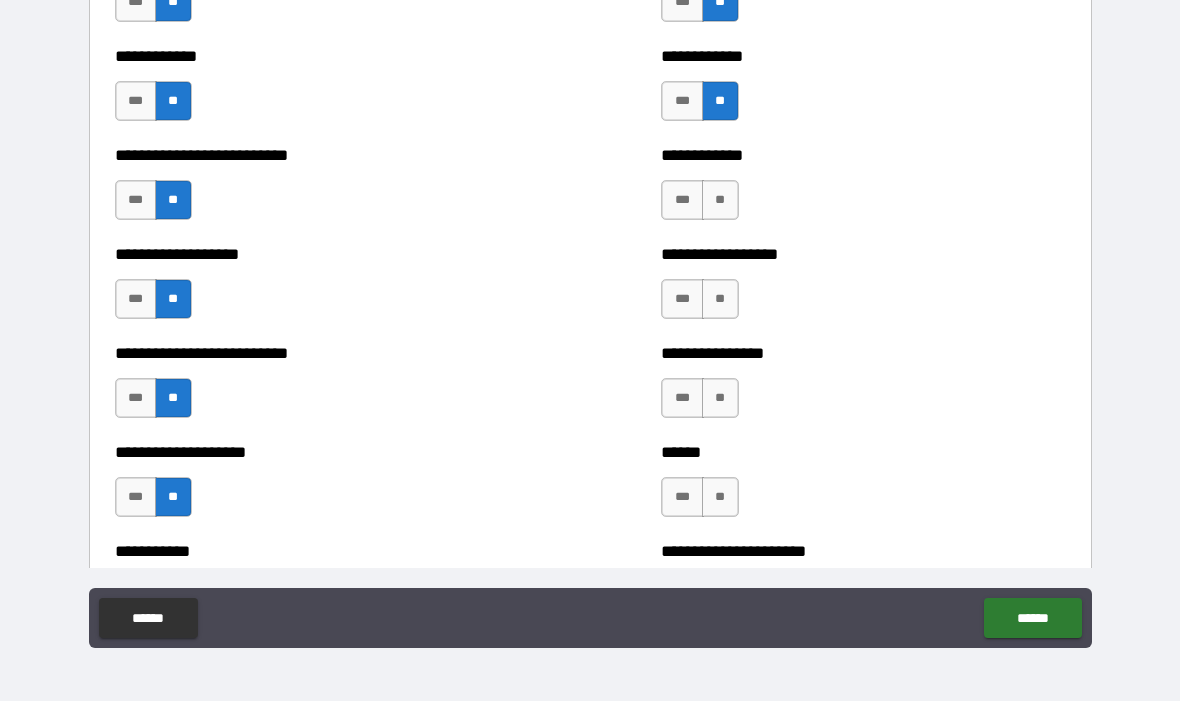 click on "**" at bounding box center (720, 201) 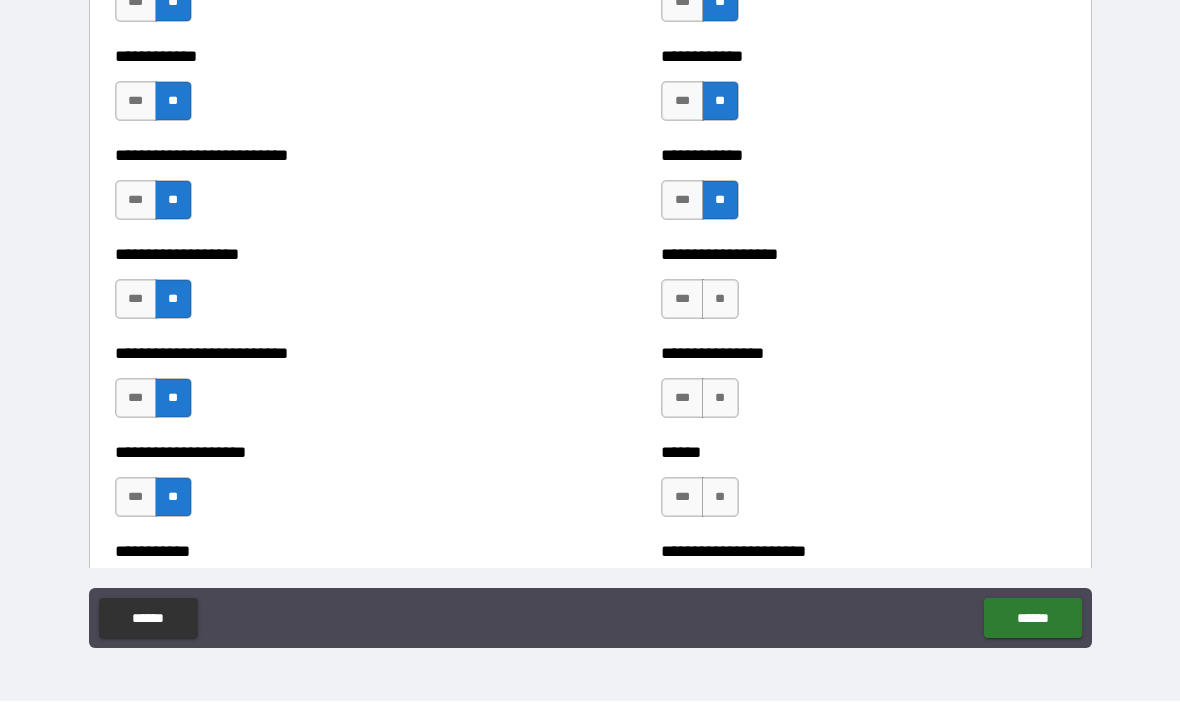 click on "**" at bounding box center (720, 300) 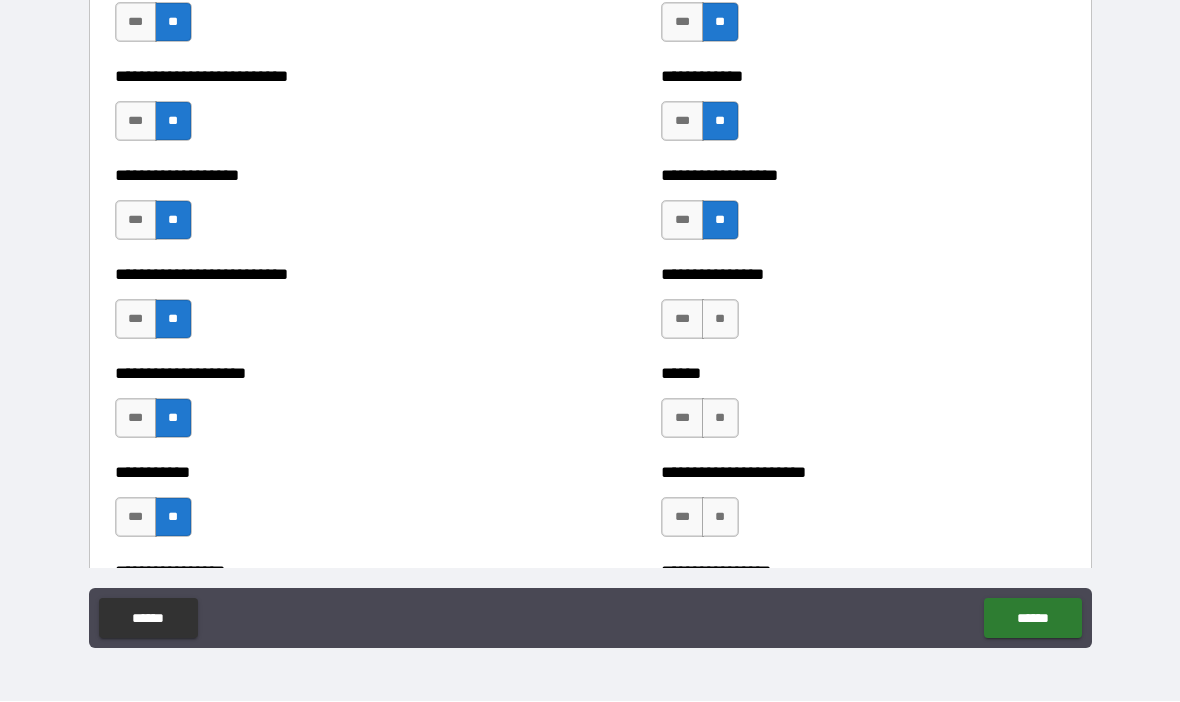 scroll, scrollTop: 5499, scrollLeft: 0, axis: vertical 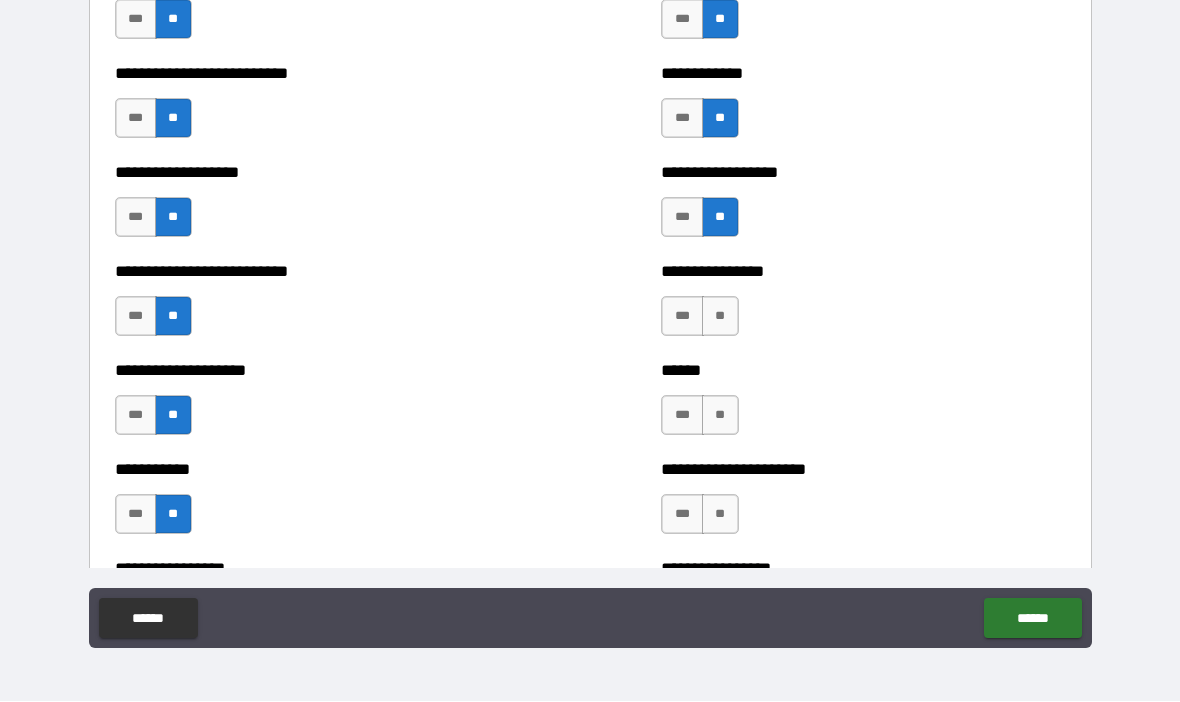 click on "**" at bounding box center (720, 317) 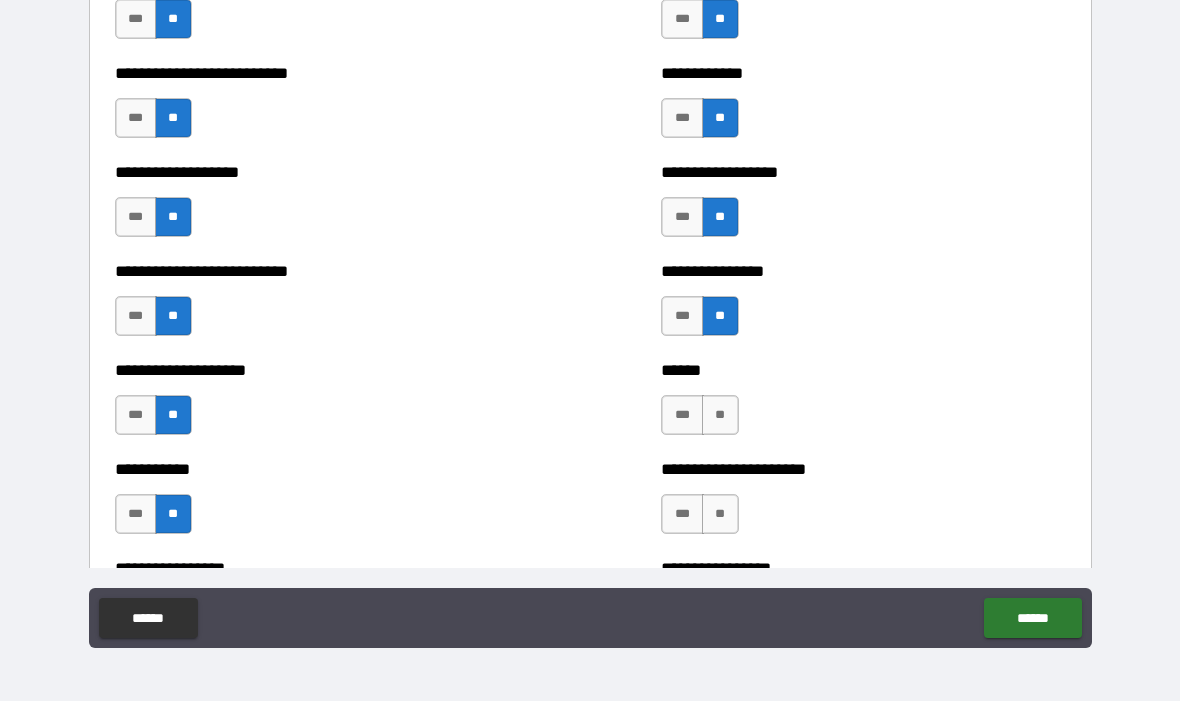 click on "**" at bounding box center [720, 416] 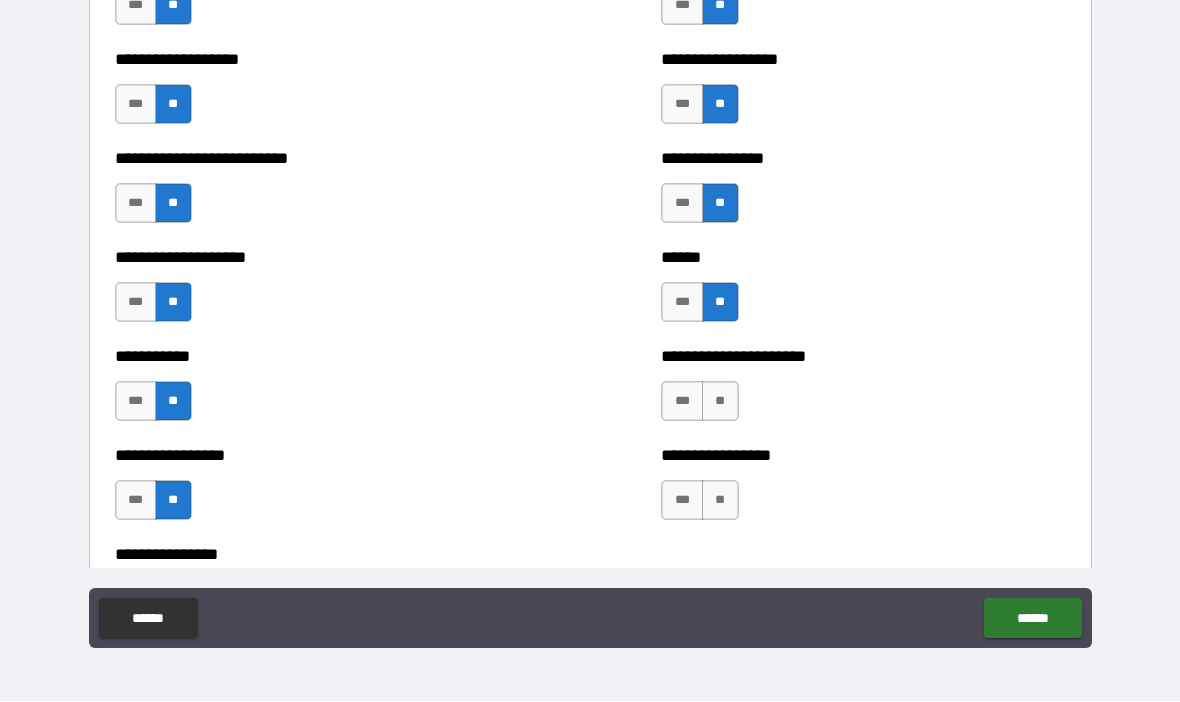 scroll, scrollTop: 5638, scrollLeft: 0, axis: vertical 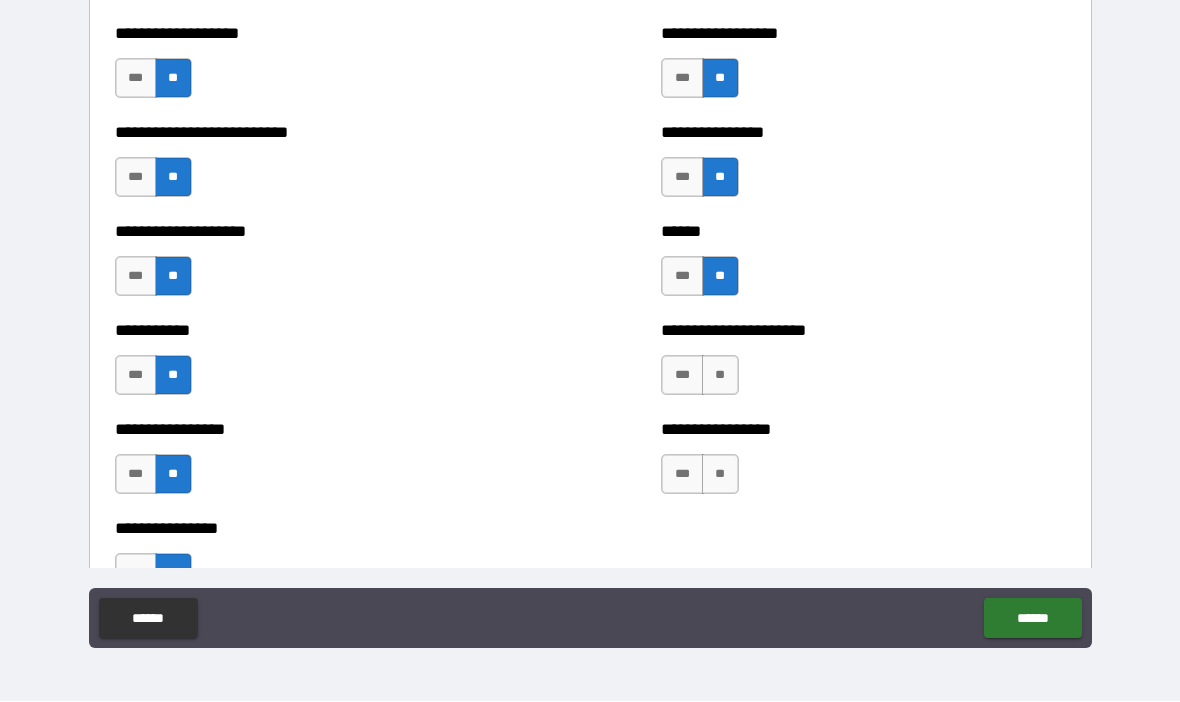 click on "**" at bounding box center [720, 376] 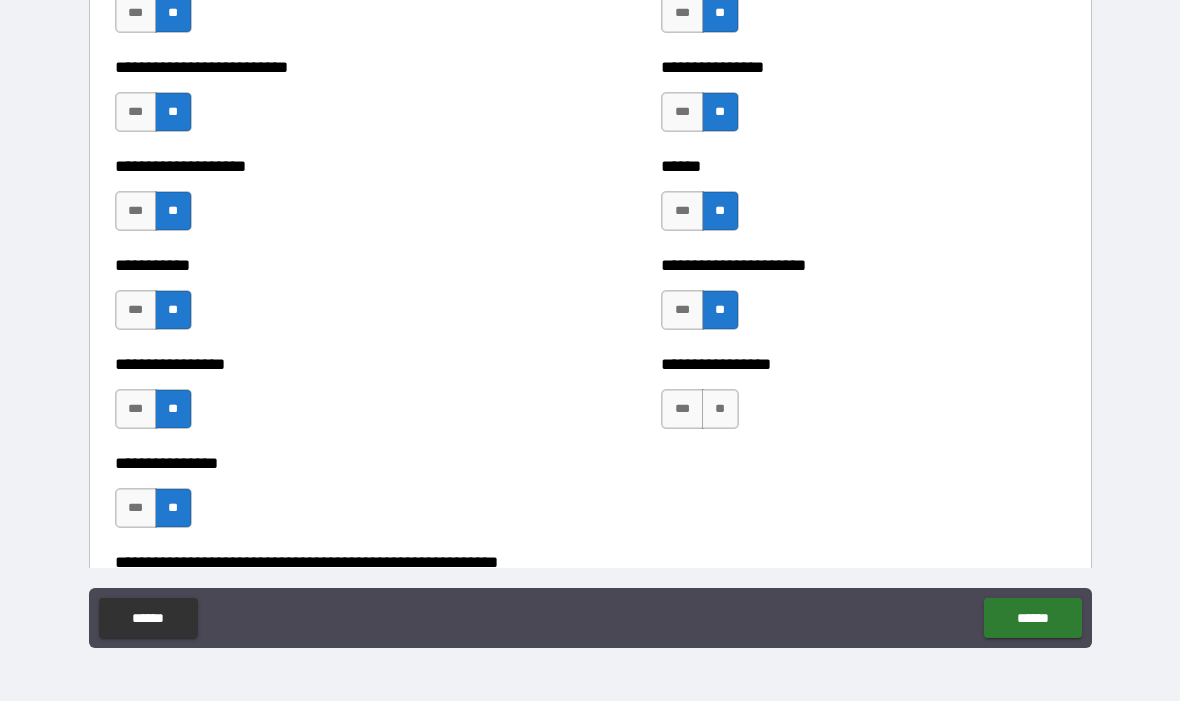scroll, scrollTop: 5737, scrollLeft: 0, axis: vertical 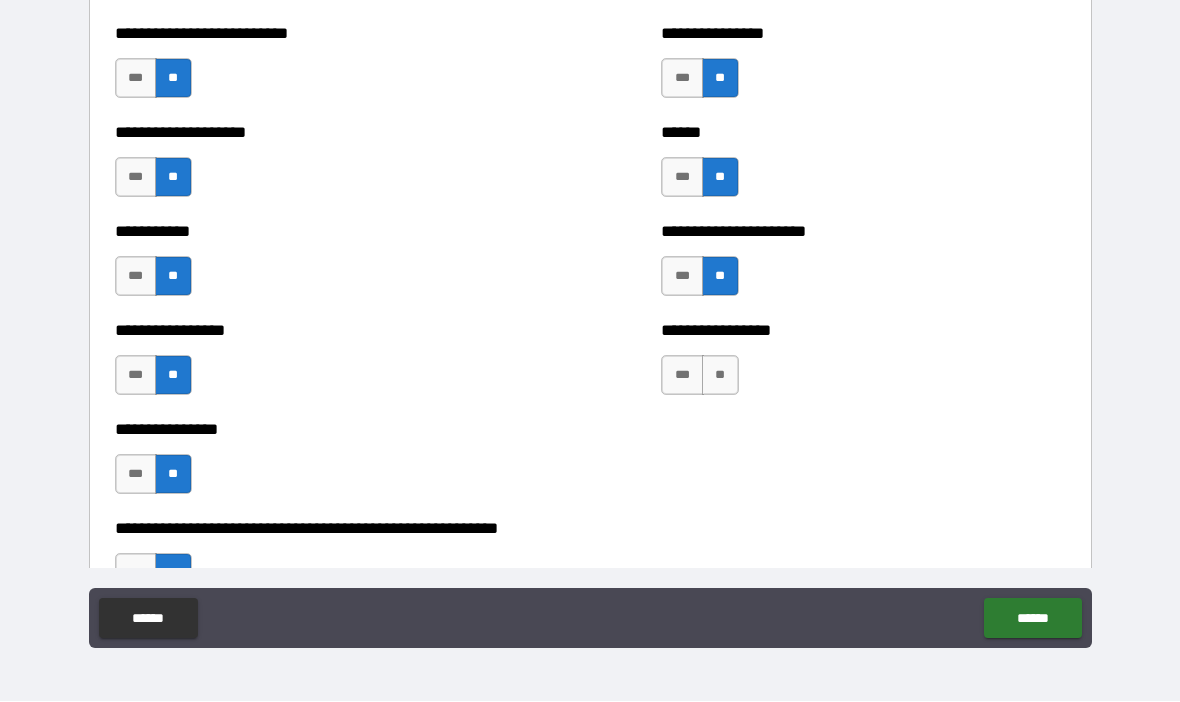 click on "**" at bounding box center (720, 376) 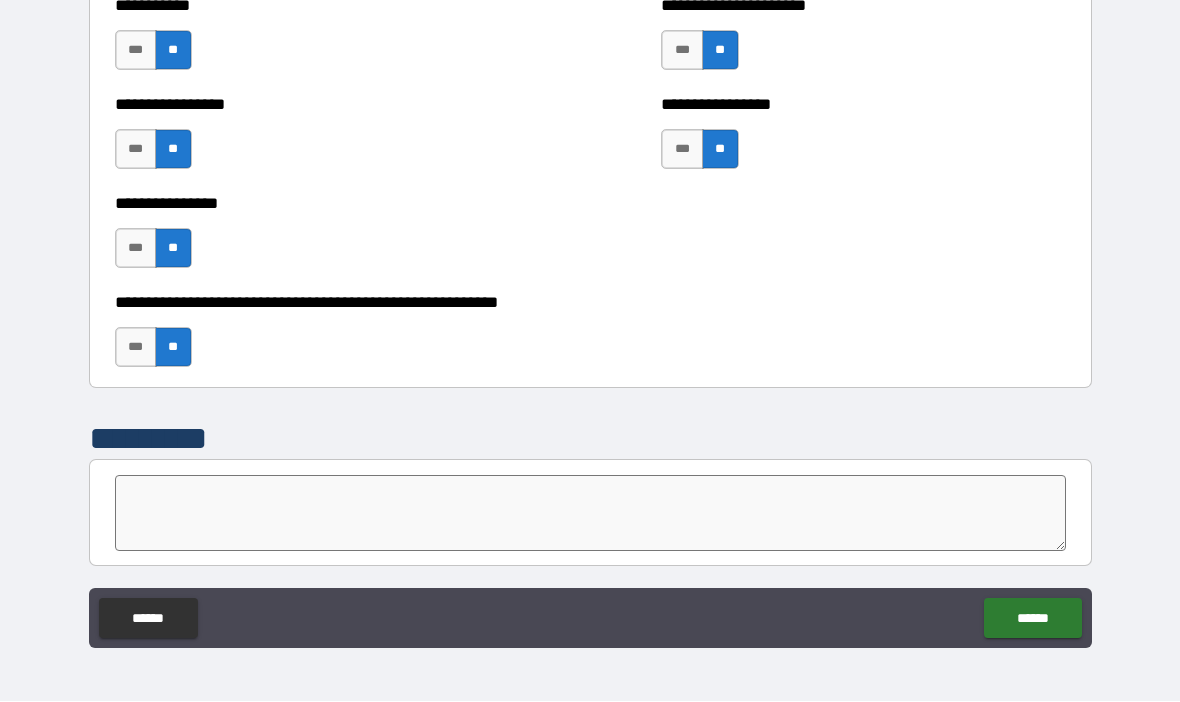 scroll, scrollTop: 5966, scrollLeft: 0, axis: vertical 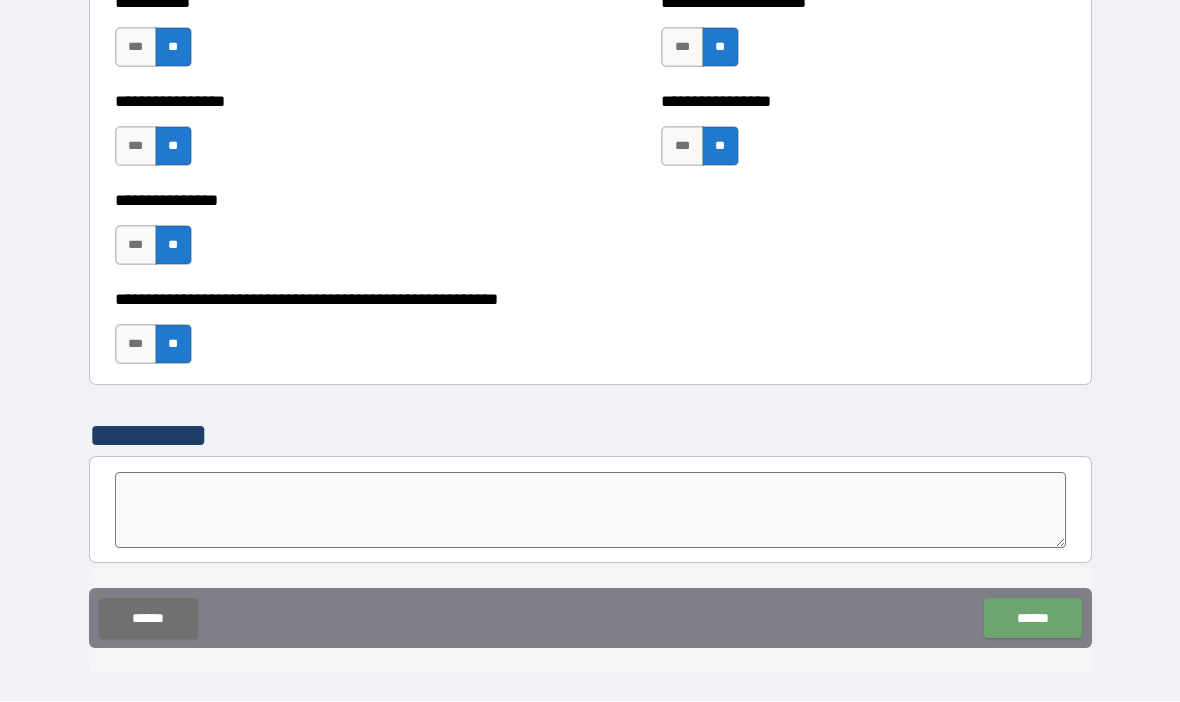 click on "******" at bounding box center [1032, 619] 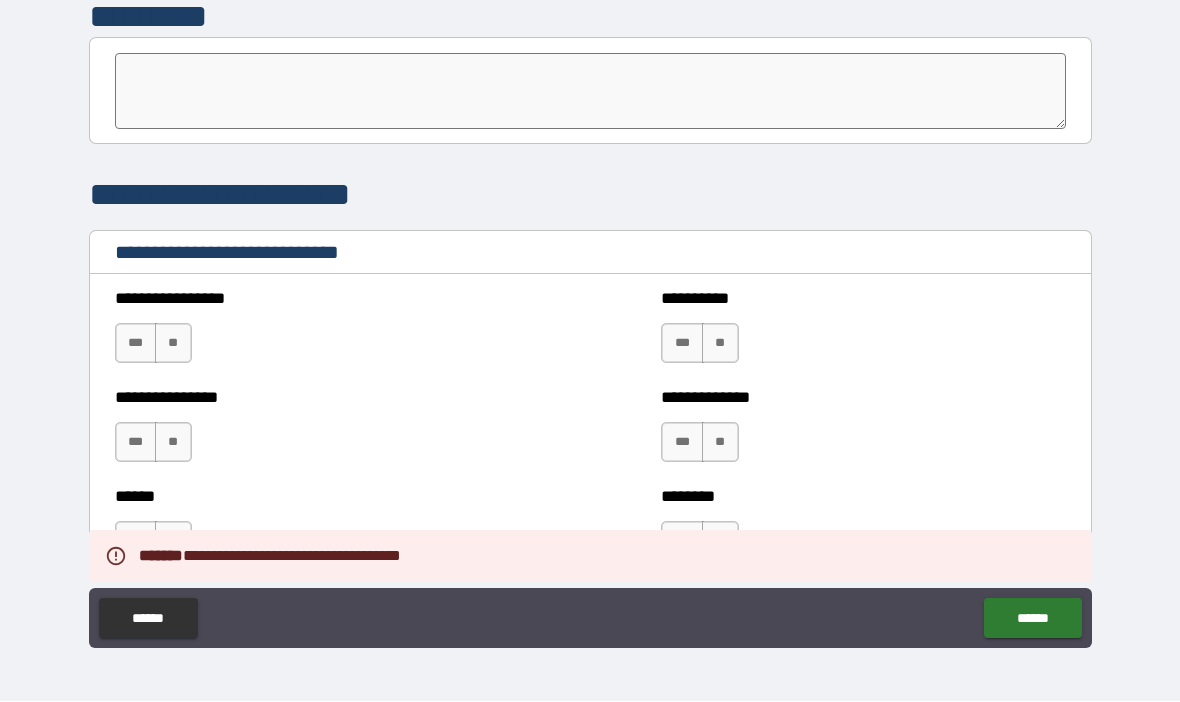 scroll, scrollTop: 6394, scrollLeft: 0, axis: vertical 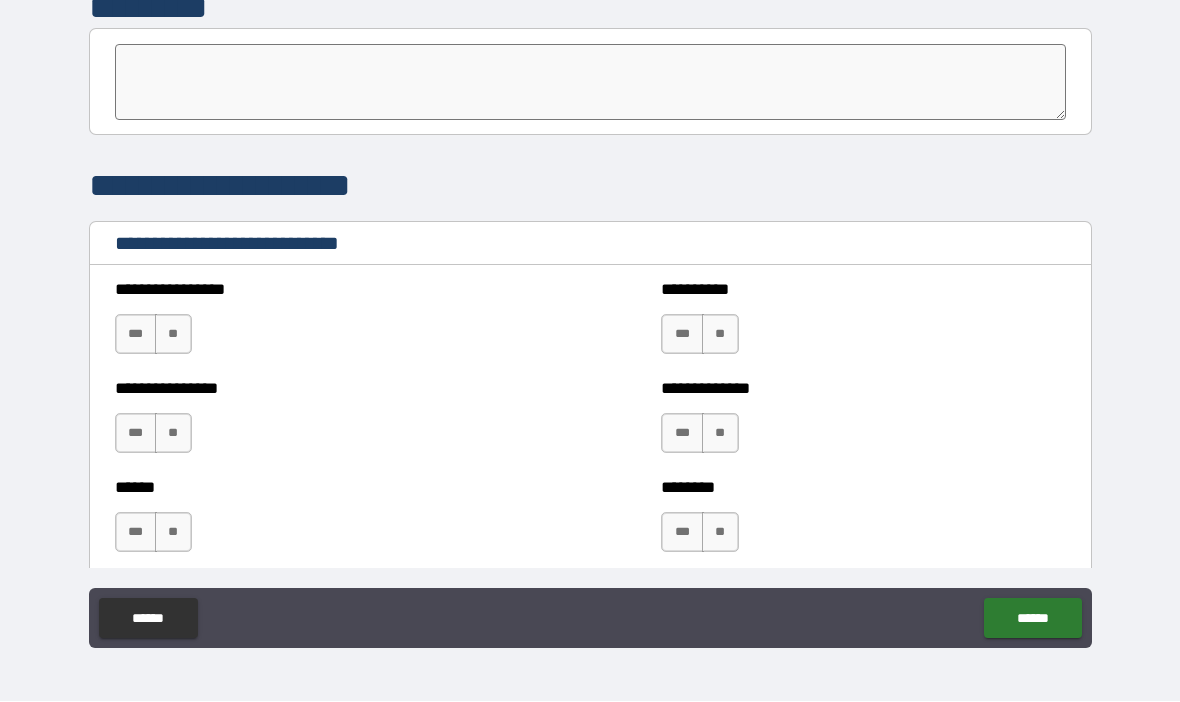 click on "**" at bounding box center (173, 335) 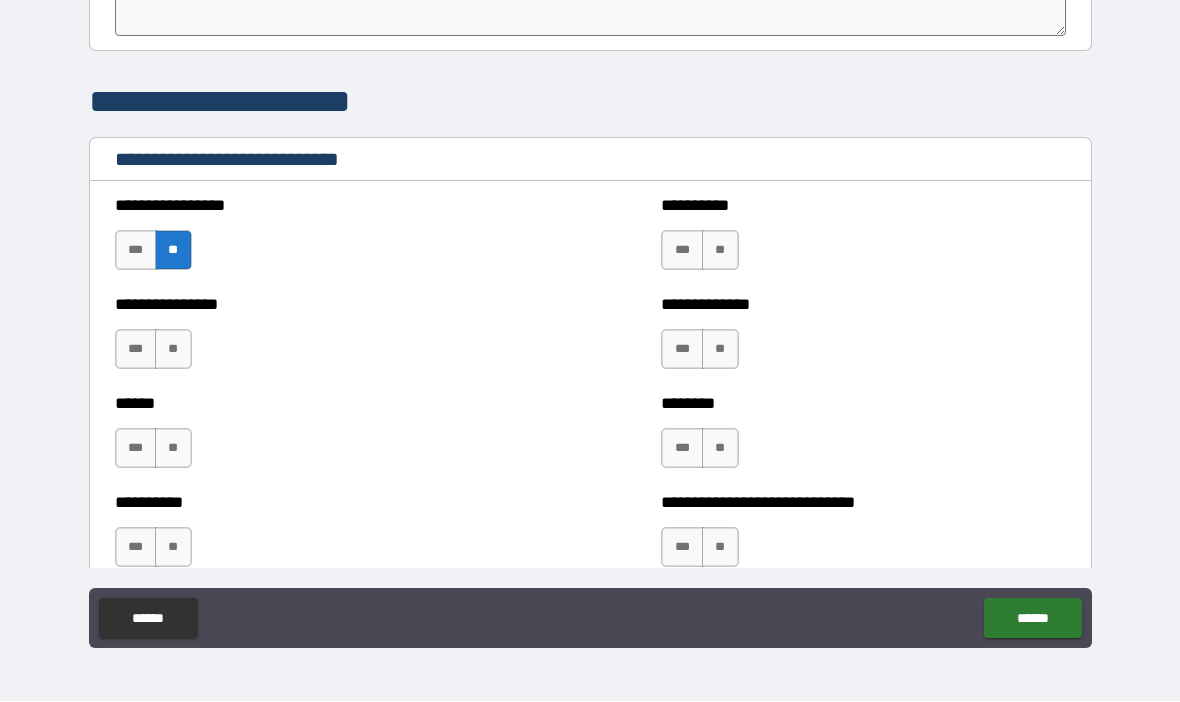 scroll, scrollTop: 6496, scrollLeft: 0, axis: vertical 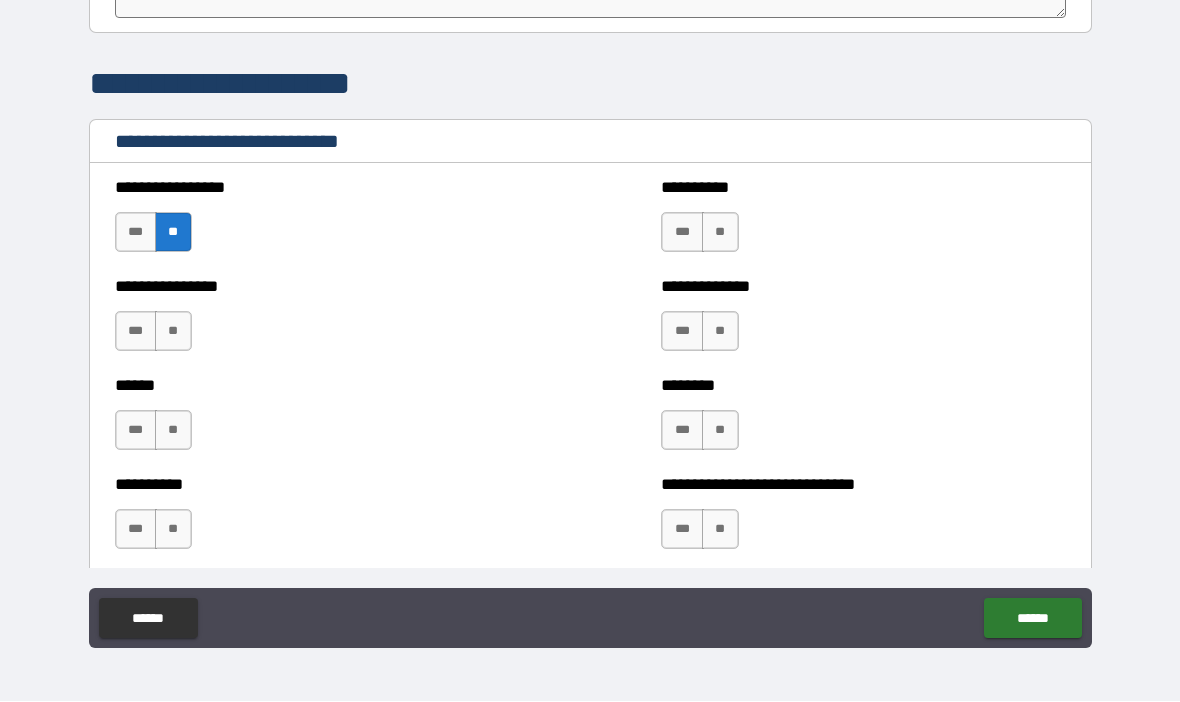 click on "**" at bounding box center (173, 332) 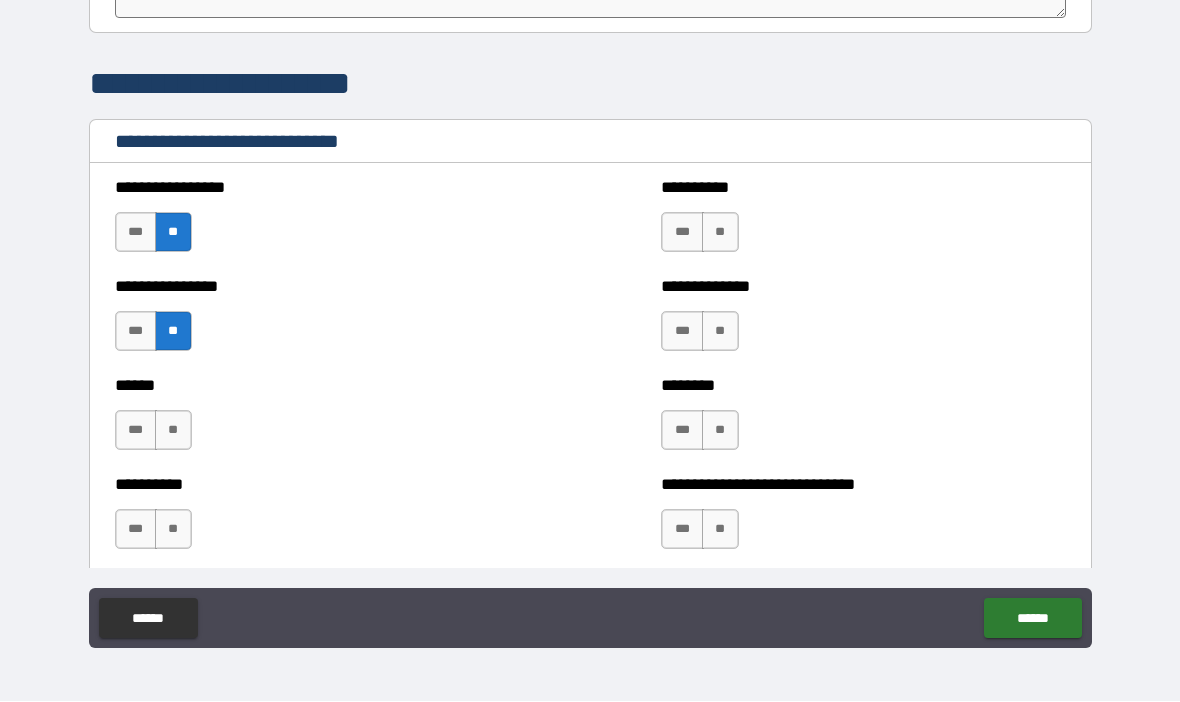 click on "**" at bounding box center [173, 431] 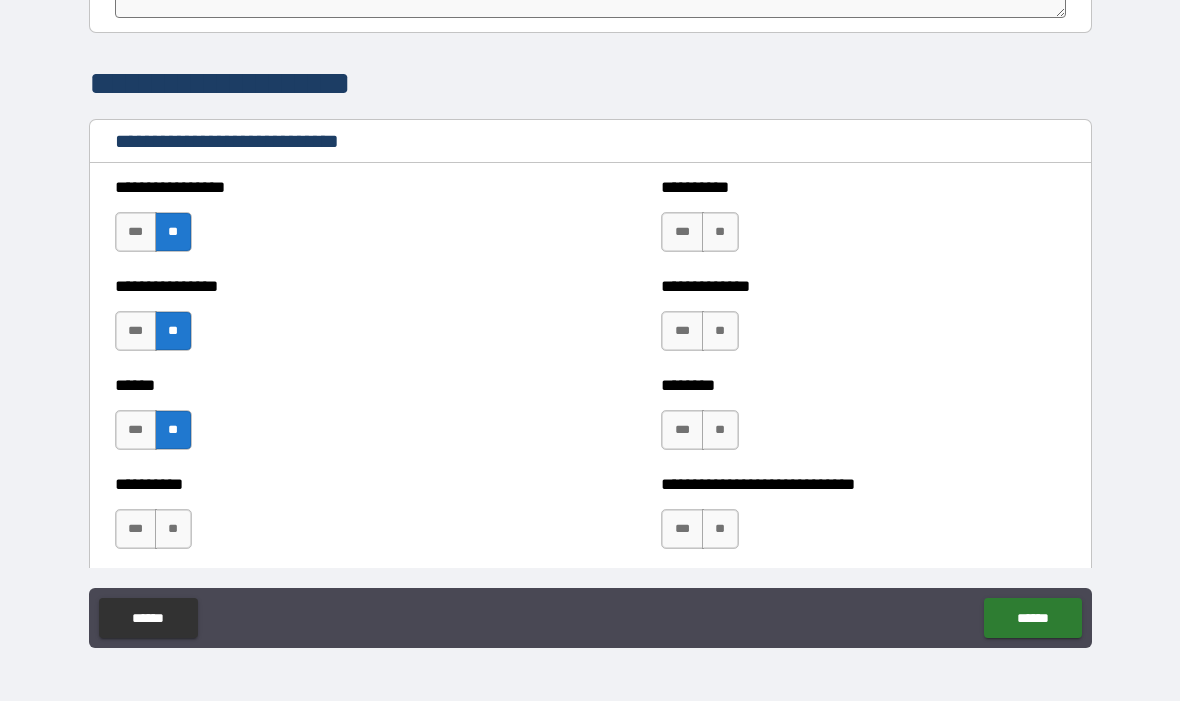 click on "**" at bounding box center (173, 530) 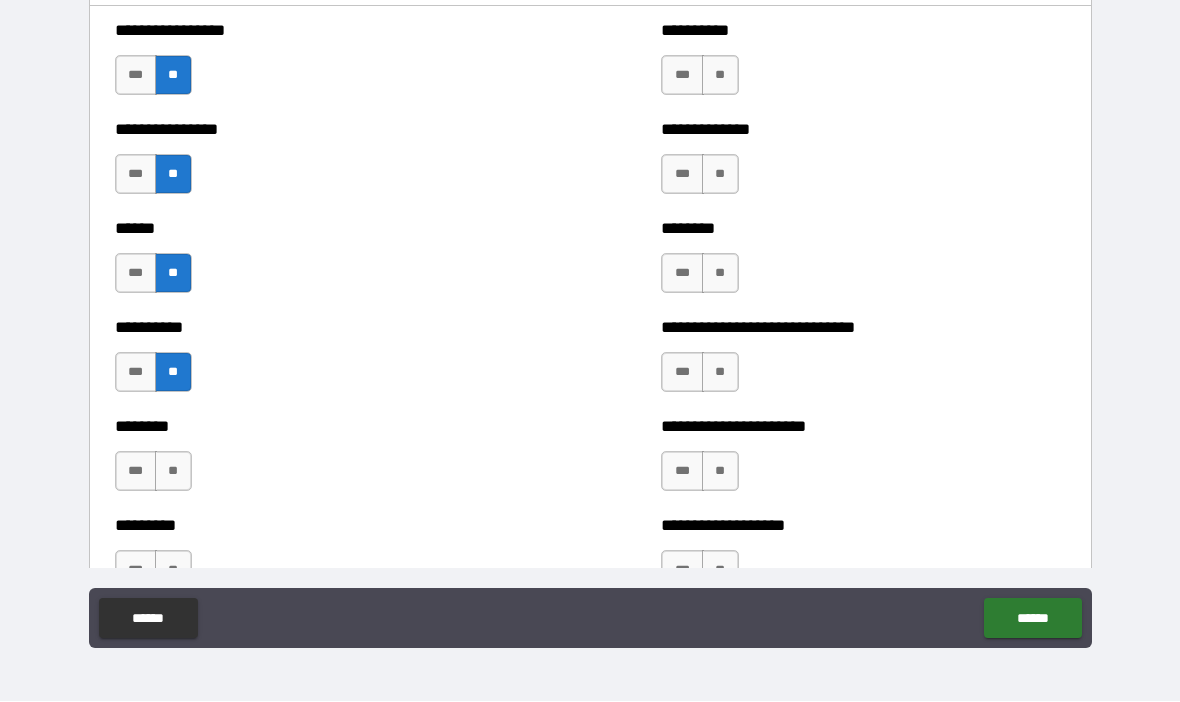 scroll, scrollTop: 6657, scrollLeft: 0, axis: vertical 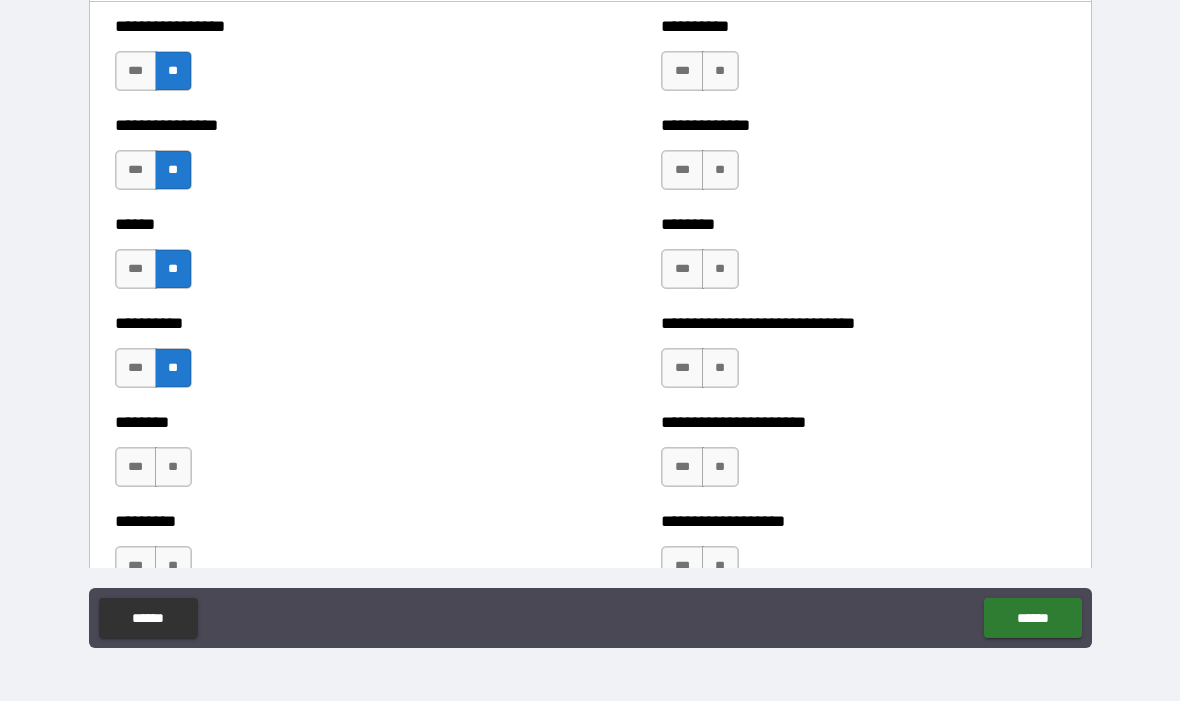 click on "**" at bounding box center (173, 468) 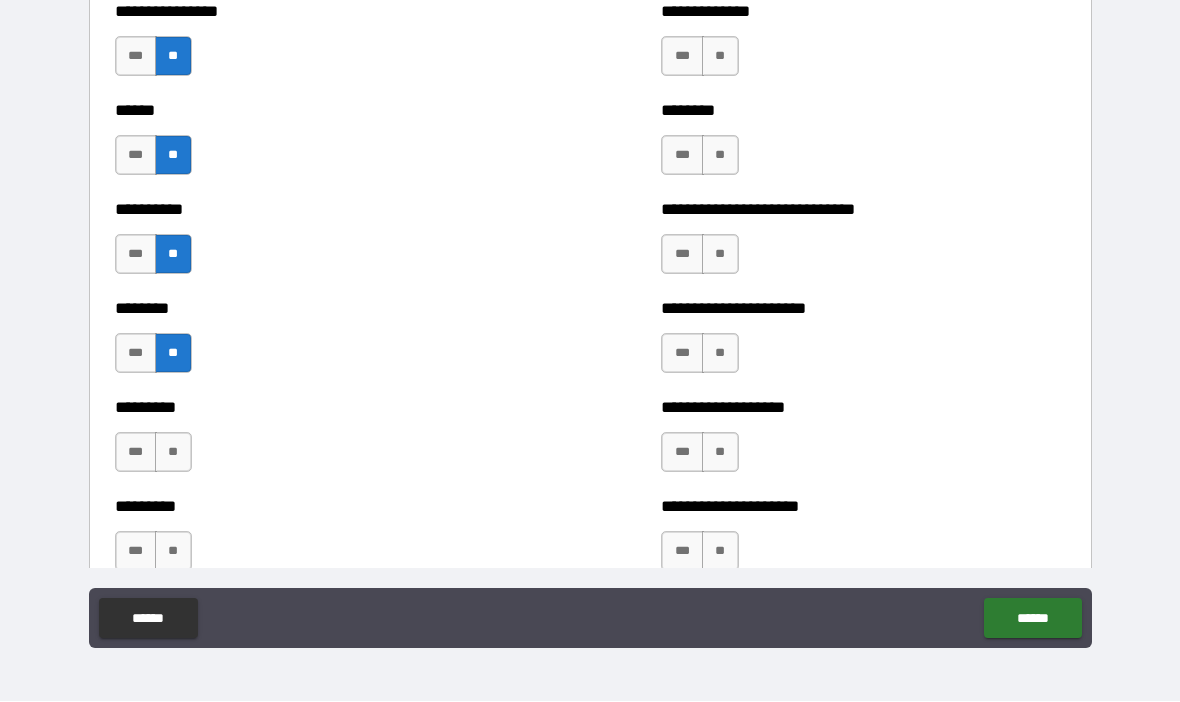 scroll, scrollTop: 6809, scrollLeft: 0, axis: vertical 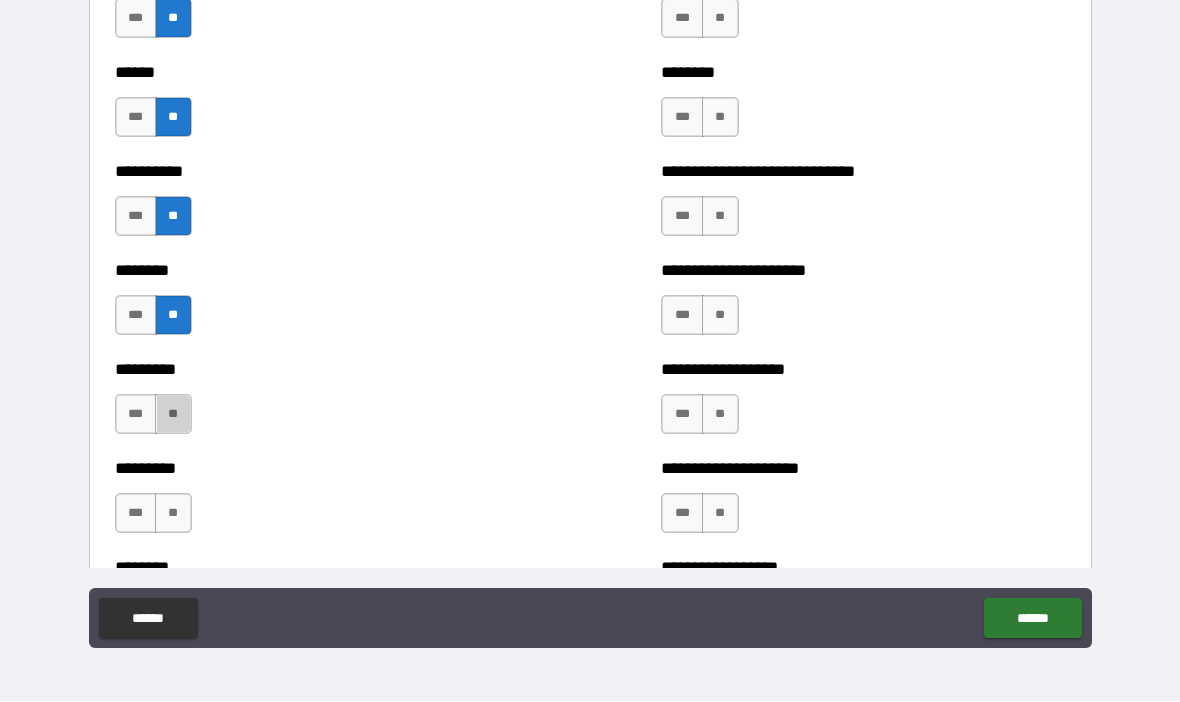click on "**" at bounding box center (173, 415) 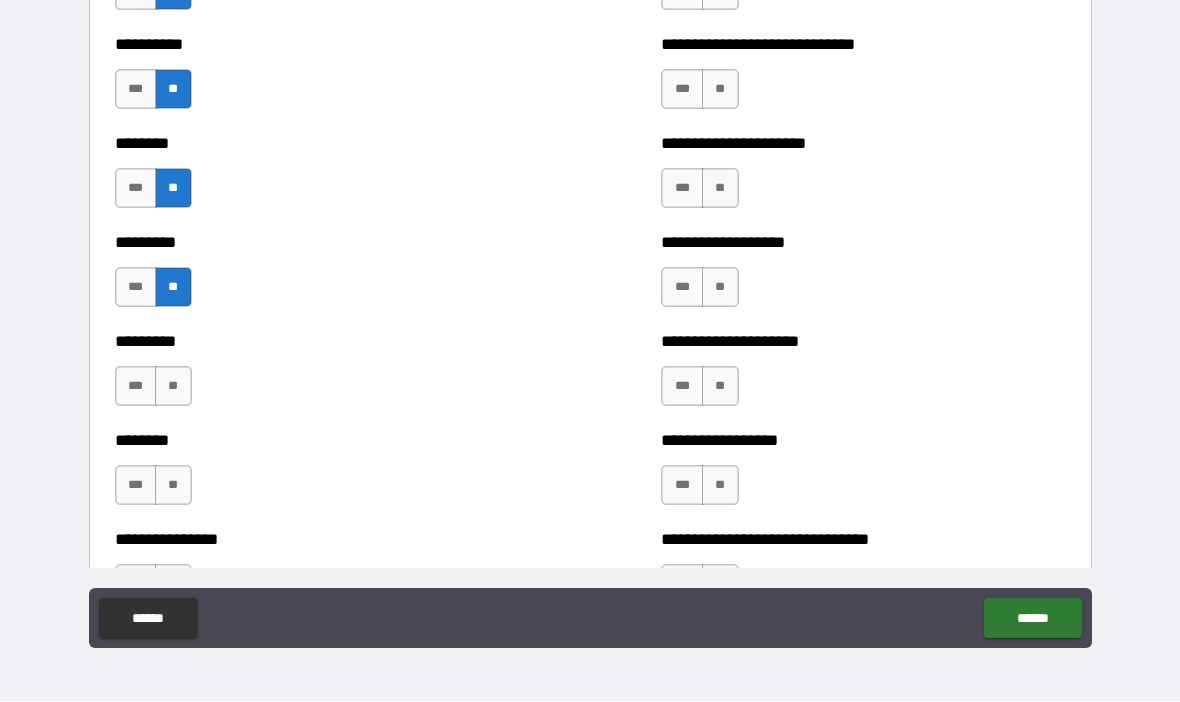 click on "***" at bounding box center [136, 387] 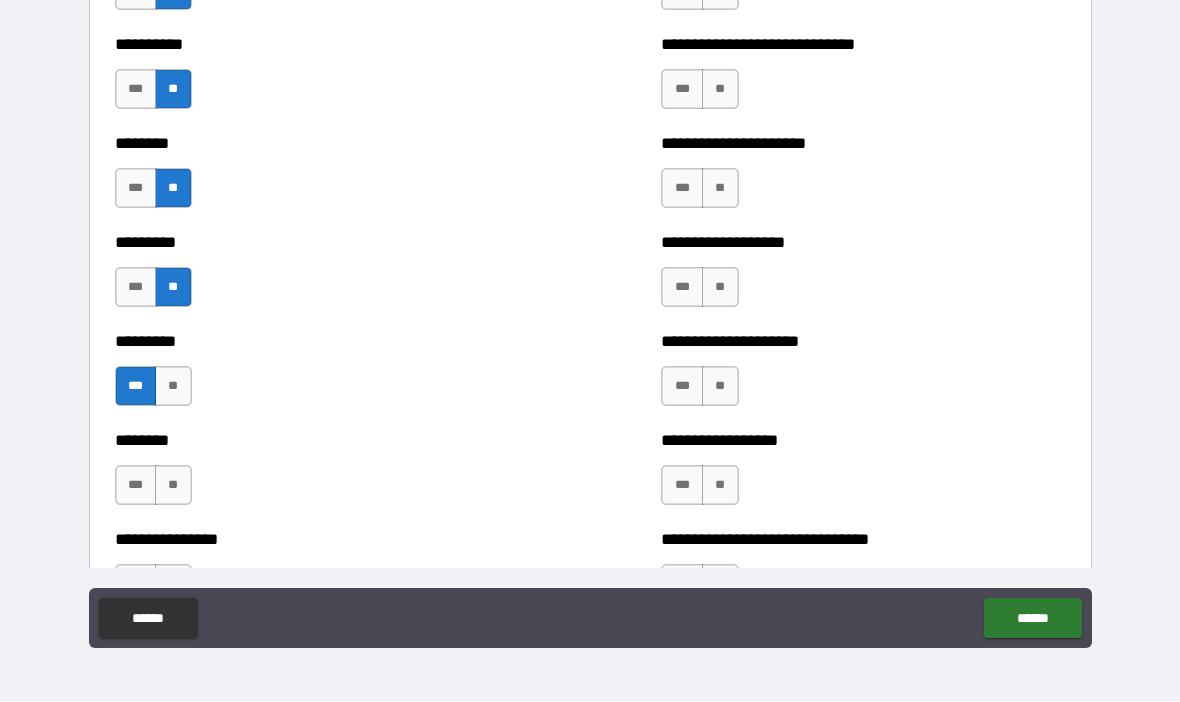 scroll, scrollTop: 6964, scrollLeft: 0, axis: vertical 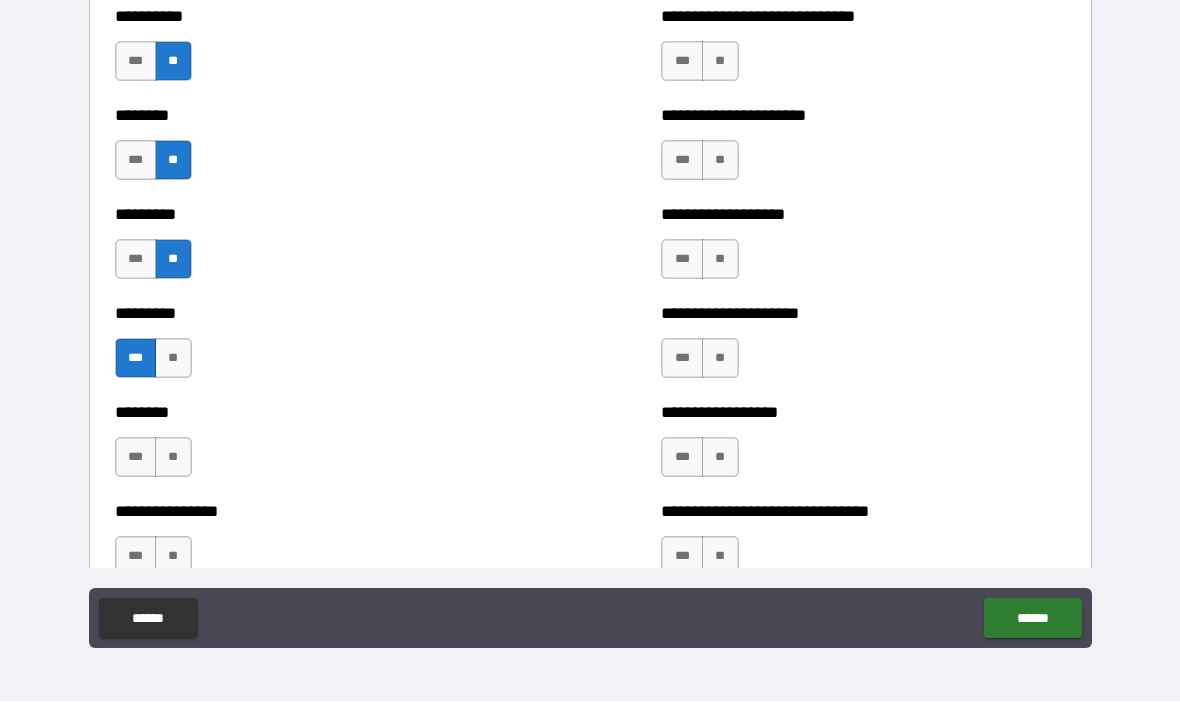 click on "**" at bounding box center (173, 458) 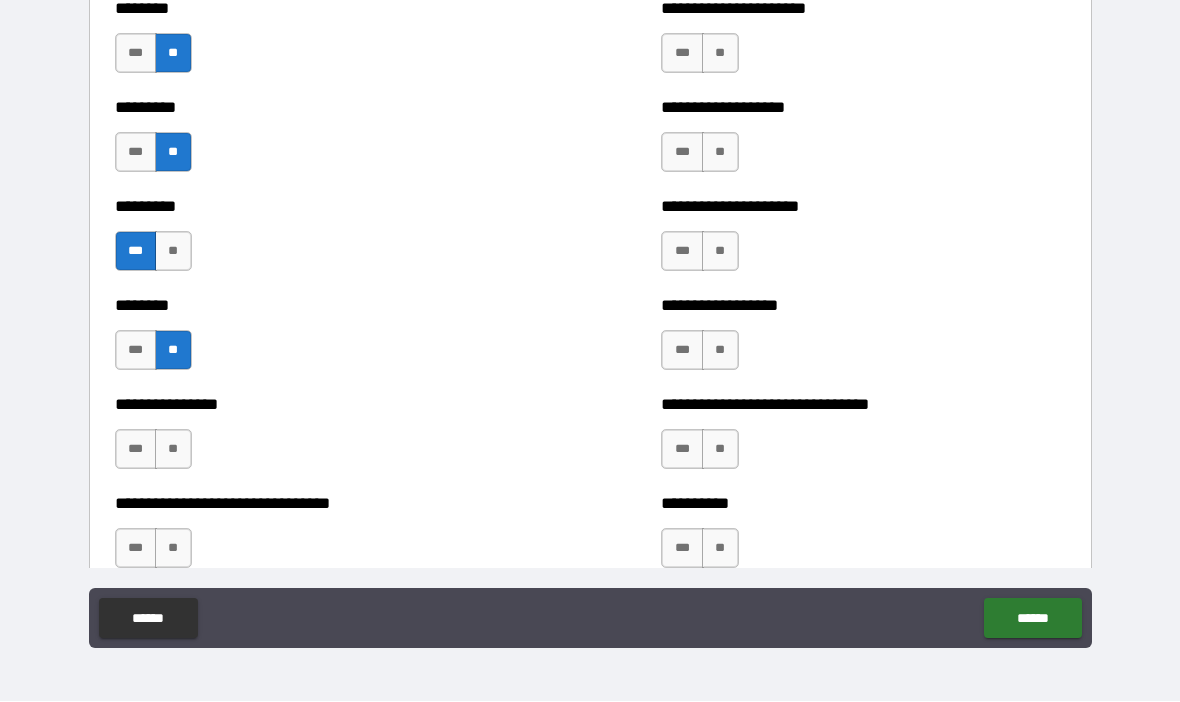 scroll, scrollTop: 7078, scrollLeft: 0, axis: vertical 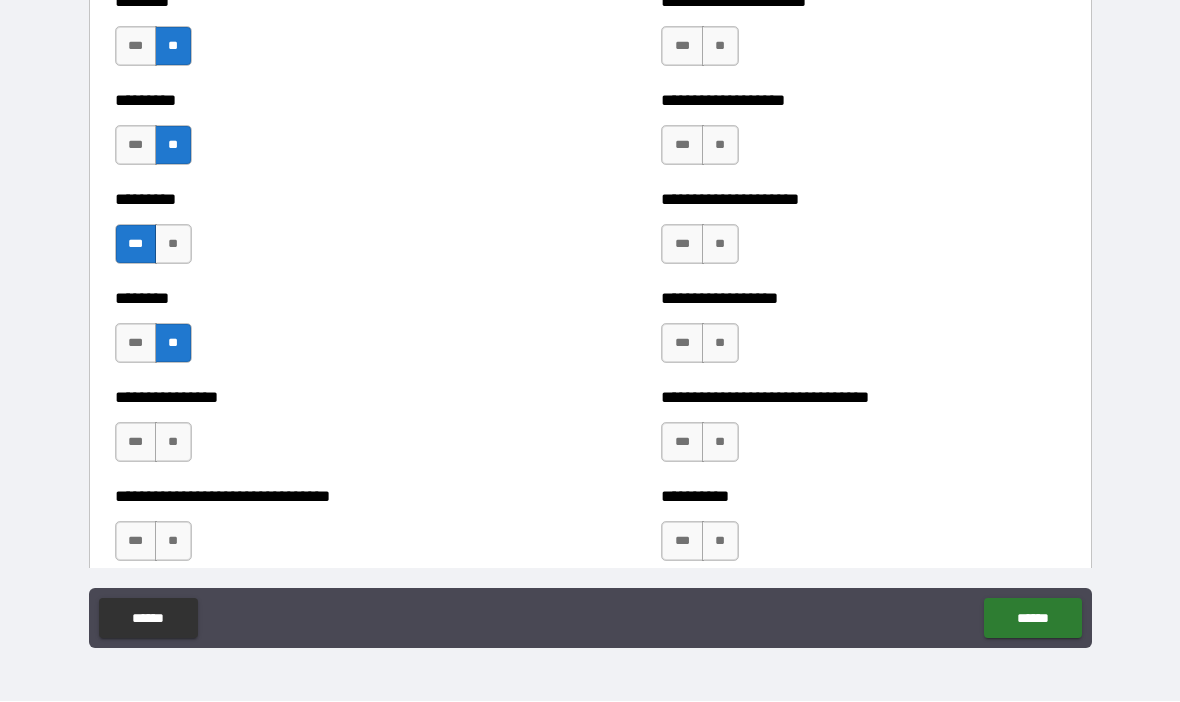 click on "**" at bounding box center [173, 443] 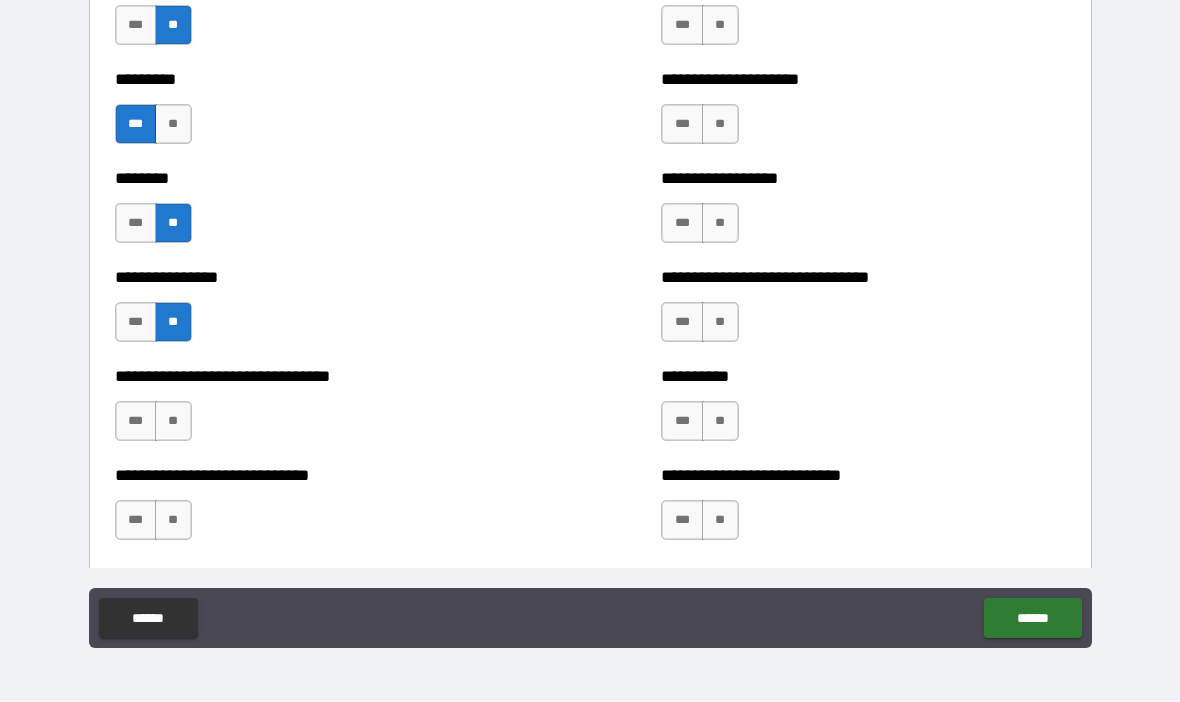 scroll, scrollTop: 7195, scrollLeft: 0, axis: vertical 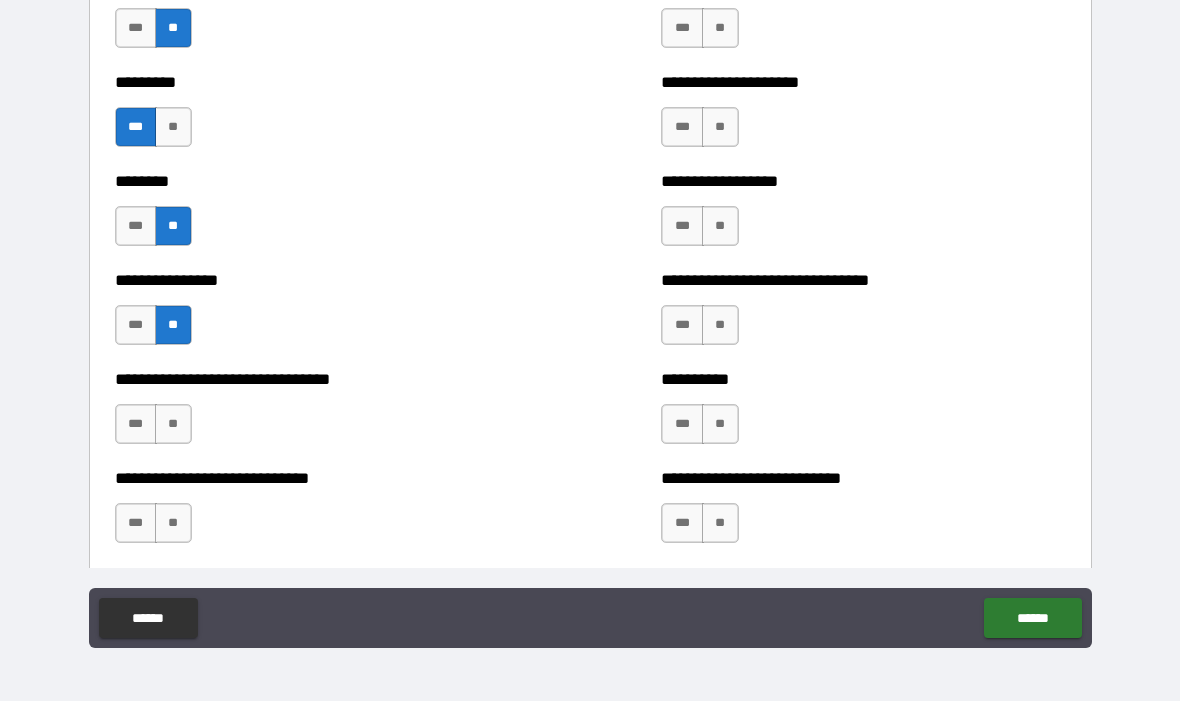 click on "**" at bounding box center [173, 425] 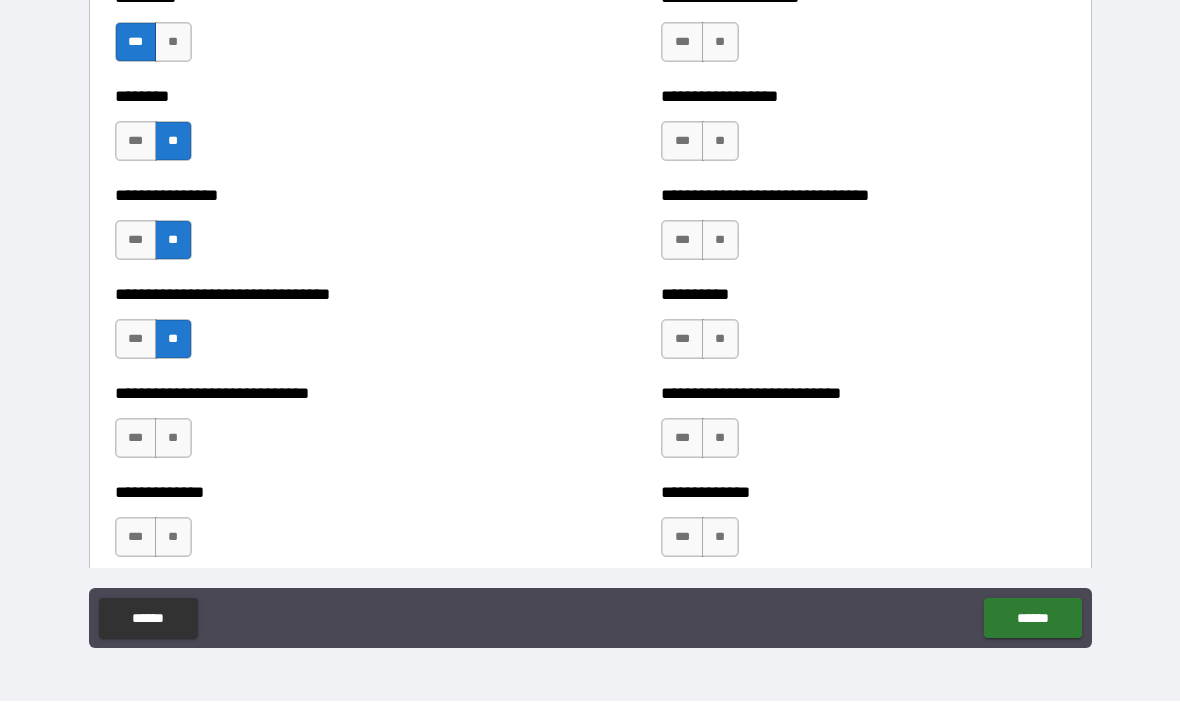 scroll, scrollTop: 7284, scrollLeft: 0, axis: vertical 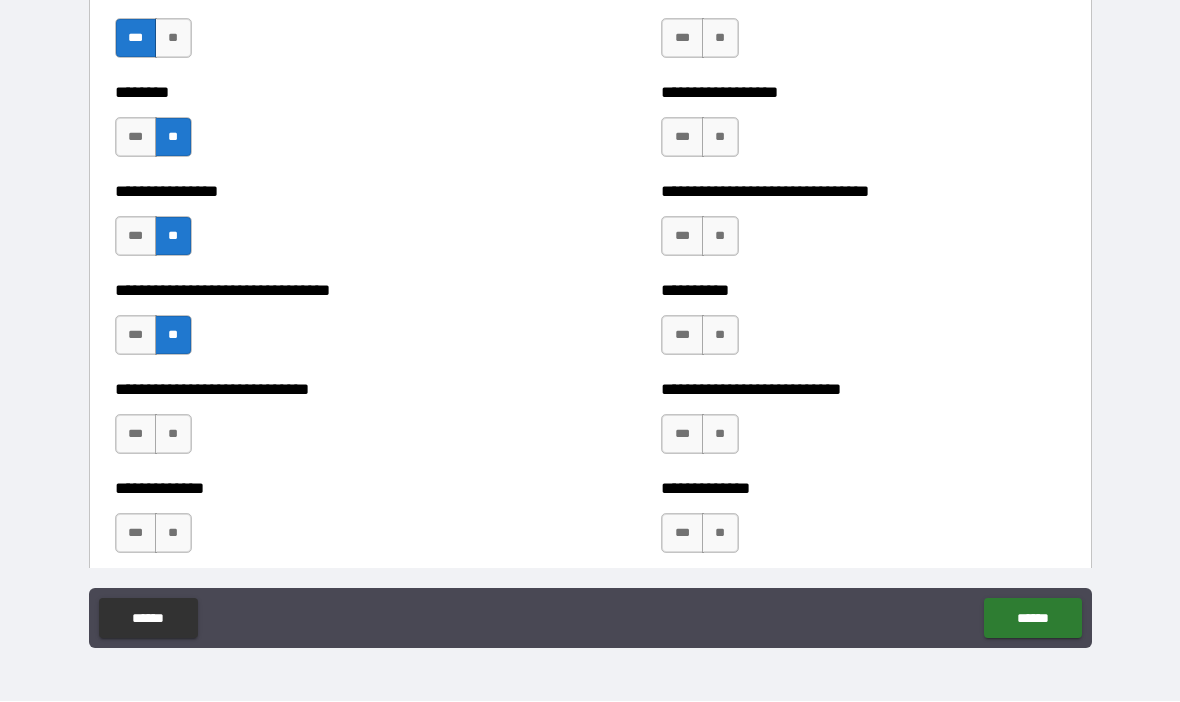 click on "**" at bounding box center (173, 435) 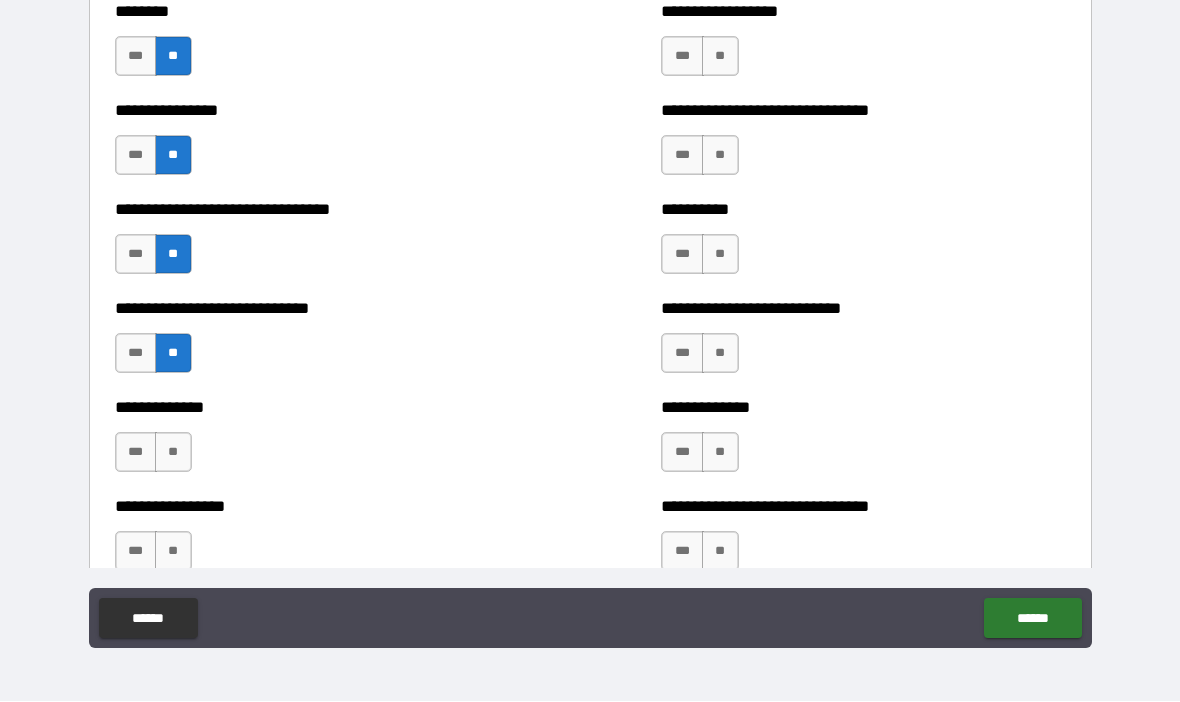 scroll, scrollTop: 7381, scrollLeft: 0, axis: vertical 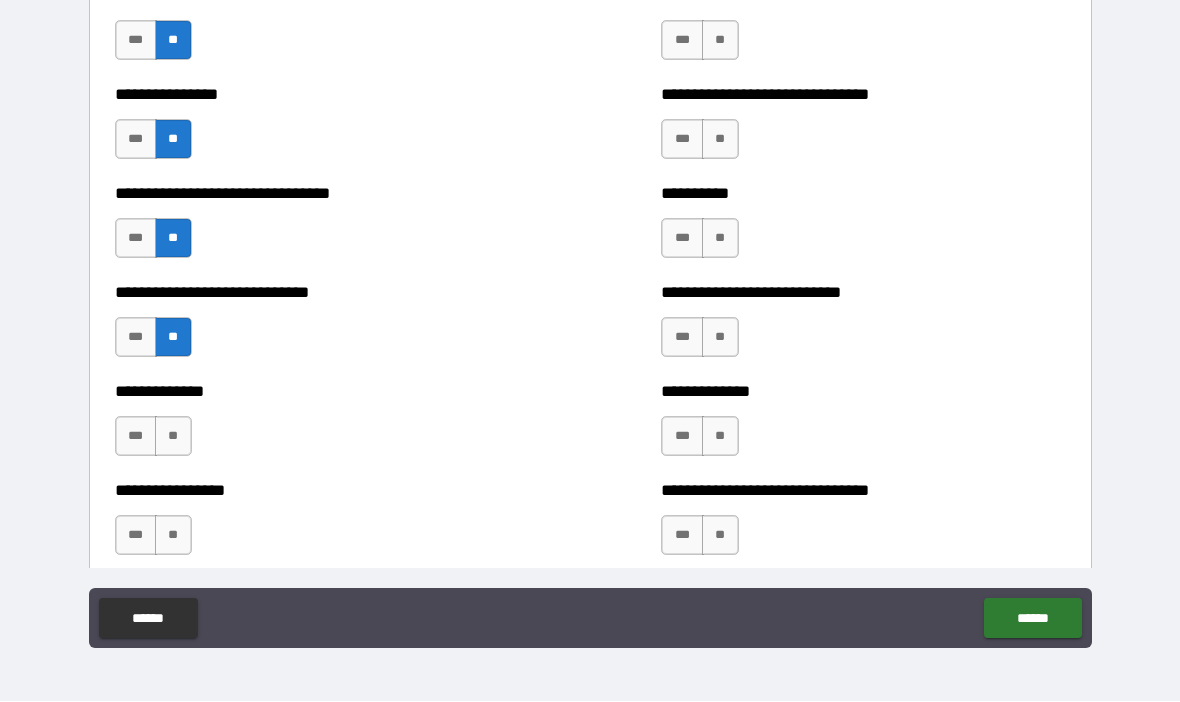 click on "**" at bounding box center [173, 437] 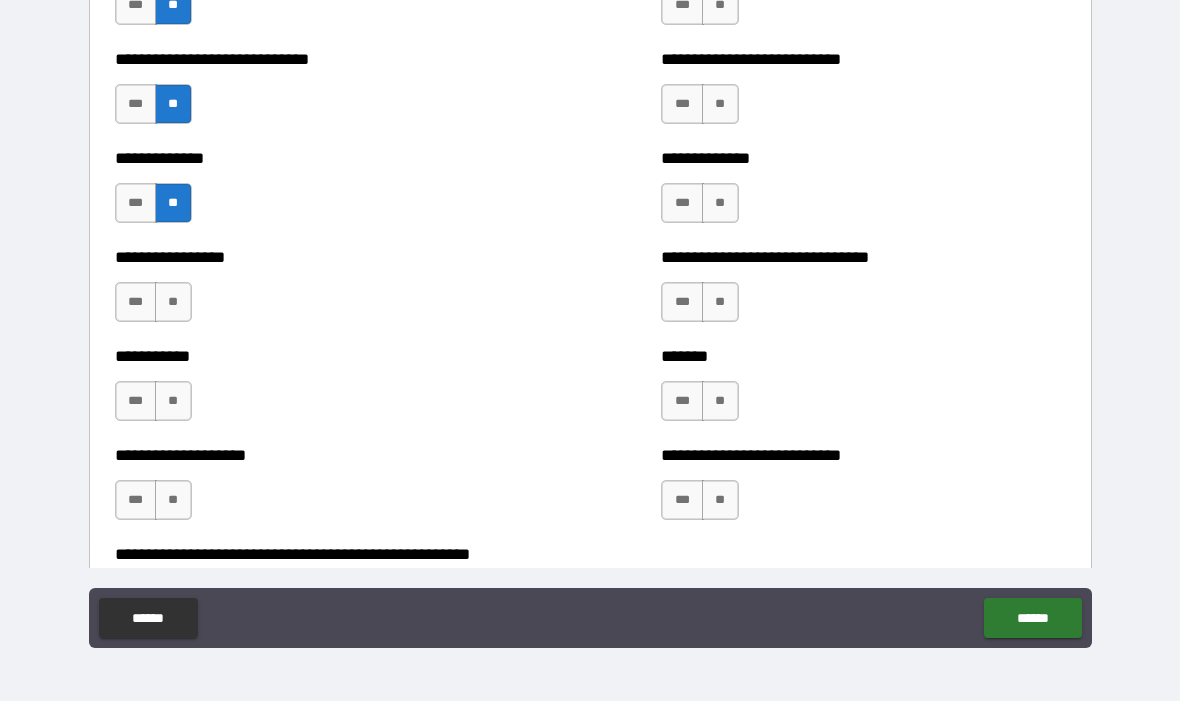 scroll, scrollTop: 7634, scrollLeft: 0, axis: vertical 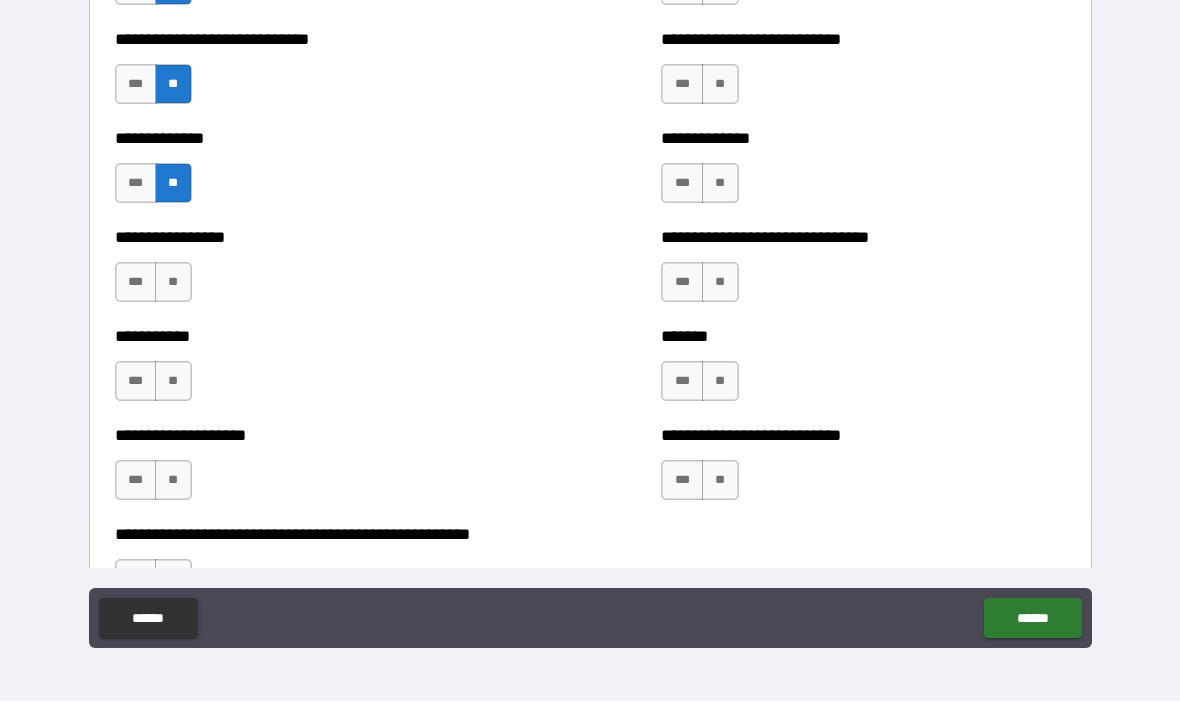 click on "**" at bounding box center (173, 283) 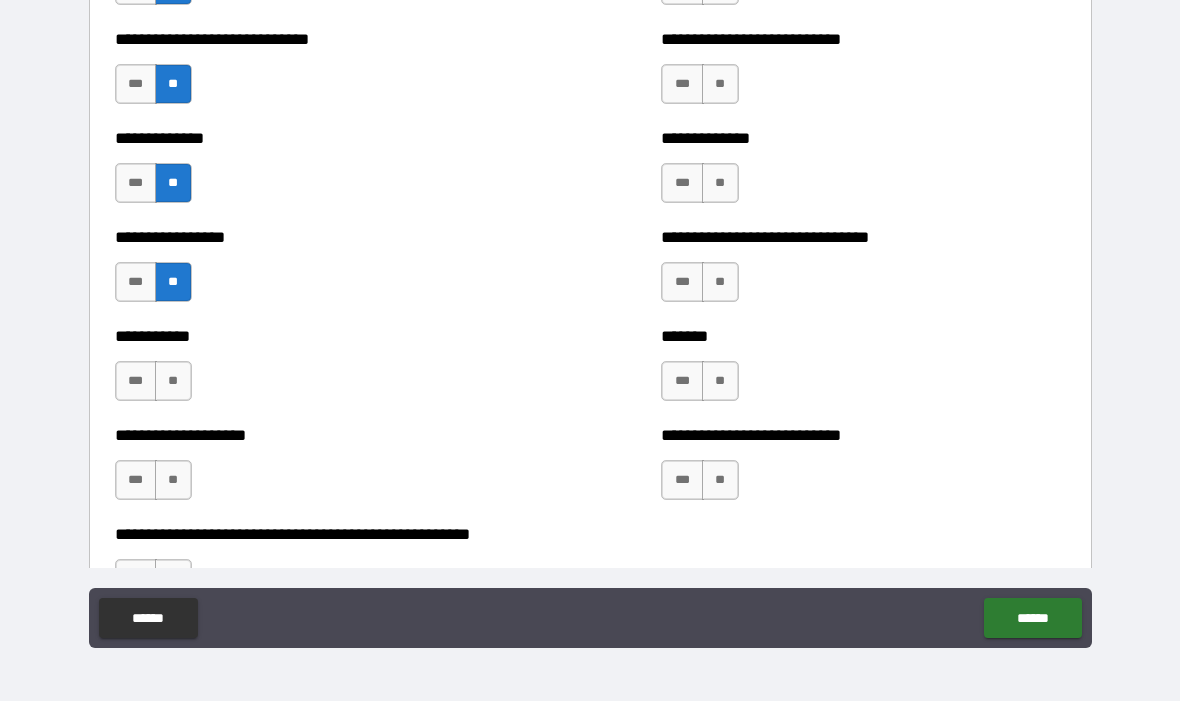 click on "**" at bounding box center [173, 382] 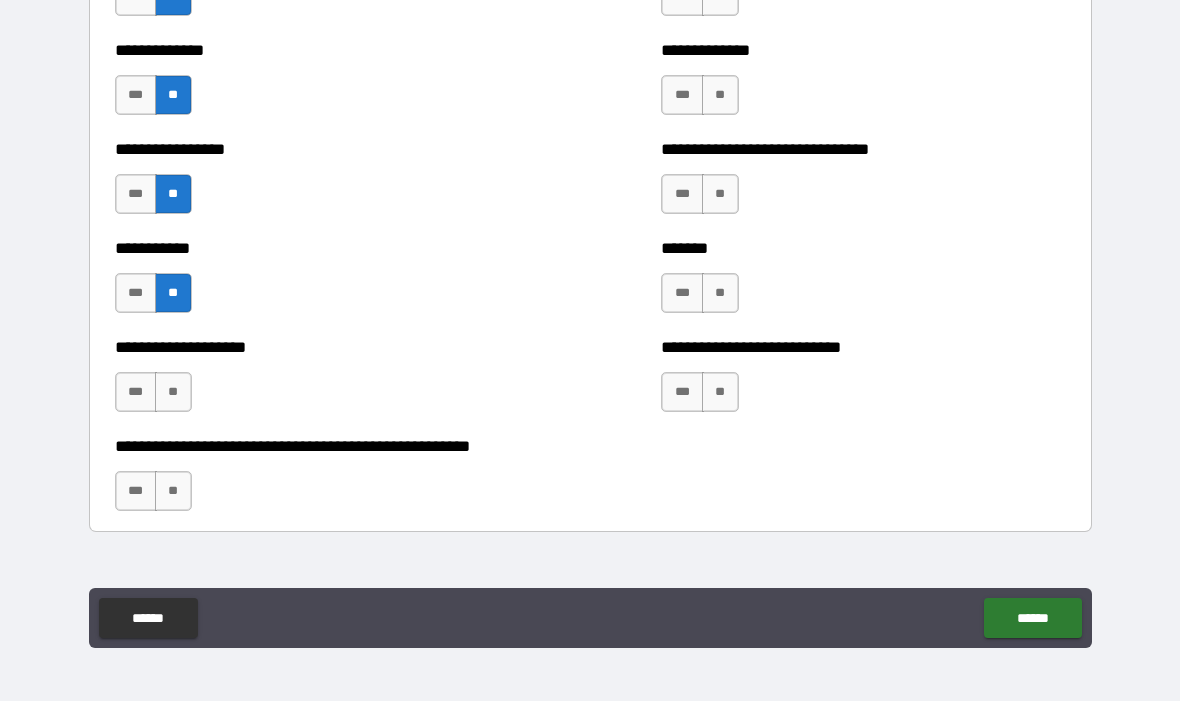 scroll, scrollTop: 7723, scrollLeft: 0, axis: vertical 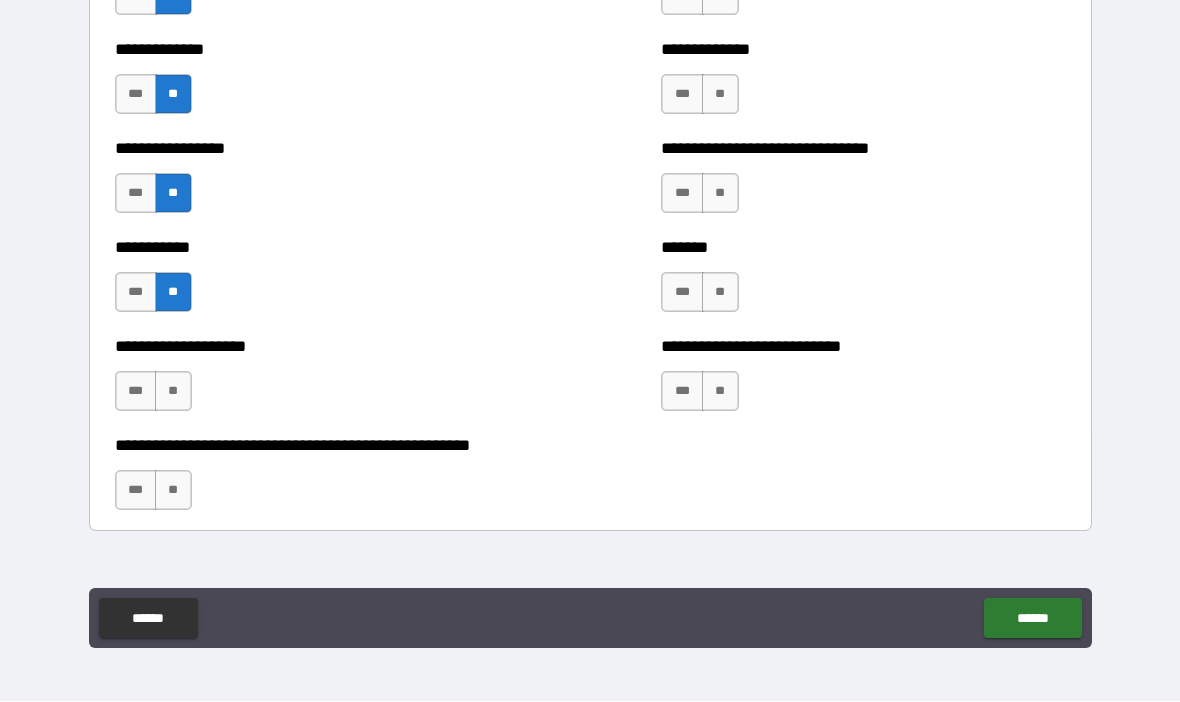 click on "**" at bounding box center [173, 392] 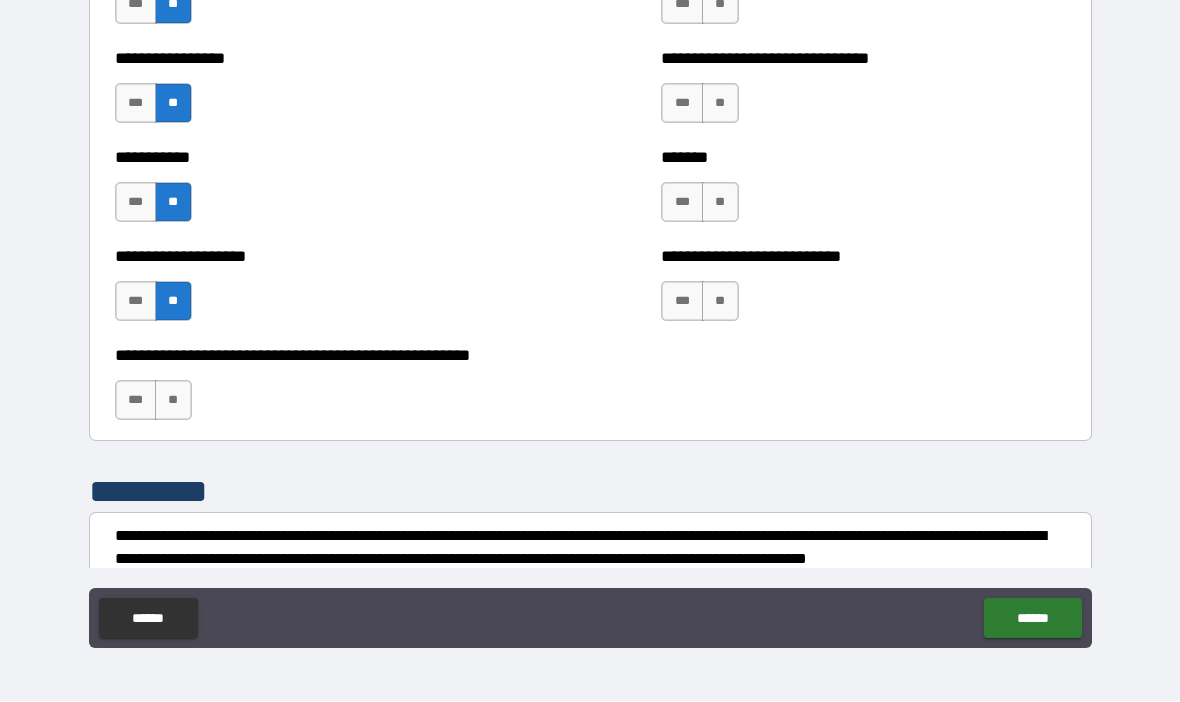 scroll, scrollTop: 7831, scrollLeft: 0, axis: vertical 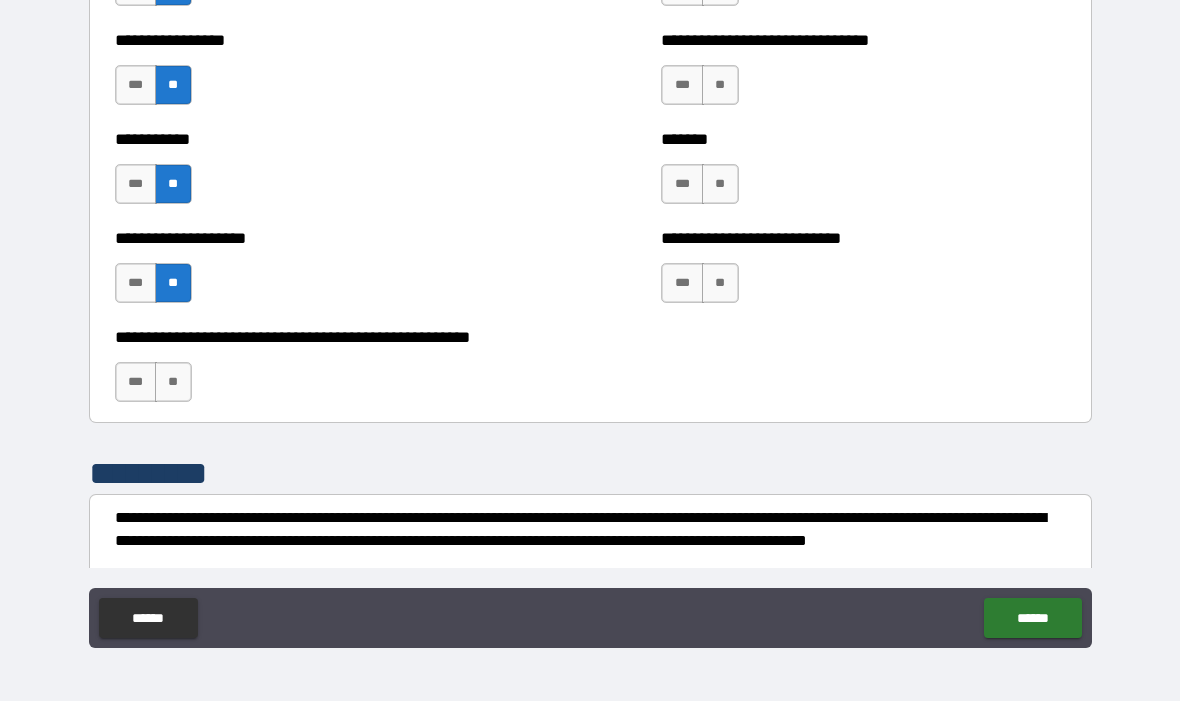 click on "**" at bounding box center (173, 383) 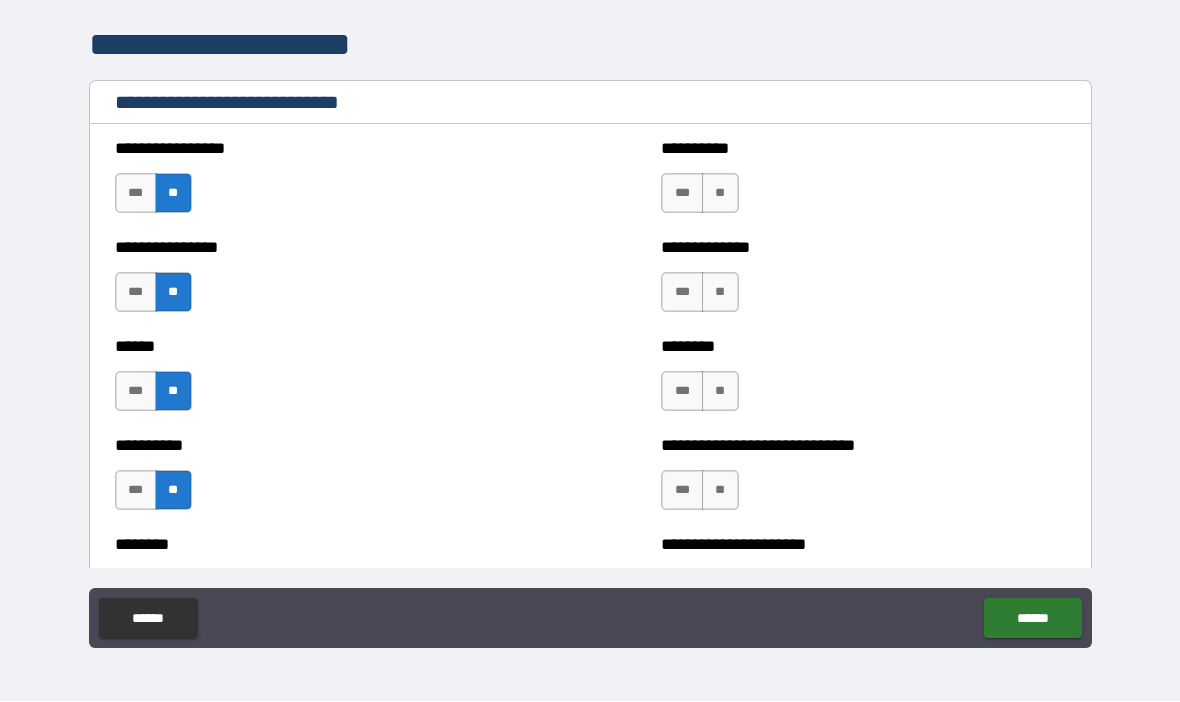 scroll, scrollTop: 6538, scrollLeft: 0, axis: vertical 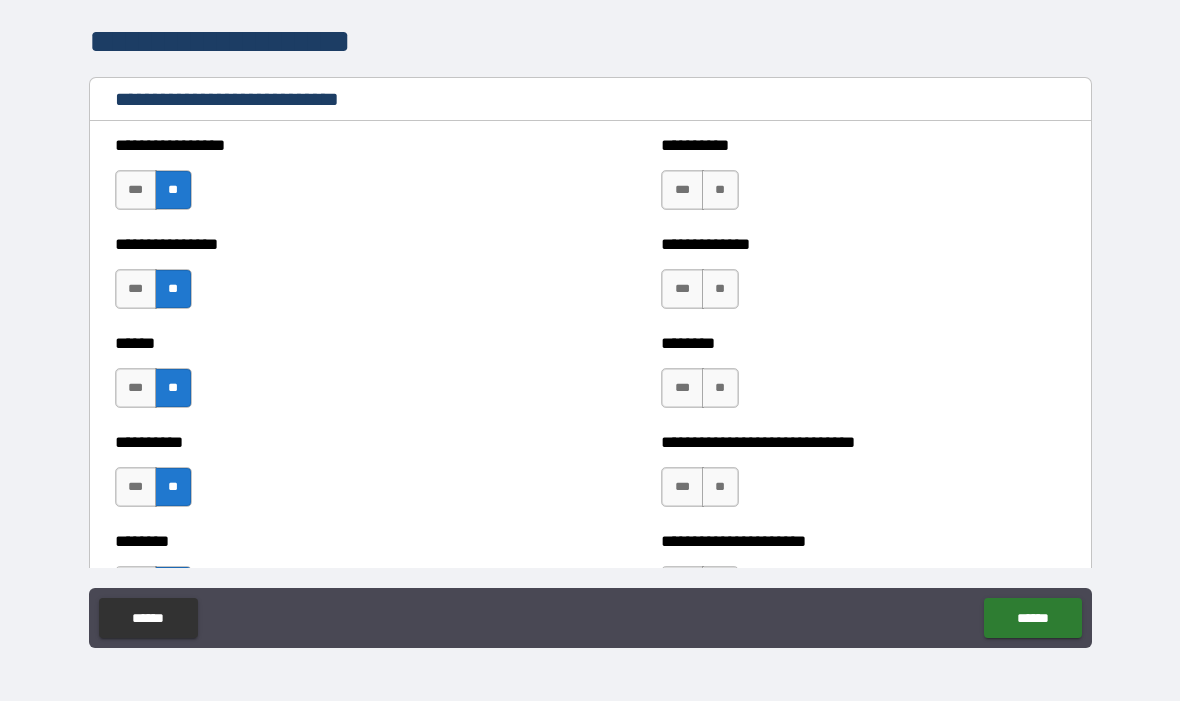 click on "**" at bounding box center [720, 191] 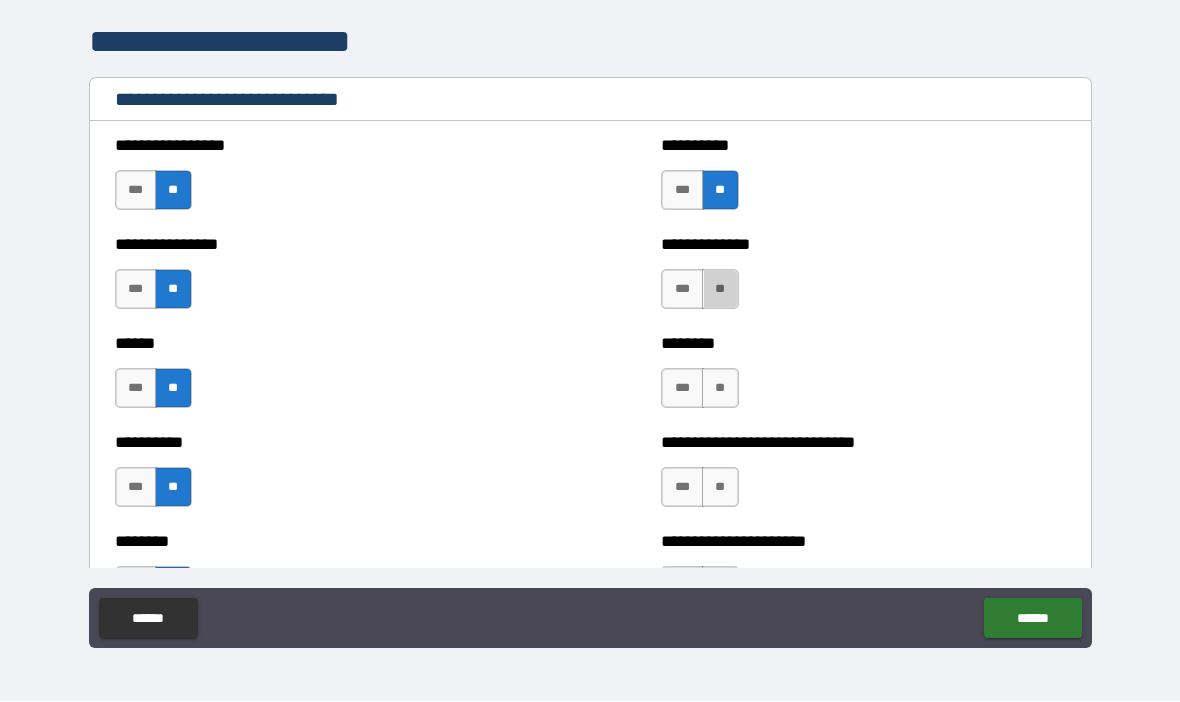 click on "**" at bounding box center (720, 290) 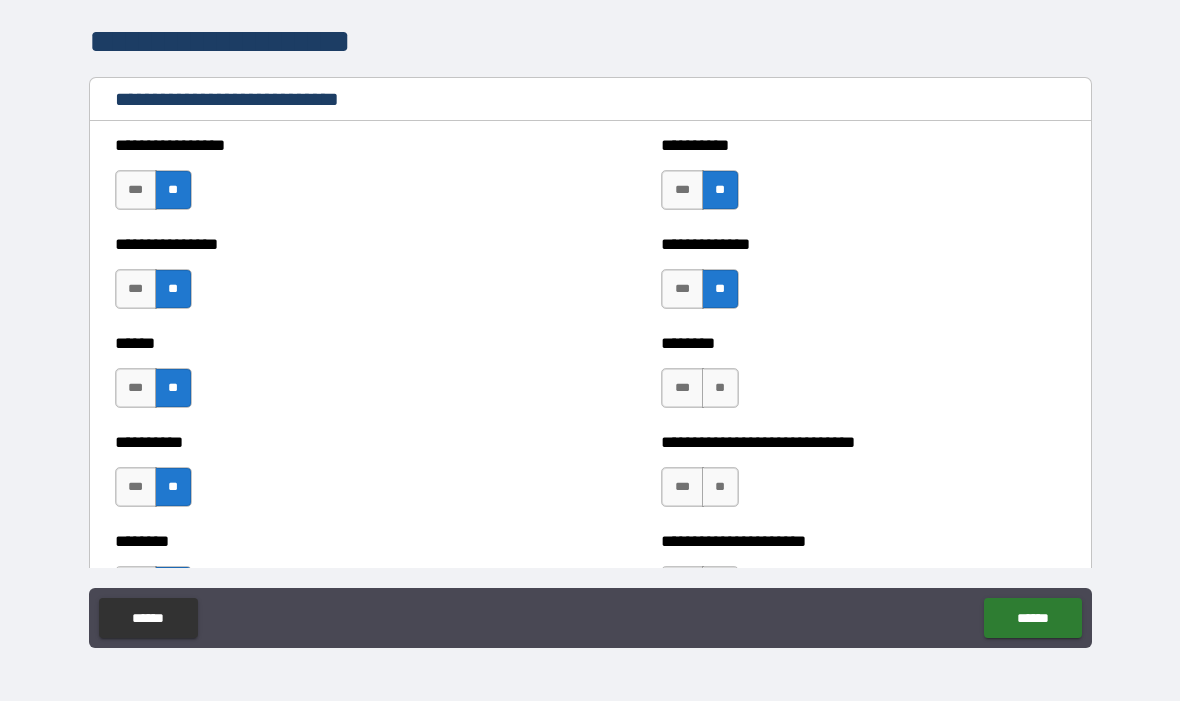 click on "**" at bounding box center (720, 389) 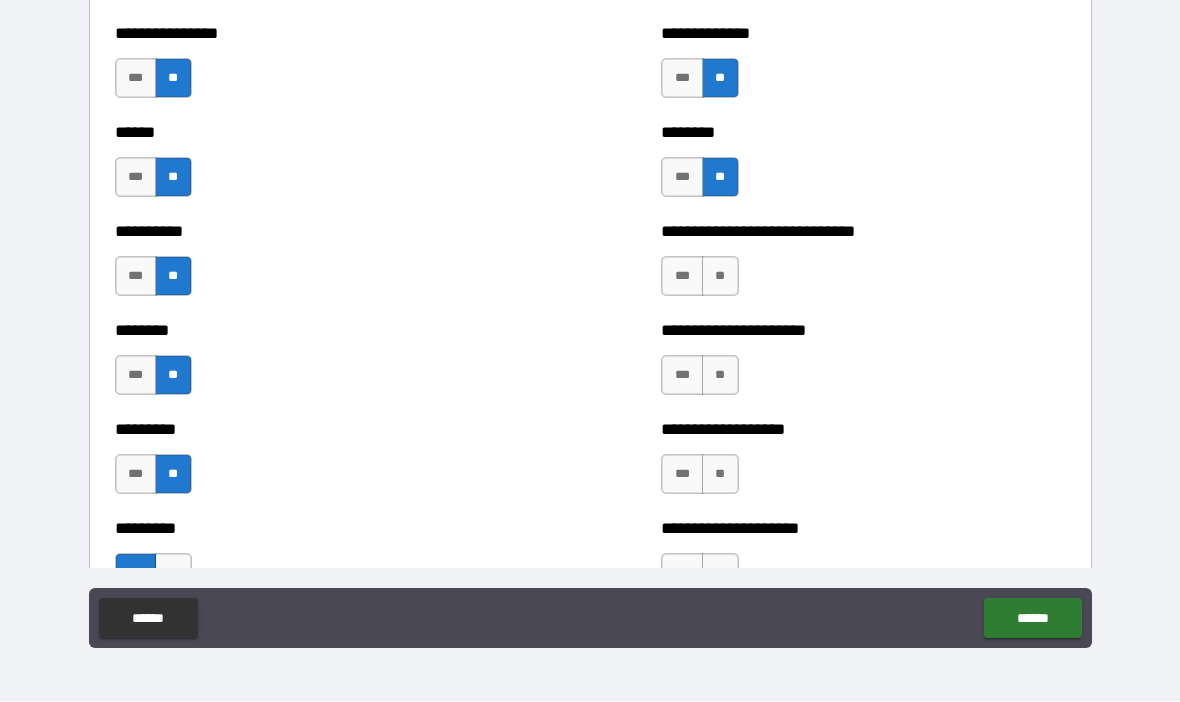 scroll, scrollTop: 6756, scrollLeft: 0, axis: vertical 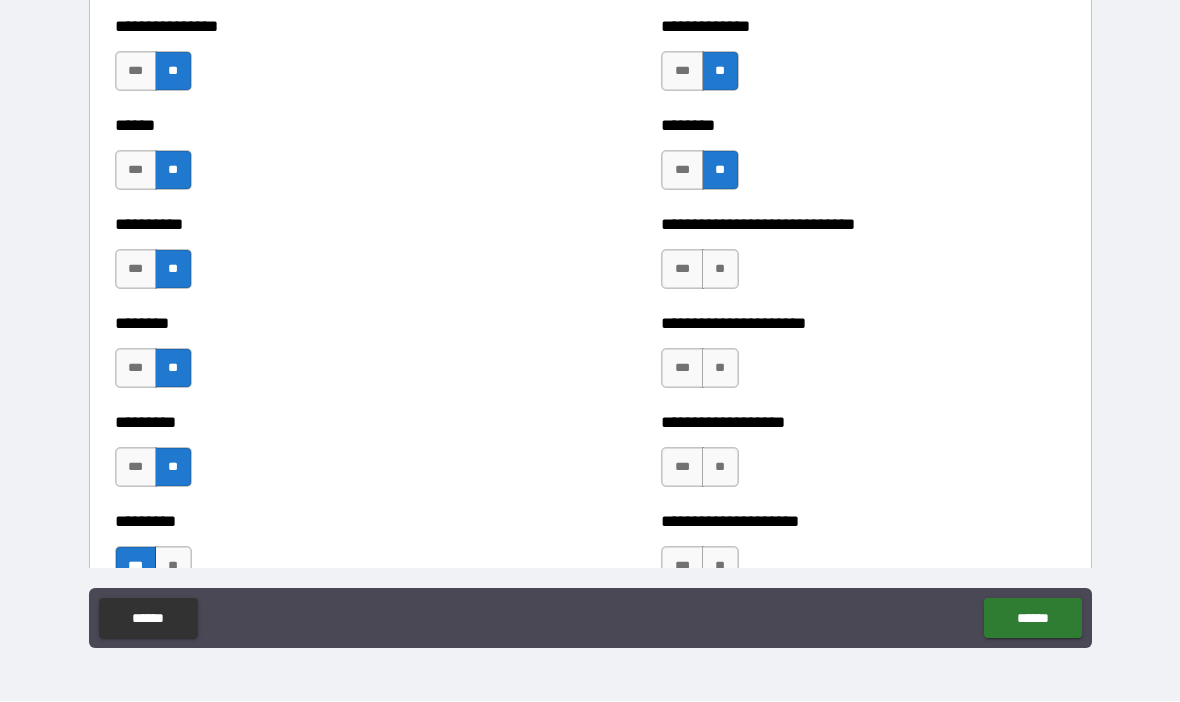 click on "**" at bounding box center [720, 369] 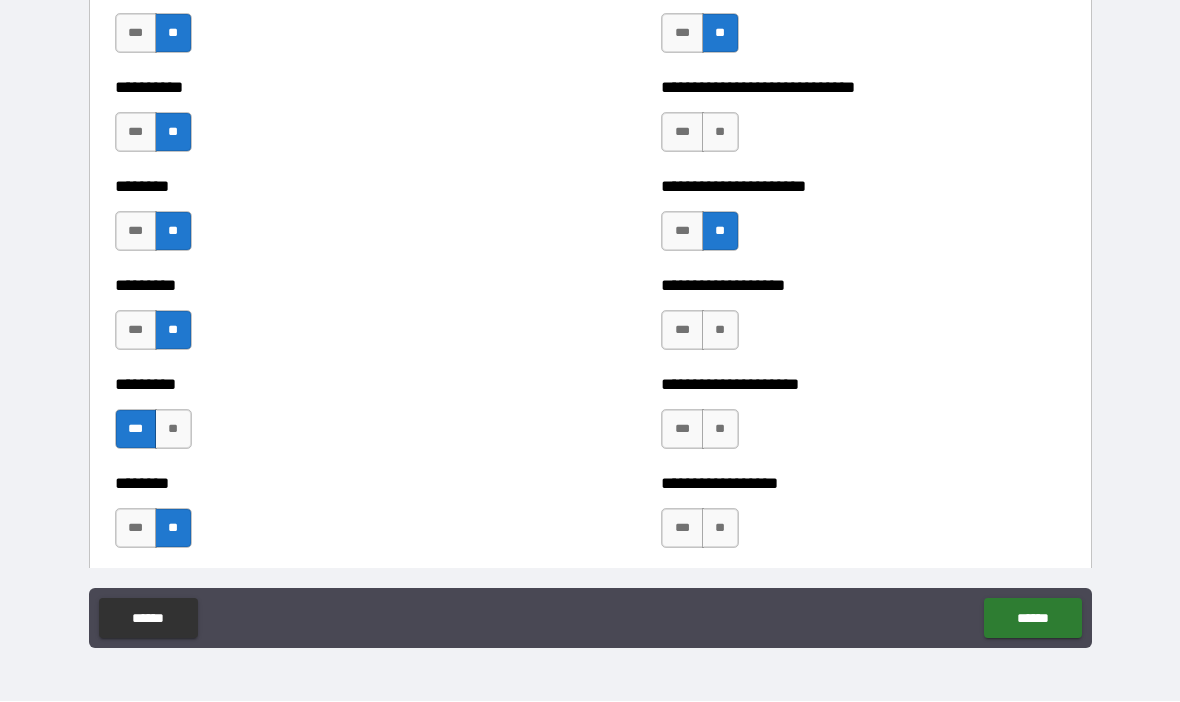 scroll, scrollTop: 6896, scrollLeft: 0, axis: vertical 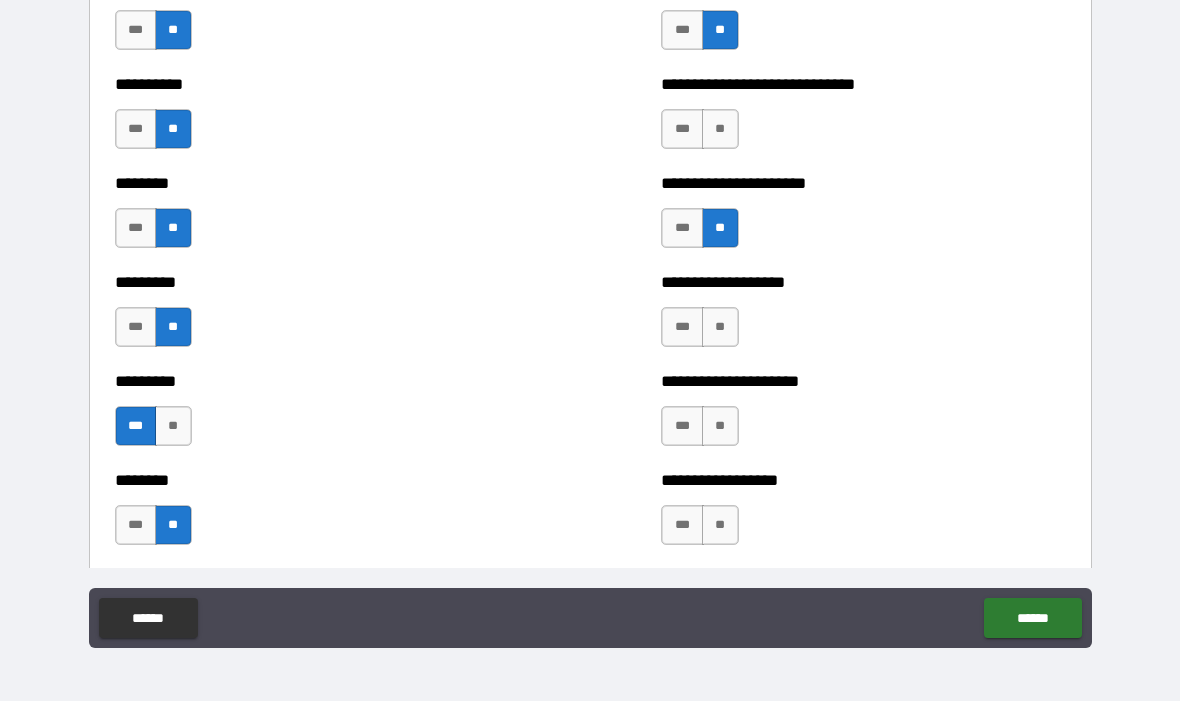 click on "***" at bounding box center [682, 328] 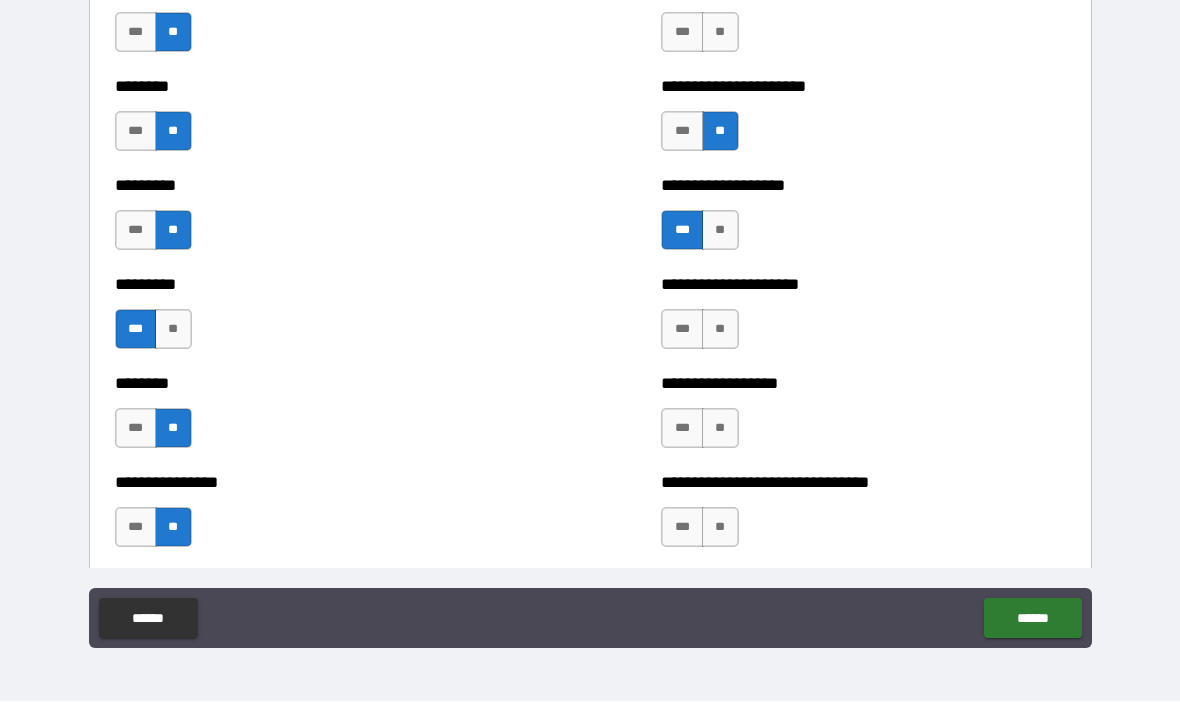 scroll, scrollTop: 6997, scrollLeft: 0, axis: vertical 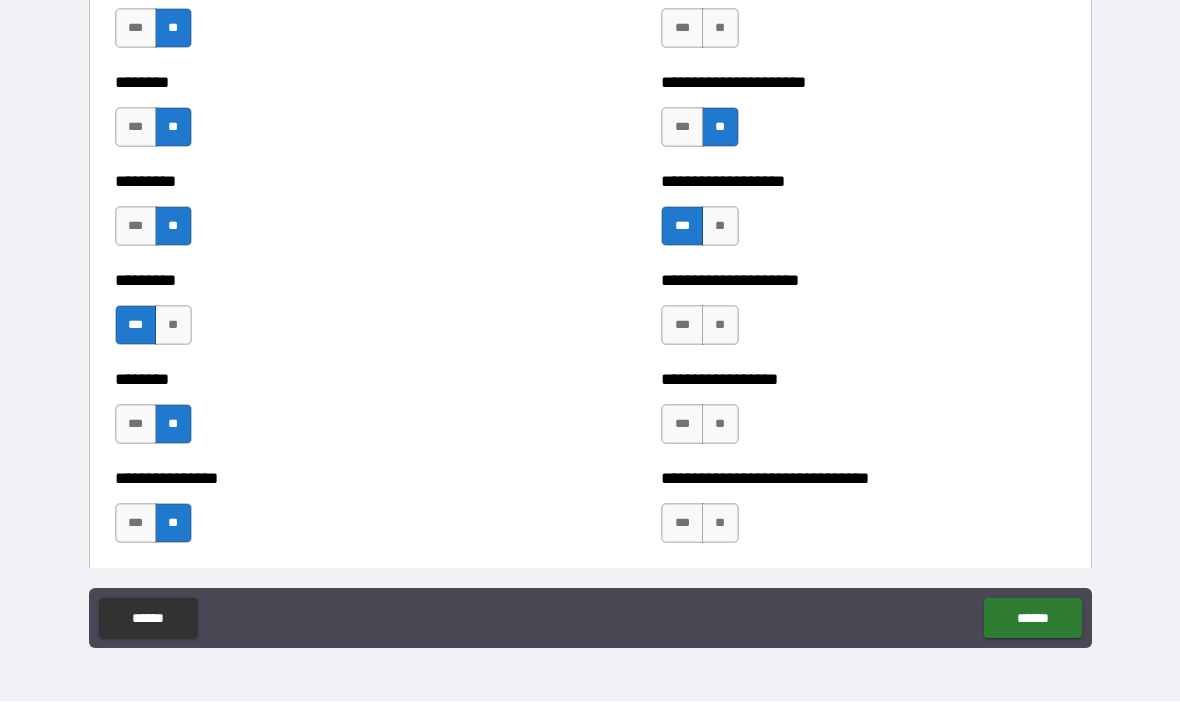 click on "**" at bounding box center [720, 326] 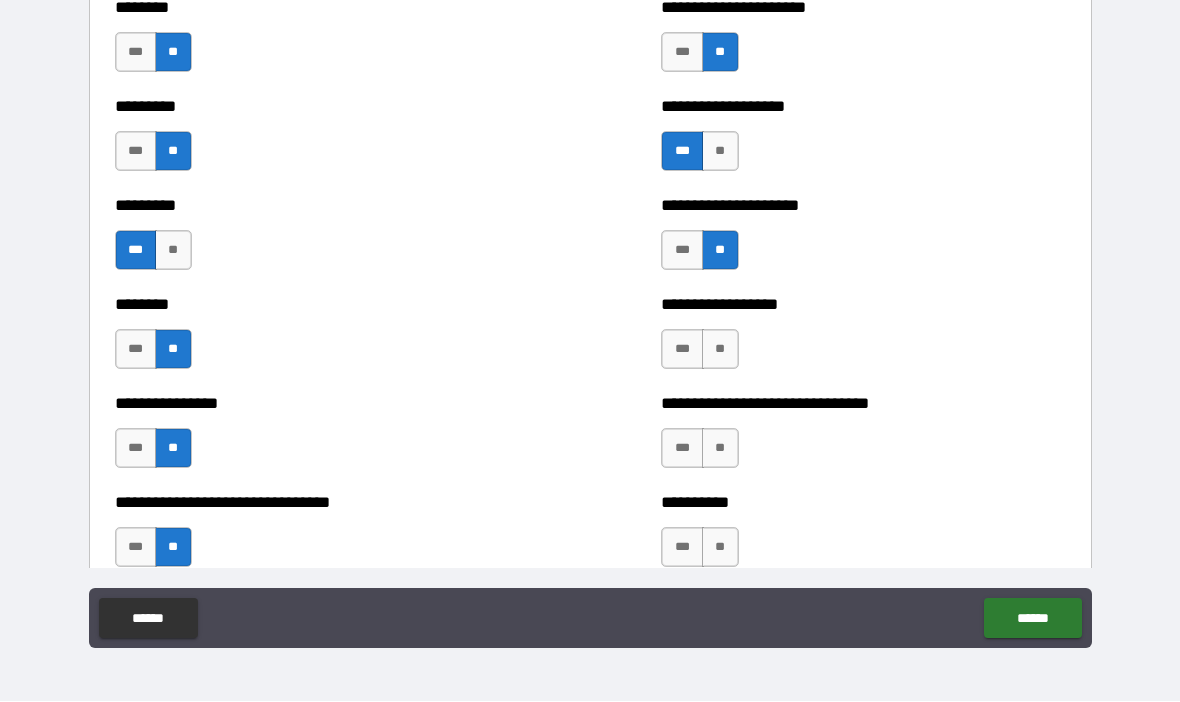 scroll, scrollTop: 7089, scrollLeft: 0, axis: vertical 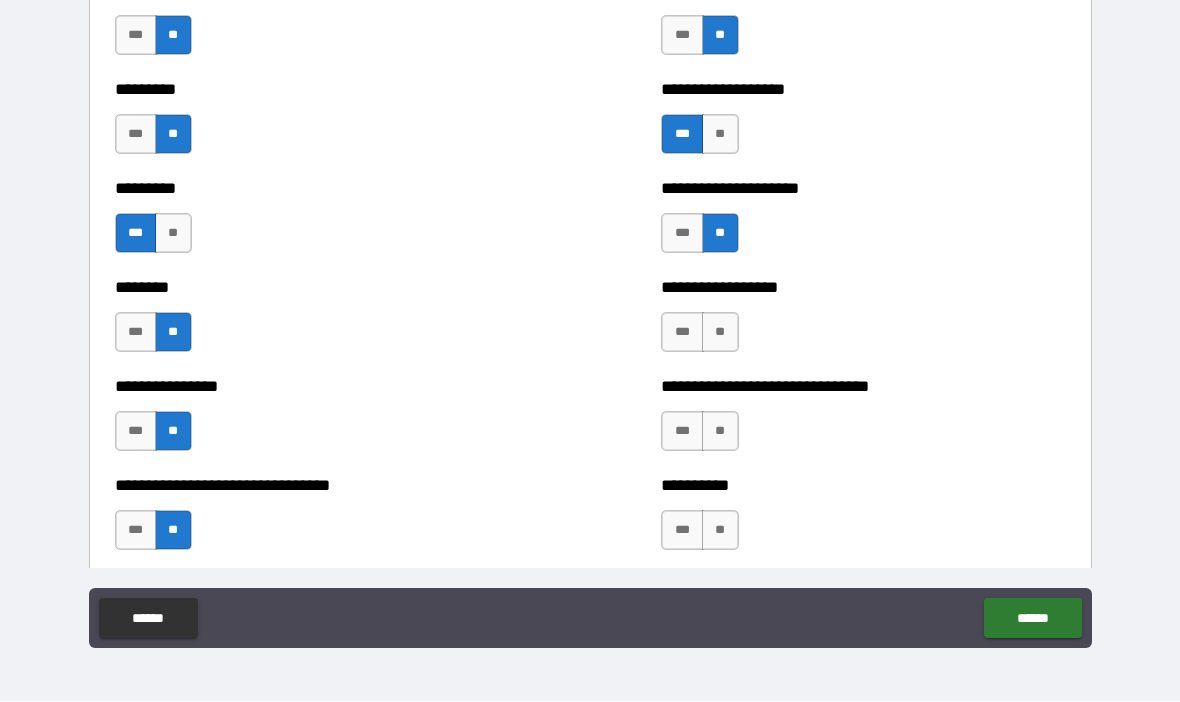click on "**" at bounding box center (720, 333) 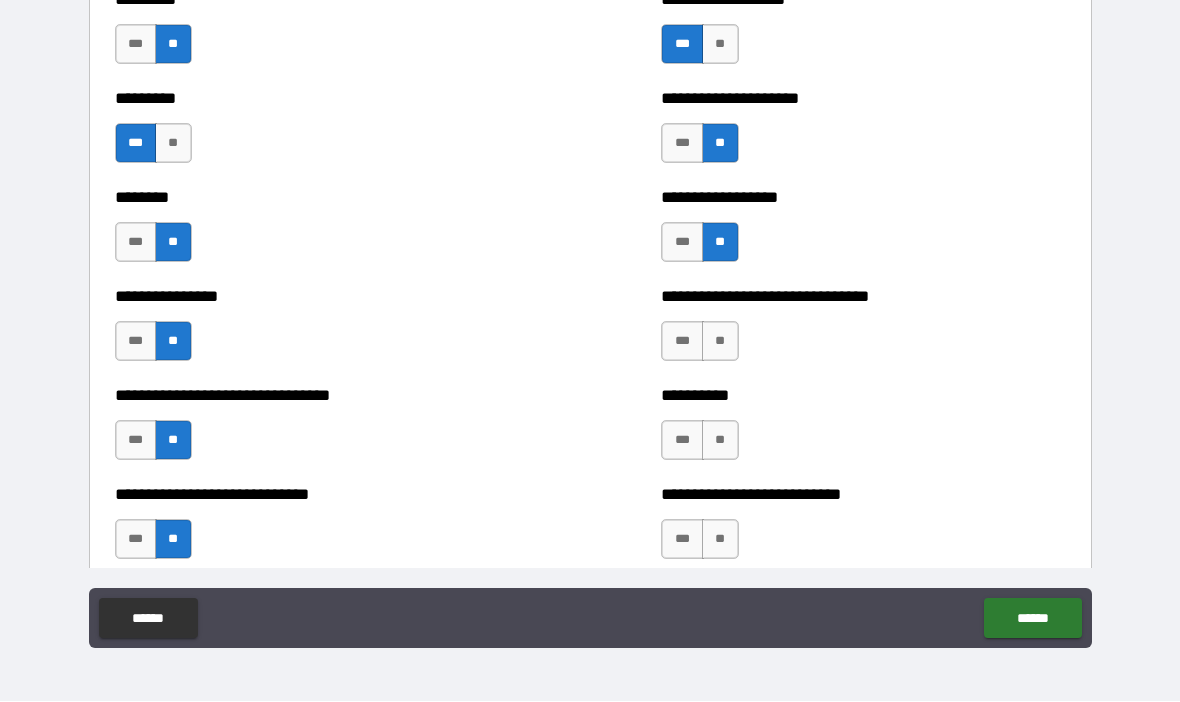 click on "**" at bounding box center [720, 342] 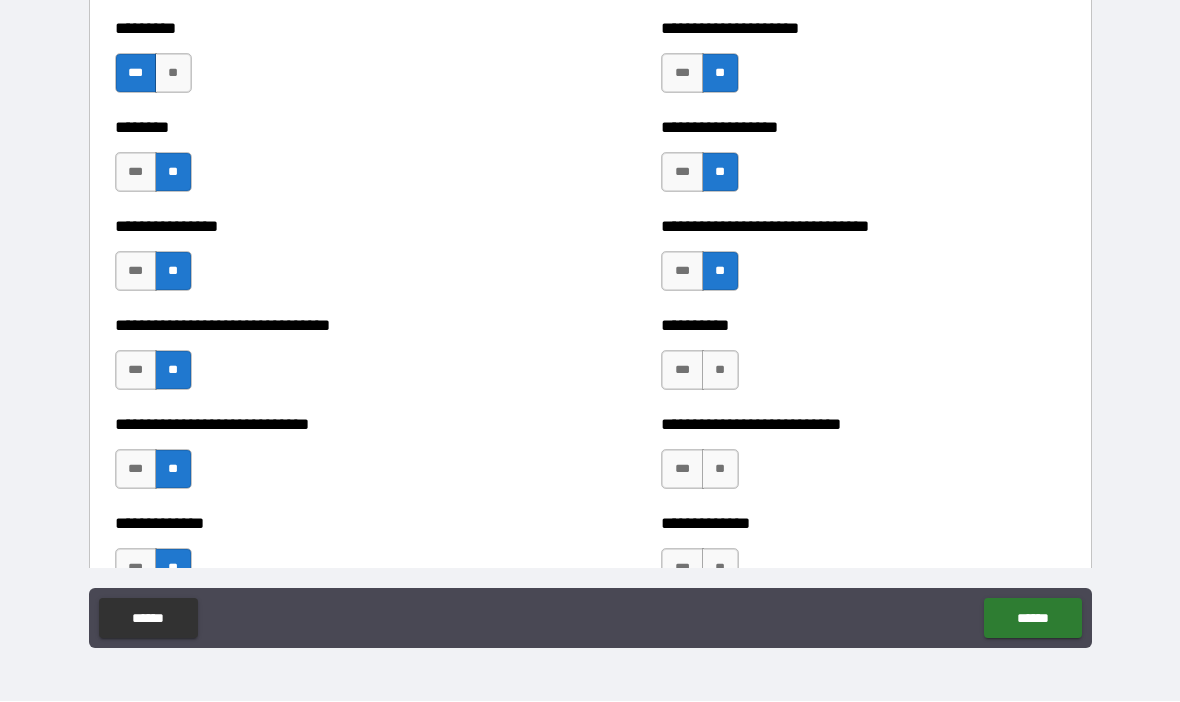 scroll, scrollTop: 7268, scrollLeft: 0, axis: vertical 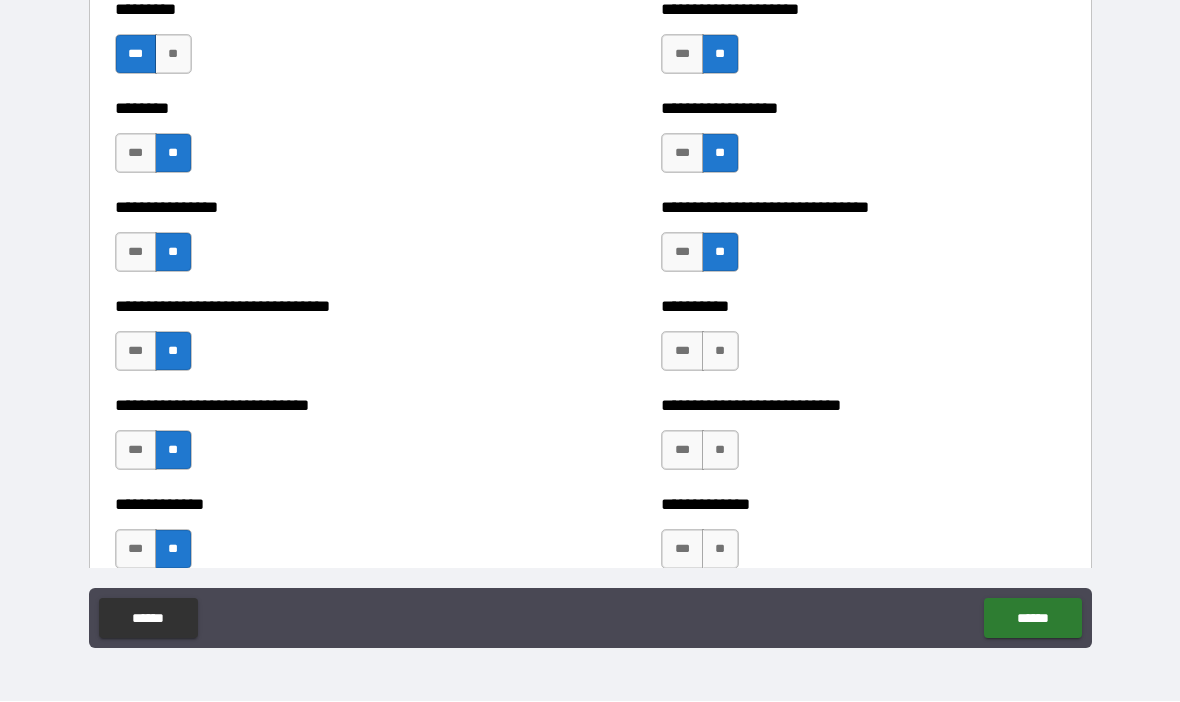 click on "**" at bounding box center [720, 352] 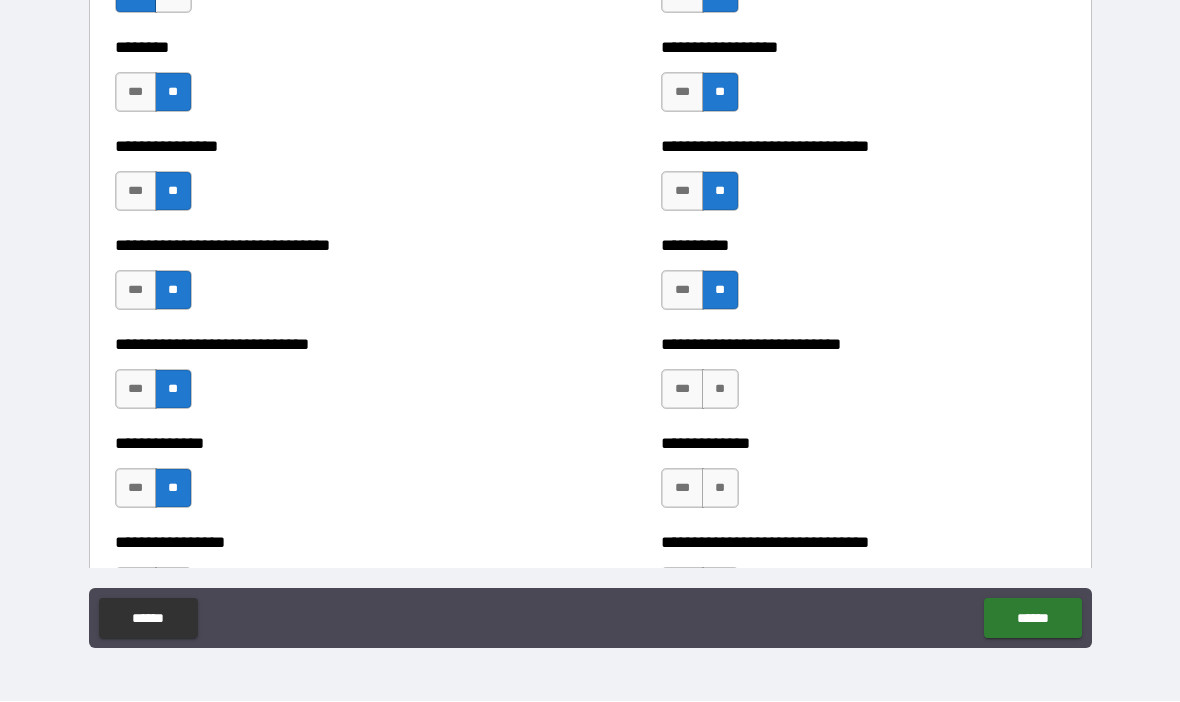 scroll, scrollTop: 7353, scrollLeft: 0, axis: vertical 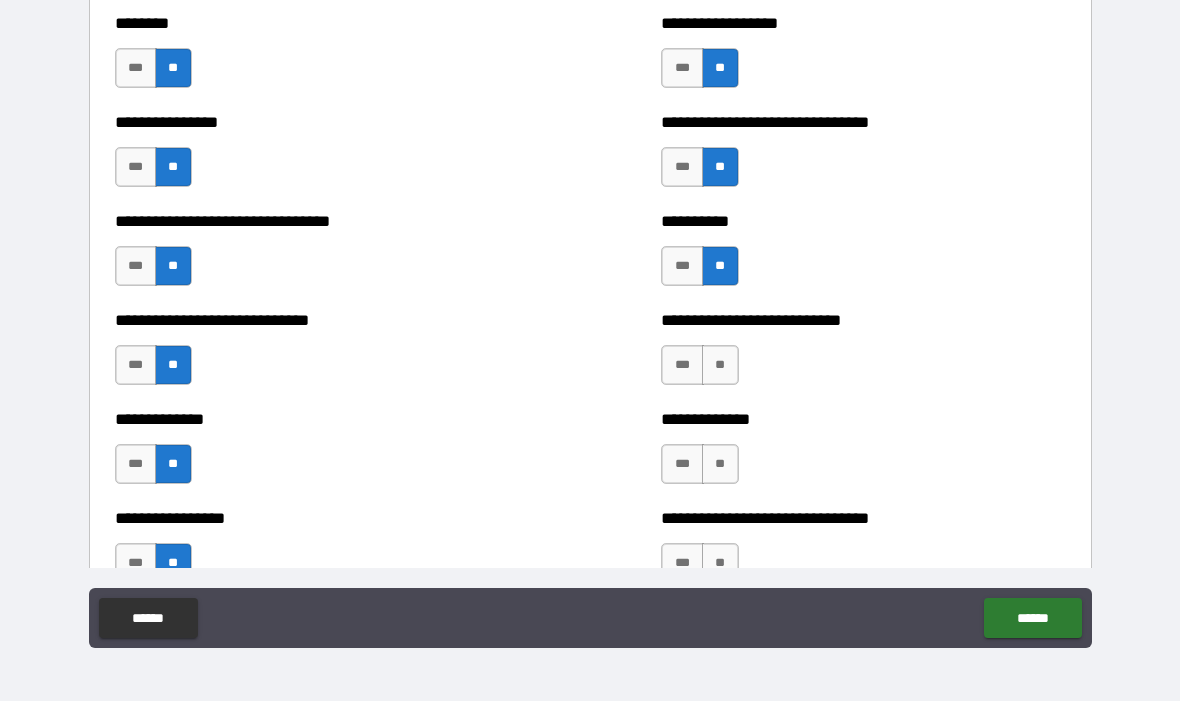 click on "**" at bounding box center (720, 366) 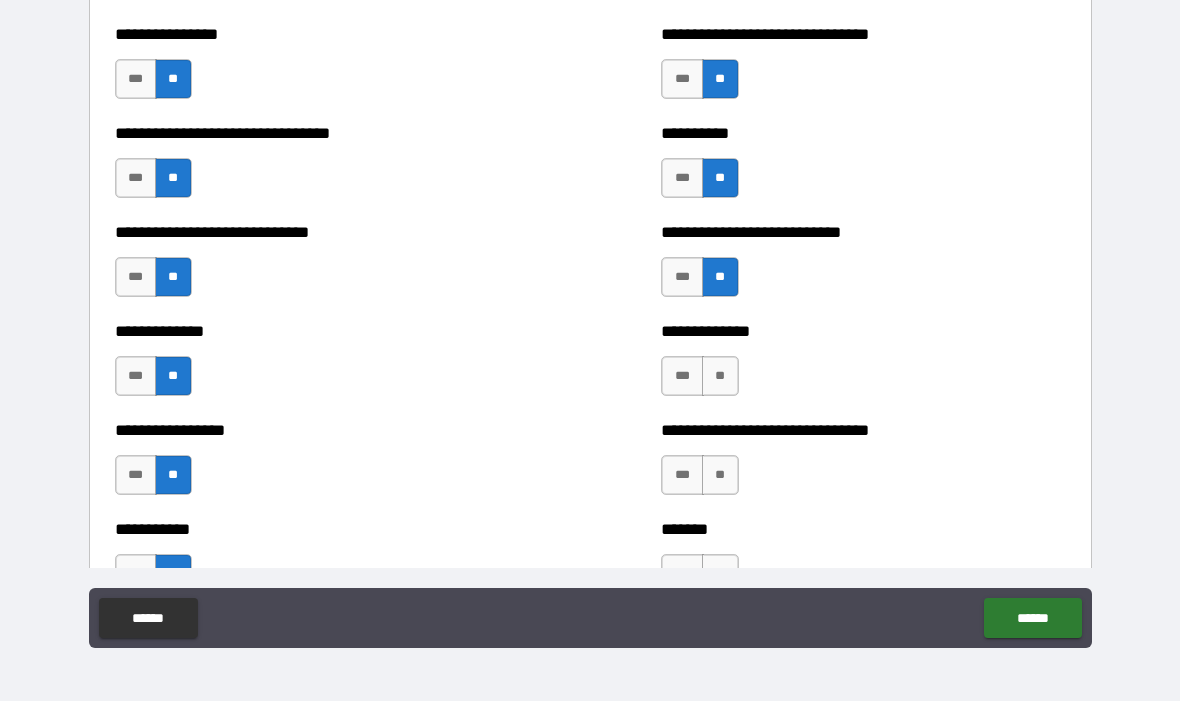 scroll, scrollTop: 7464, scrollLeft: 0, axis: vertical 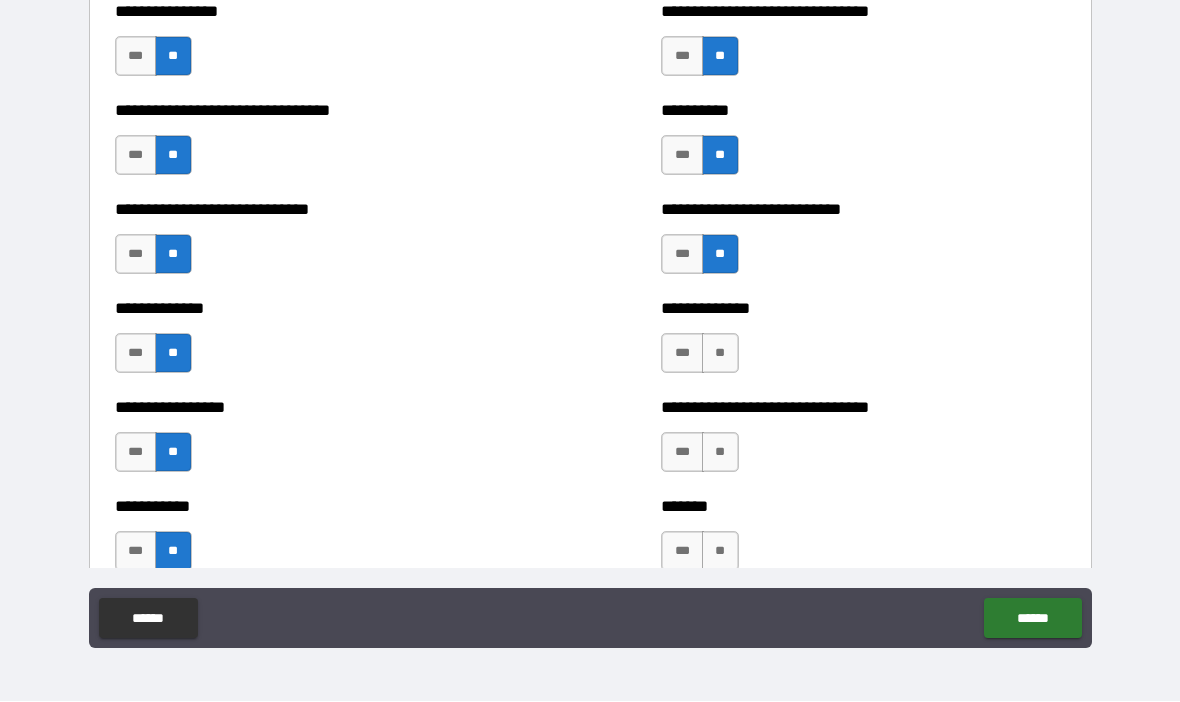 click on "**" at bounding box center (720, 354) 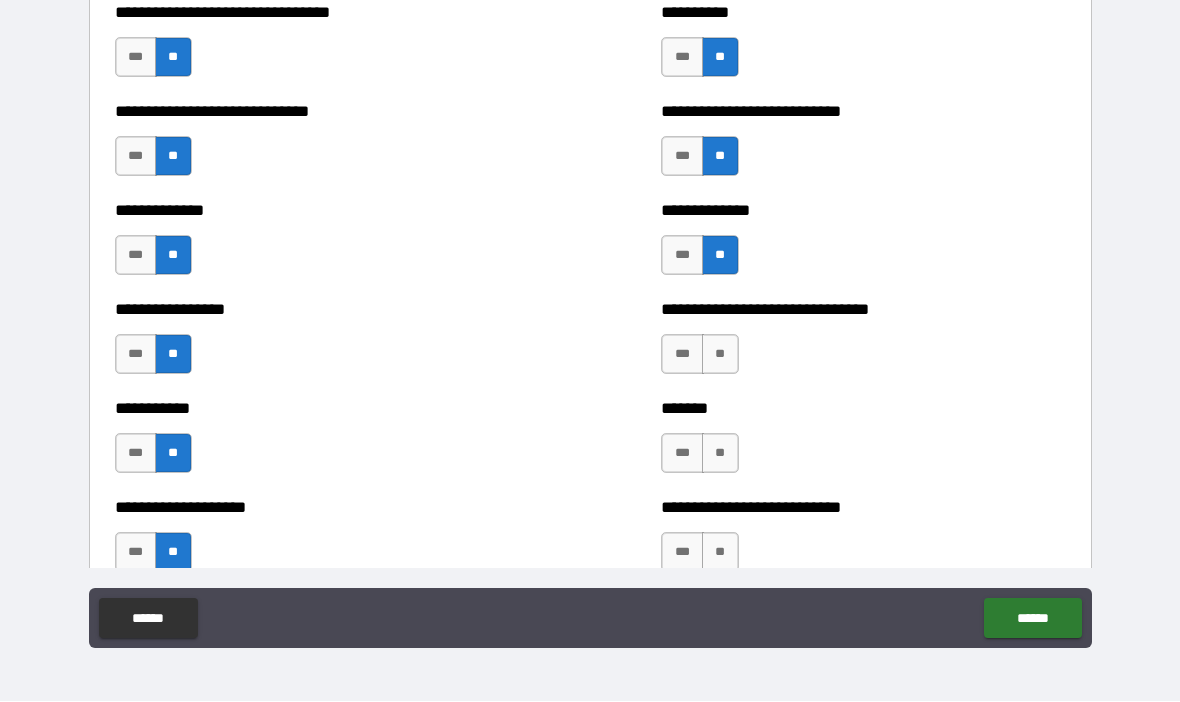 scroll, scrollTop: 7563, scrollLeft: 0, axis: vertical 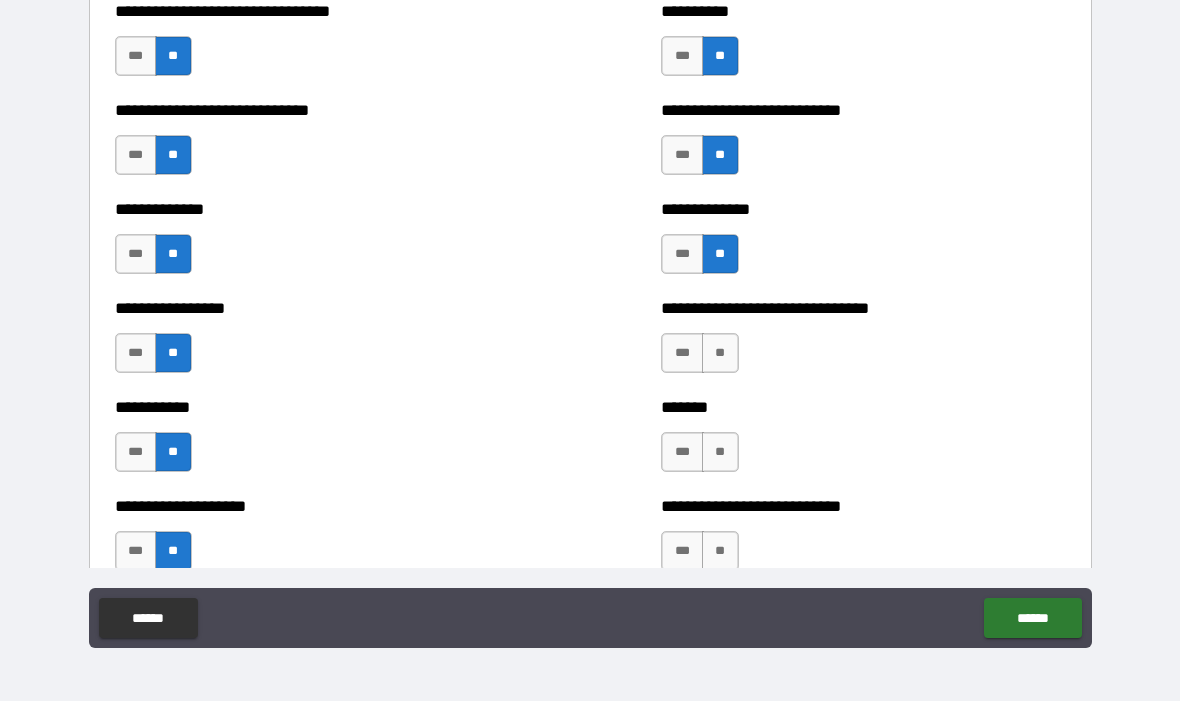 click on "***" at bounding box center [682, 354] 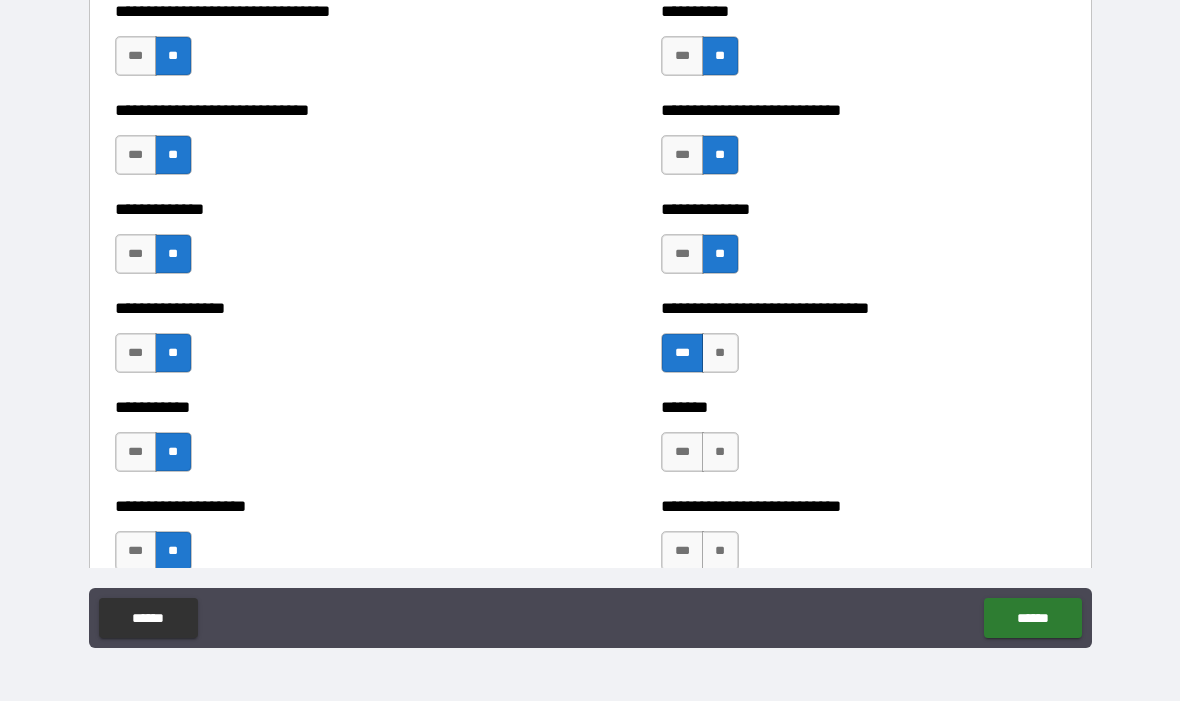 click on "**" at bounding box center [720, 354] 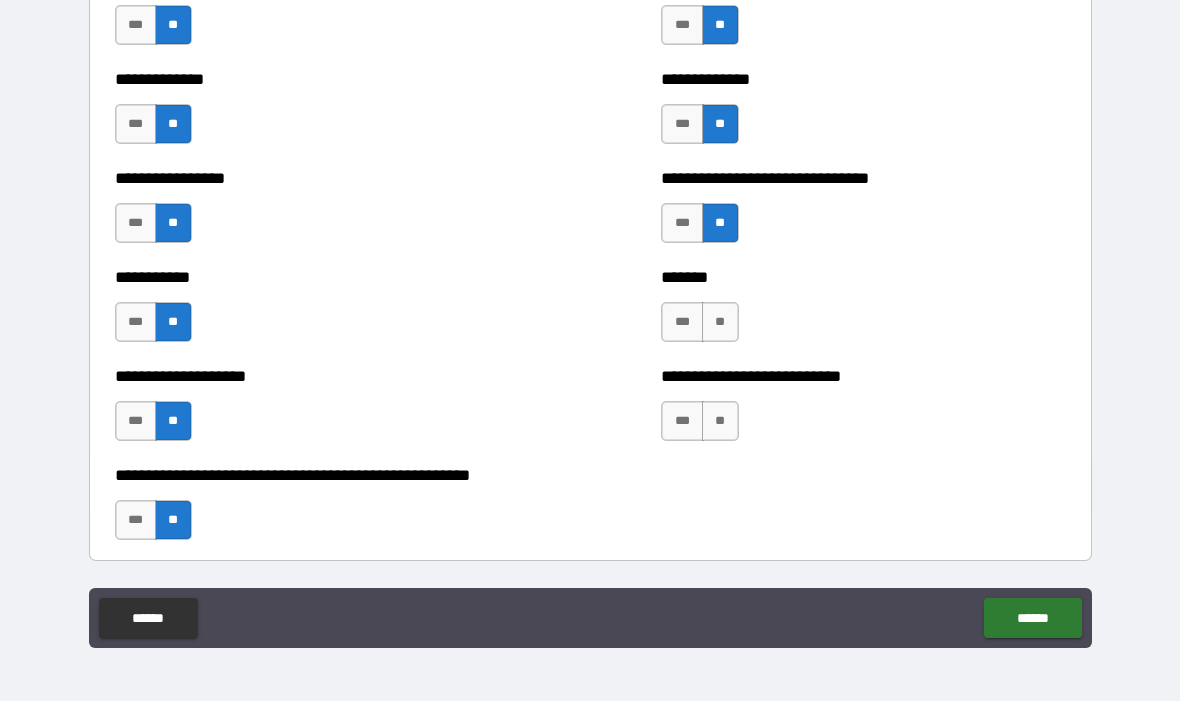 scroll, scrollTop: 7694, scrollLeft: 0, axis: vertical 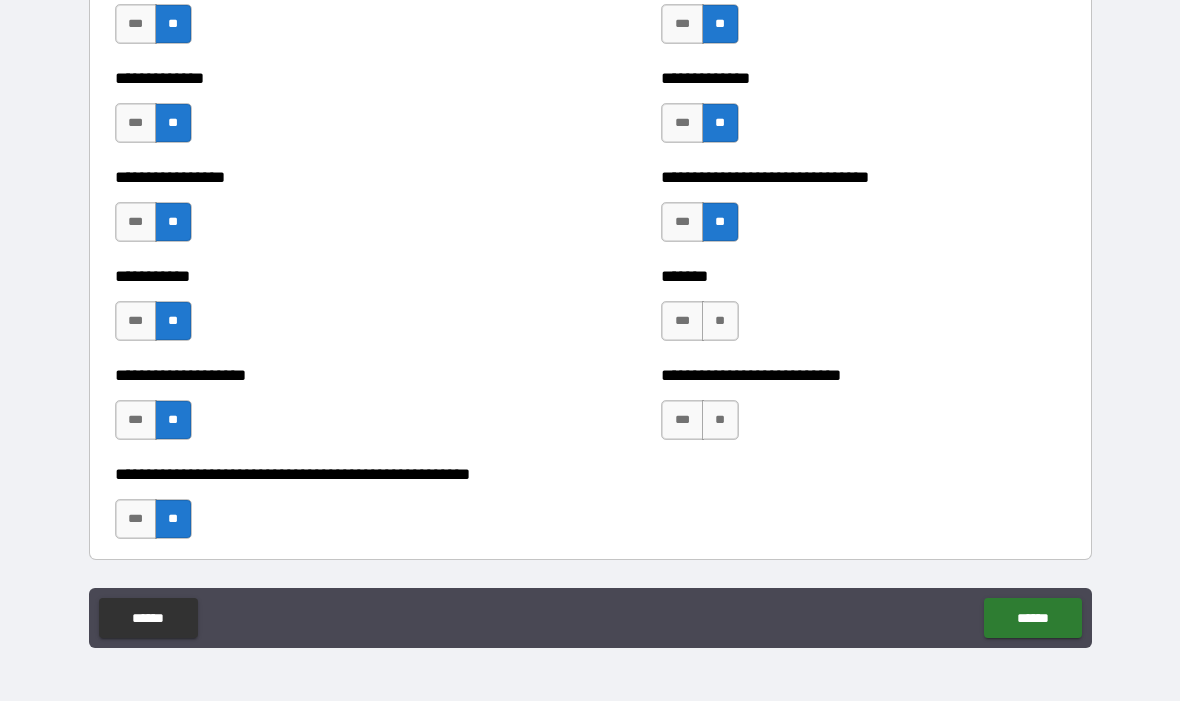 click on "**" at bounding box center (720, 322) 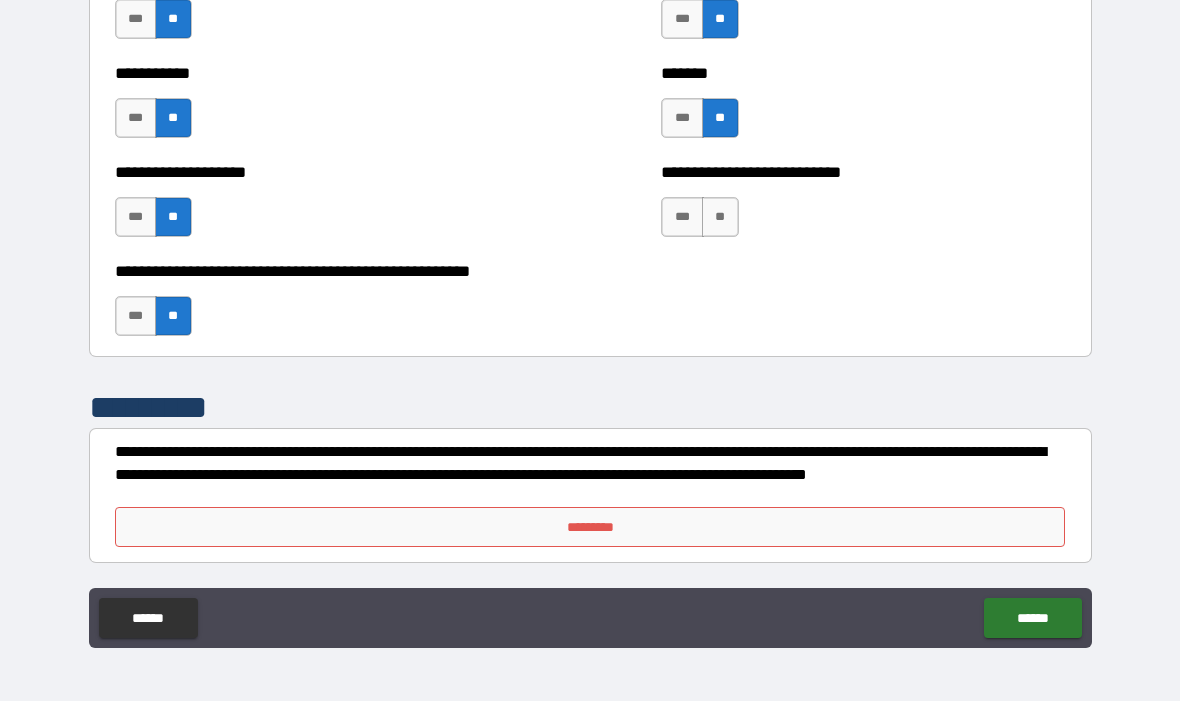 scroll, scrollTop: 7897, scrollLeft: 0, axis: vertical 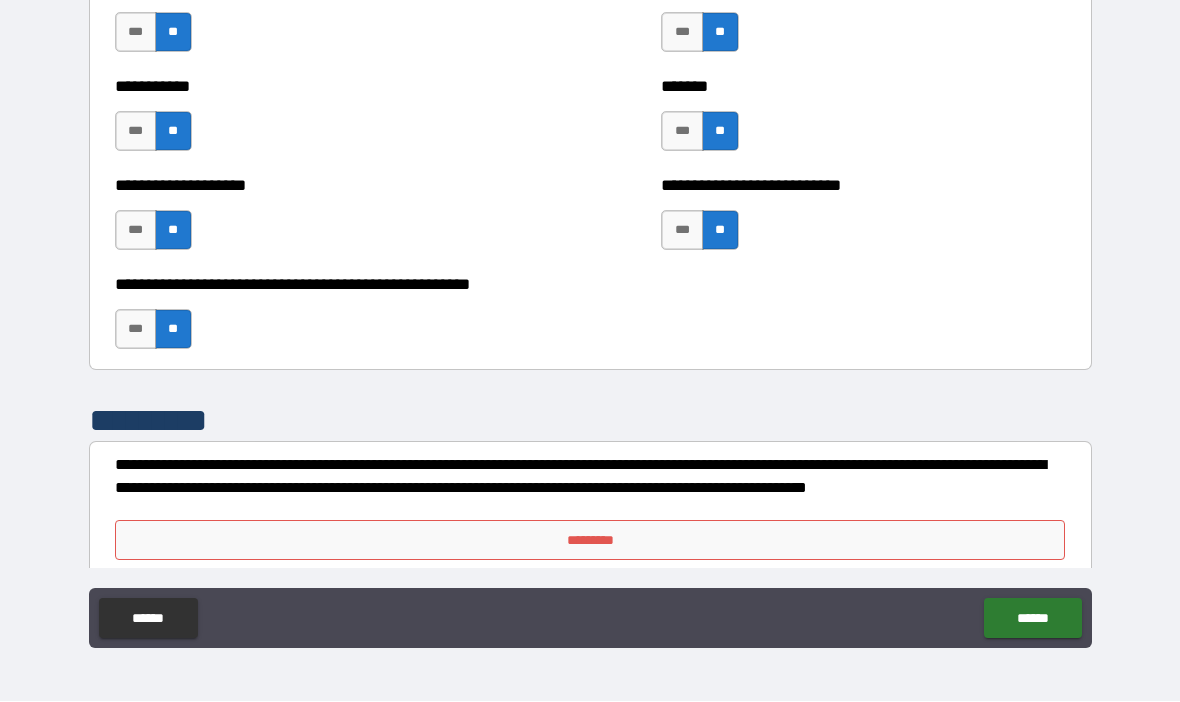 click on "*********" at bounding box center [590, 541] 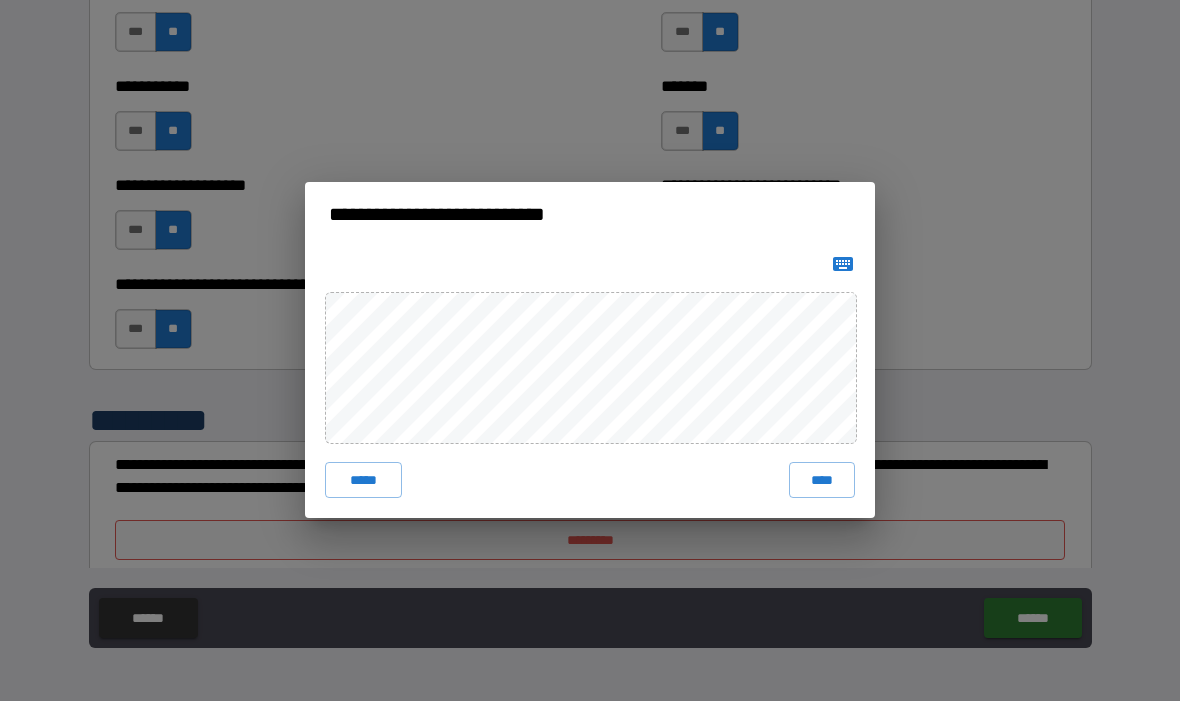 click on "****" at bounding box center (822, 481) 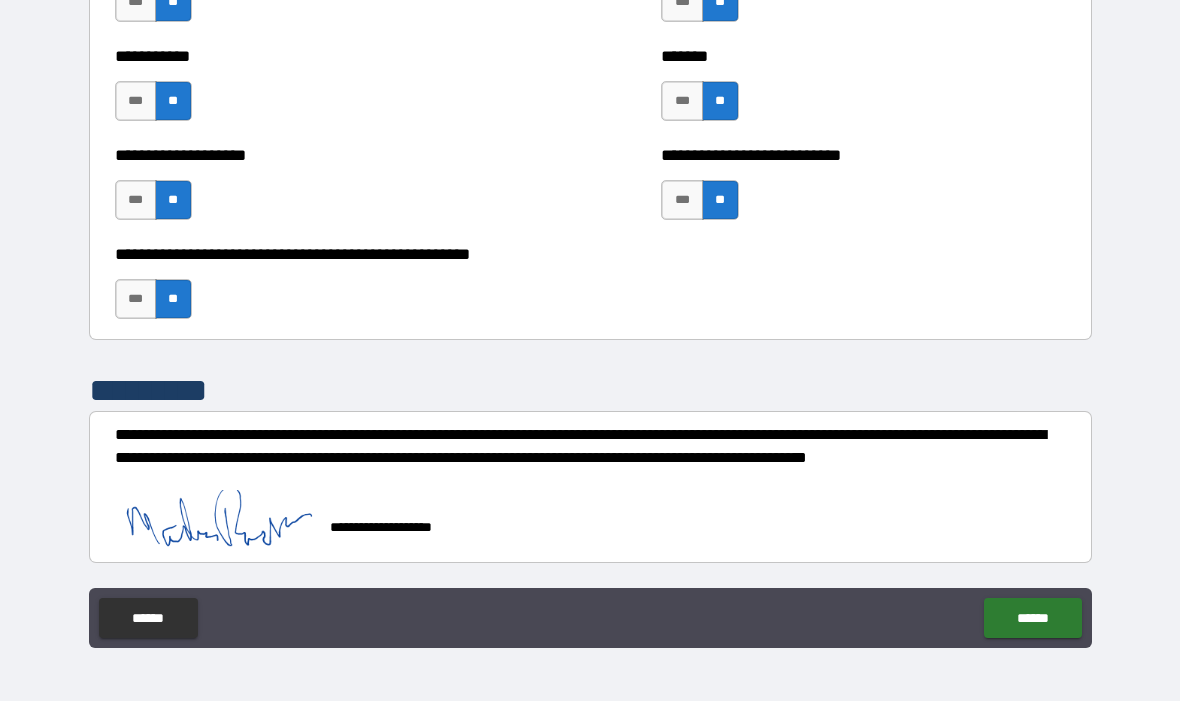 scroll, scrollTop: 7914, scrollLeft: 0, axis: vertical 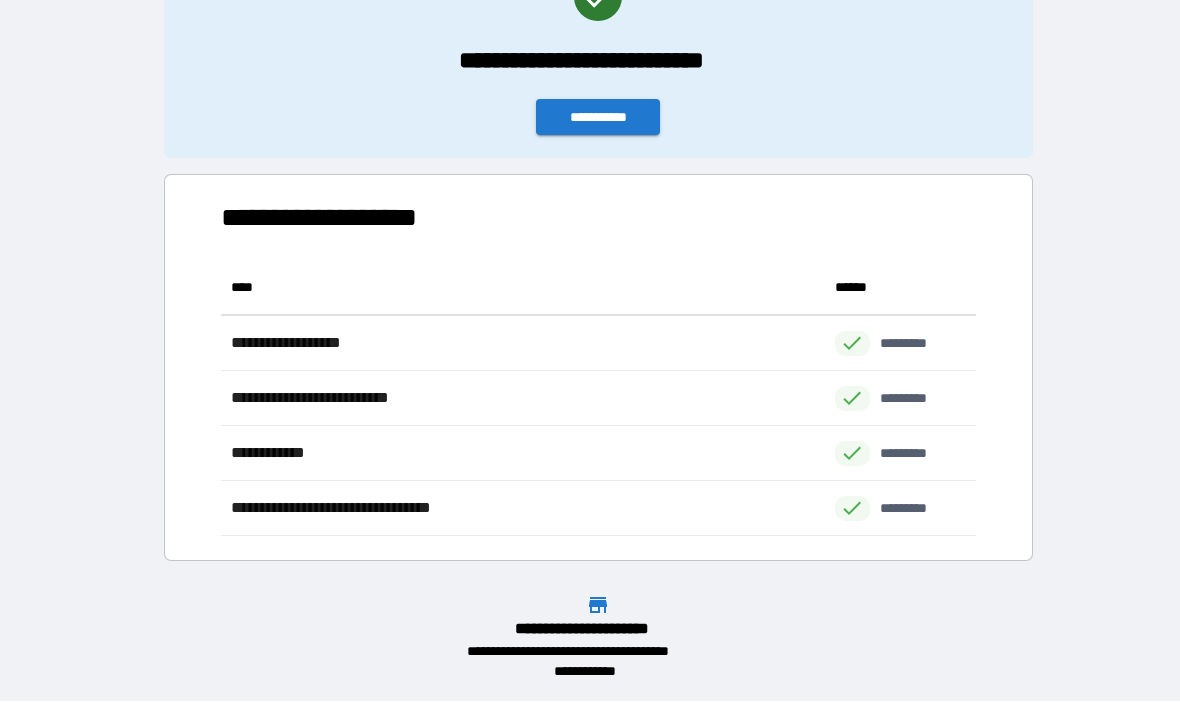 click on "**********" at bounding box center (598, 118) 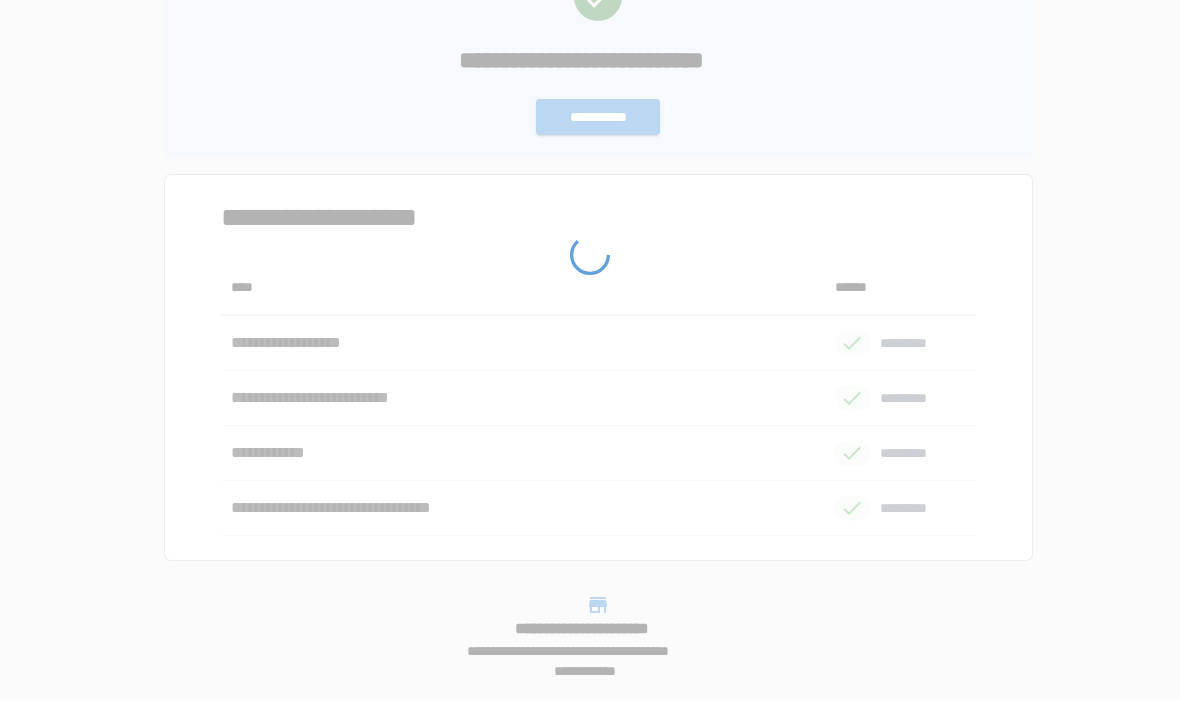 scroll, scrollTop: 0, scrollLeft: 0, axis: both 